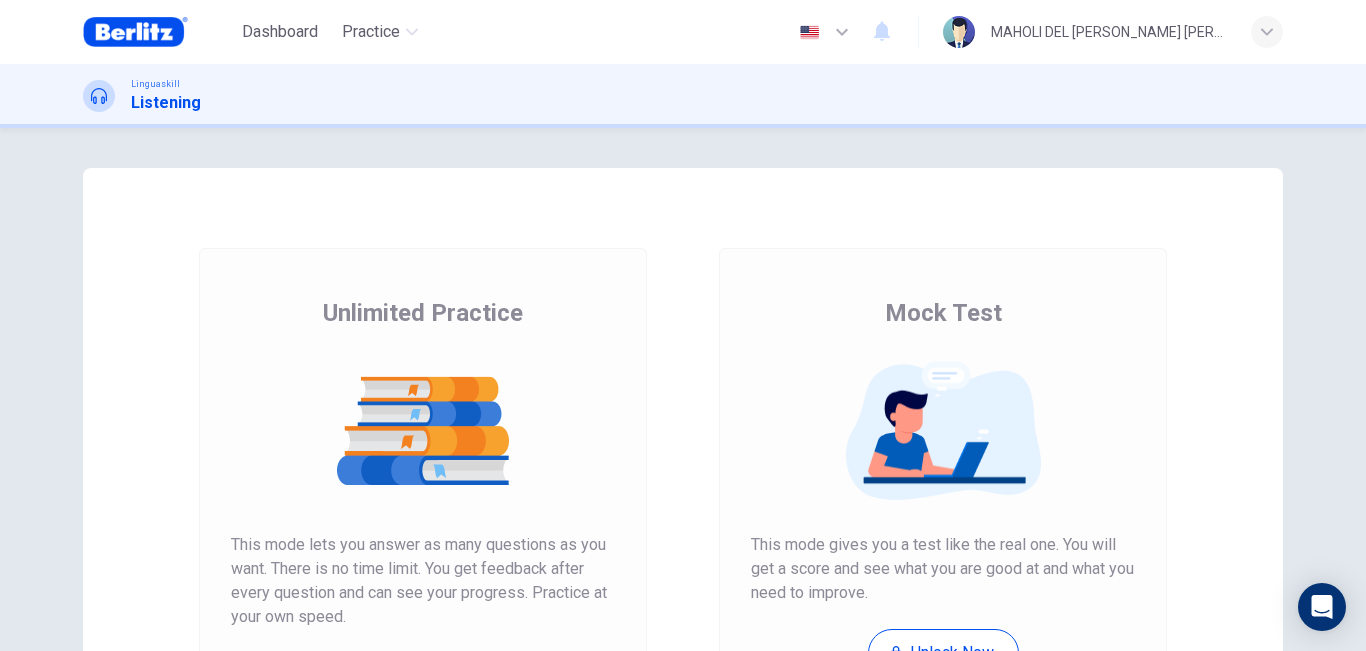 scroll, scrollTop: 0, scrollLeft: 0, axis: both 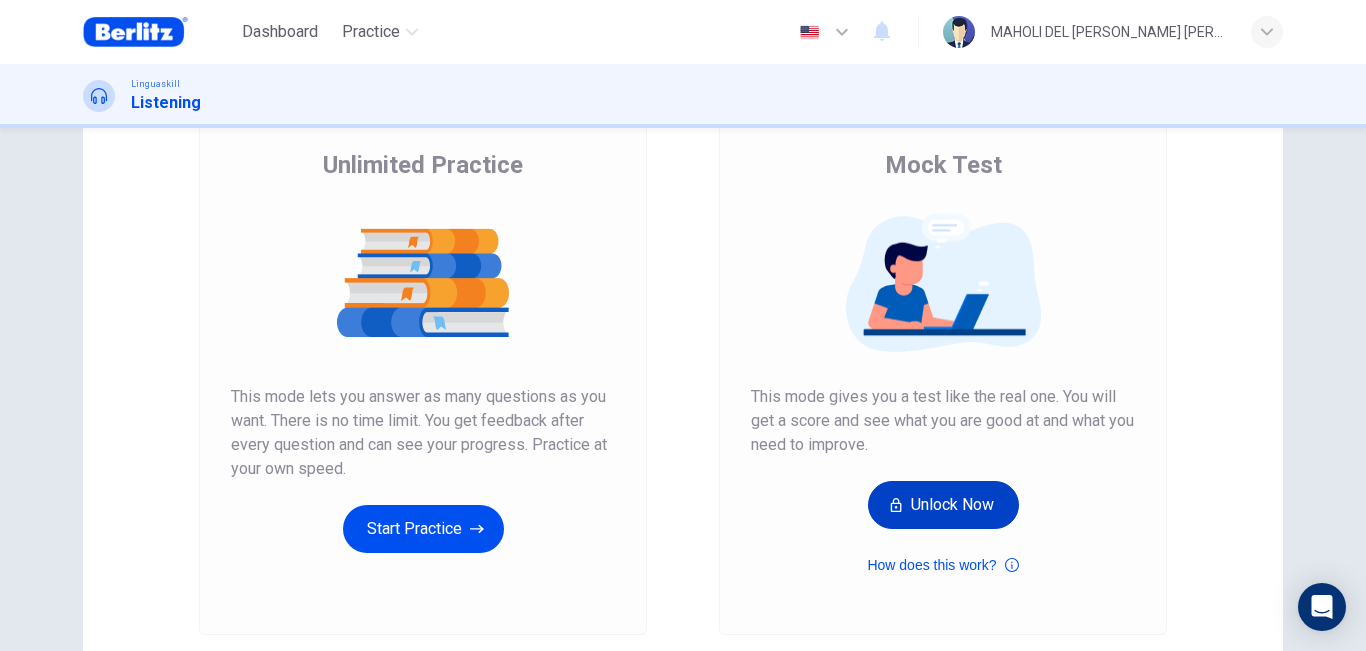 click on "Unlock Now" at bounding box center (943, 505) 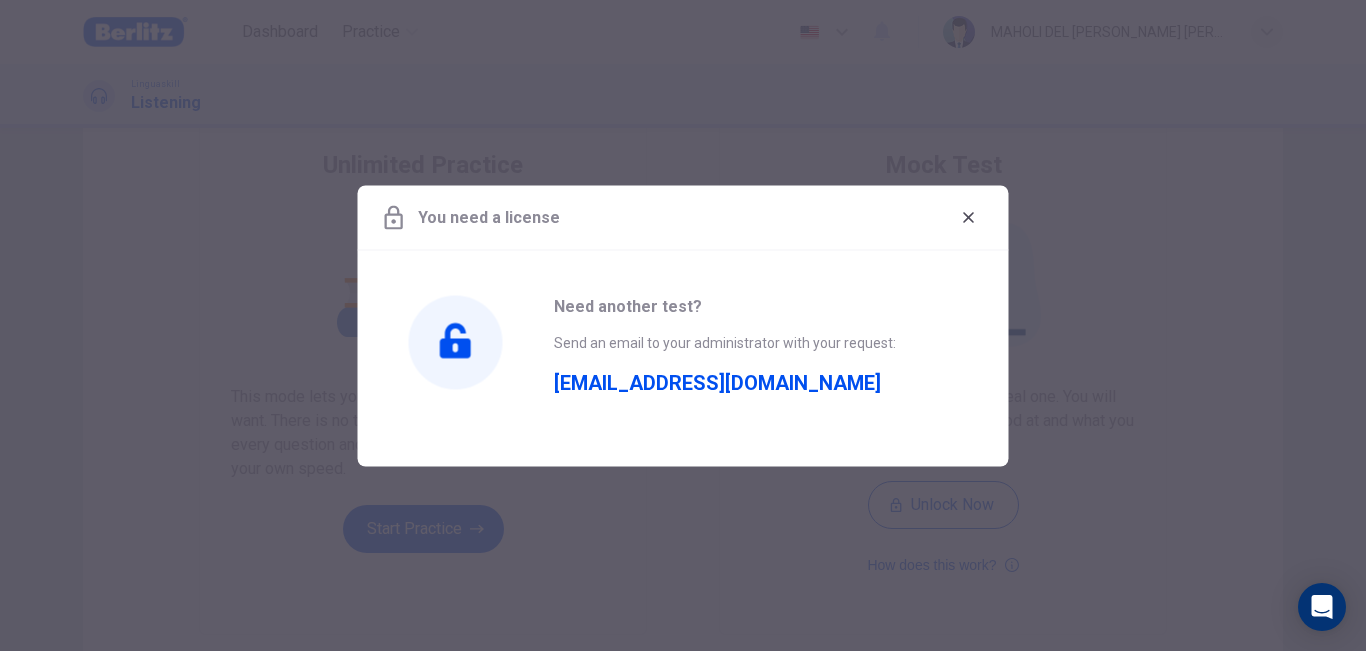 click 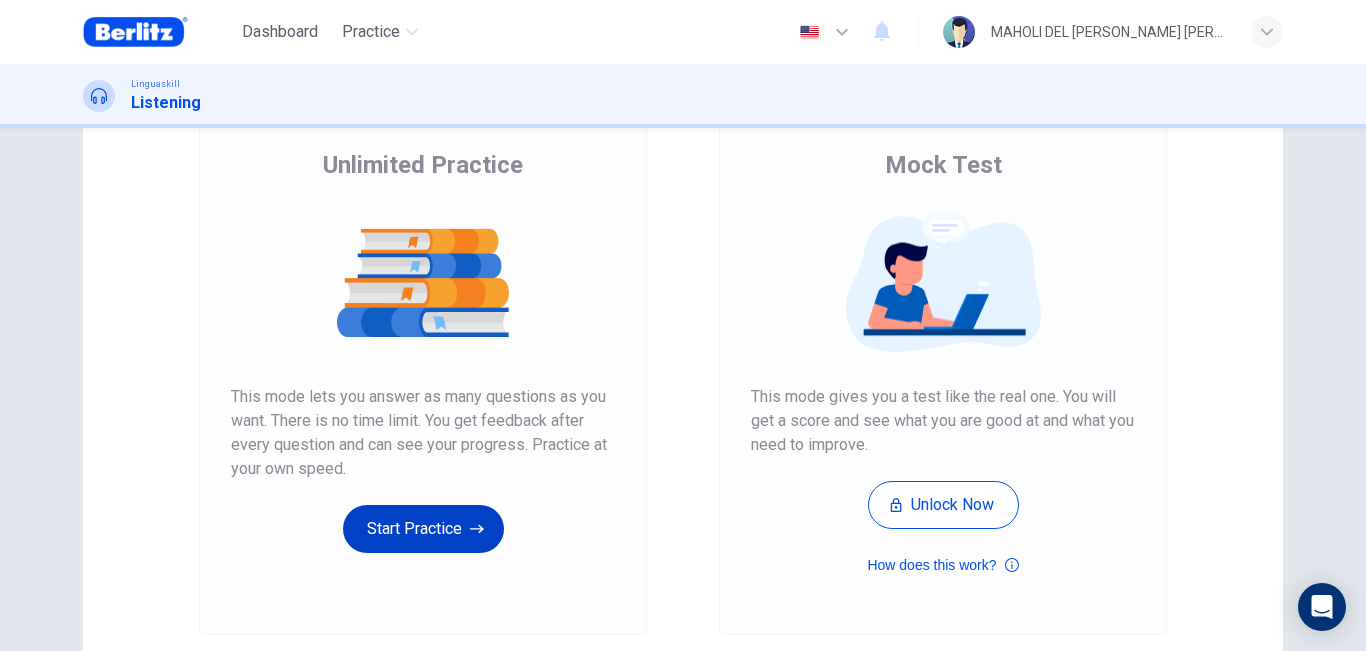 click 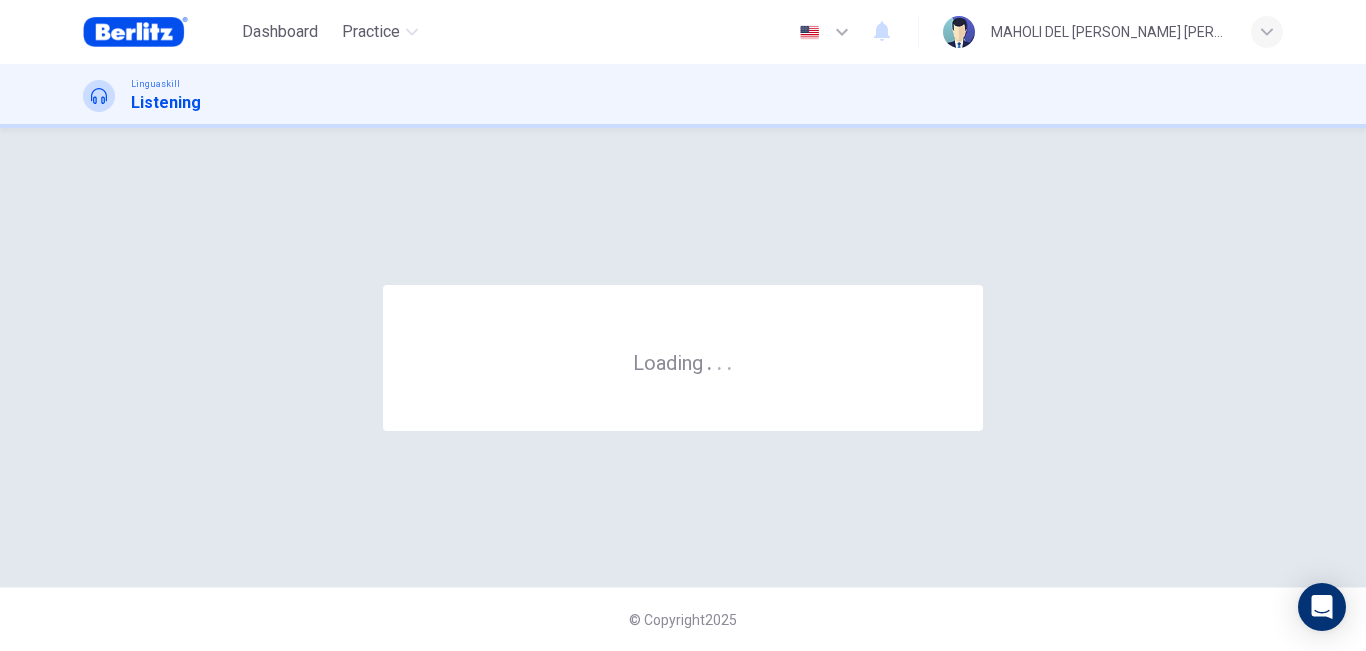 scroll, scrollTop: 0, scrollLeft: 0, axis: both 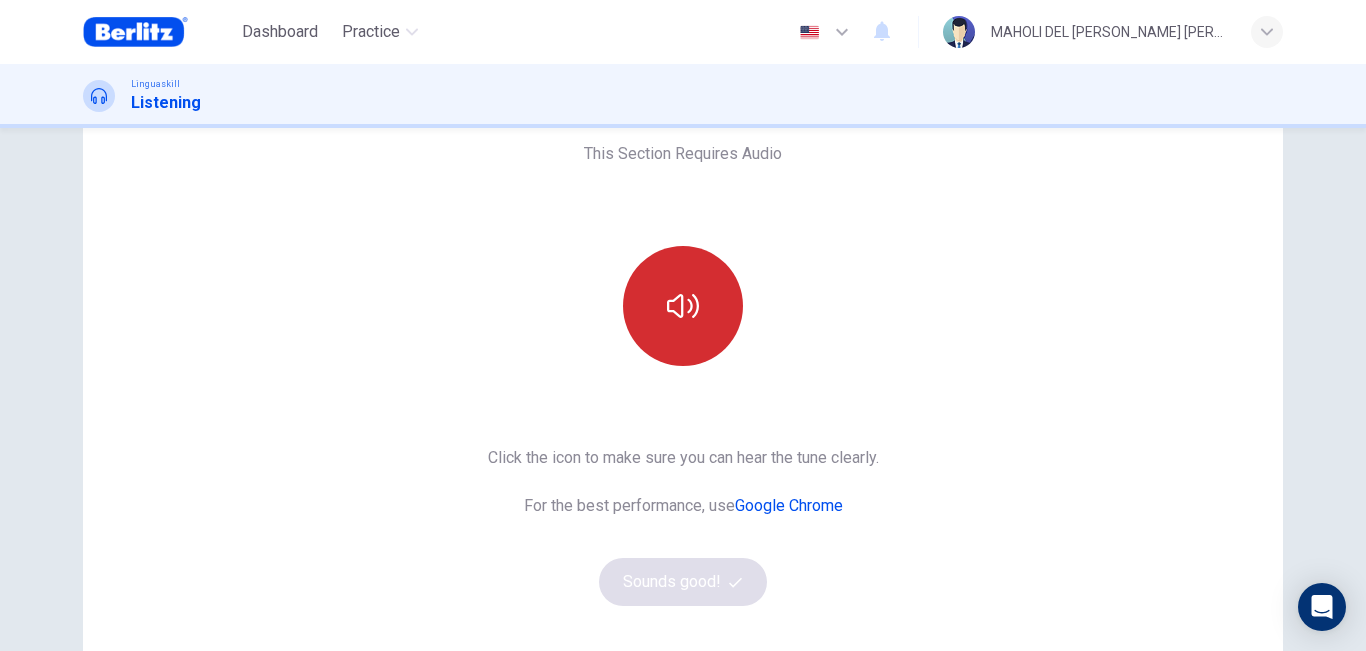 click 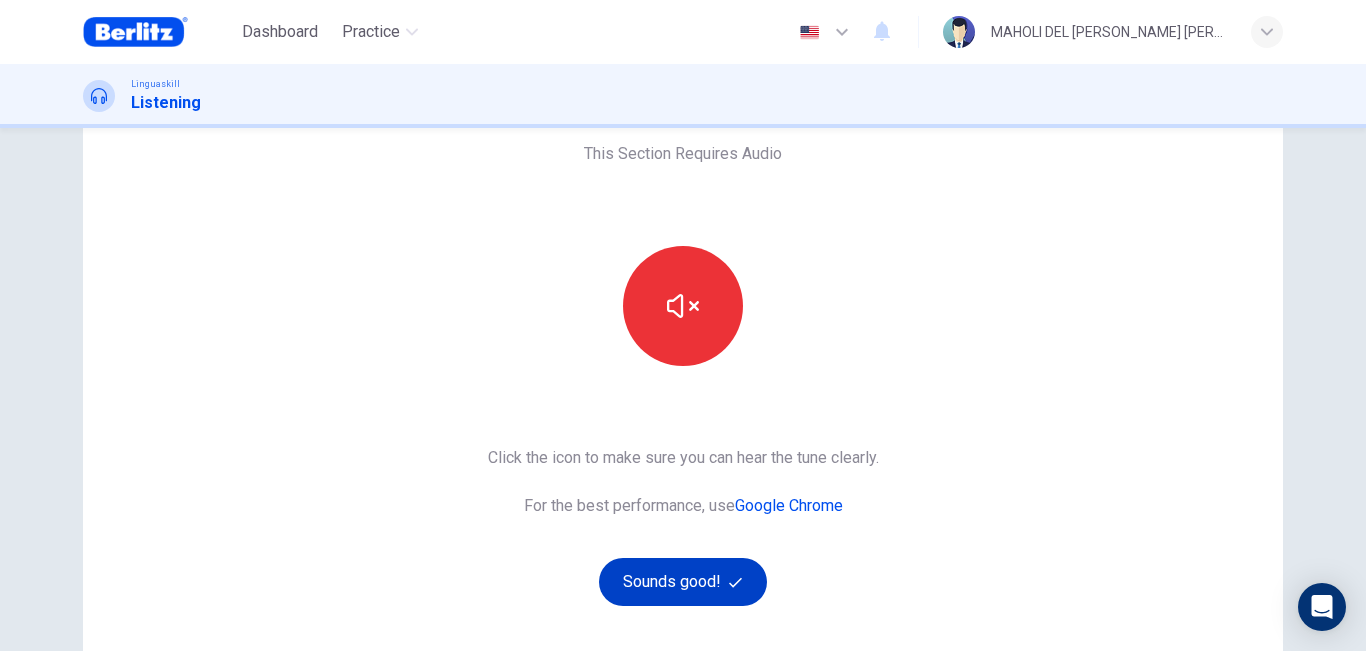 click on "Sounds good!" at bounding box center [683, 582] 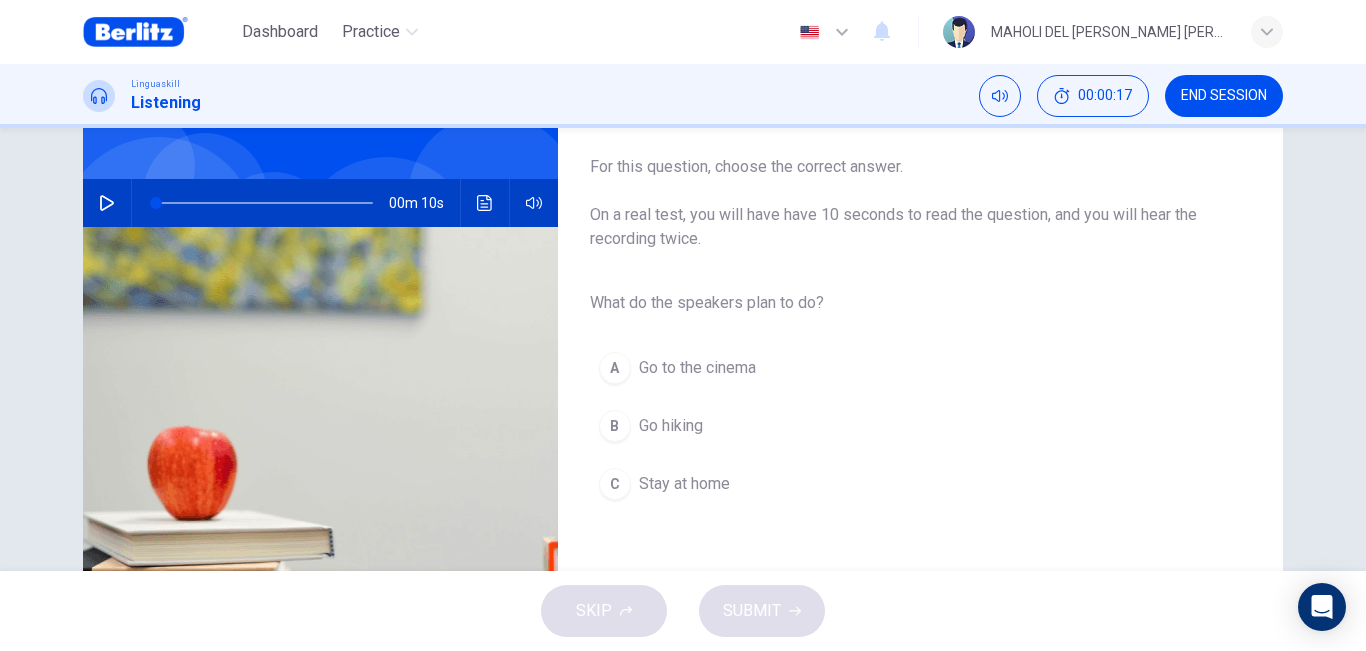 scroll, scrollTop: 150, scrollLeft: 0, axis: vertical 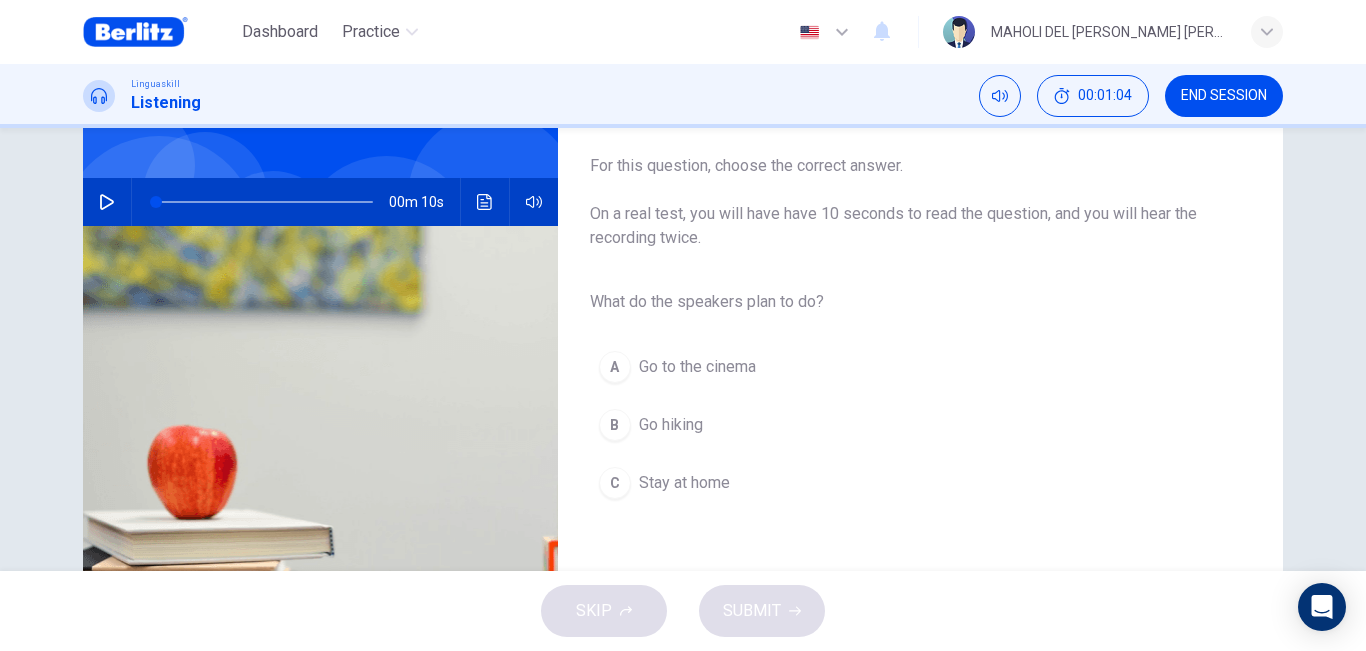click 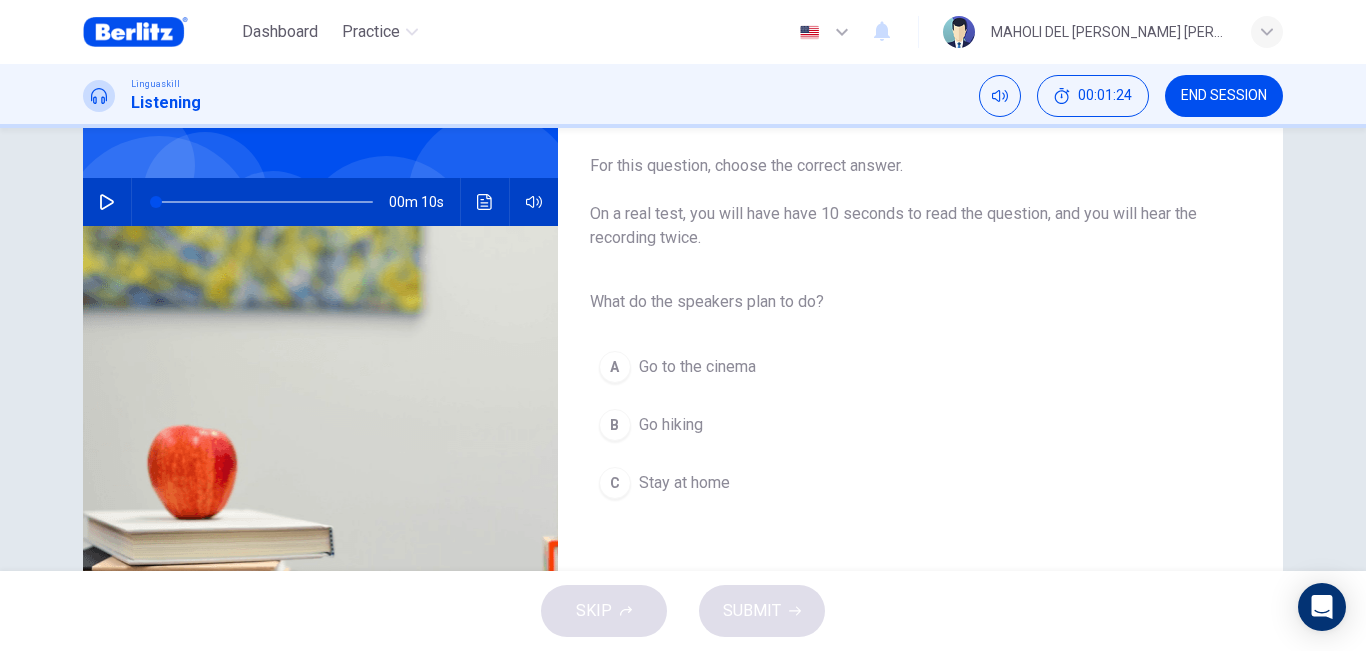 click 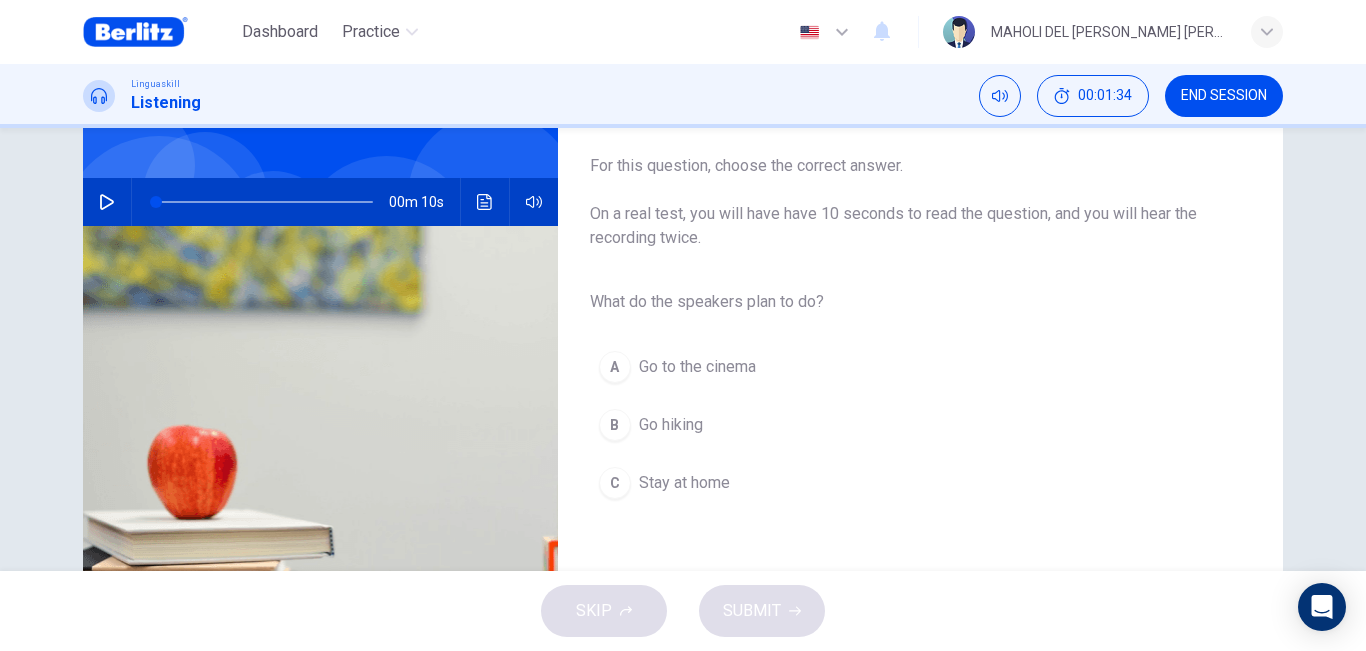 type on "*" 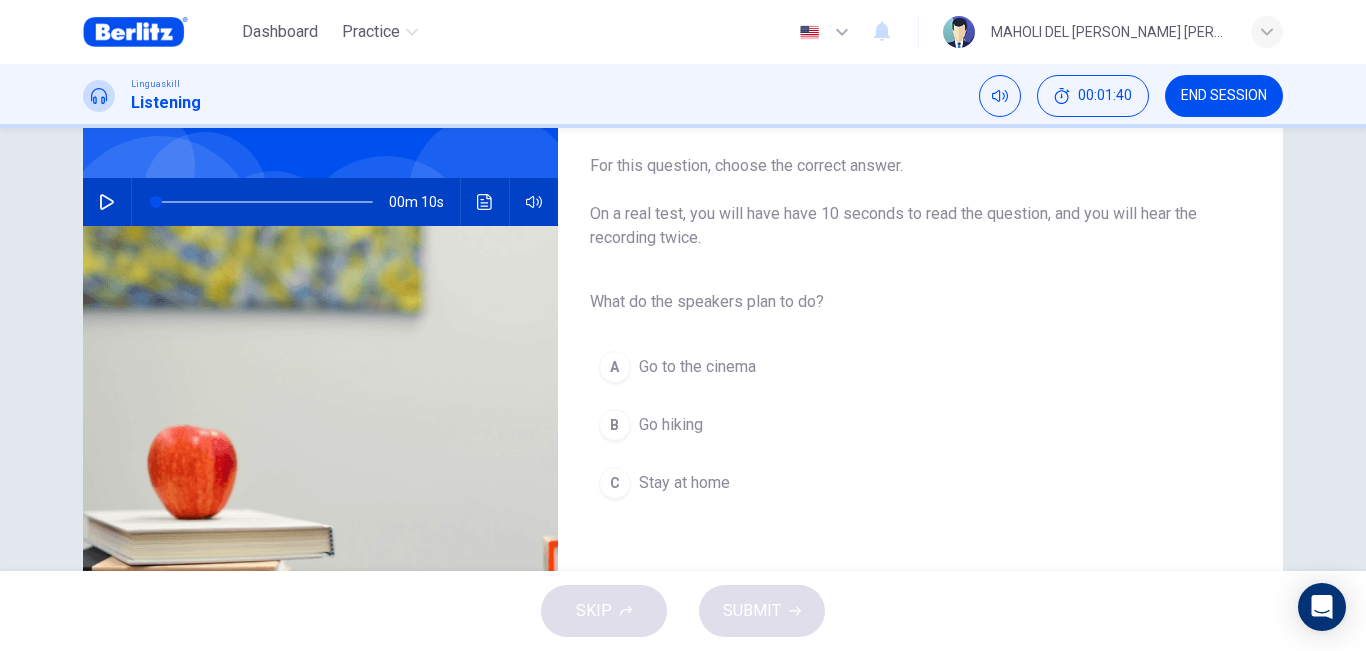click on "B" at bounding box center [615, 425] 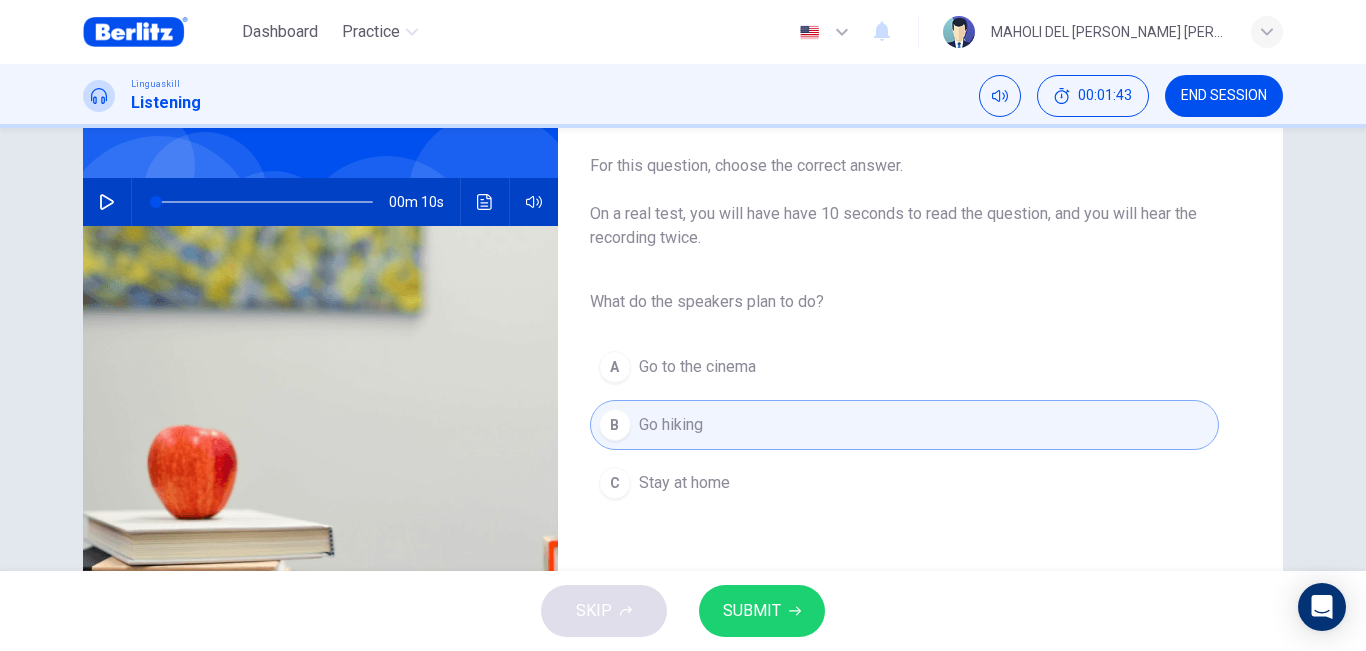 click on "SUBMIT" at bounding box center [752, 611] 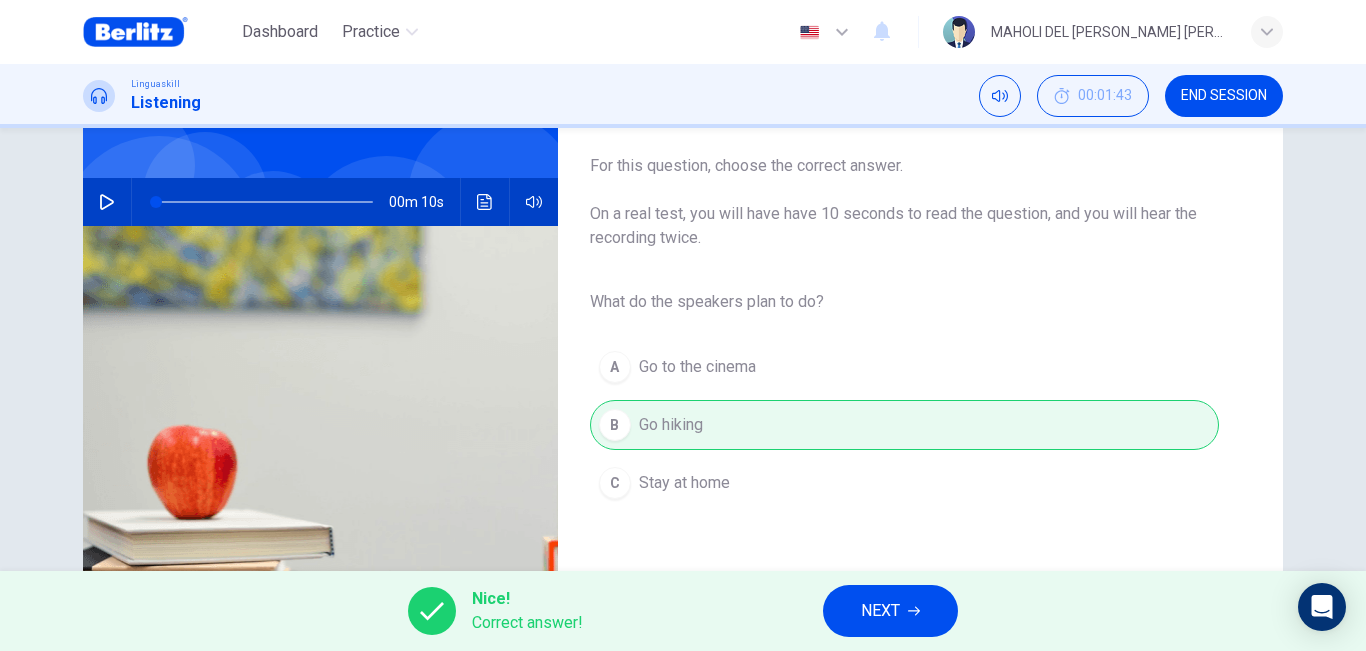 click on "NEXT" at bounding box center (890, 611) 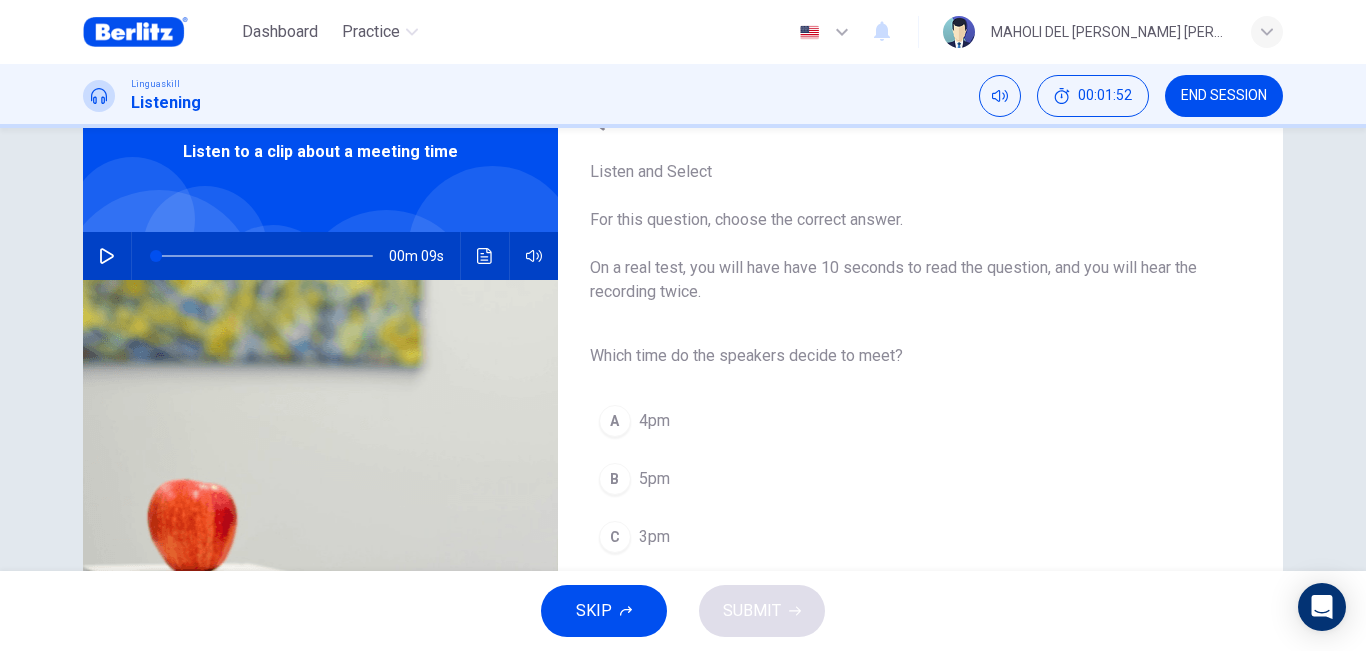 scroll, scrollTop: 100, scrollLeft: 0, axis: vertical 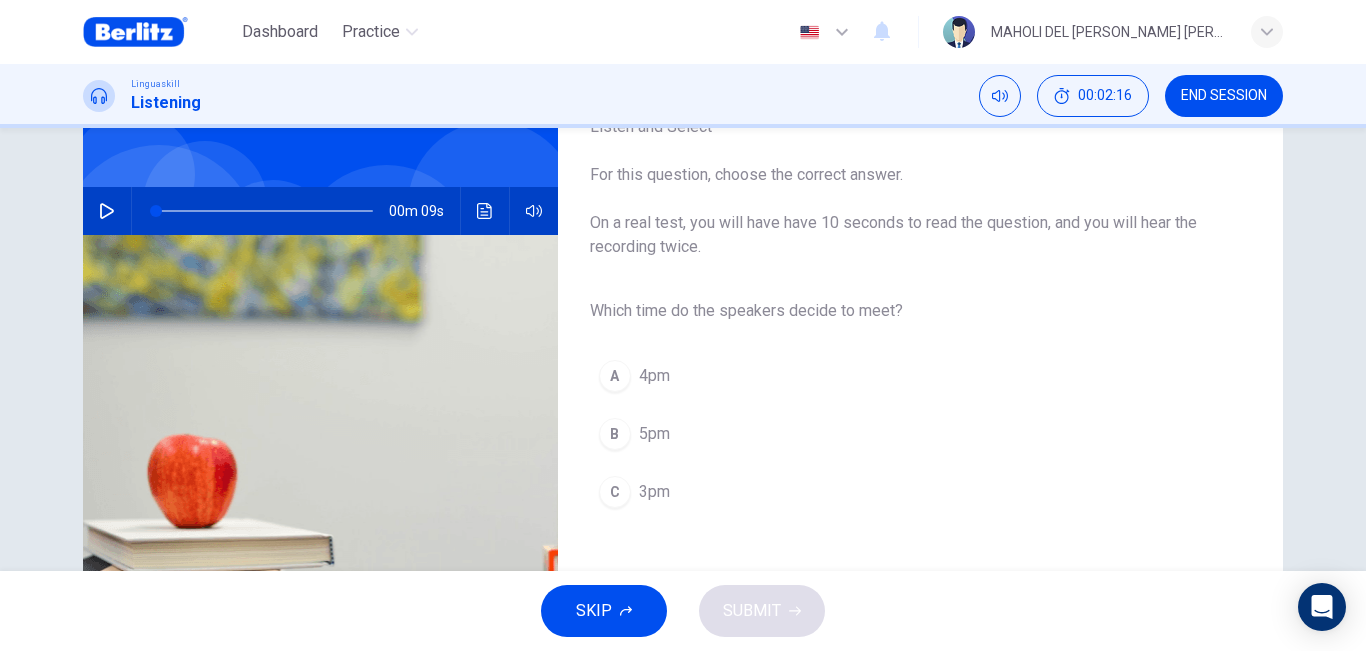 click 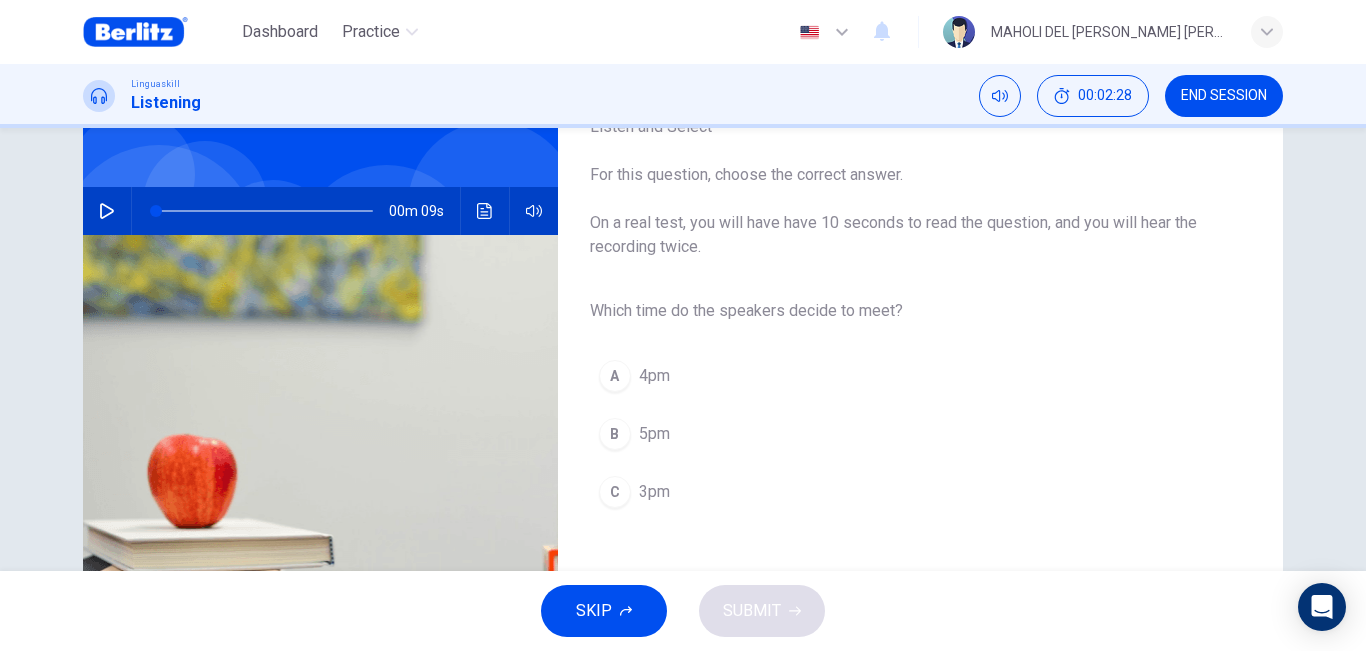 click on "3pm" at bounding box center [654, 492] 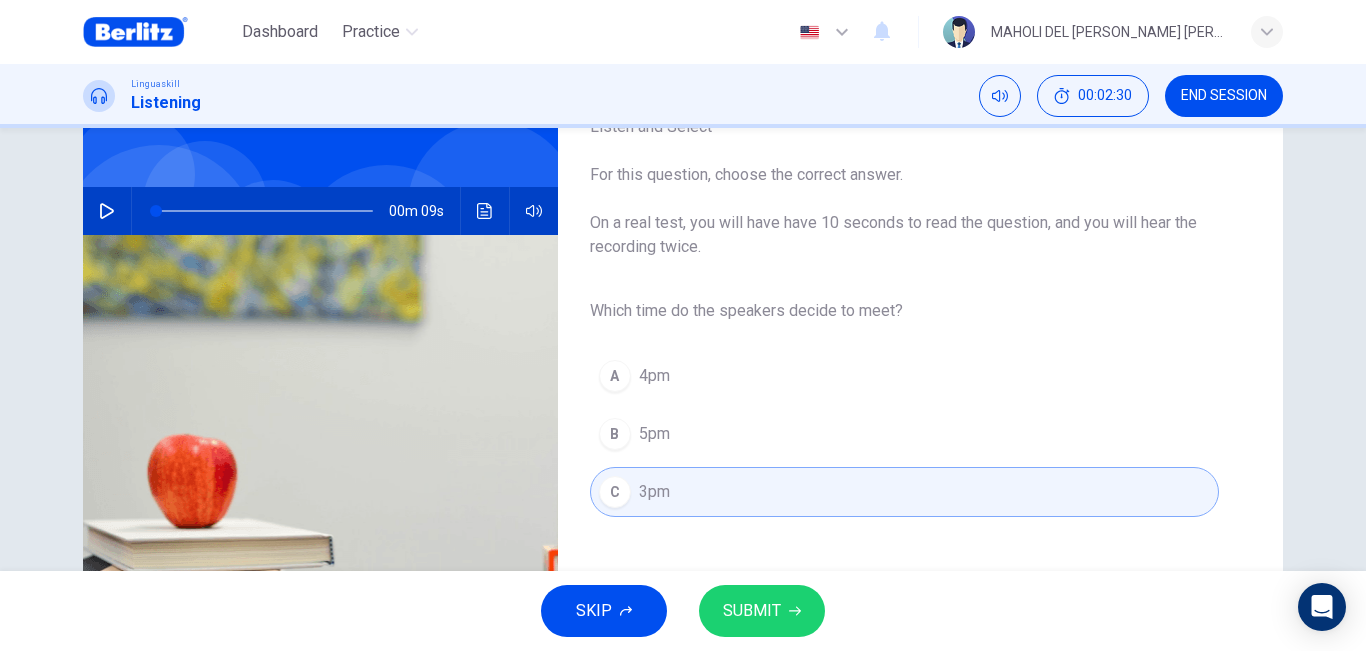 click on "SUBMIT" at bounding box center (752, 611) 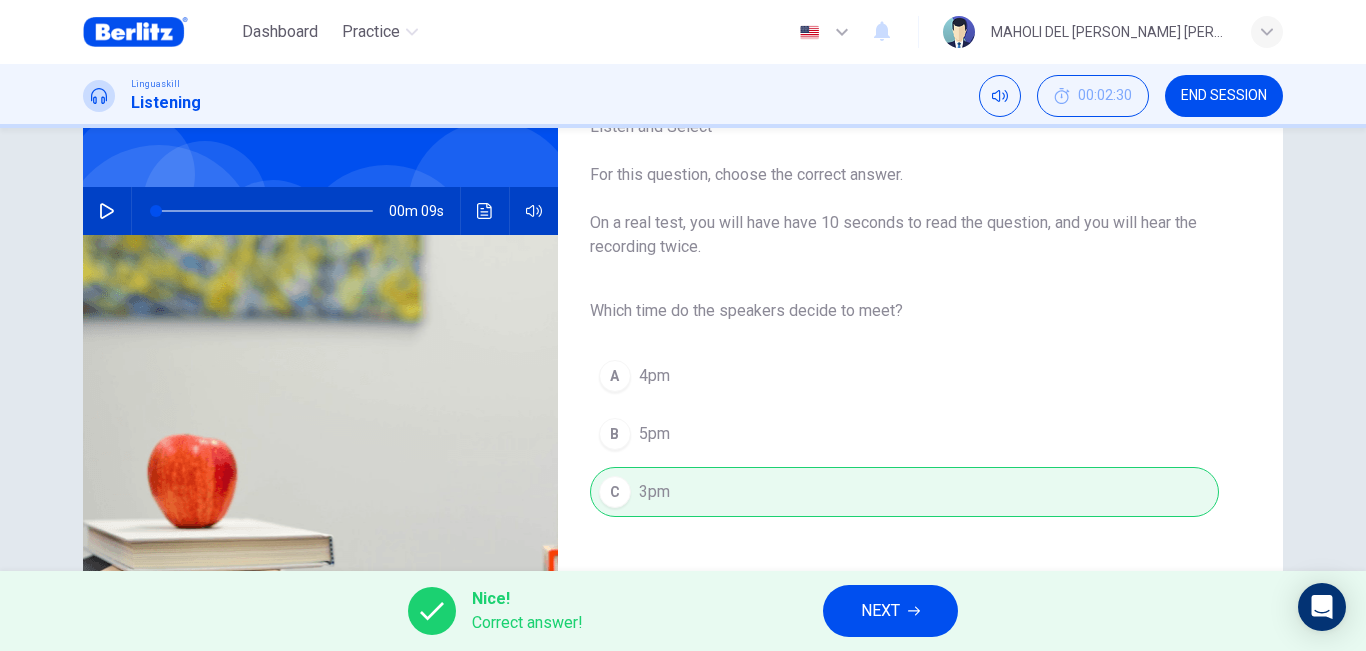 click on "NEXT" at bounding box center [880, 611] 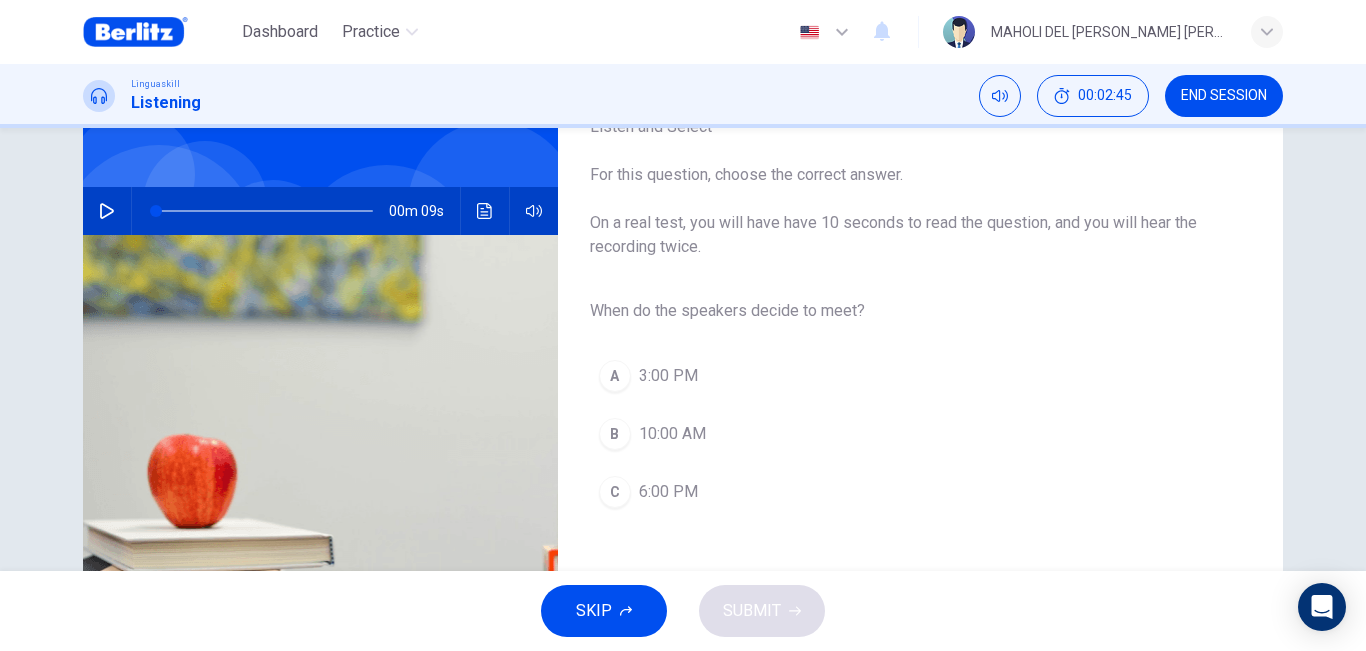 click 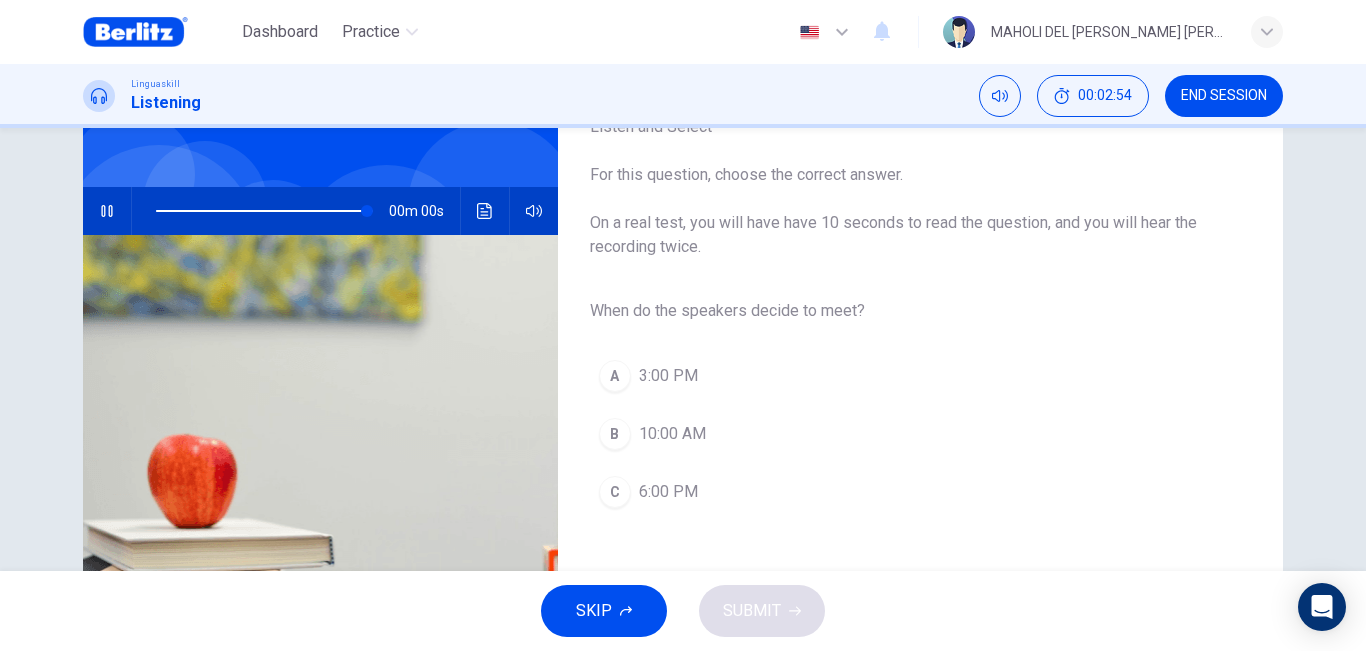 type on "*" 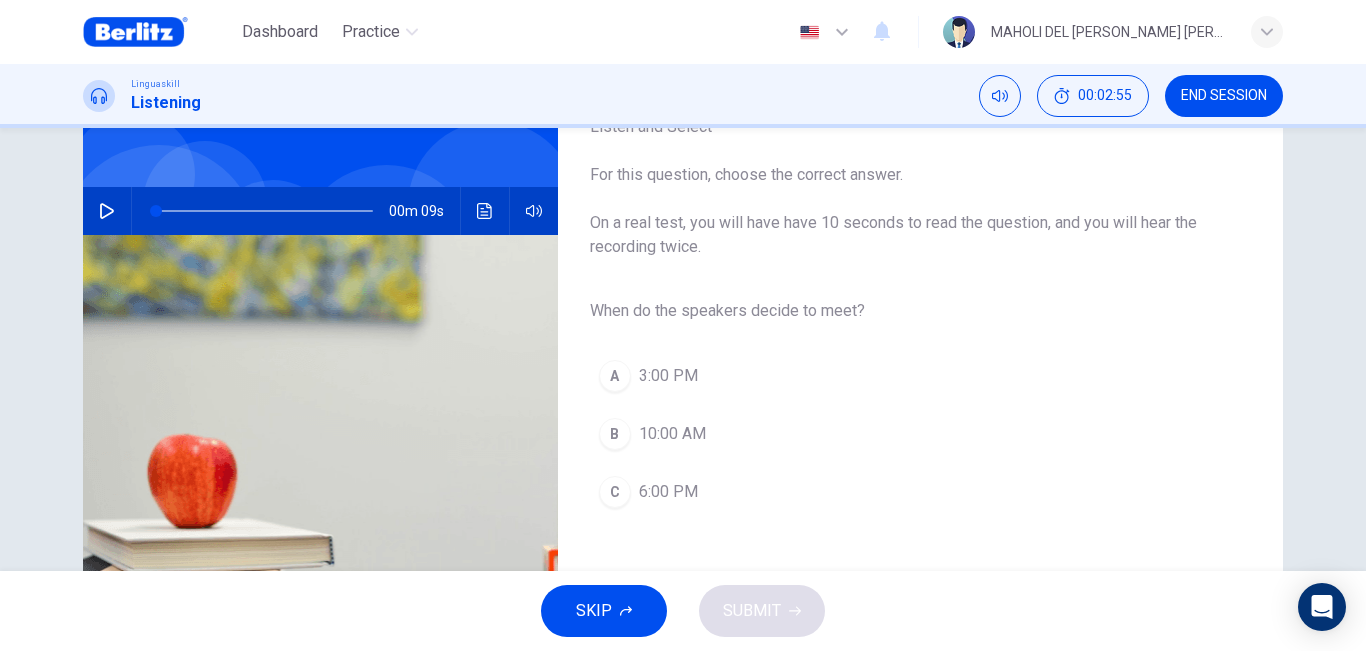 click on "3:00 PM" at bounding box center [668, 376] 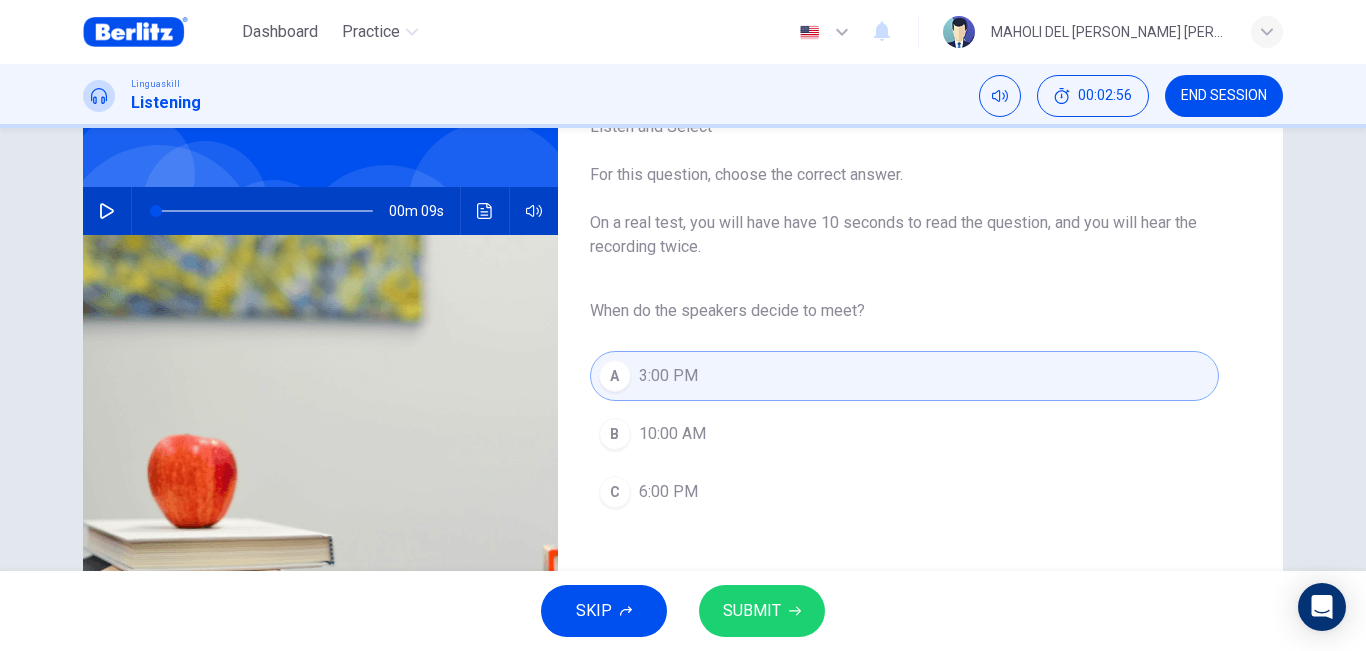 click on "SUBMIT" at bounding box center [752, 611] 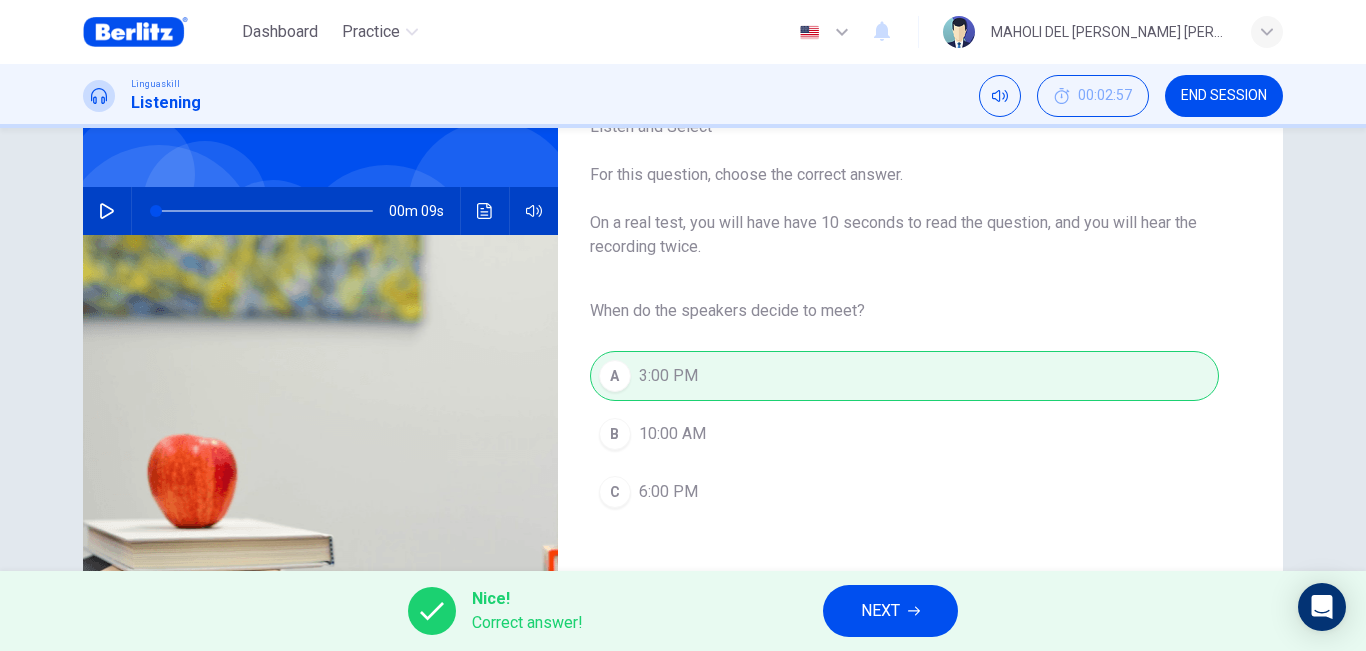 click on "NEXT" at bounding box center [890, 611] 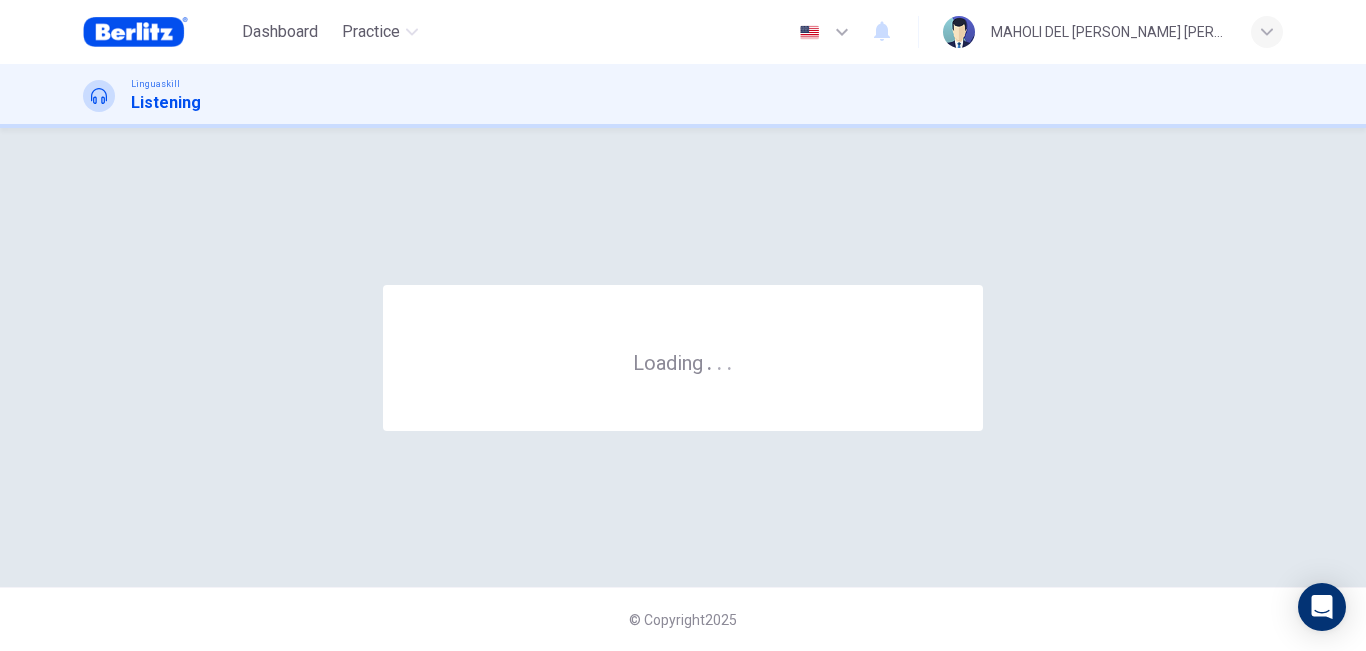 scroll, scrollTop: 0, scrollLeft: 0, axis: both 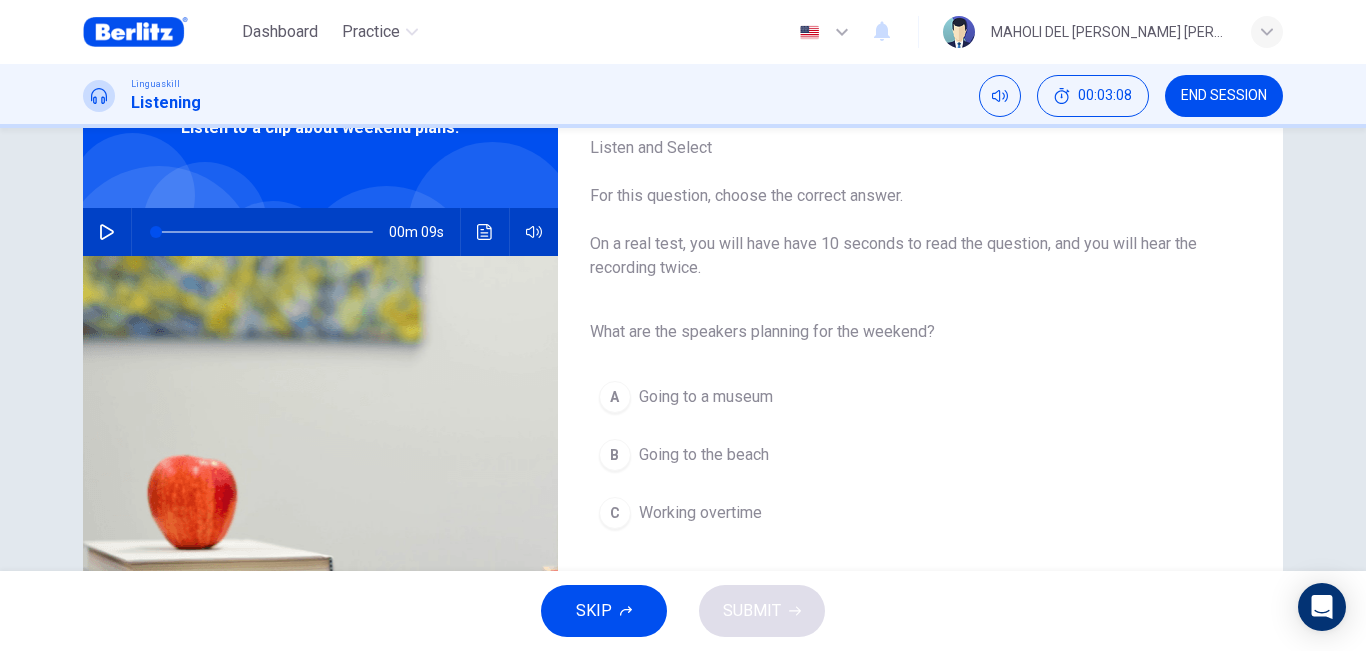 click 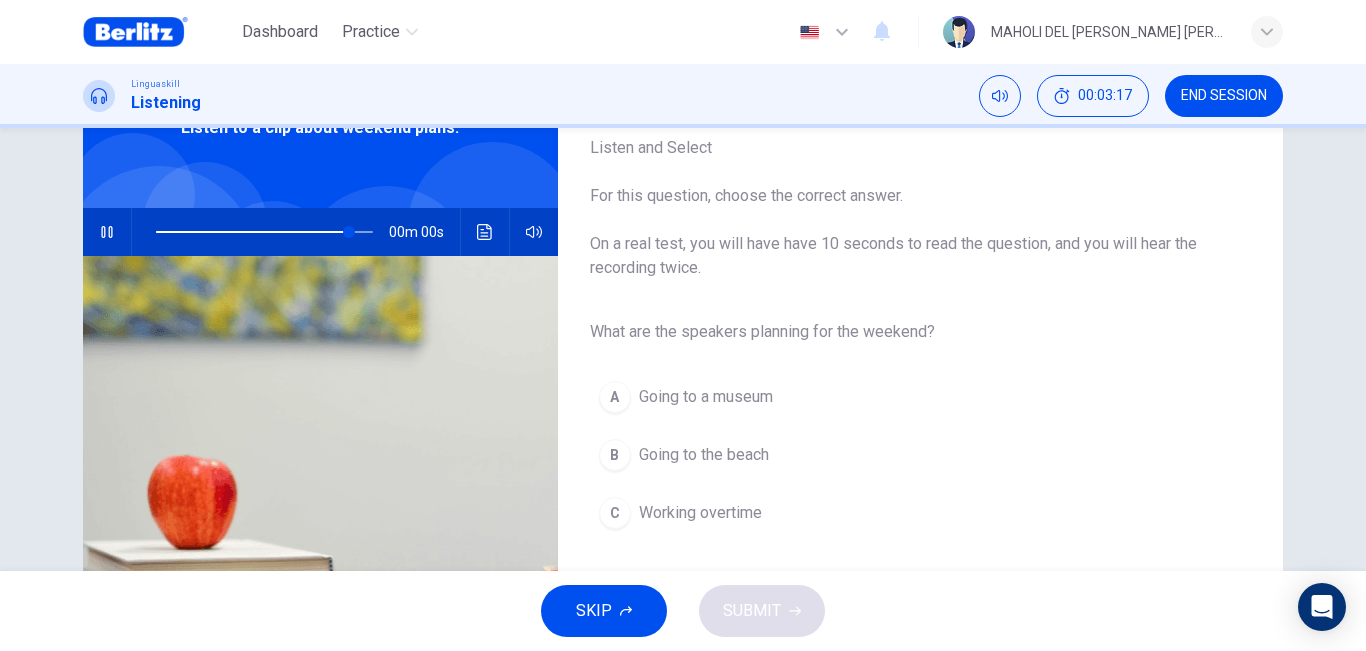 type on "*" 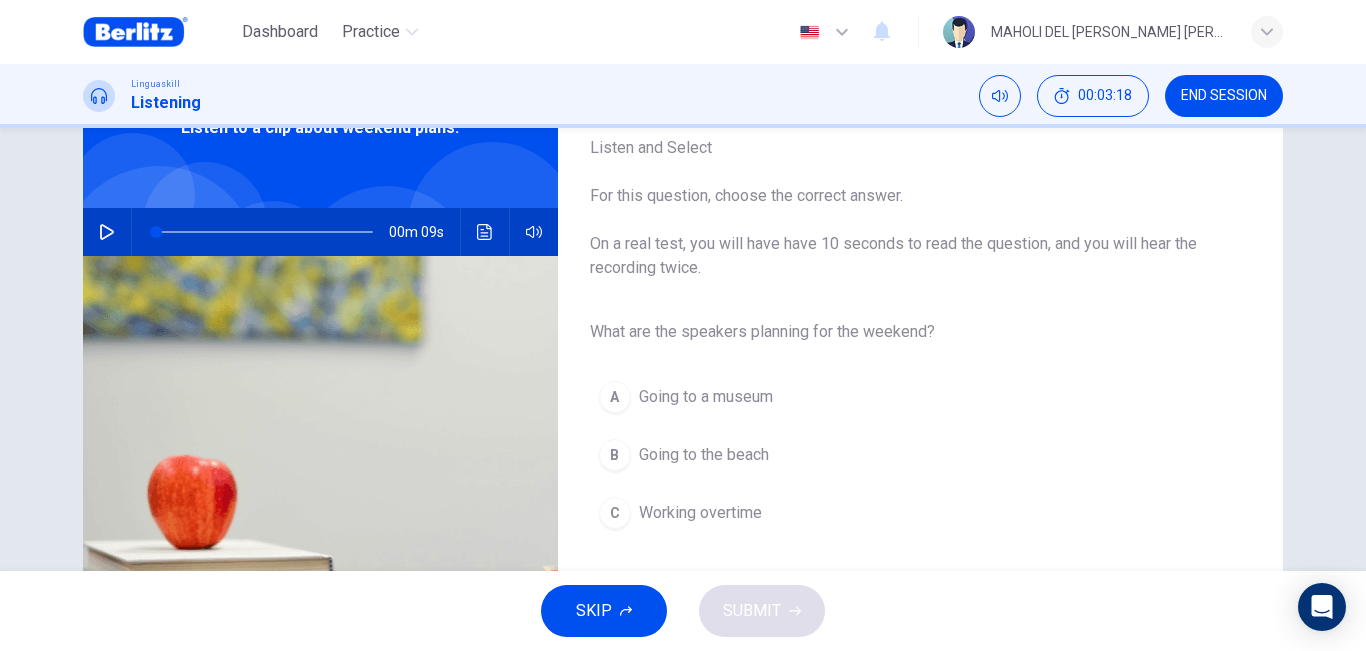 click on "Going to the beach" at bounding box center [704, 455] 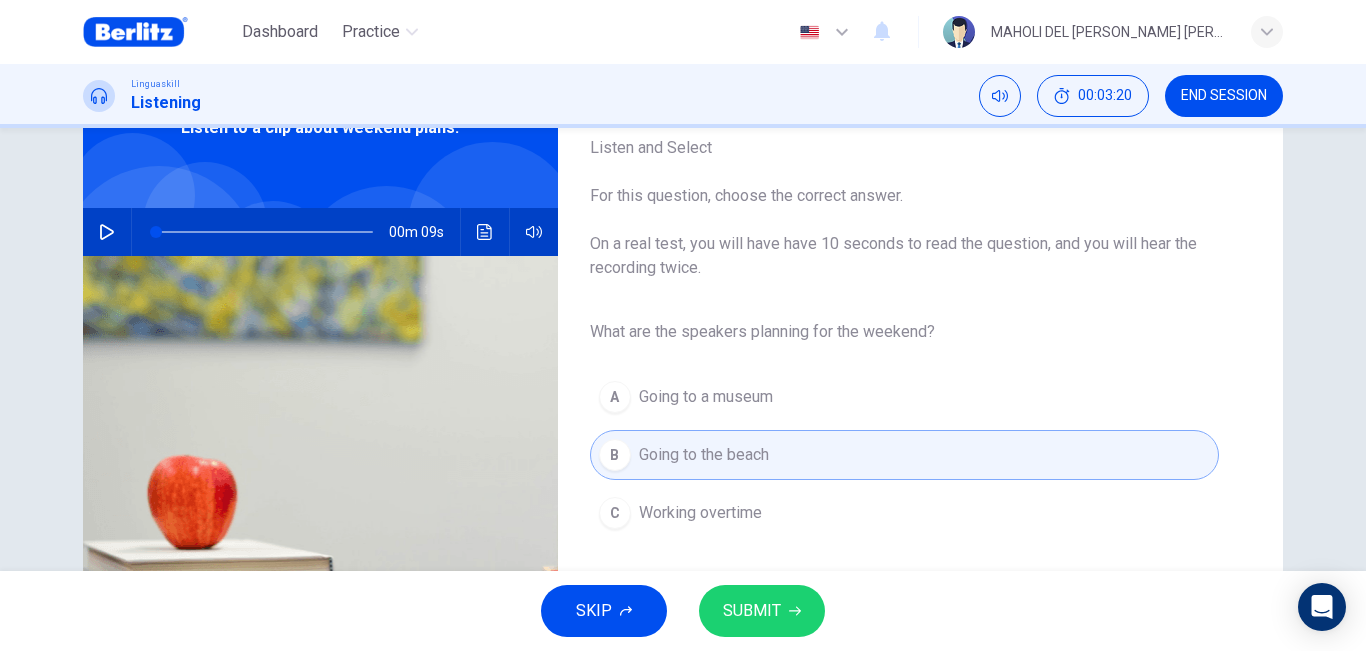 click on "SUBMIT" at bounding box center [752, 611] 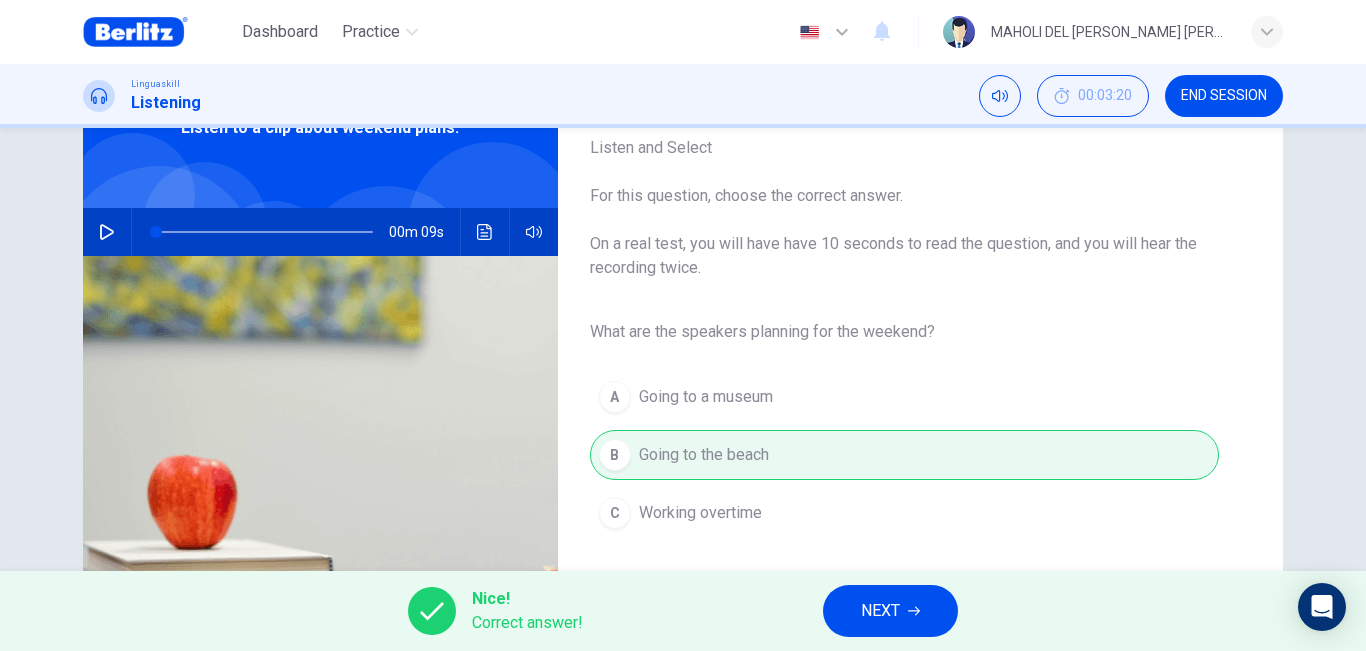 click on "NEXT" at bounding box center [890, 611] 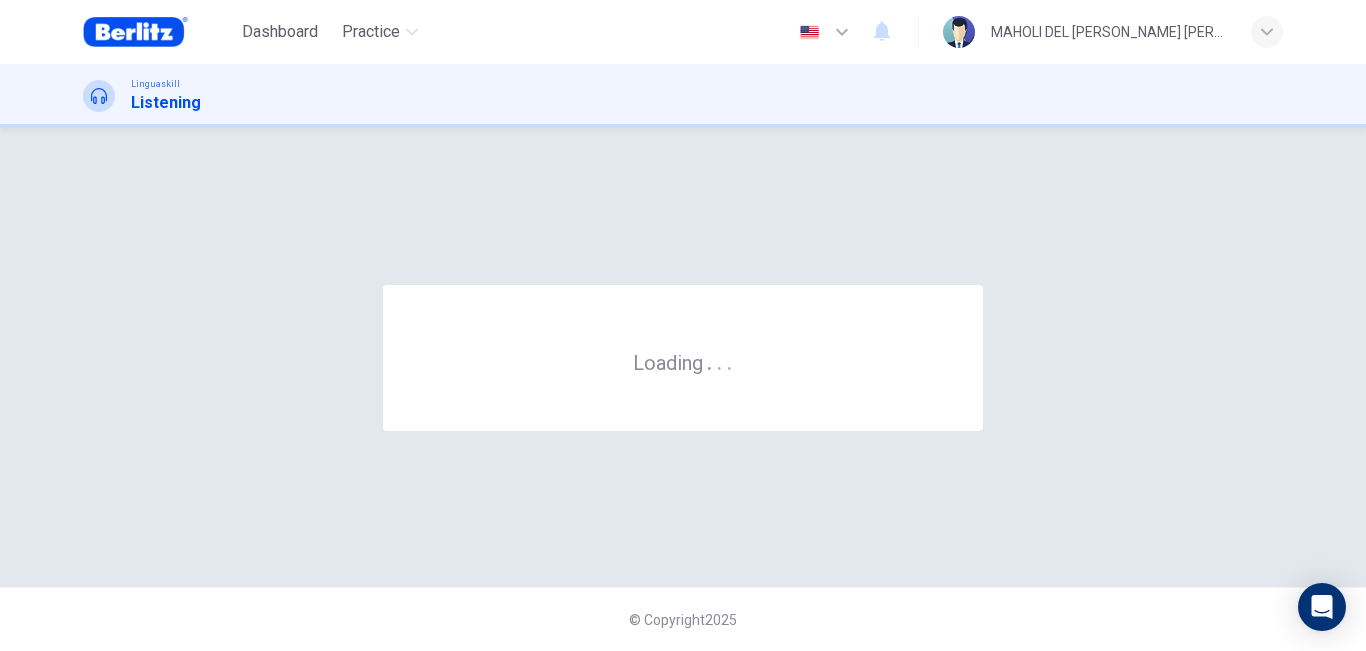 scroll, scrollTop: 0, scrollLeft: 0, axis: both 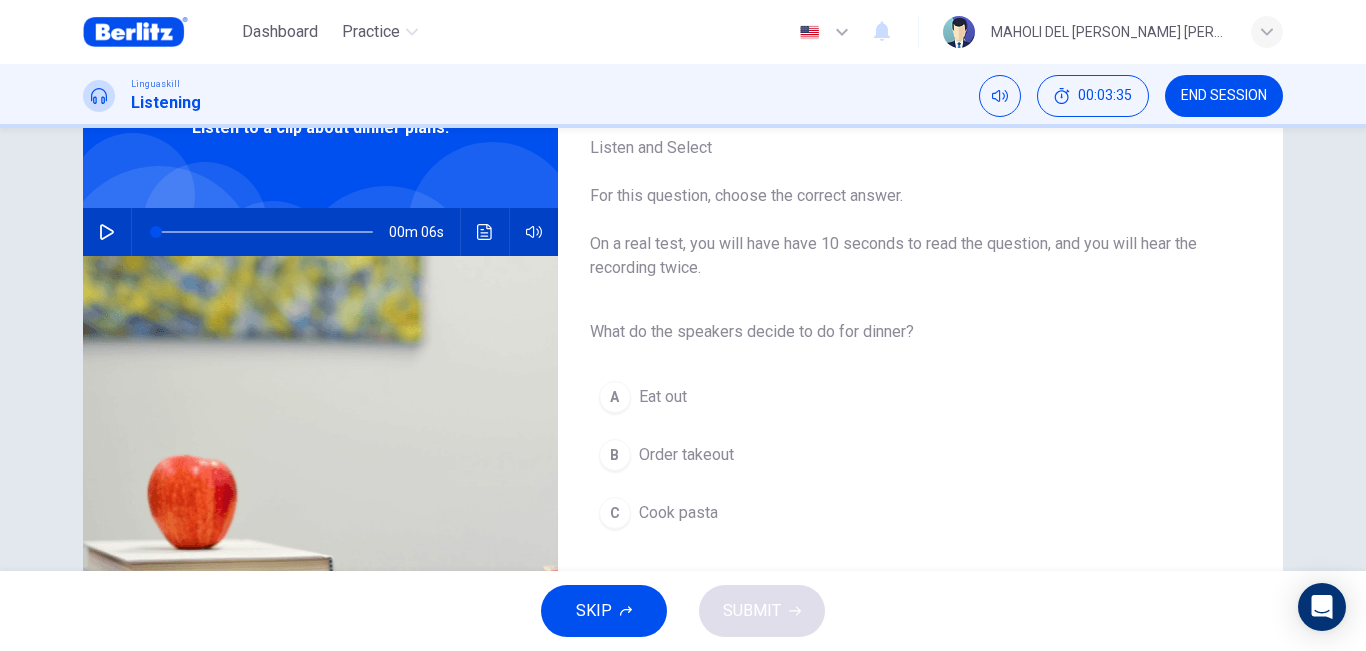 click at bounding box center (107, 232) 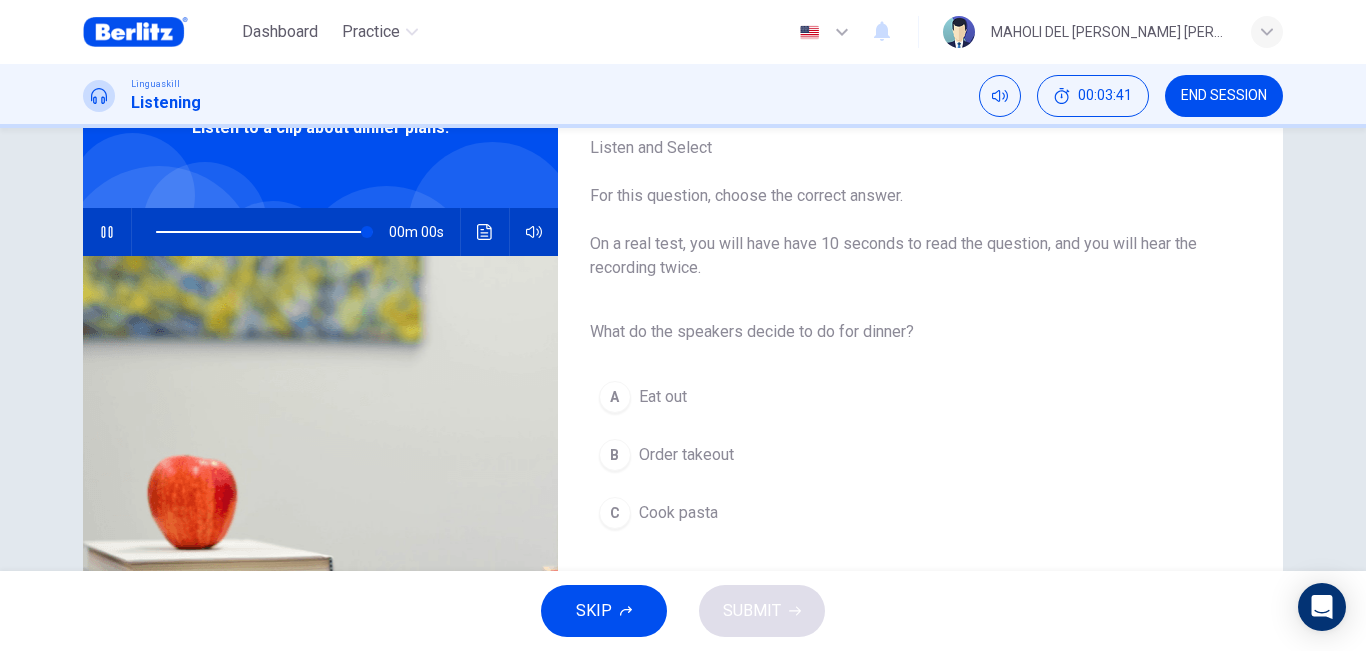 type on "*" 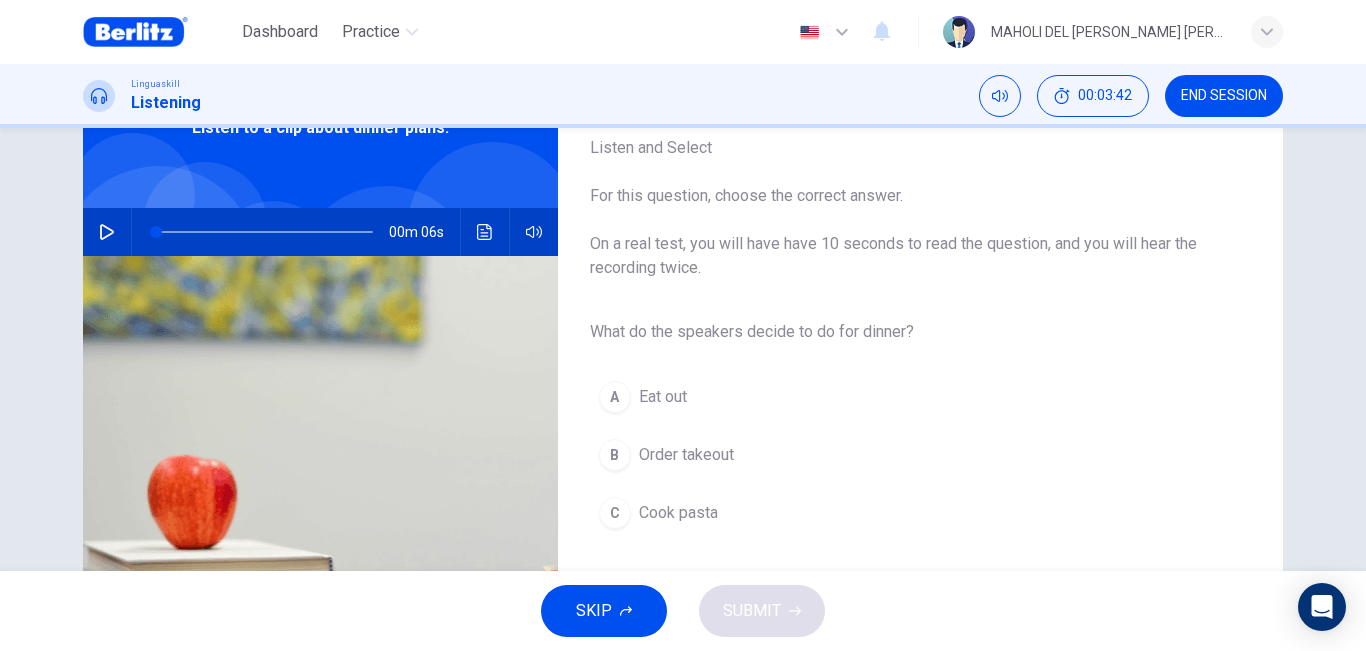 click on "Cook pasta" at bounding box center [678, 513] 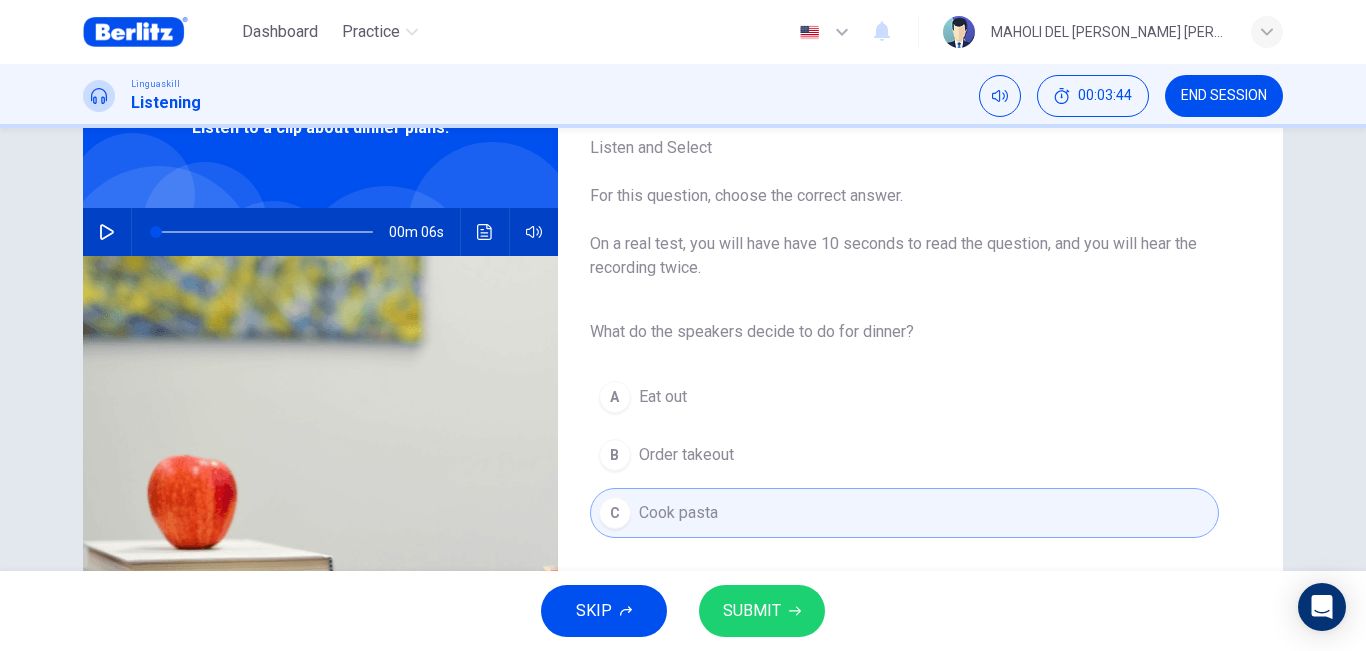 click on "SUBMIT" at bounding box center (752, 611) 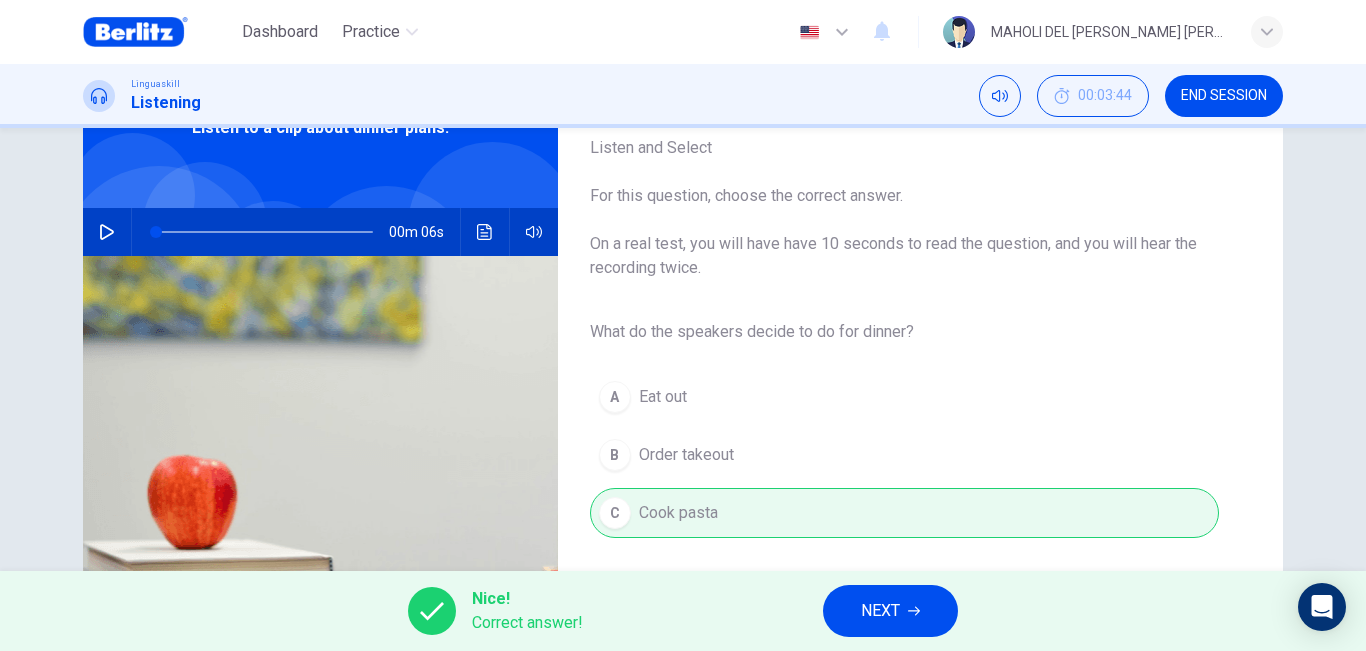 click on "NEXT" at bounding box center [880, 611] 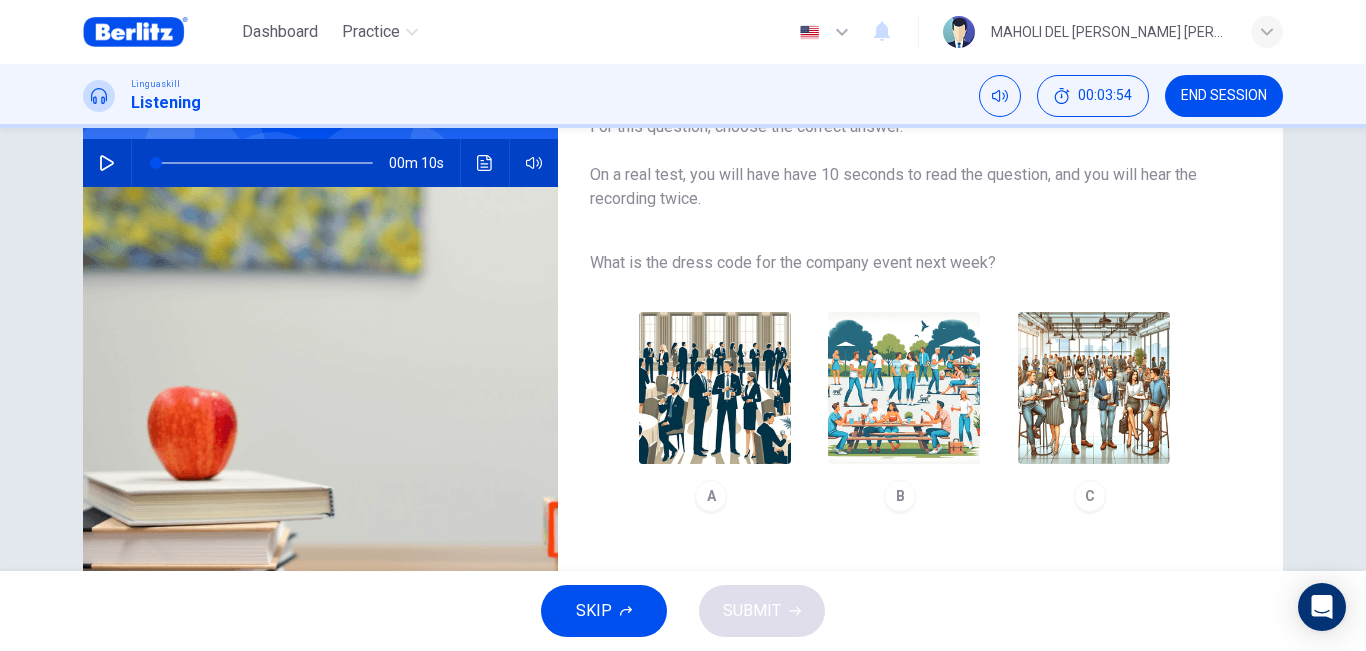 scroll, scrollTop: 185, scrollLeft: 0, axis: vertical 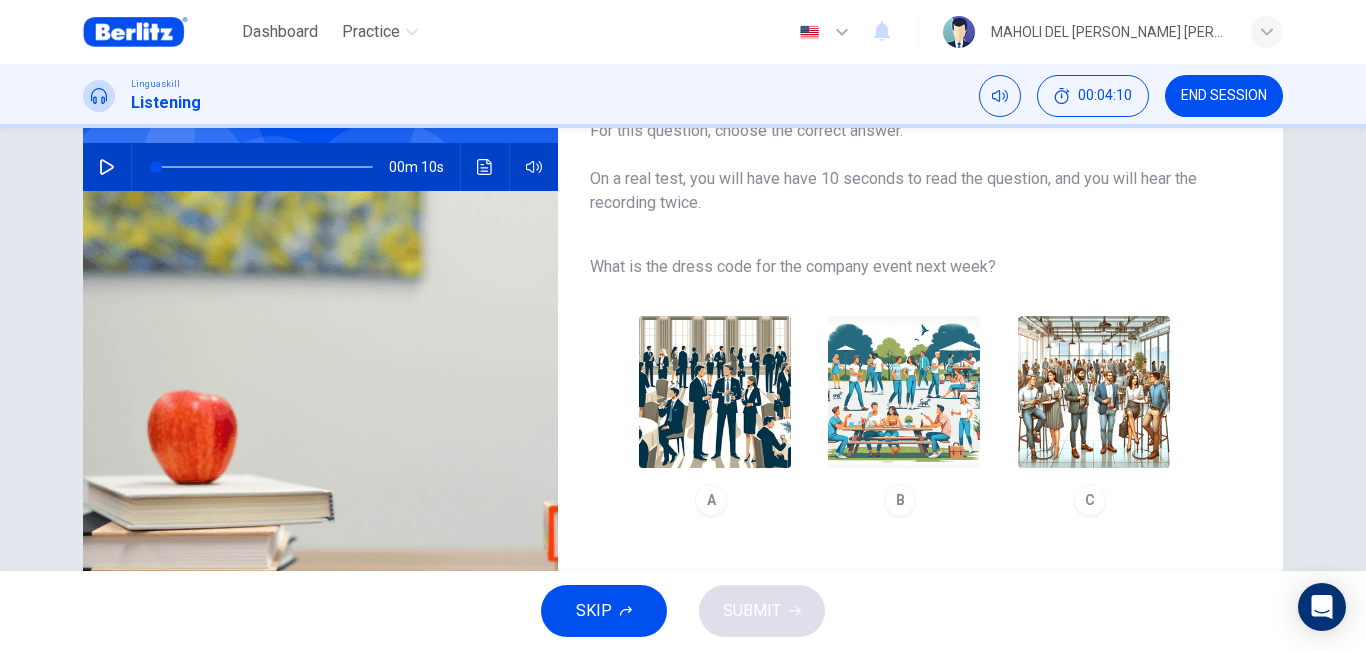 drag, startPoint x: 998, startPoint y: 261, endPoint x: 642, endPoint y: 258, distance: 356.01263 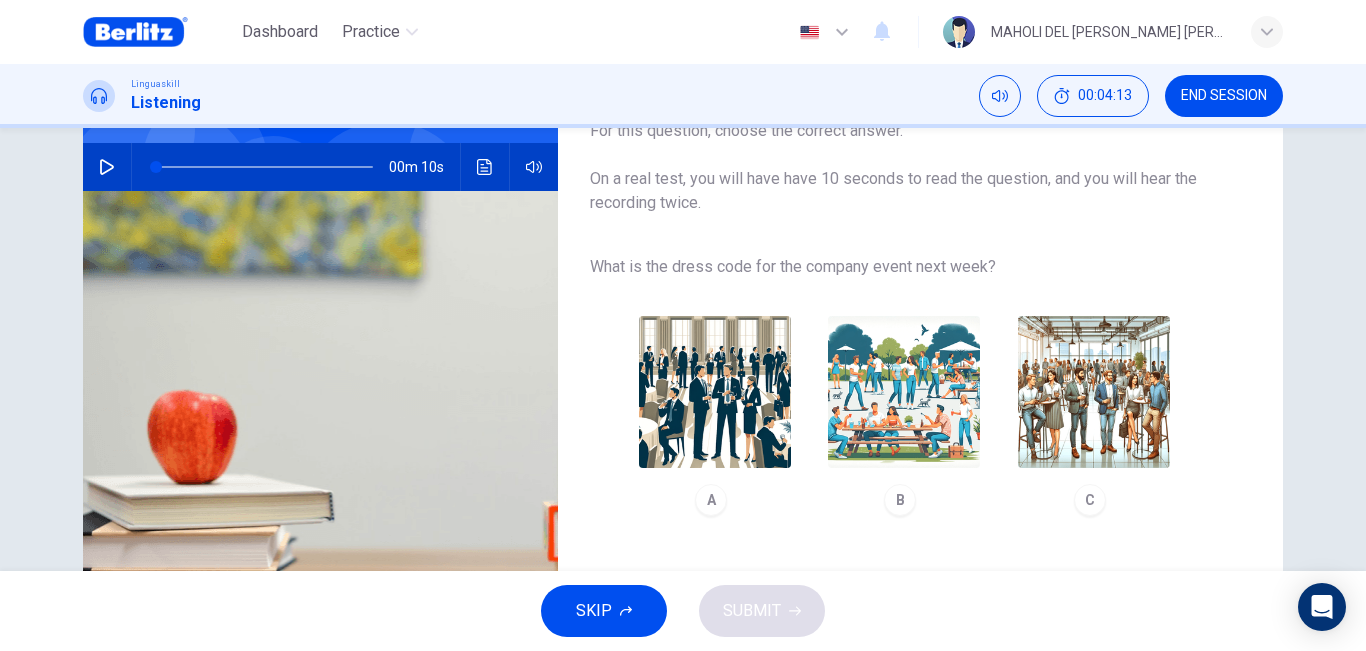 click 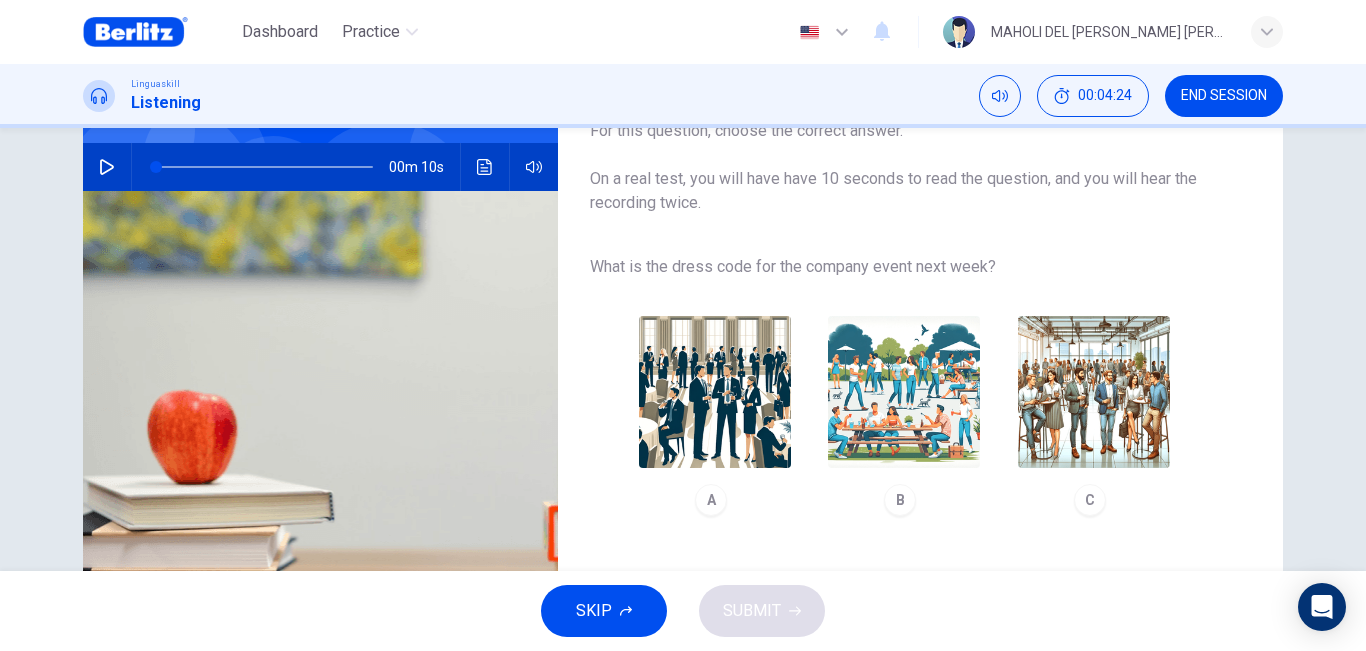 type on "*" 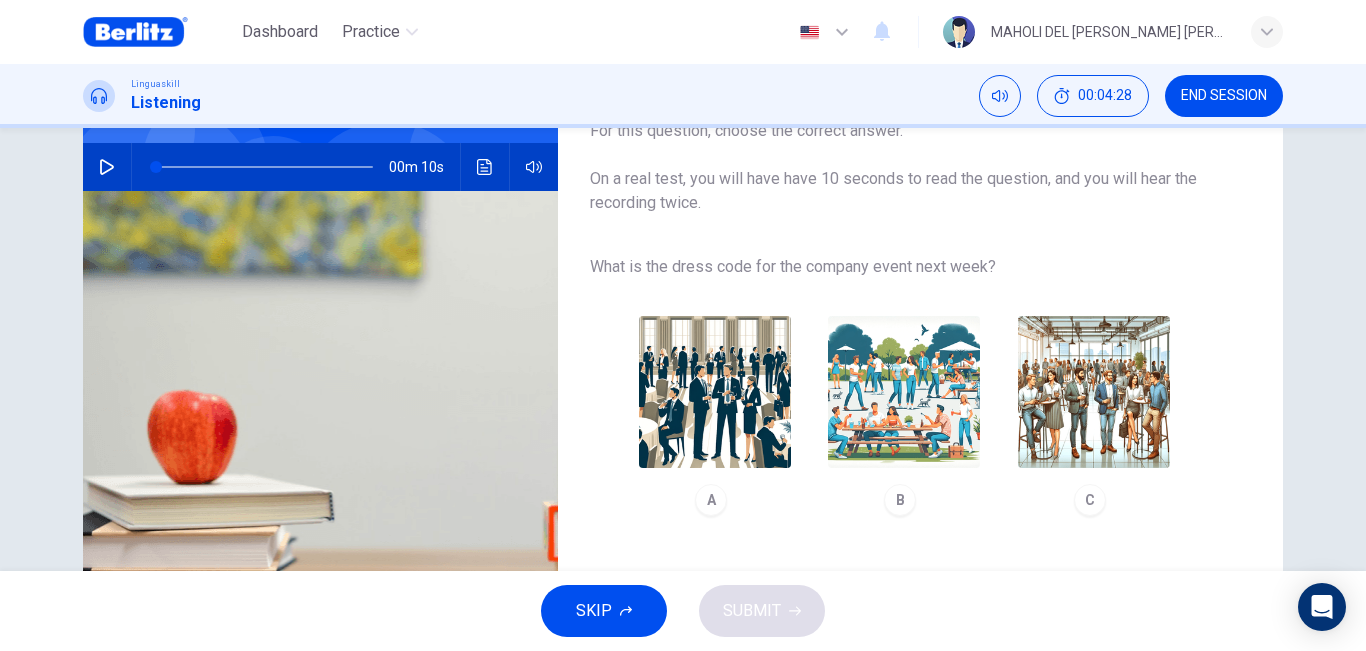 click at bounding box center [1094, 392] 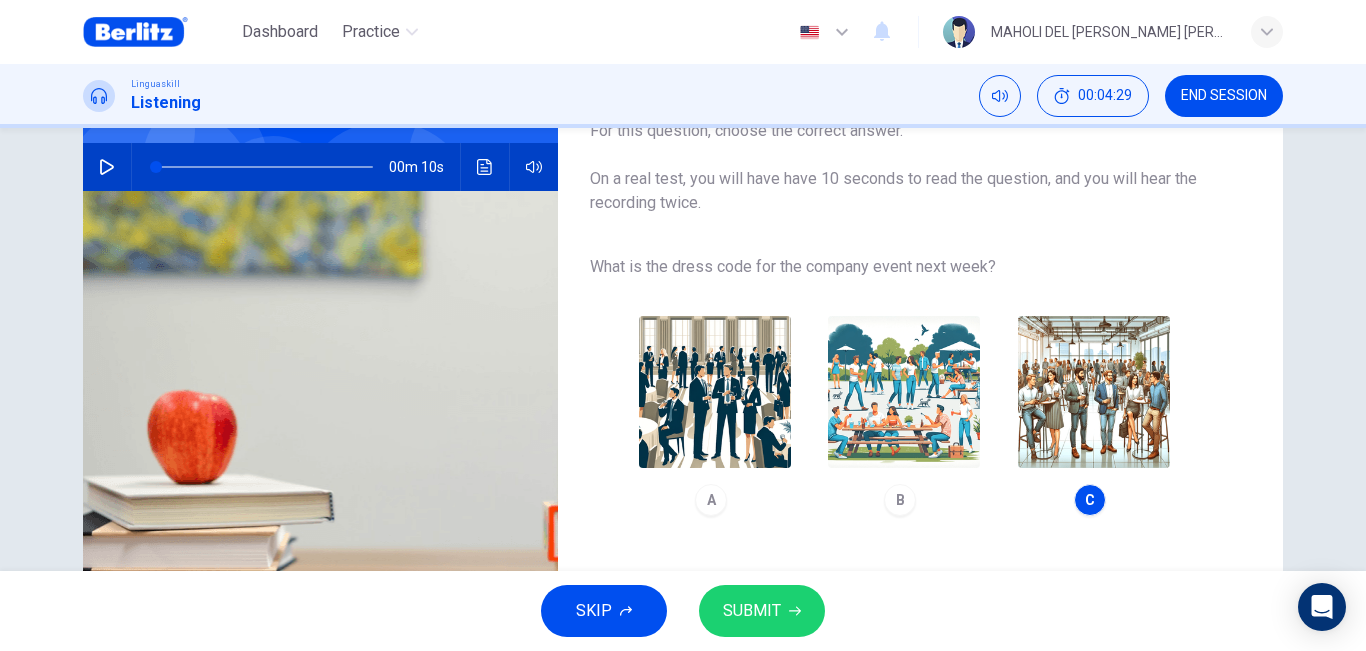 click on "SUBMIT" at bounding box center [752, 611] 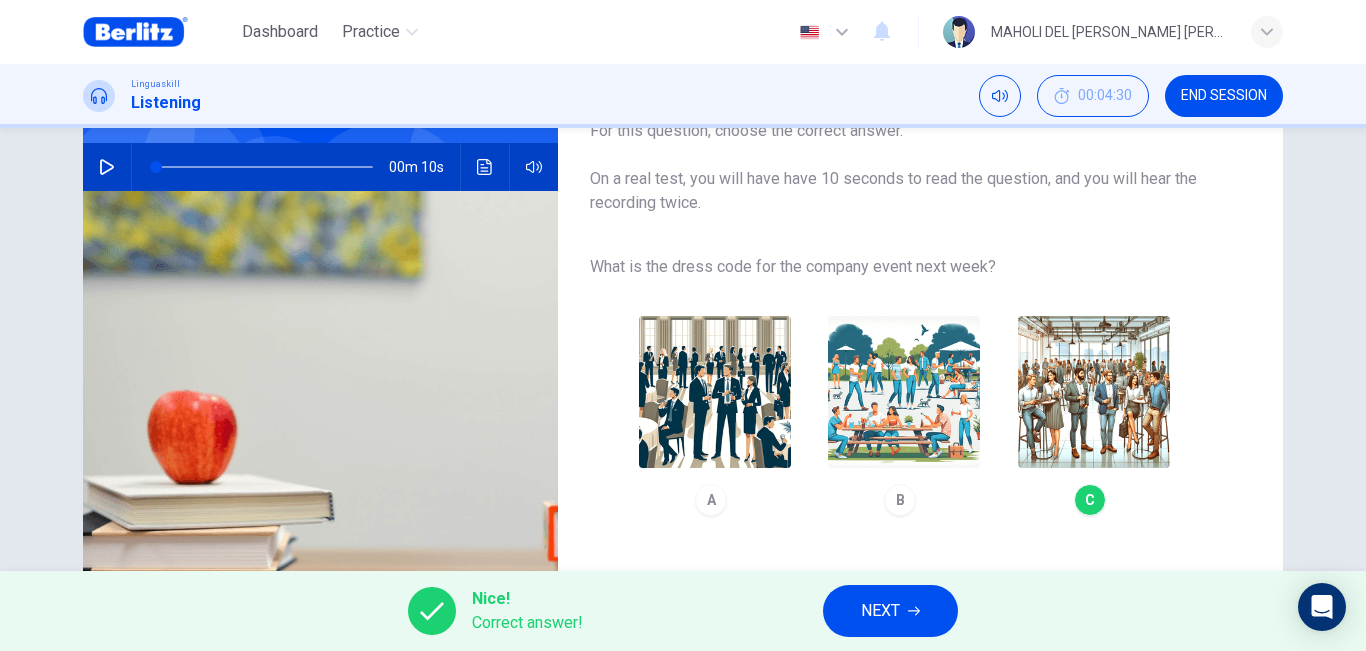 click 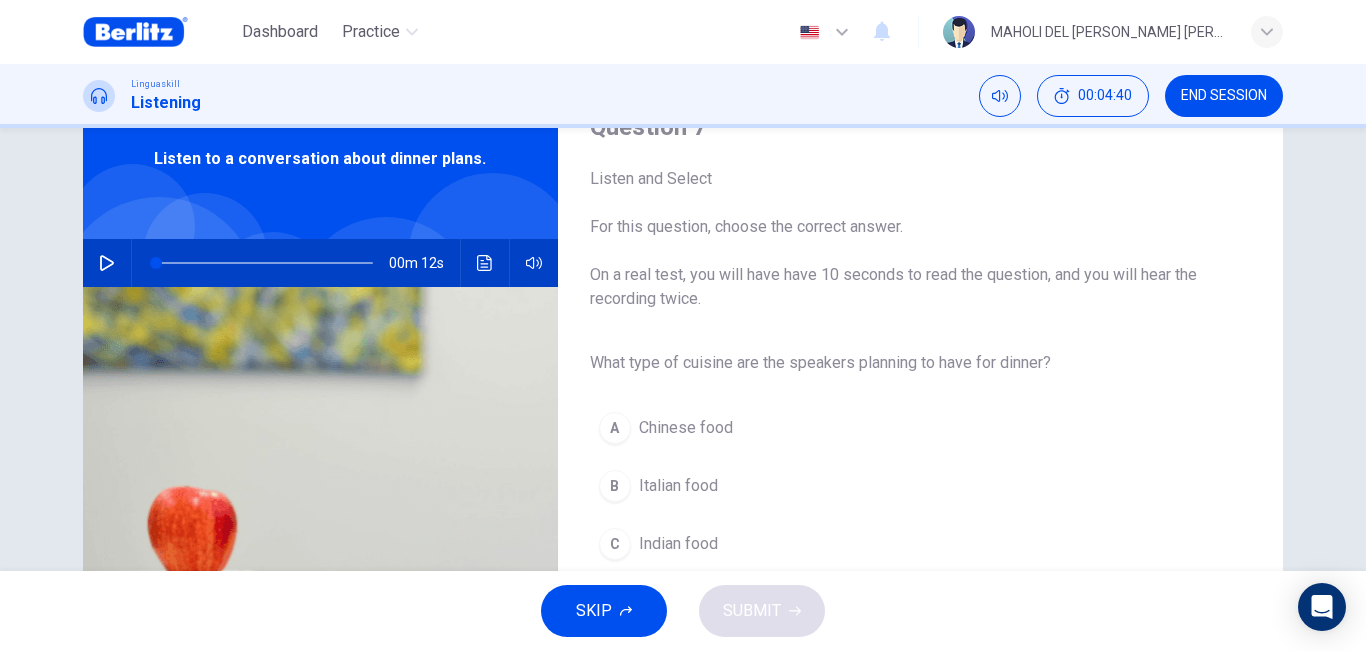 scroll, scrollTop: 91, scrollLeft: 0, axis: vertical 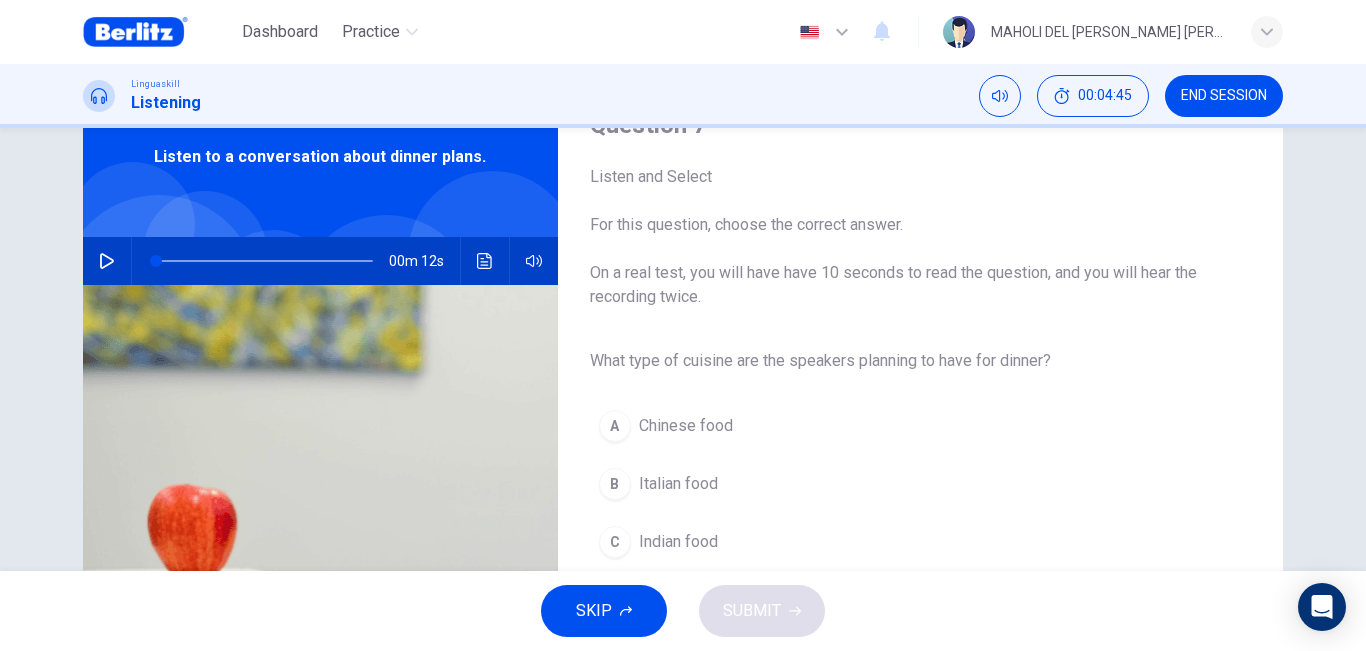 click 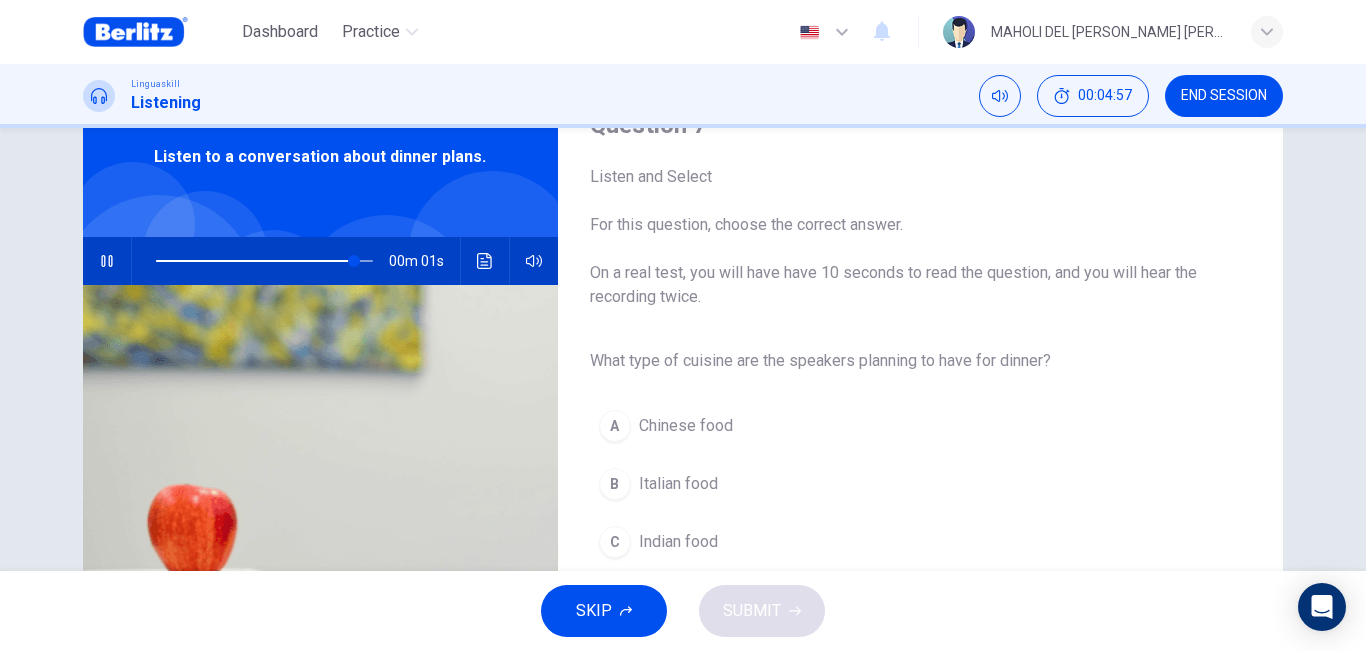 type on "*" 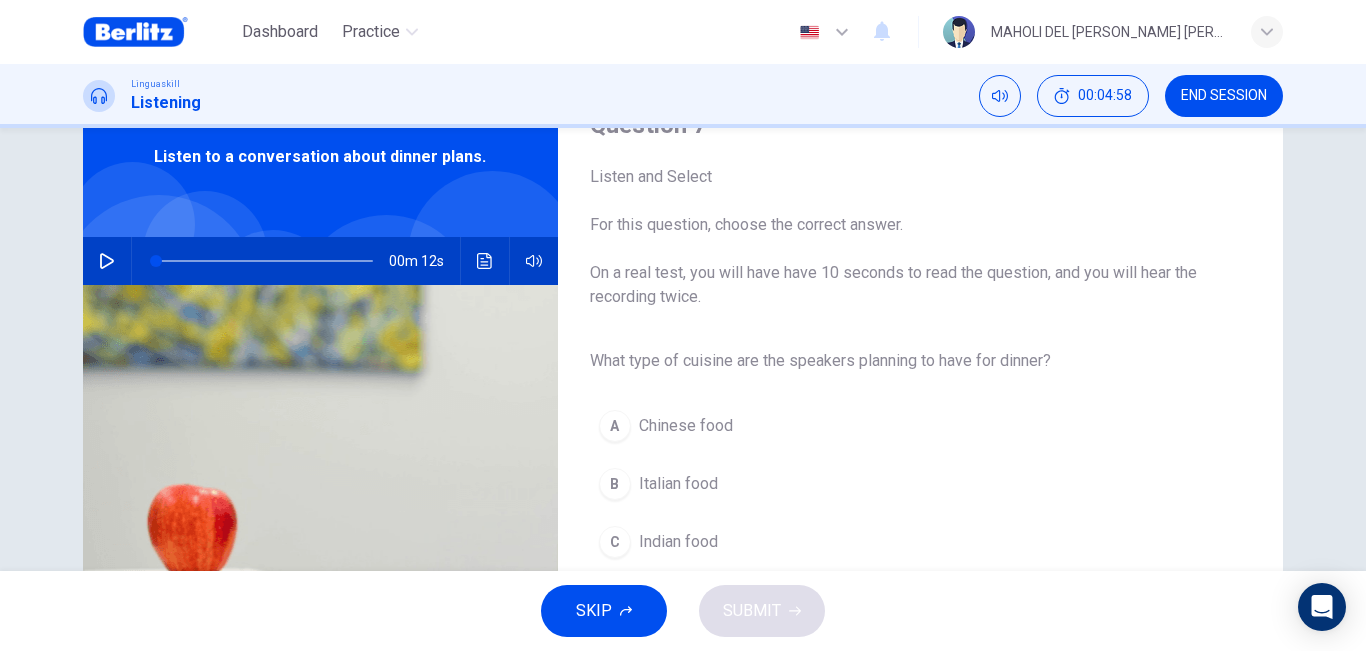 click on "Italian food" at bounding box center [678, 484] 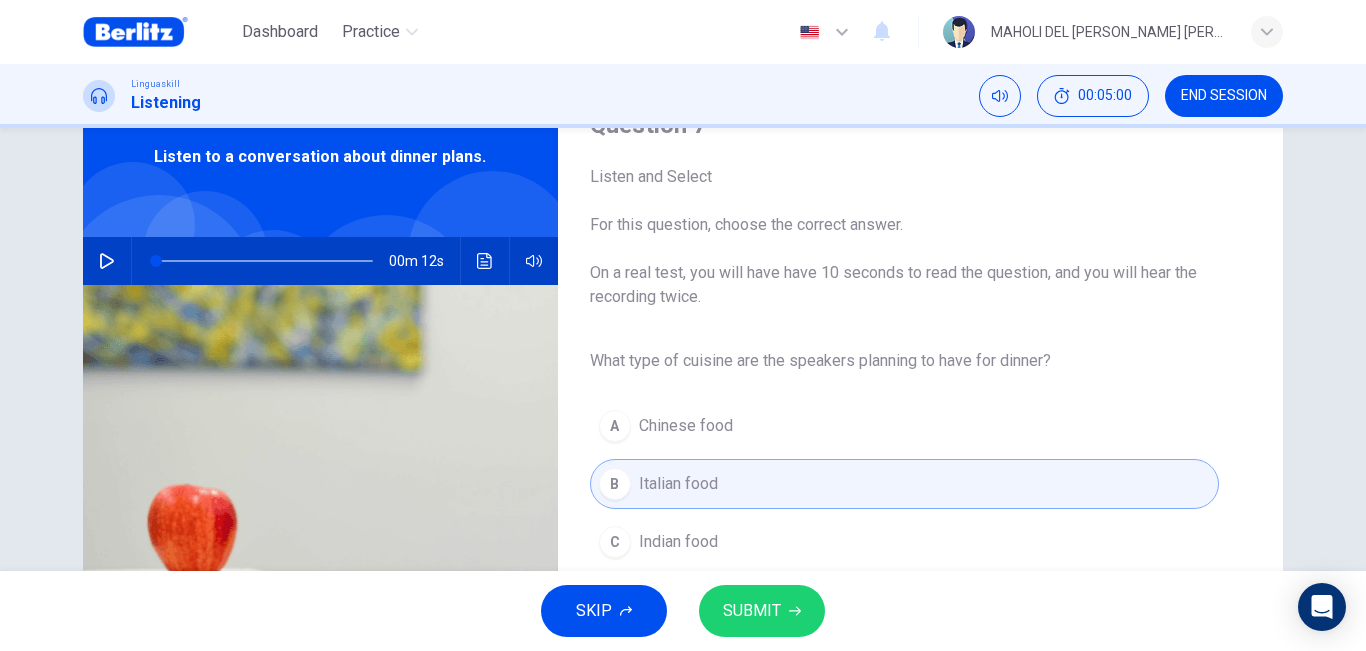 click on "SUBMIT" at bounding box center [752, 611] 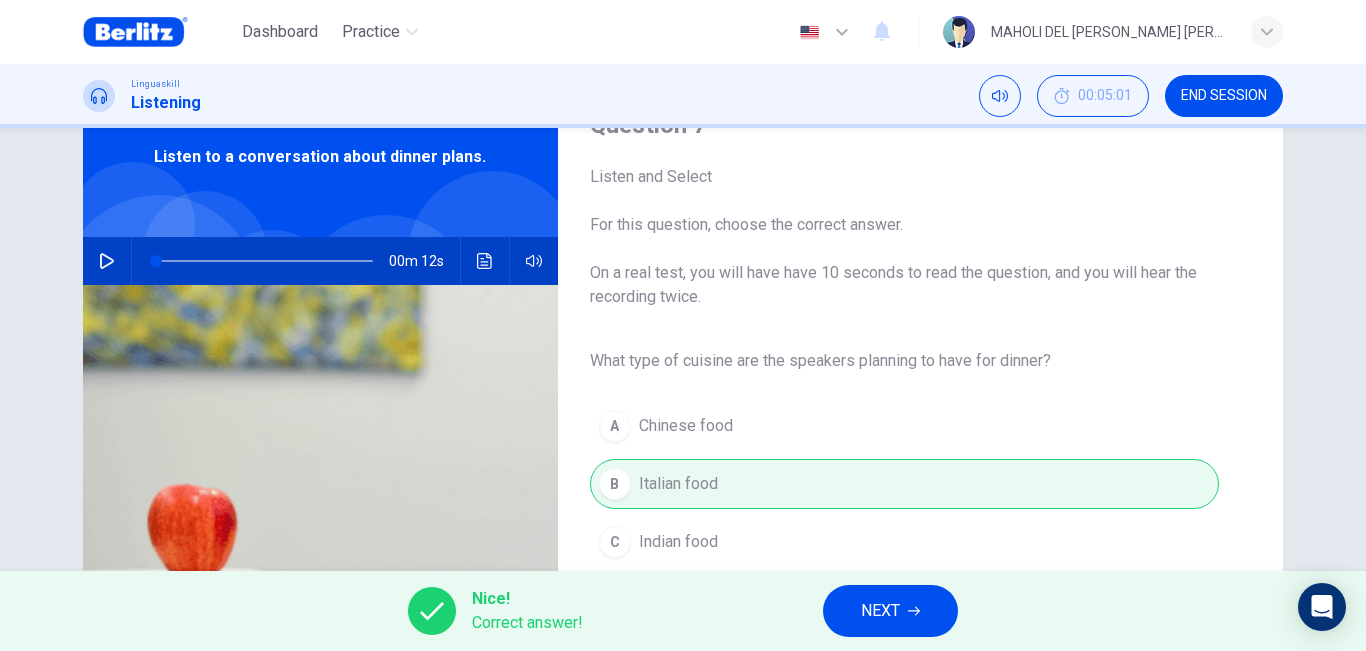 click on "NEXT" at bounding box center [890, 611] 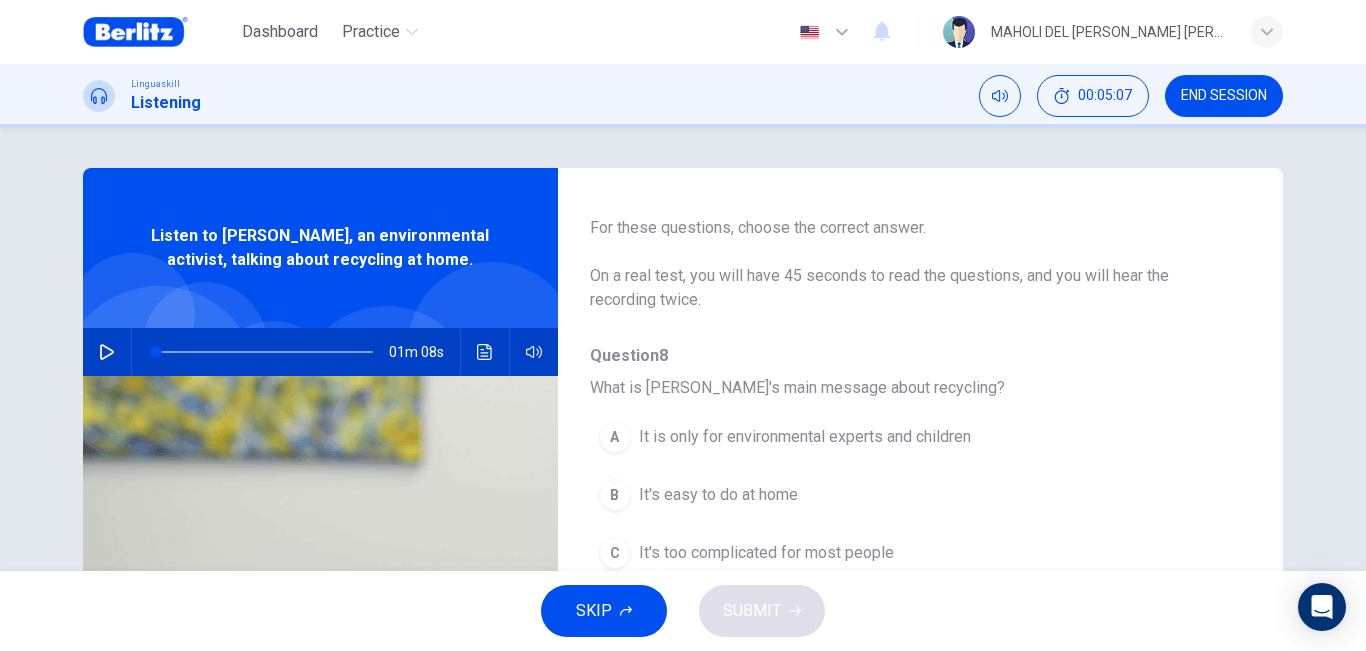 scroll, scrollTop: 66, scrollLeft: 0, axis: vertical 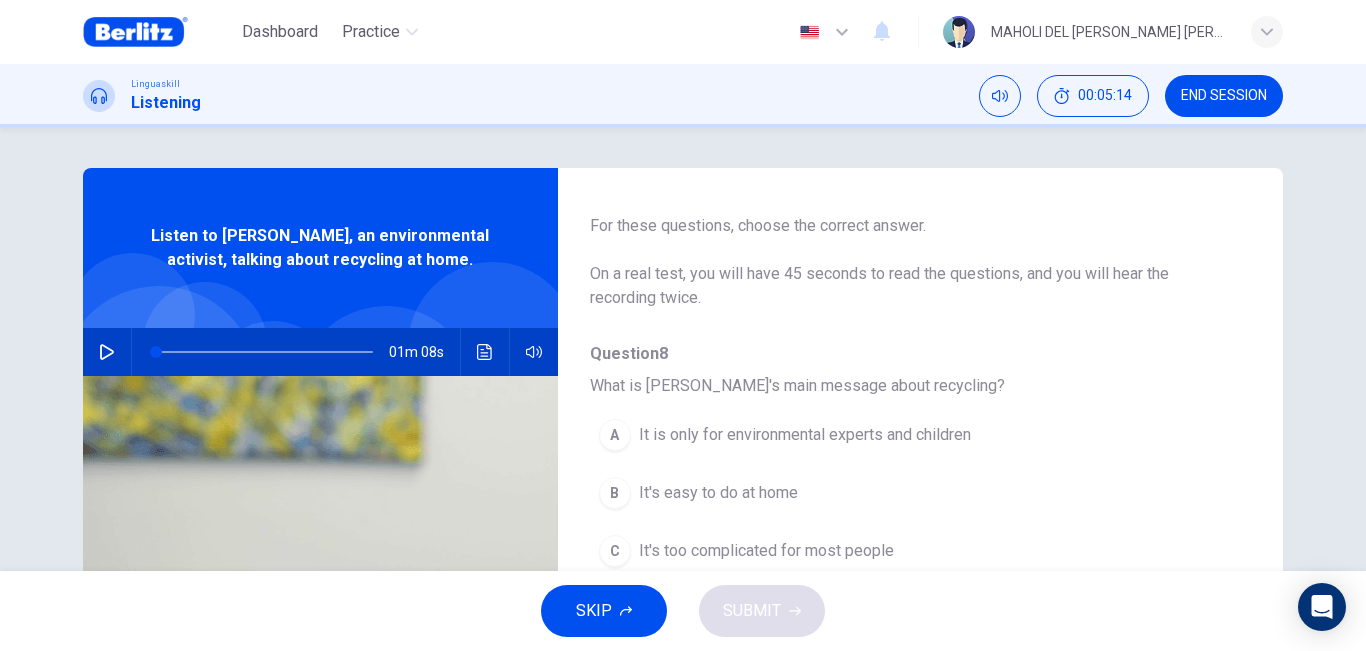 drag, startPoint x: 1247, startPoint y: 412, endPoint x: 1248, endPoint y: 472, distance: 60.00833 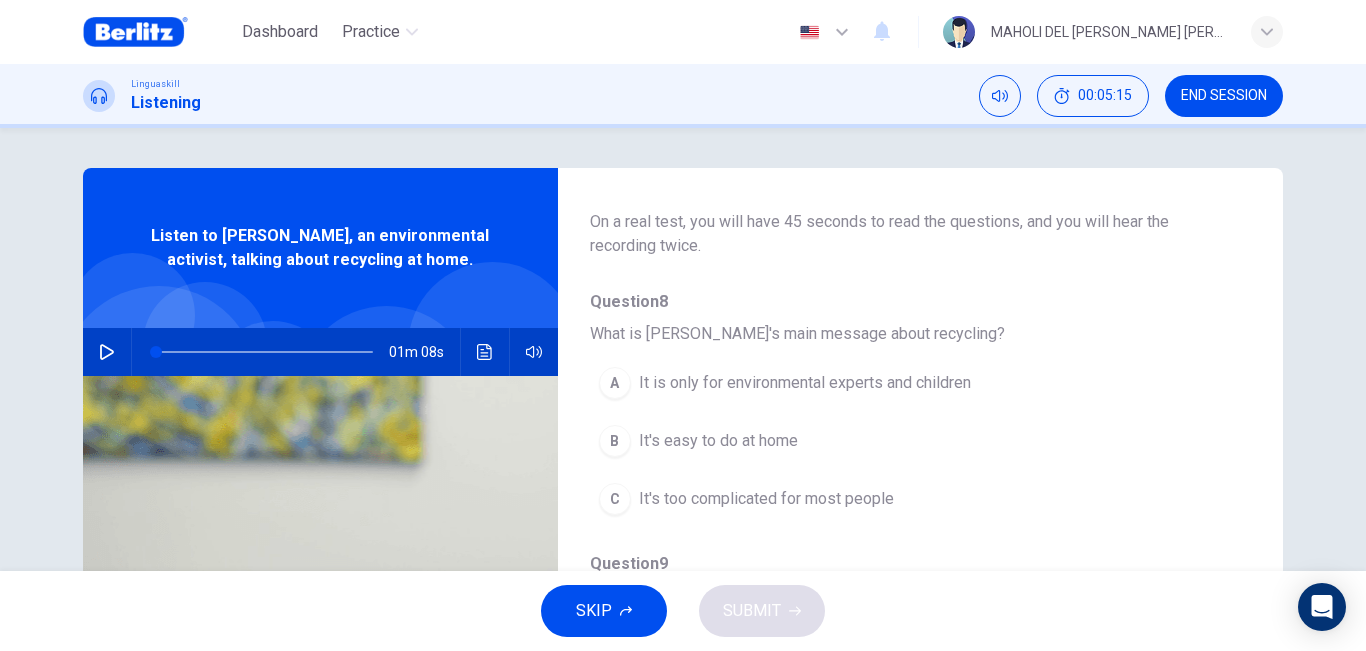 scroll, scrollTop: 170, scrollLeft: 0, axis: vertical 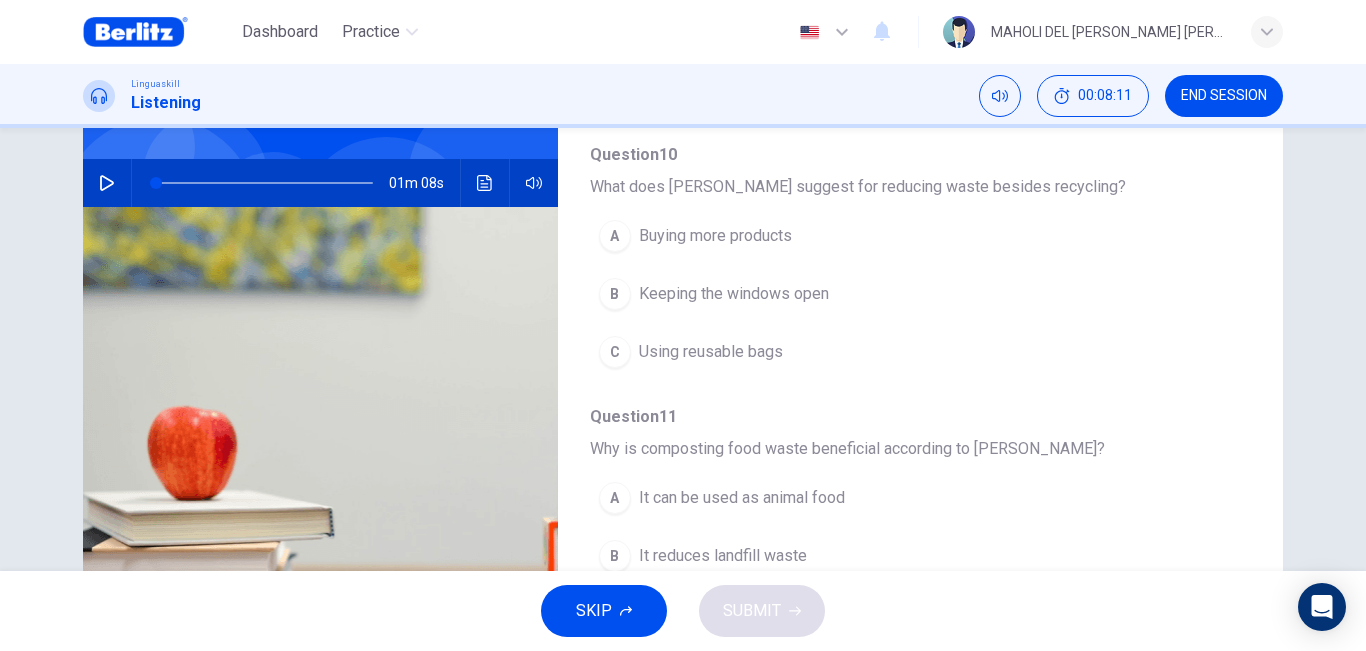 click 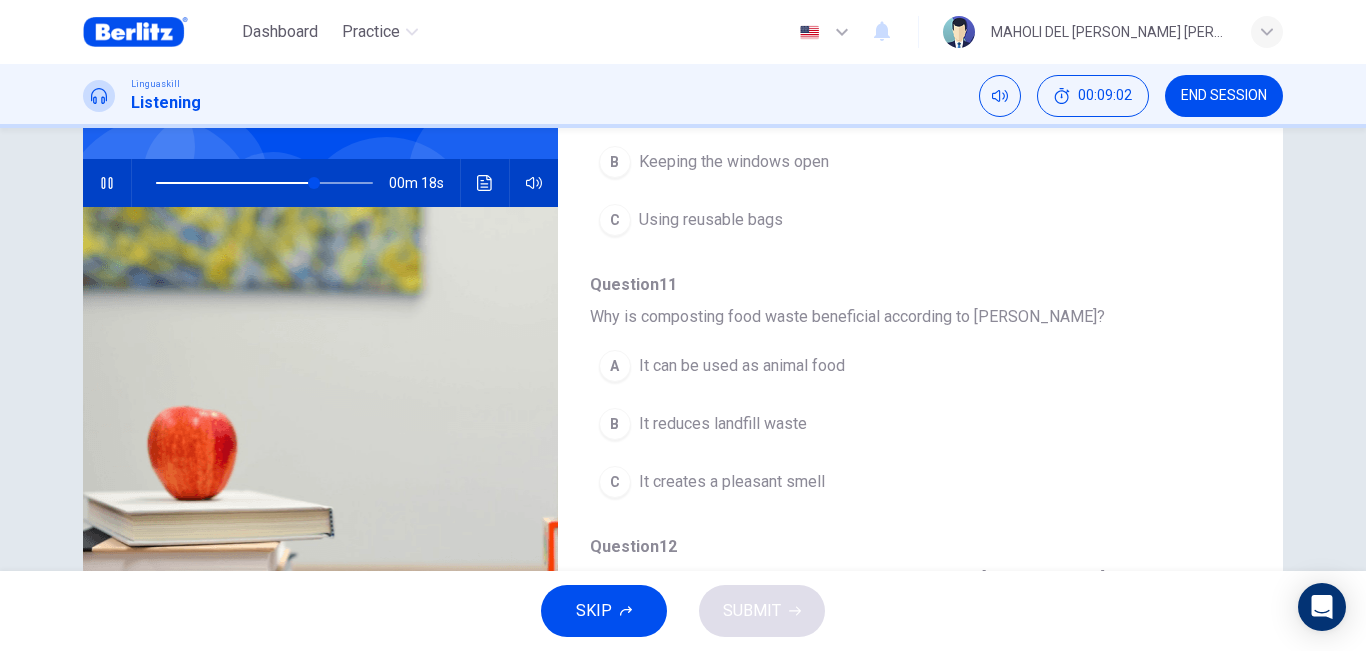 scroll, scrollTop: 787, scrollLeft: 0, axis: vertical 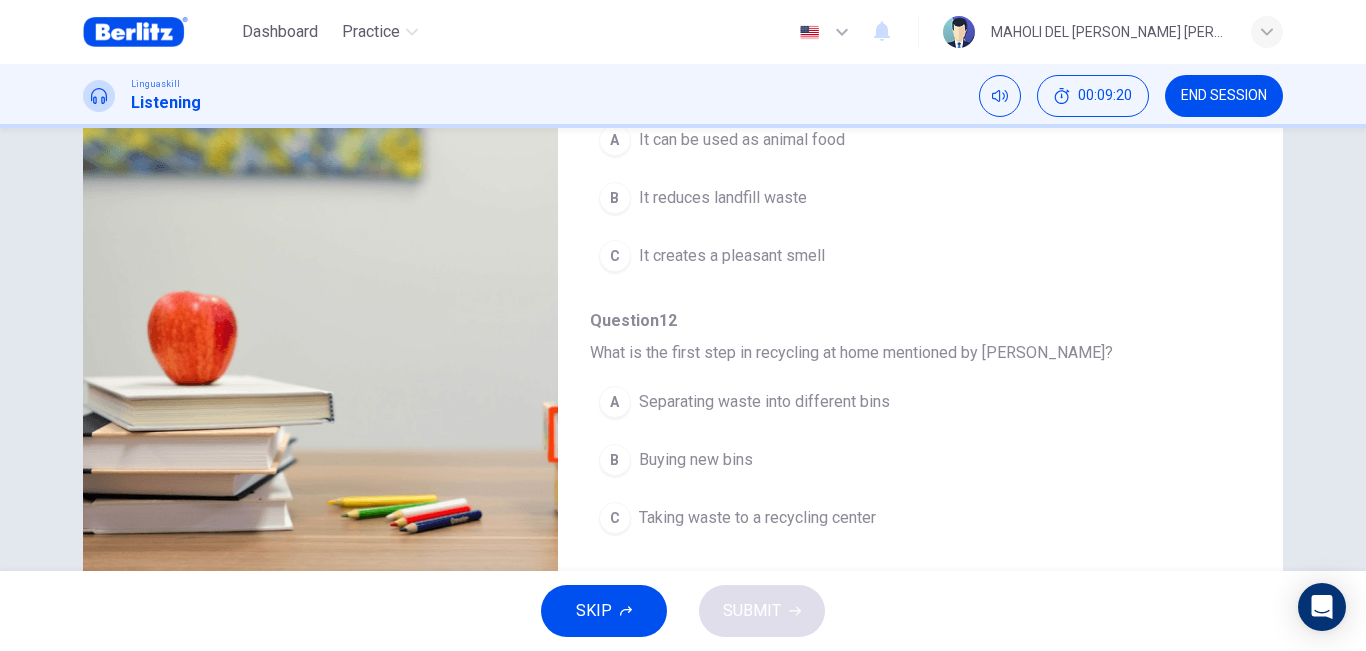 type on "*" 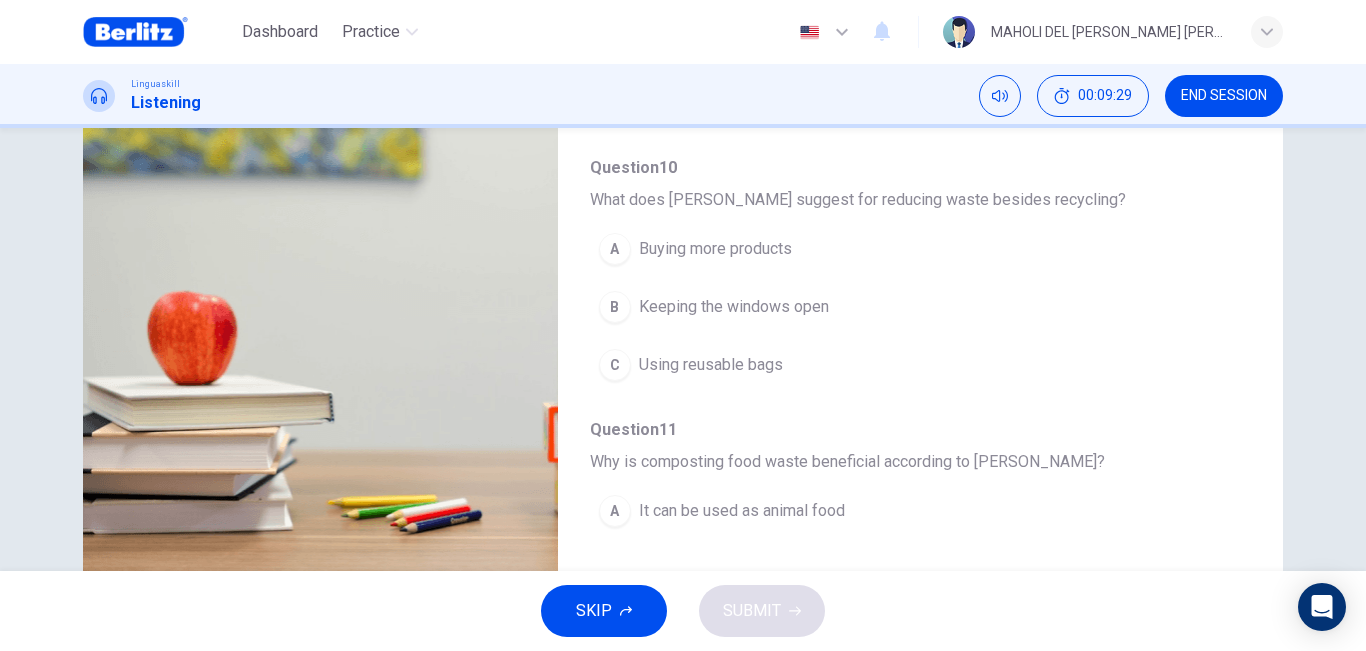 scroll, scrollTop: 489, scrollLeft: 0, axis: vertical 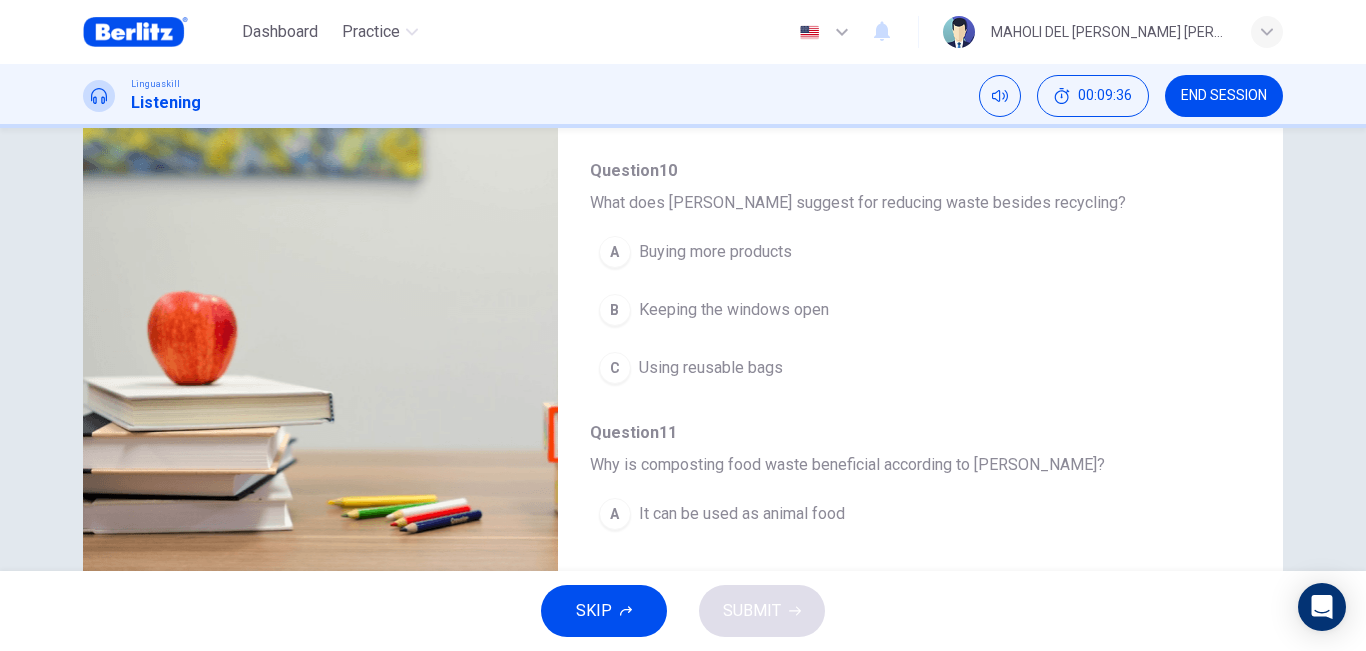 click on "C" at bounding box center (615, 368) 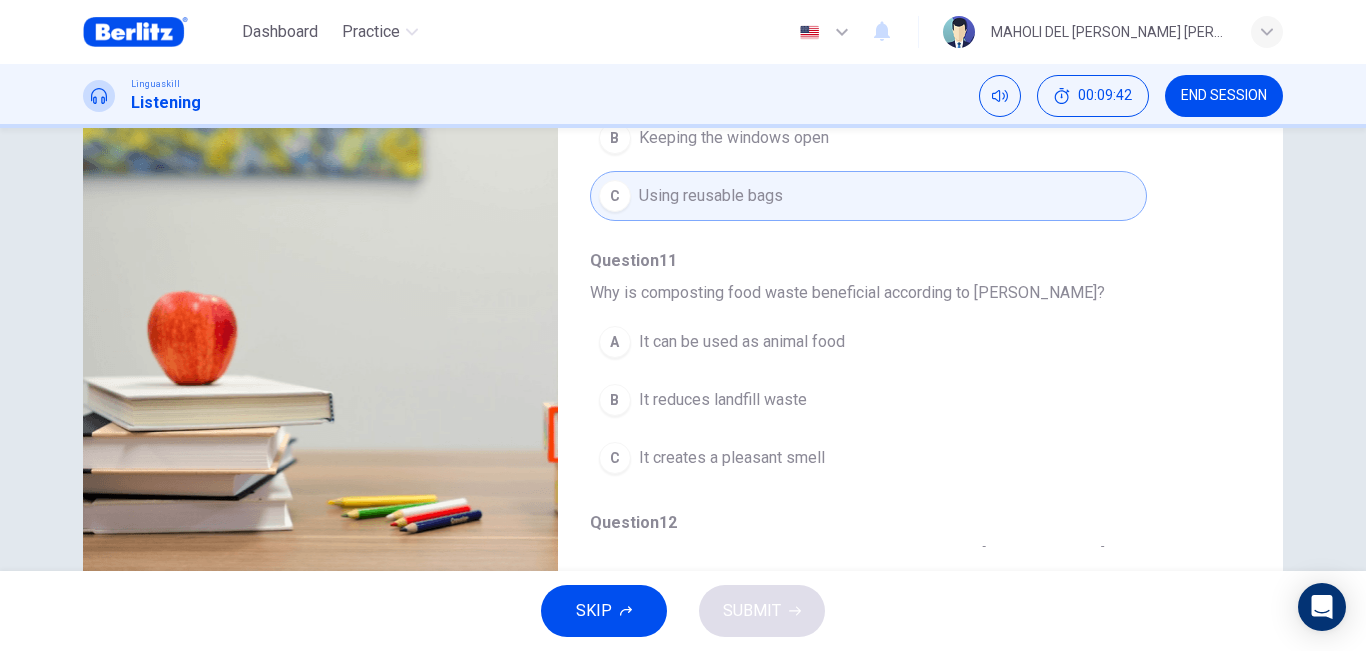 scroll, scrollTop: 664, scrollLeft: 0, axis: vertical 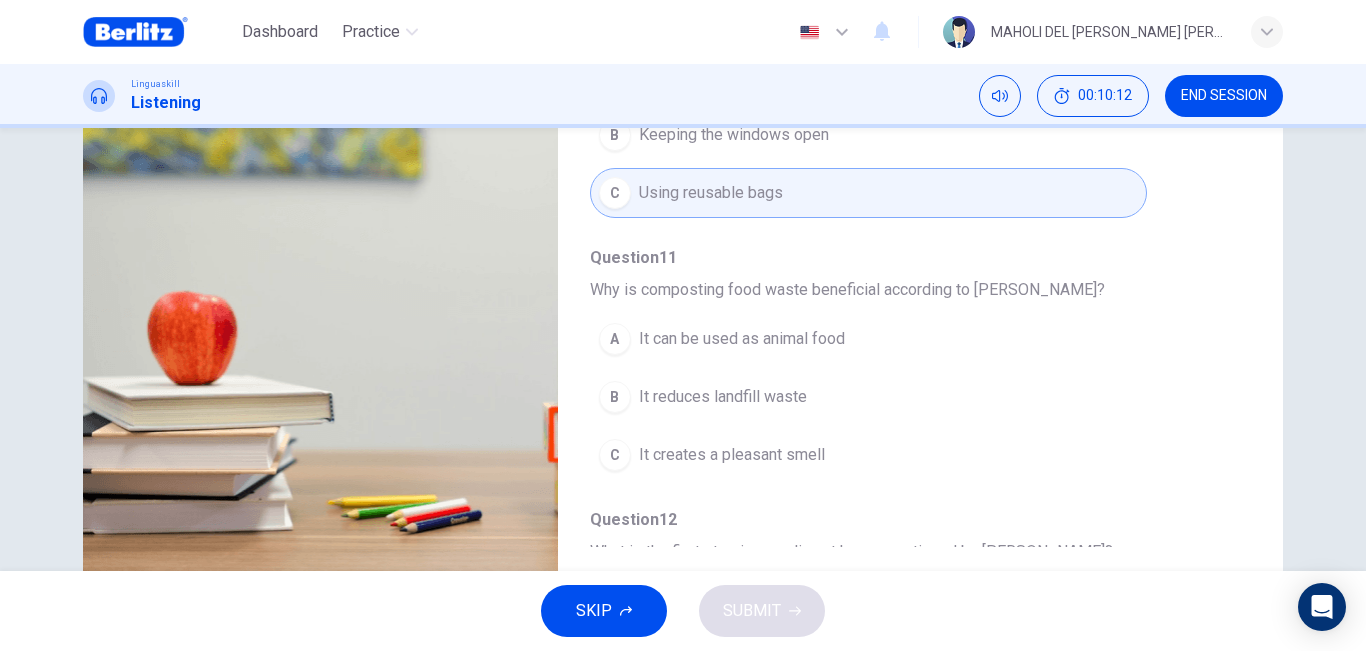 click on "B" at bounding box center [615, 397] 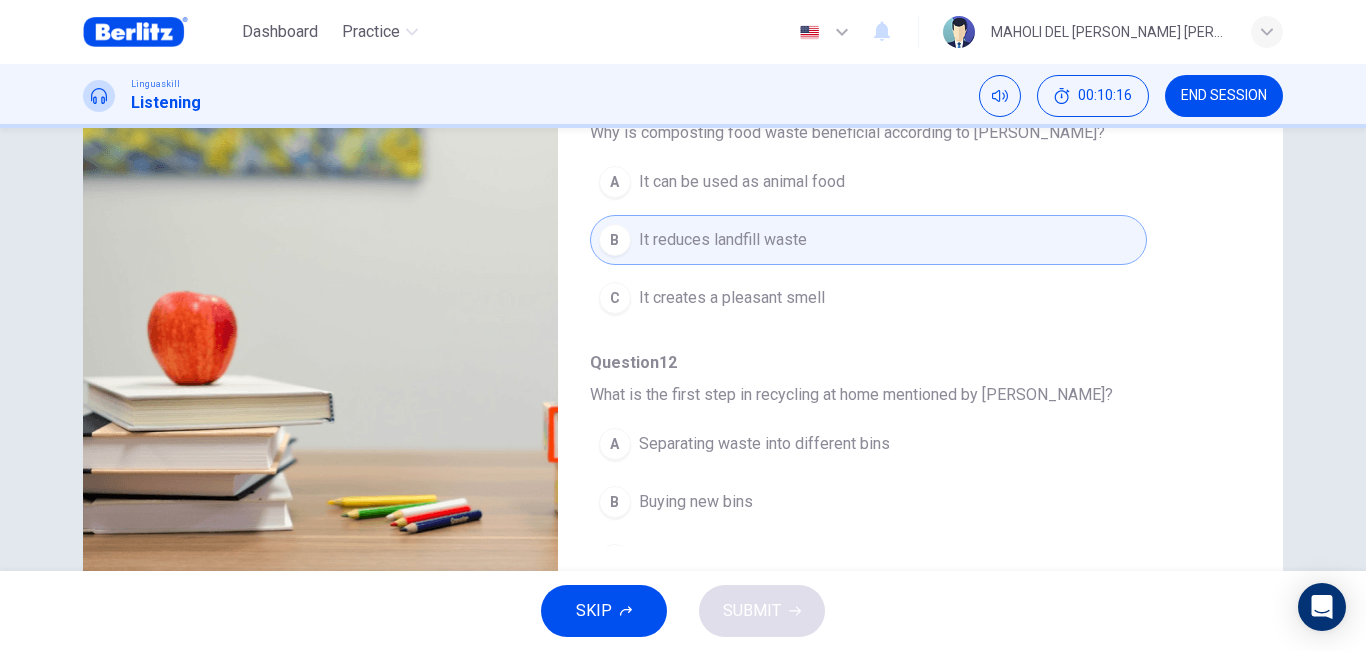 scroll, scrollTop: 846, scrollLeft: 0, axis: vertical 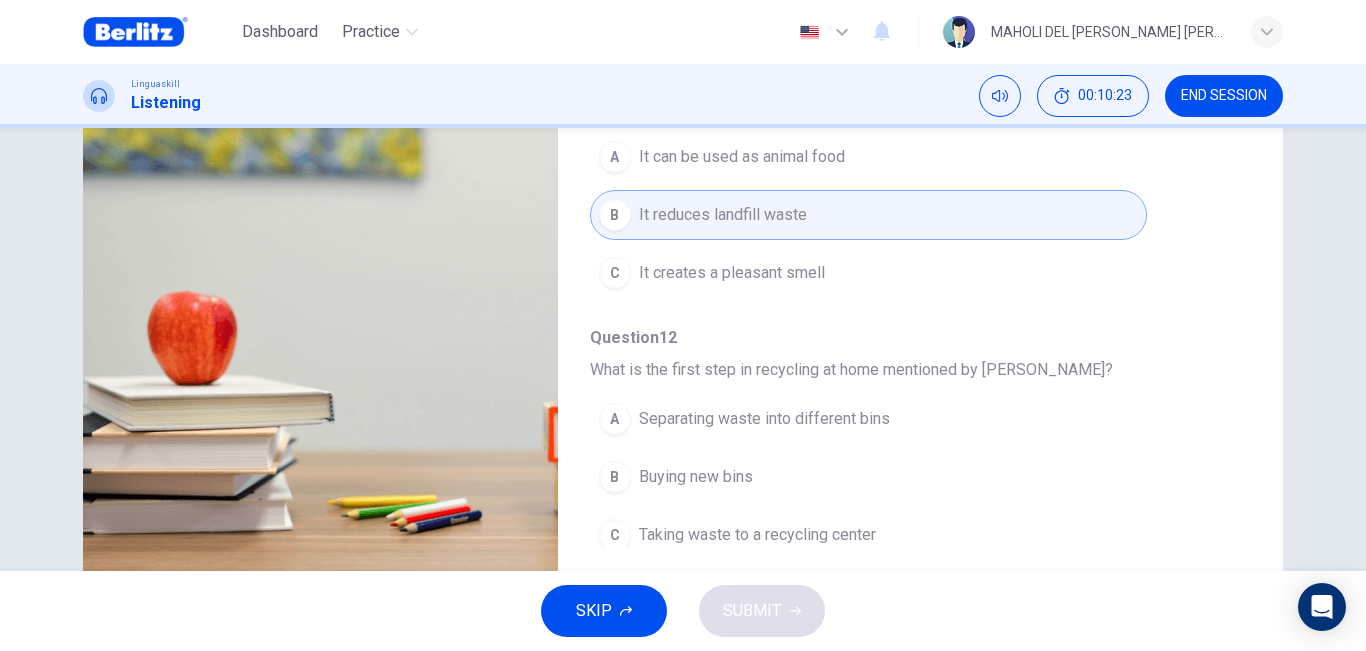 click on "Separating waste into different bins" at bounding box center [764, 419] 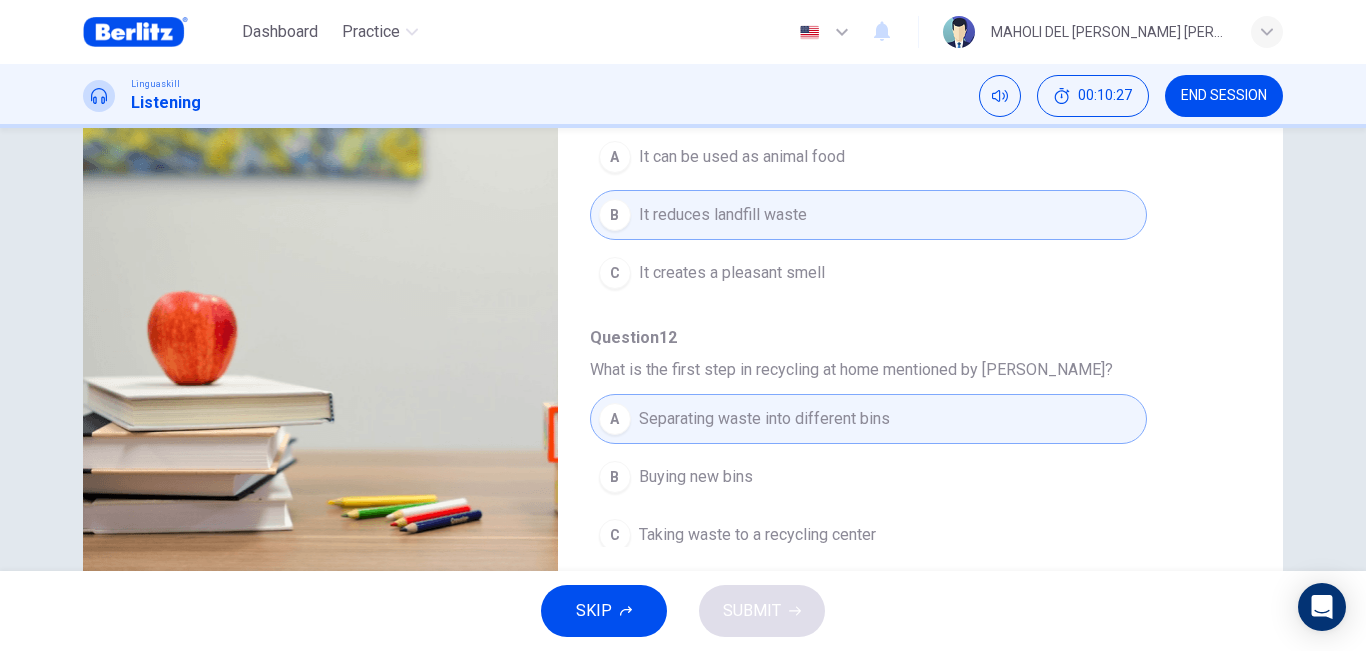 scroll, scrollTop: 332, scrollLeft: 0, axis: vertical 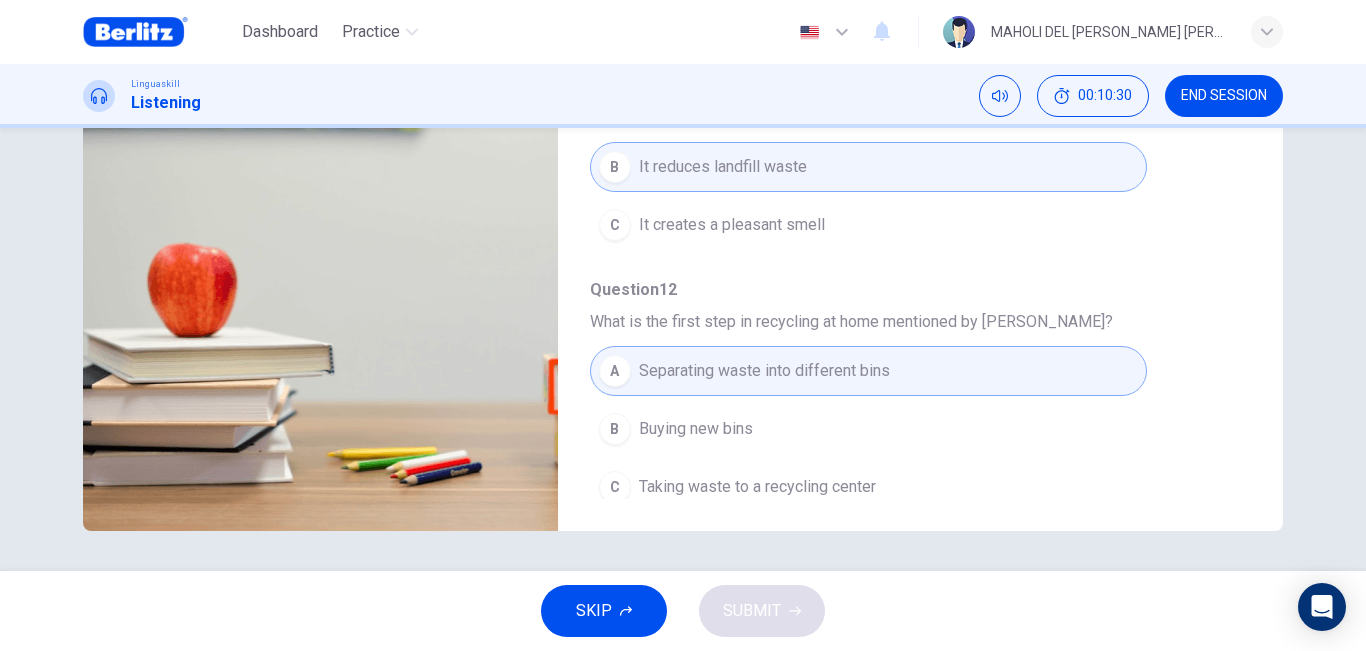 click on "Separating waste into different bins" at bounding box center [764, 371] 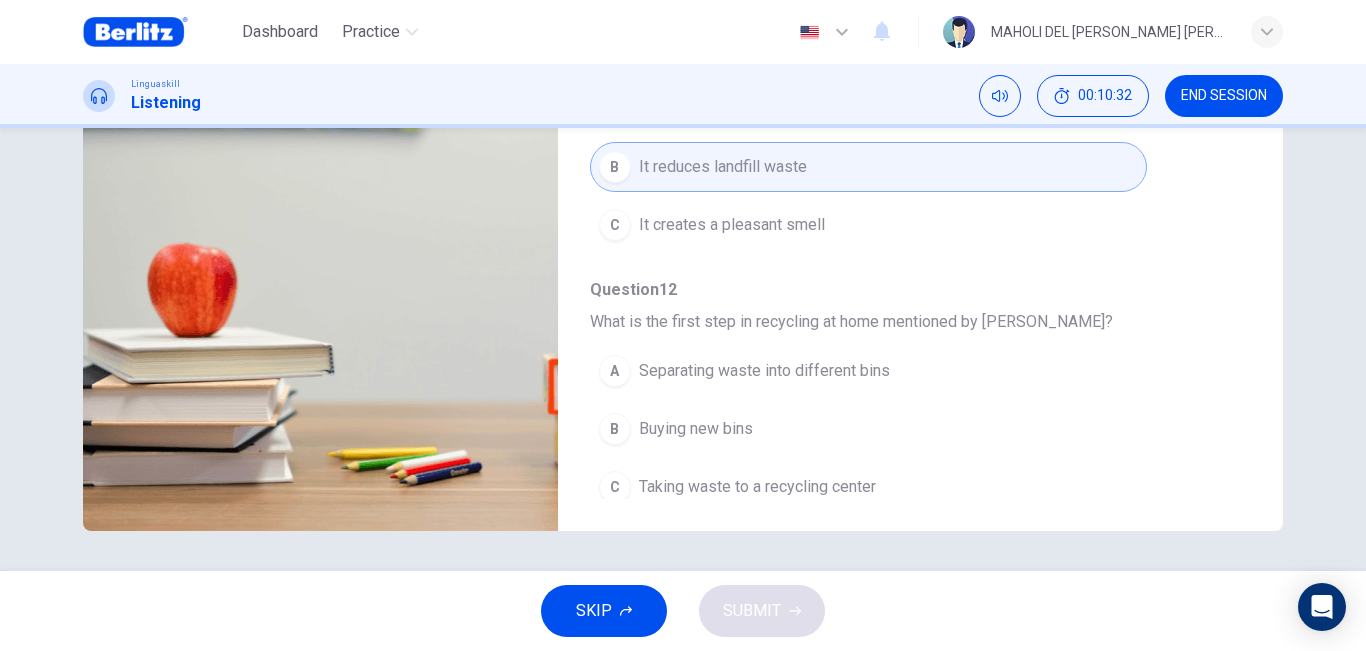 click on "Separating waste into different bins" at bounding box center [764, 371] 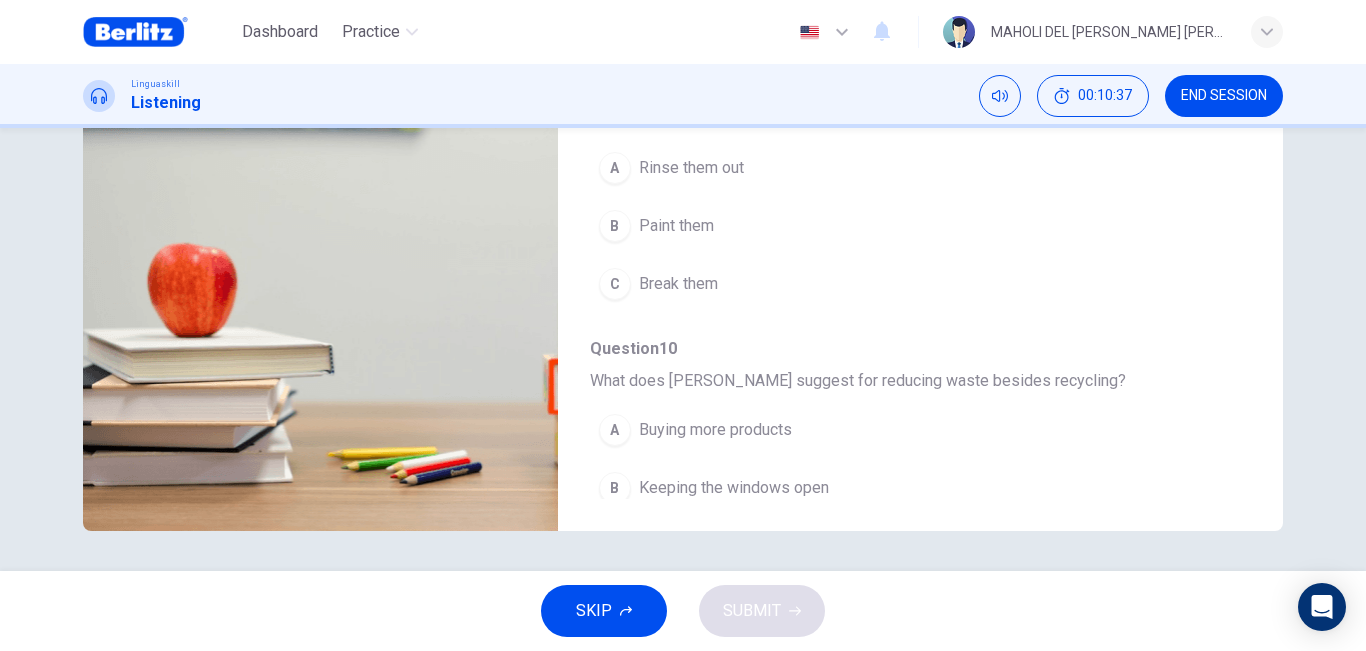 scroll, scrollTop: 256, scrollLeft: 0, axis: vertical 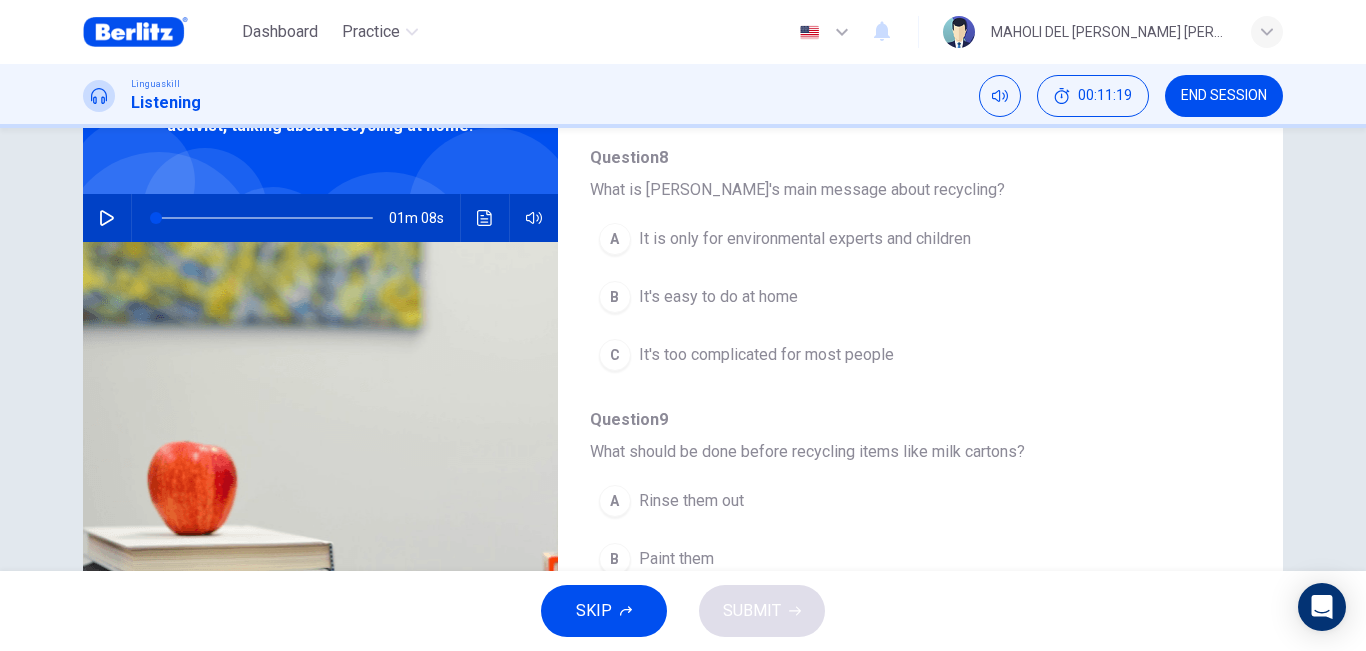 click on "B" at bounding box center [615, 297] 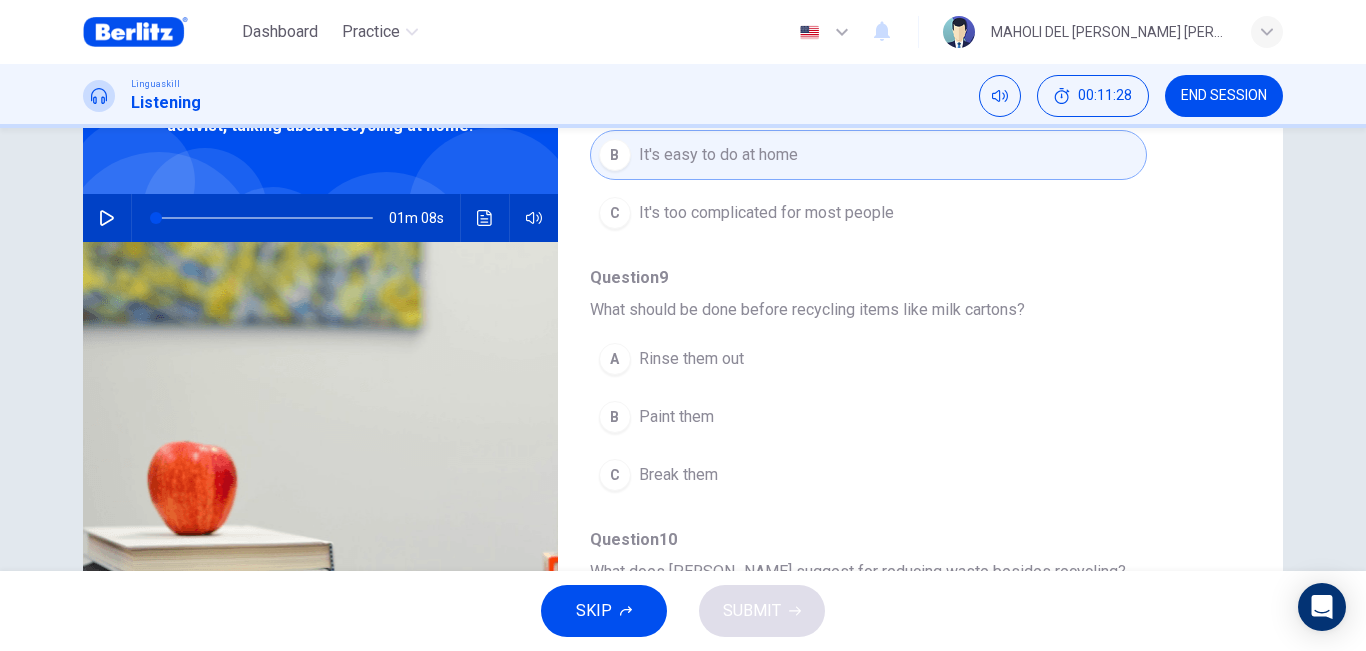 scroll, scrollTop: 275, scrollLeft: 0, axis: vertical 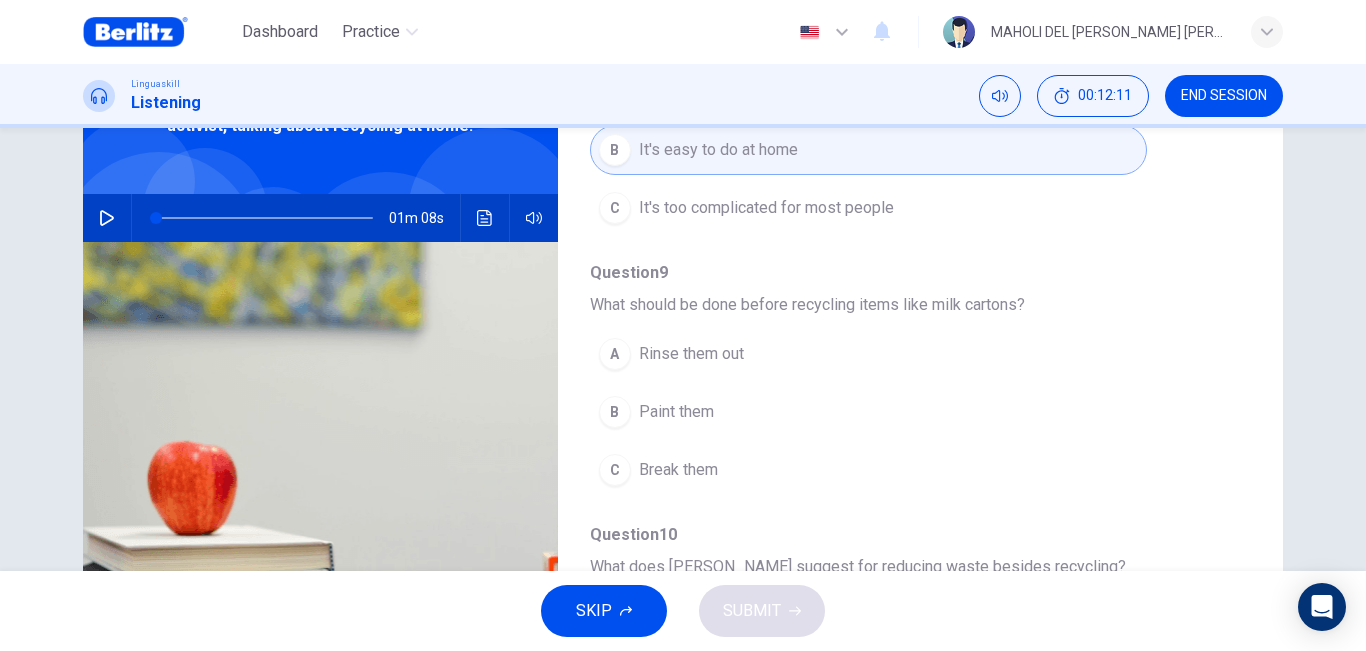 click on "A Rinse them out" at bounding box center (868, 354) 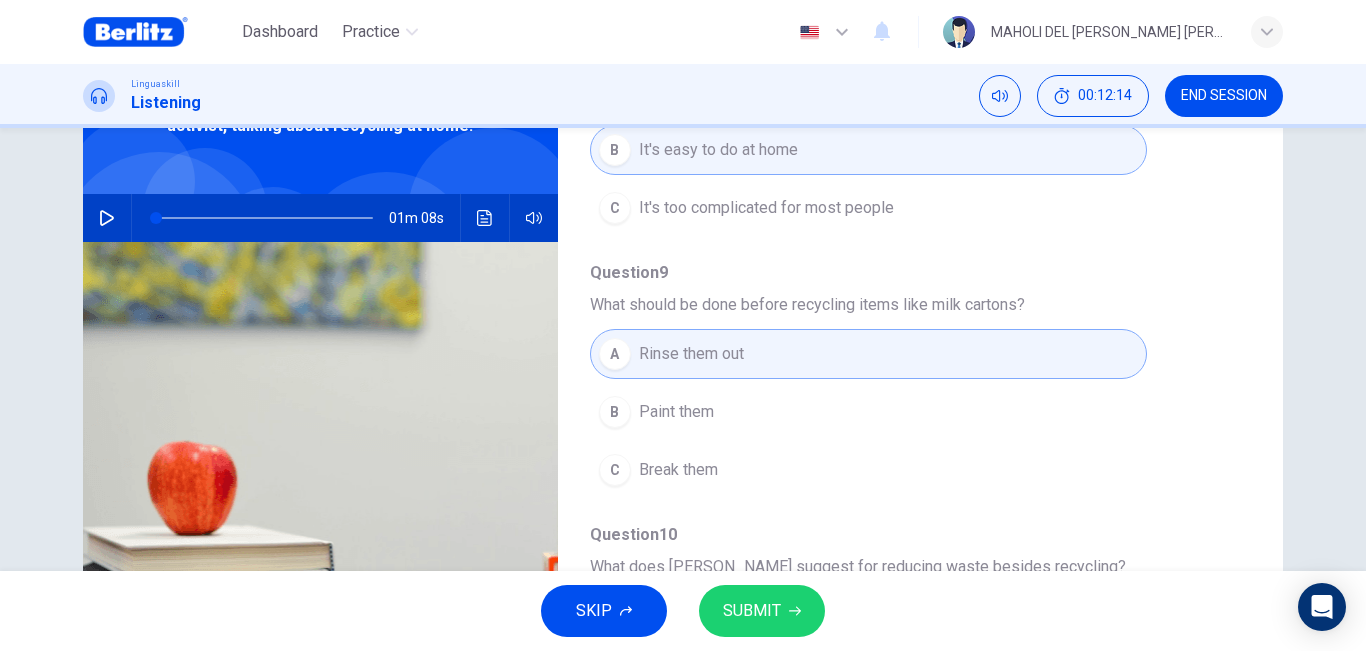 click 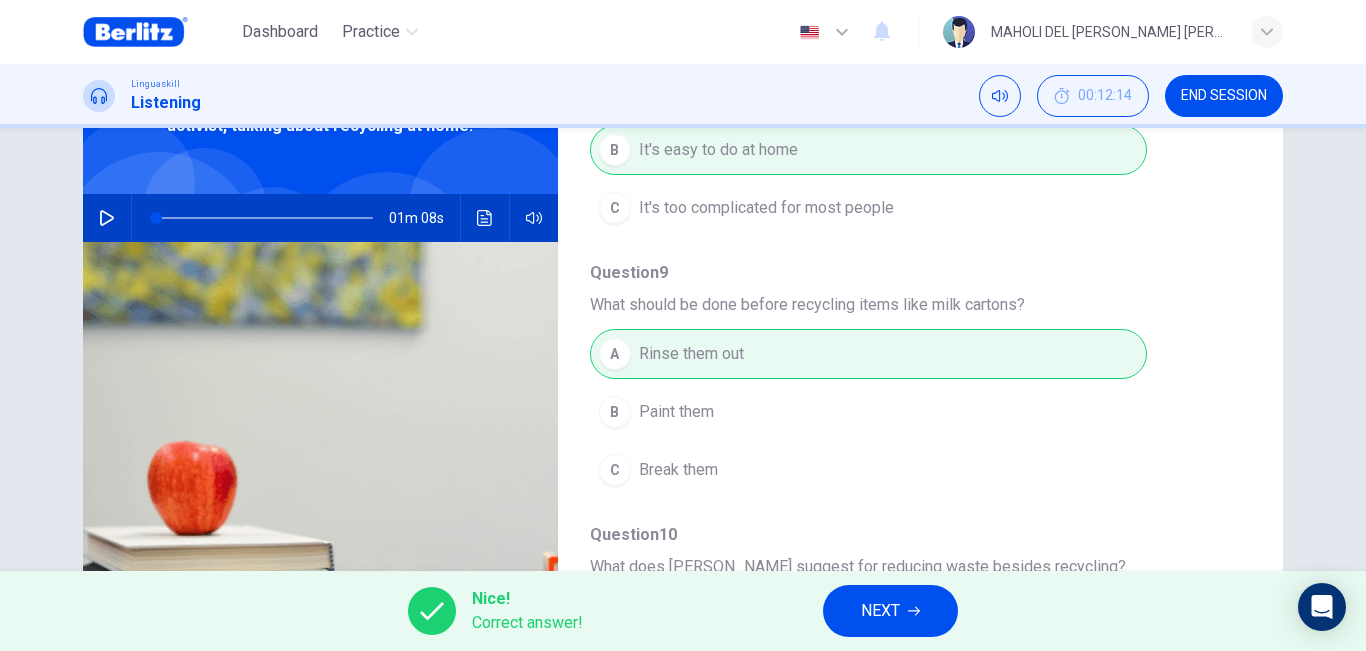 click on "NEXT" at bounding box center [880, 611] 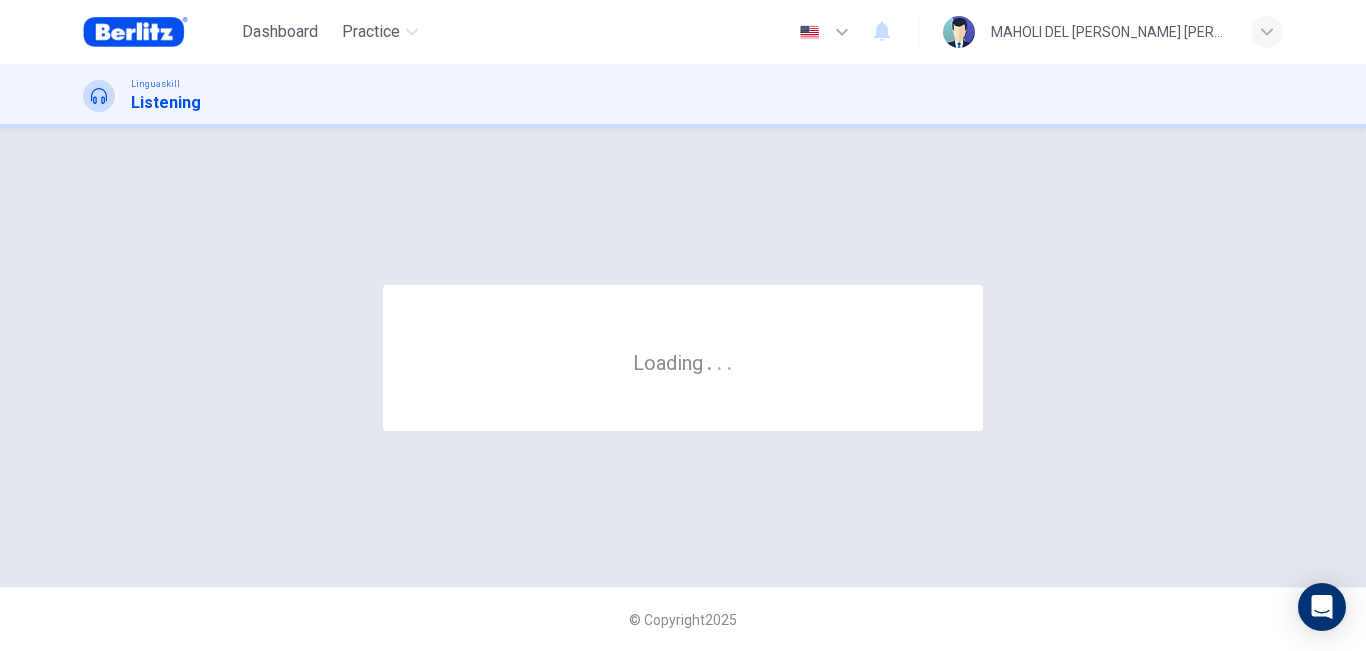 scroll, scrollTop: 0, scrollLeft: 0, axis: both 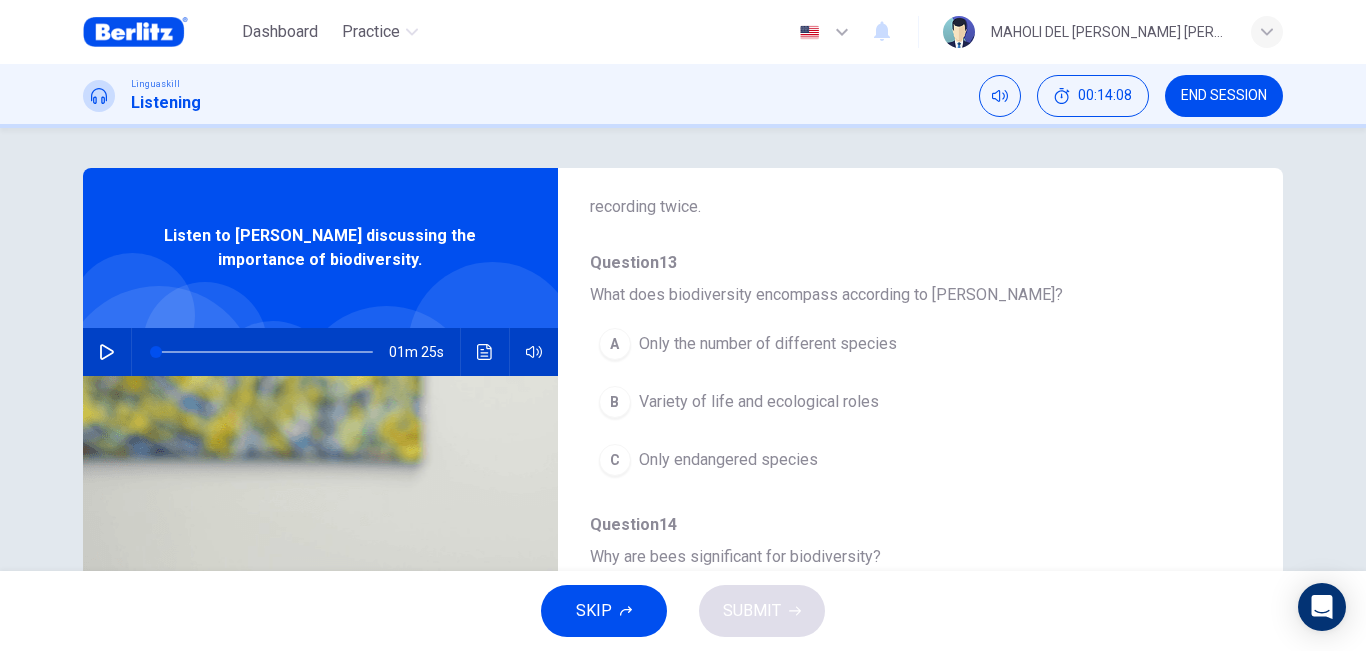 click 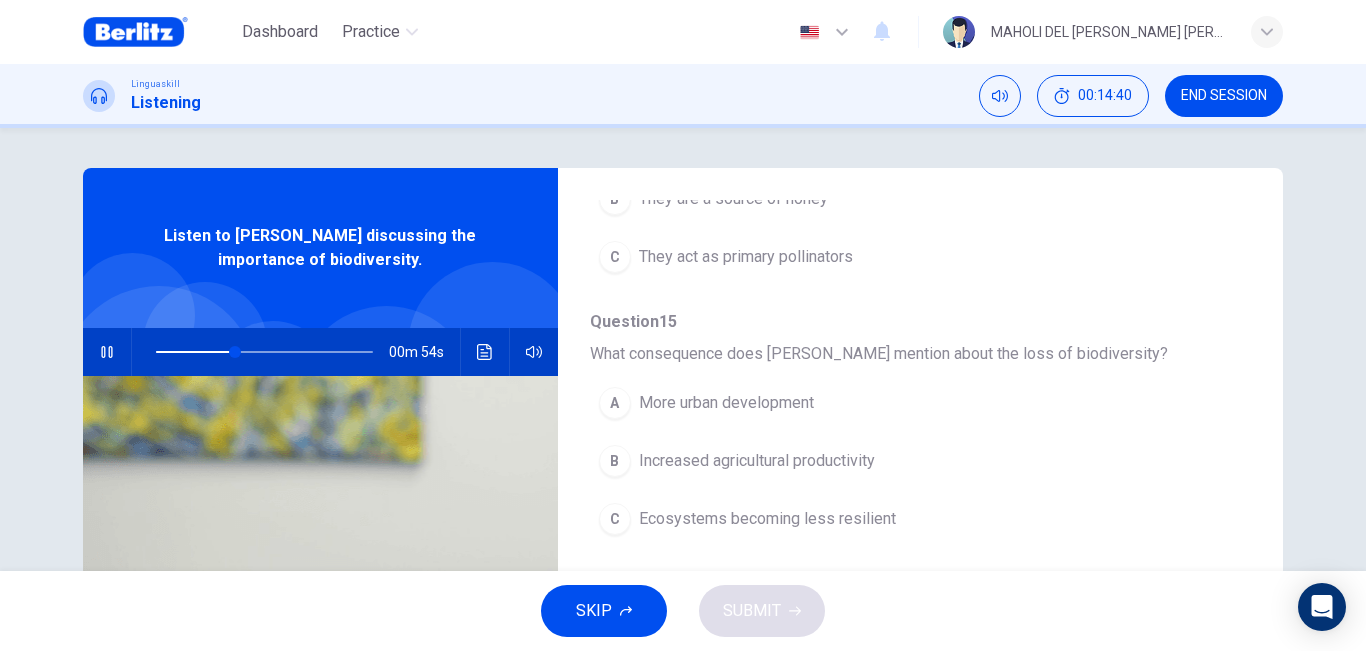 scroll, scrollTop: 625, scrollLeft: 0, axis: vertical 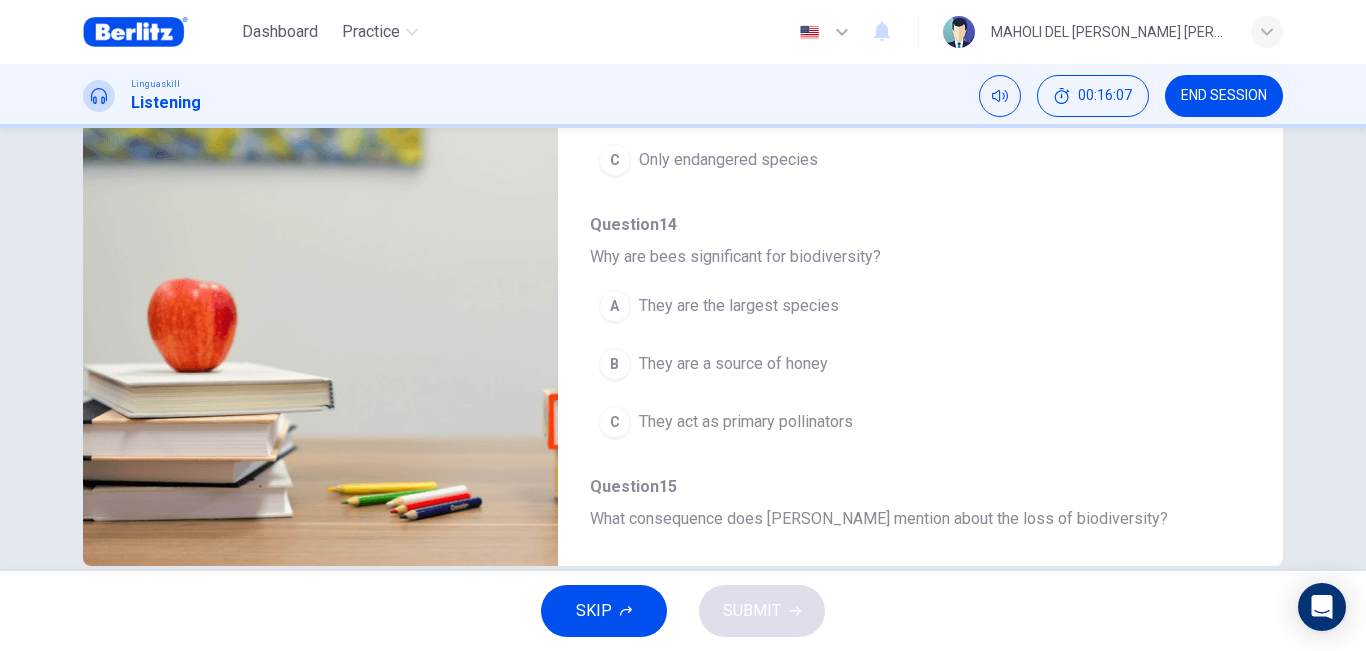 click on "They are the largest species" at bounding box center [739, 306] 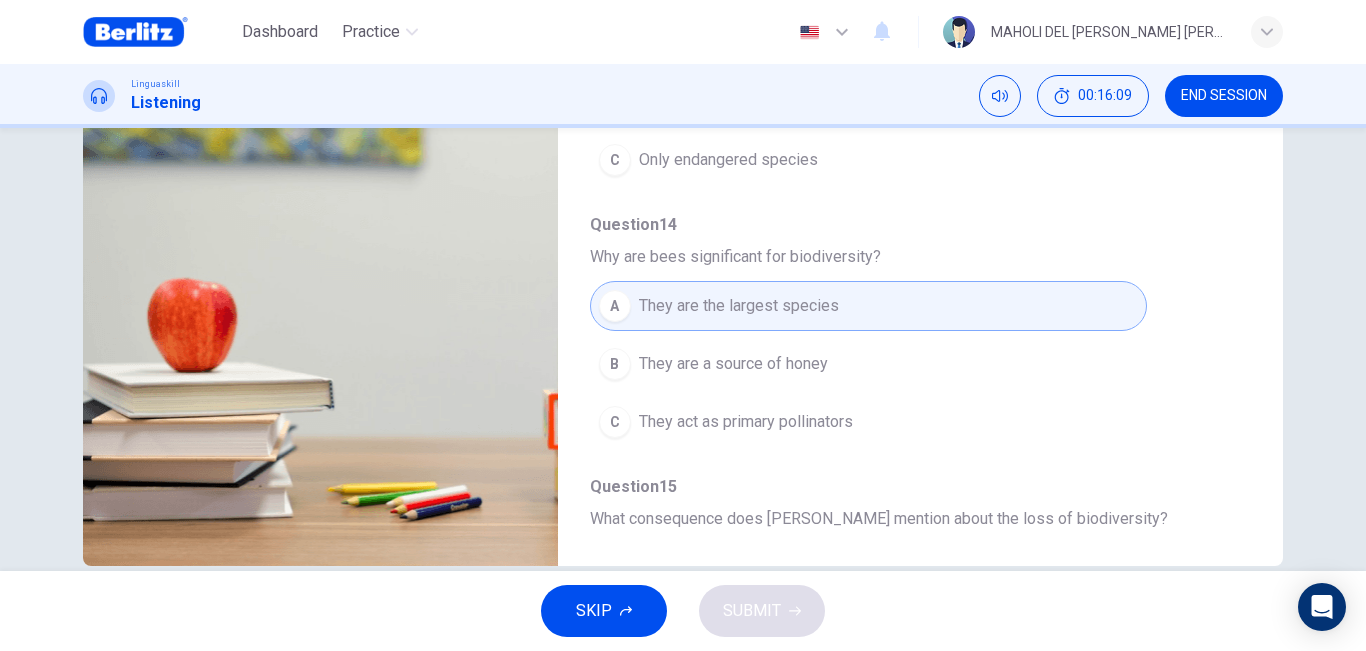 click on "Question 13 - 17 For these questions, choose the correct answer. On a real test, you will have 45 seconds to read the questions, and you will hear the recording twice. Question  13 What does biodiversity encompass according to [PERSON_NAME]? A Only the number of different species B Variety of life and ecological roles C Only endangered species Question  14 Why are bees significant for biodiversity? A They are the largest species B They are a source of honey C They act as primary pollinators Question  15 What consequence does [PERSON_NAME] mention about the loss of biodiversity? A More urban development B Increased agricultural productivity C Ecosystems becoming less resilient Question  16 What is a main cause of biodiversity reduction? A Human activities like deforestation B Natural disasters C Alien species invasion Question  17 How can individuals contribute to biodiversity conservation? A [DEMOGRAPHIC_DATA] participating in wildlife expeditions B Reducing waste and supporting sustainable products C By becoming a vegetarian" at bounding box center (904, 58) 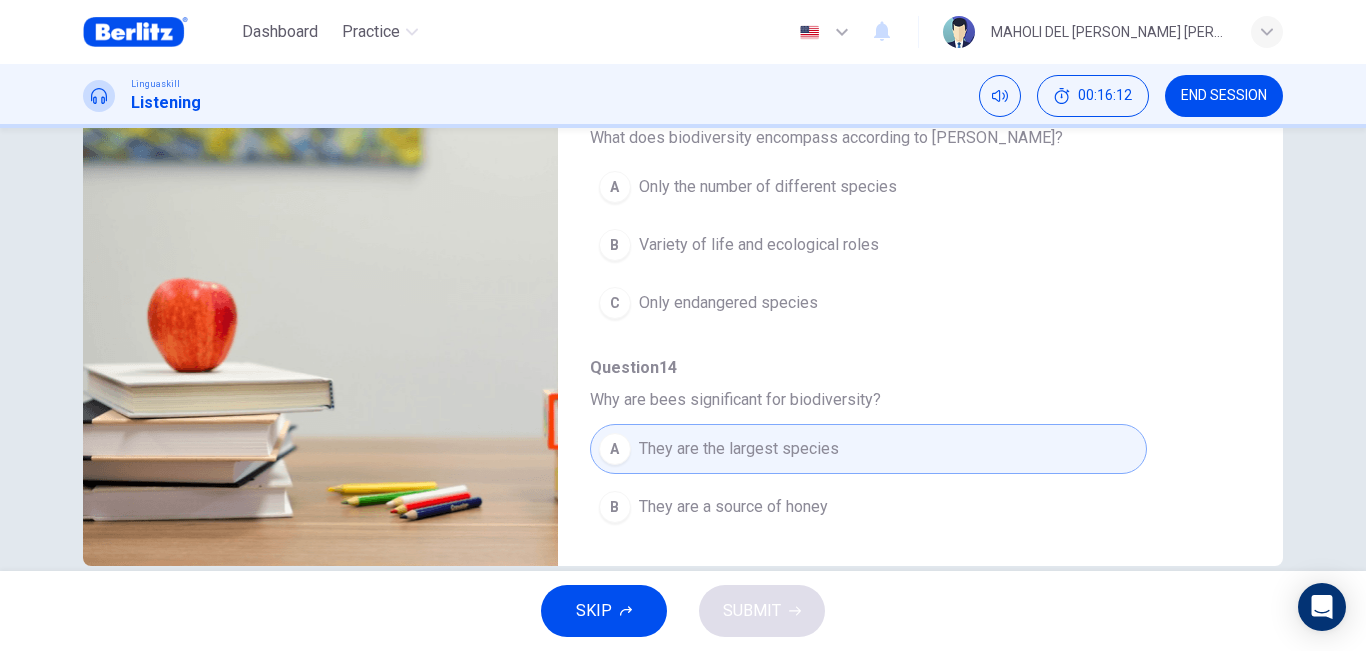 scroll, scrollTop: 0, scrollLeft: 0, axis: both 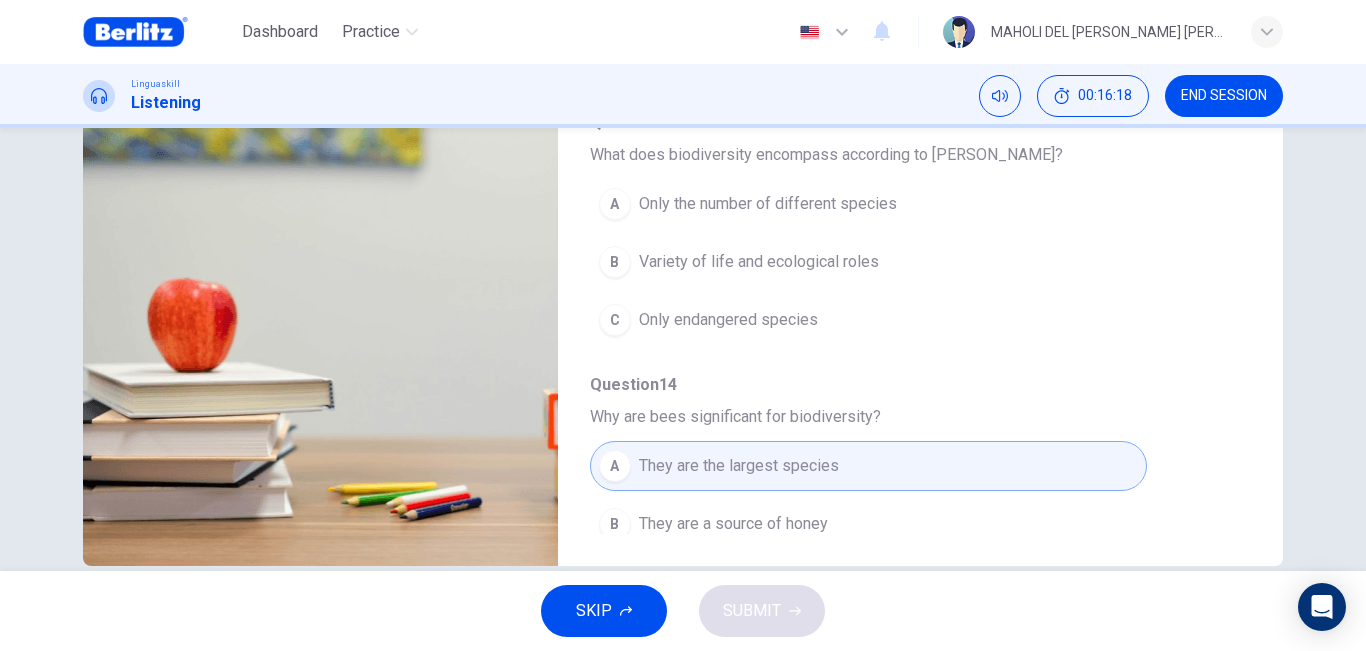 click on "A Only the number of different species" at bounding box center [868, 204] 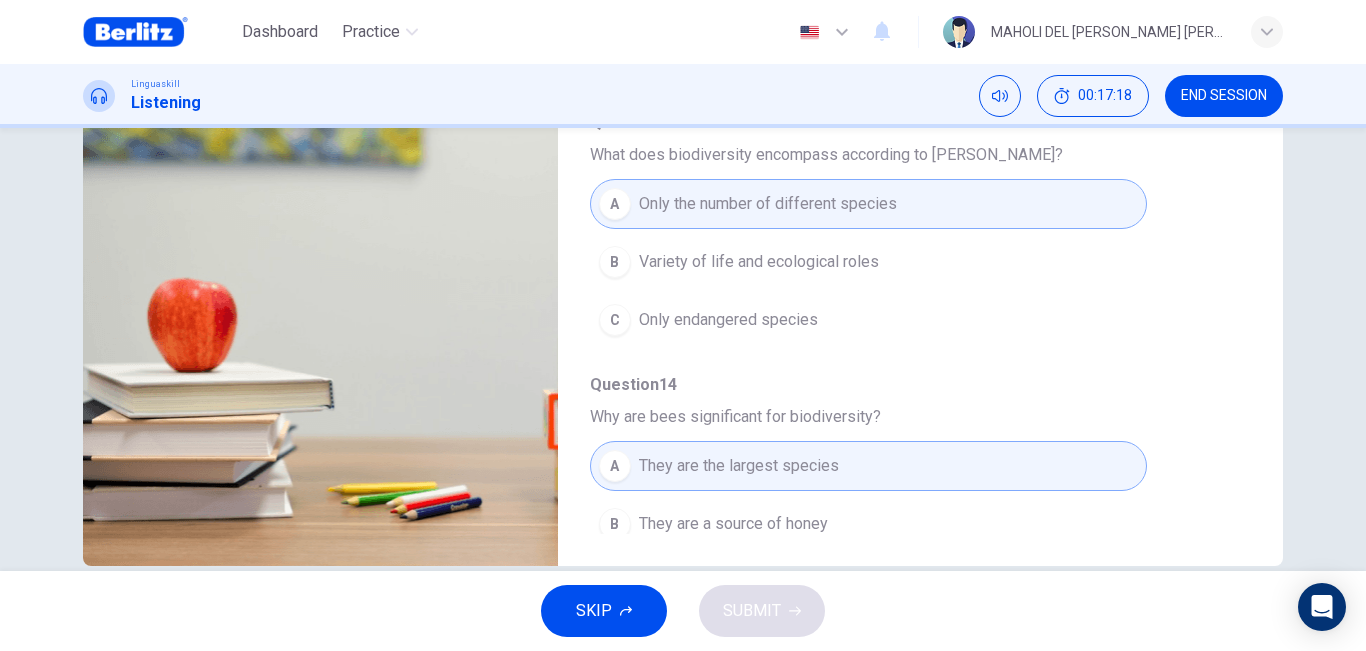 click on "A Only the number of different species" at bounding box center (868, 204) 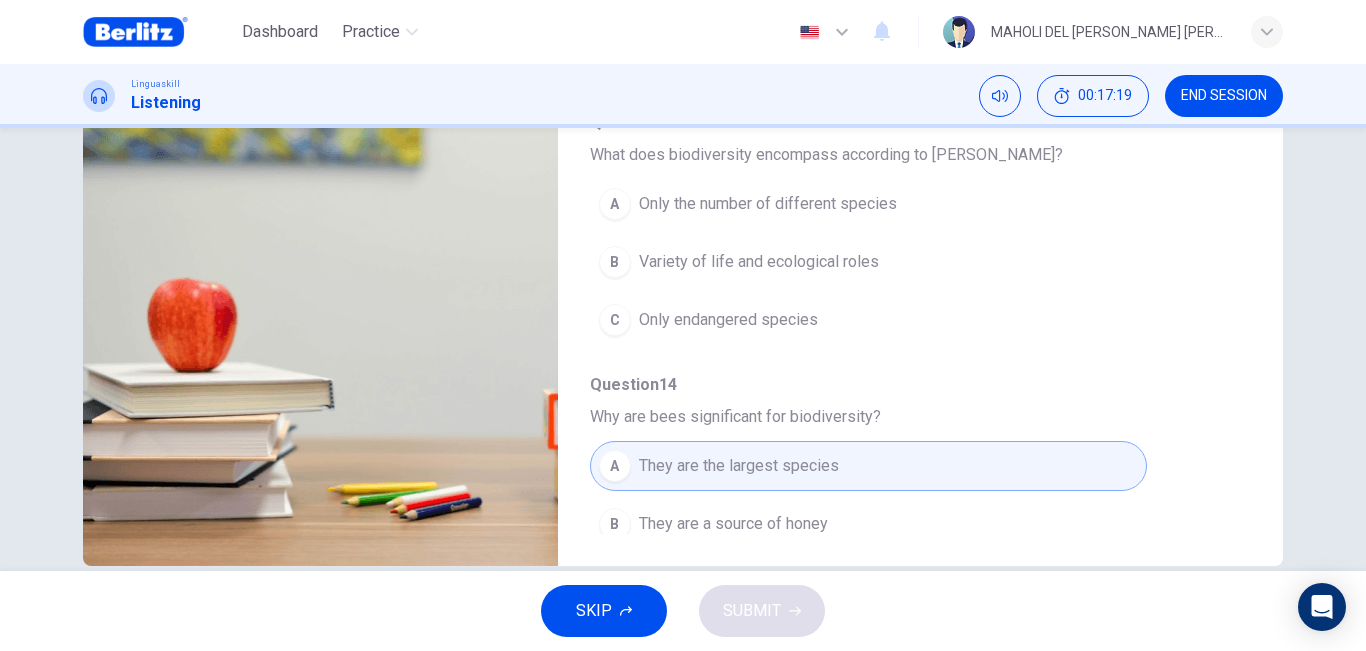 click on "A Only the number of different species" at bounding box center (868, 204) 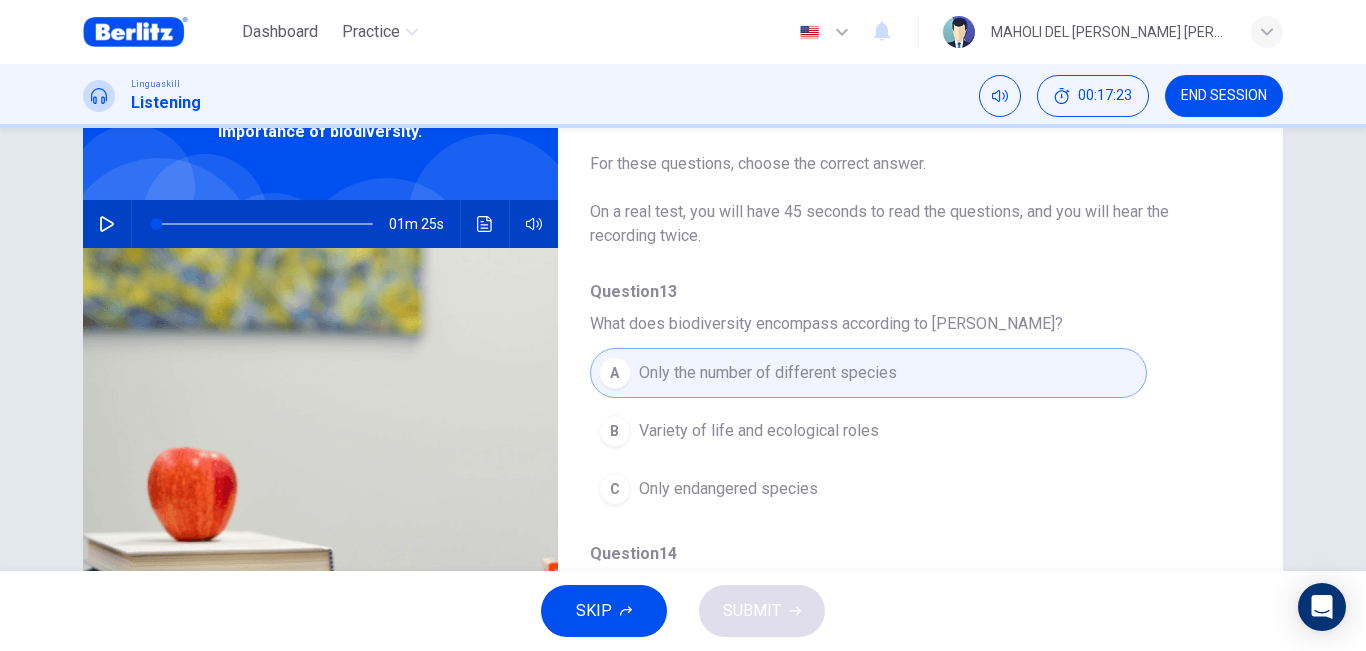 scroll, scrollTop: 132, scrollLeft: 0, axis: vertical 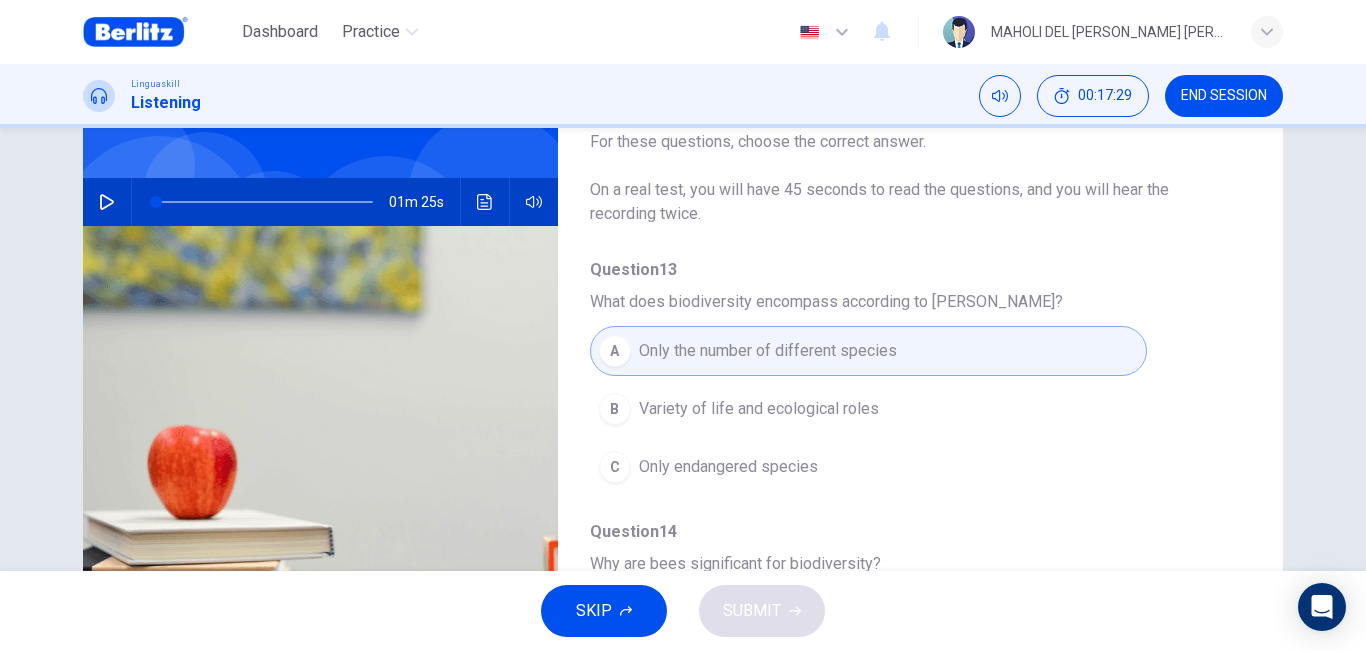click on "Only endangered species" at bounding box center (728, 467) 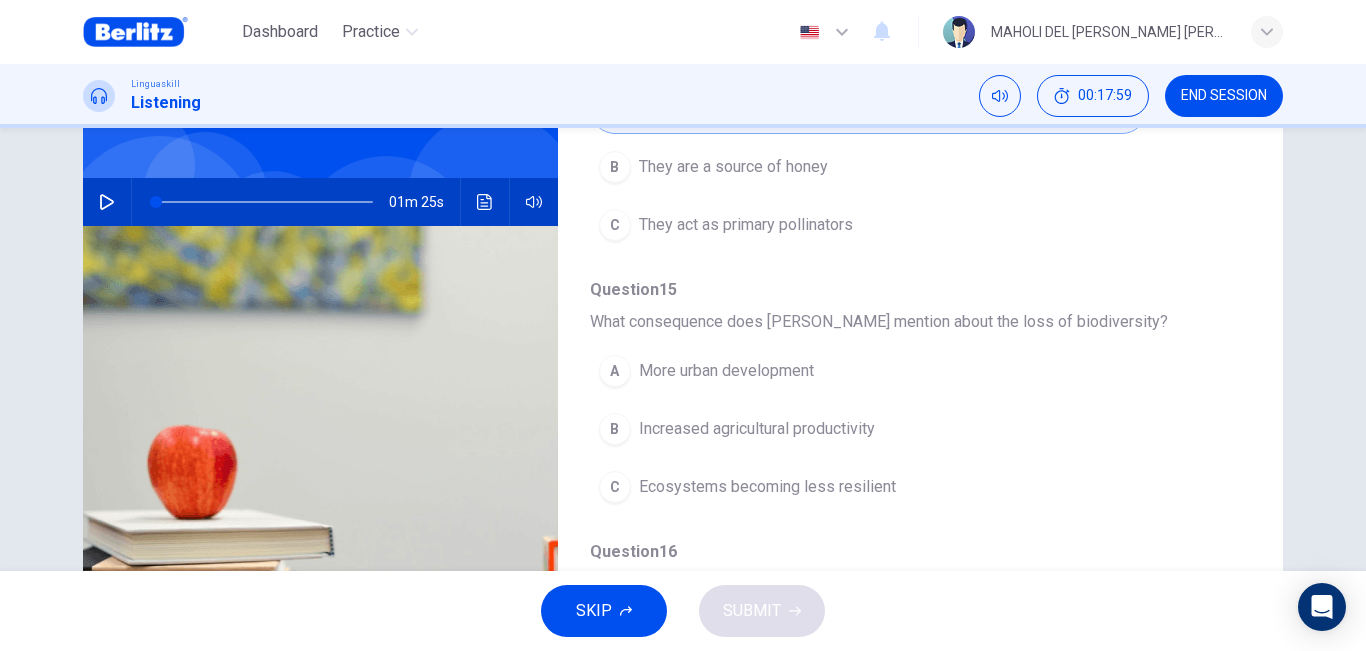 scroll, scrollTop: 524, scrollLeft: 0, axis: vertical 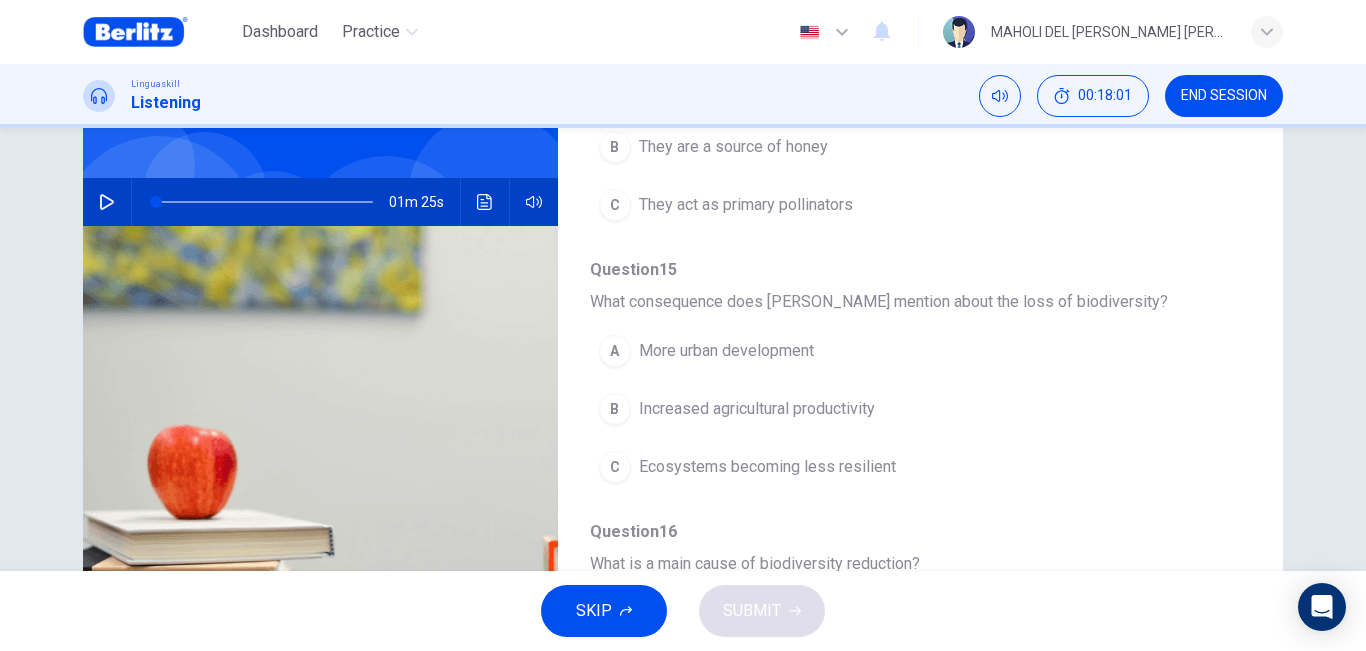 click on "A More urban development" at bounding box center (868, 351) 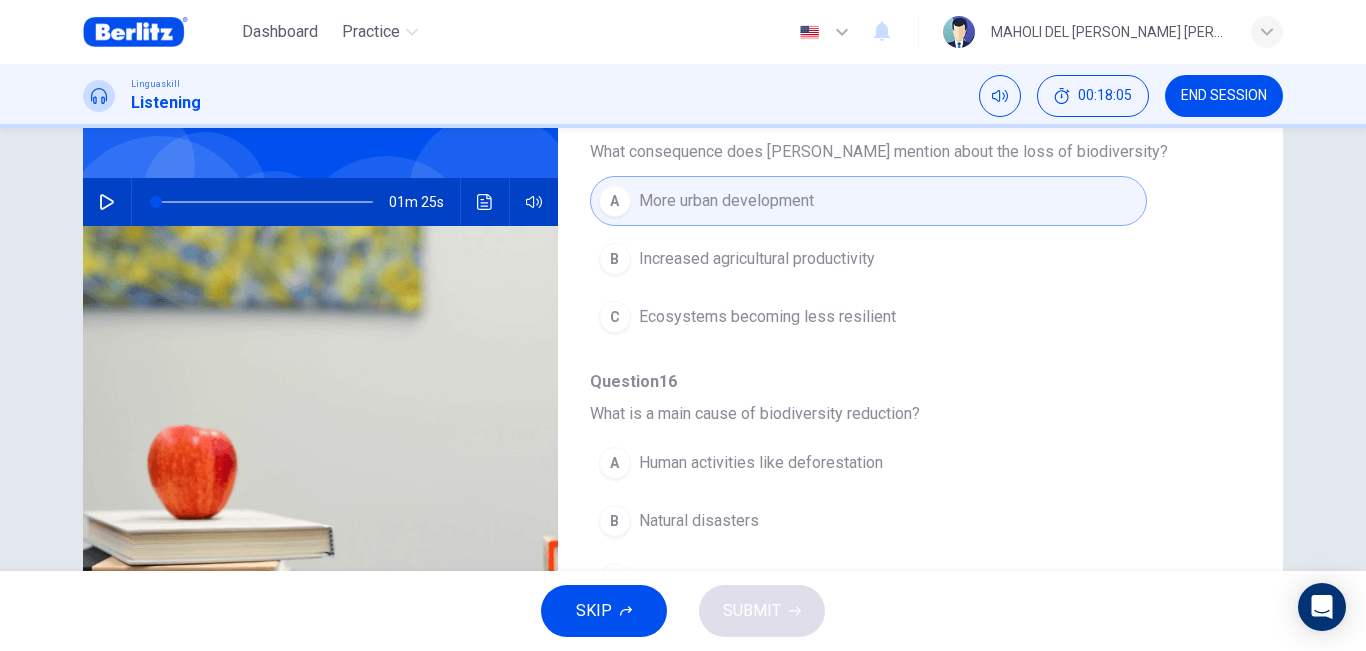 scroll, scrollTop: 676, scrollLeft: 0, axis: vertical 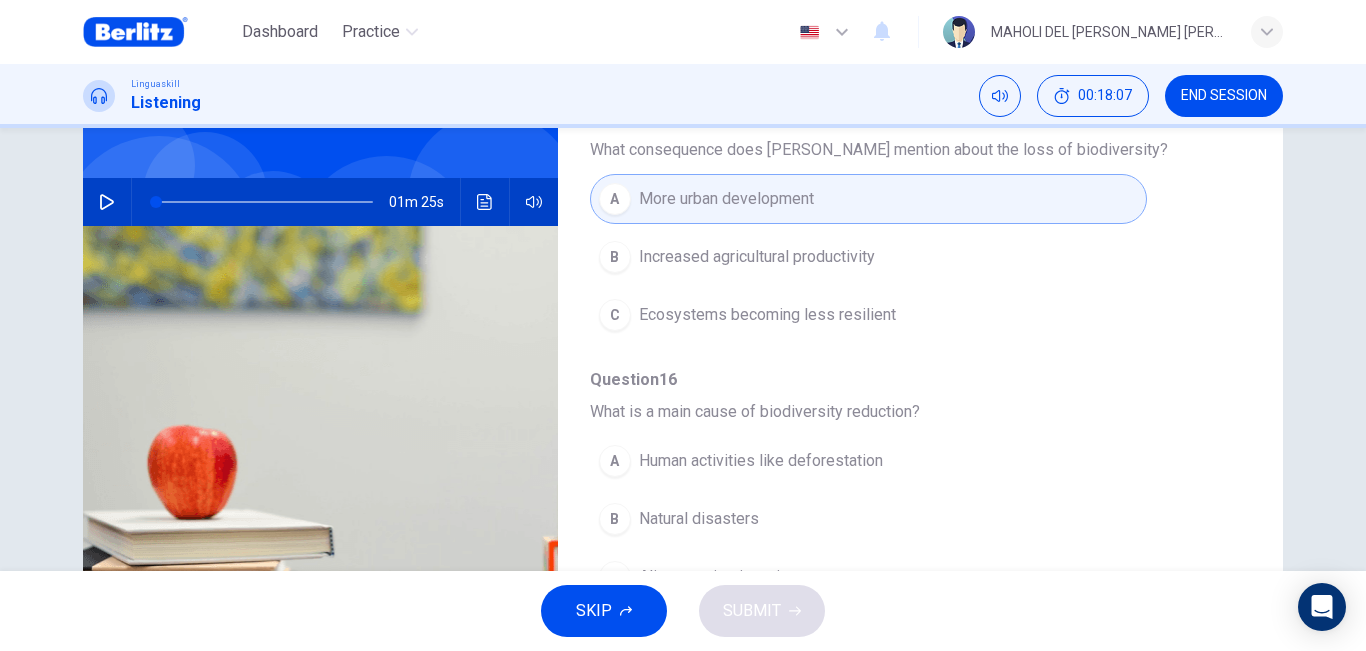 click on "Human activities like deforestation" at bounding box center [761, 461] 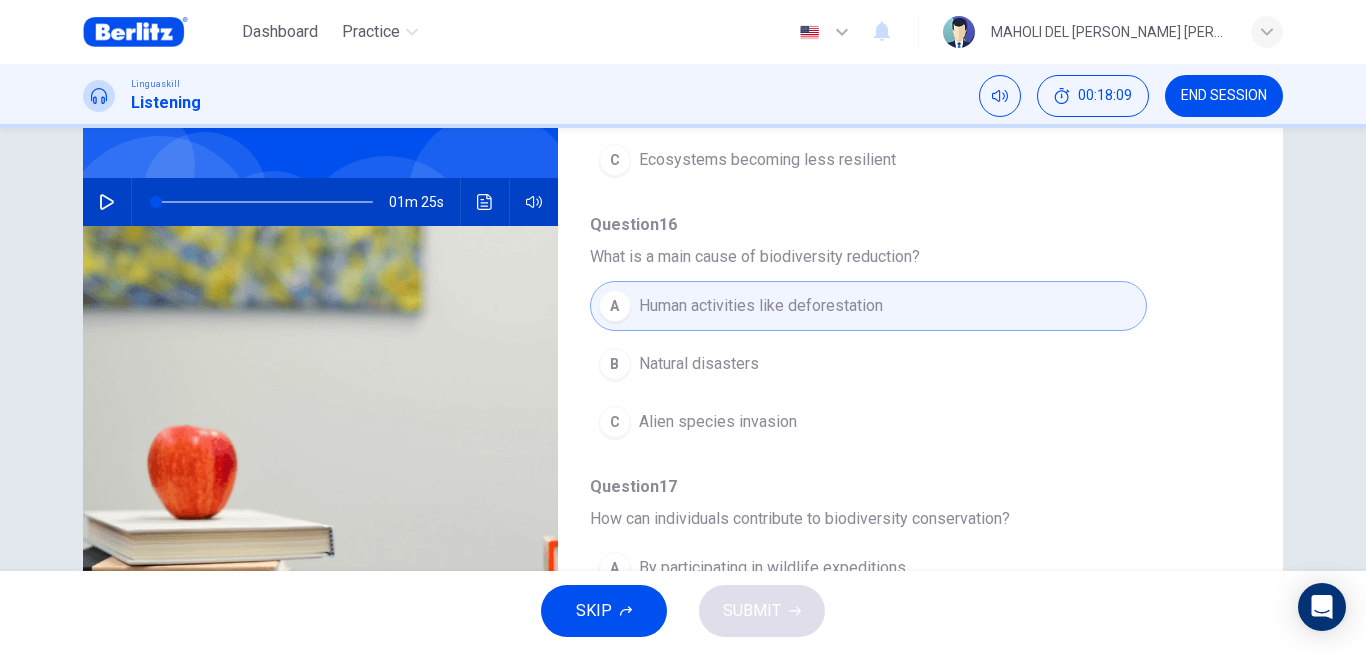 scroll, scrollTop: 863, scrollLeft: 0, axis: vertical 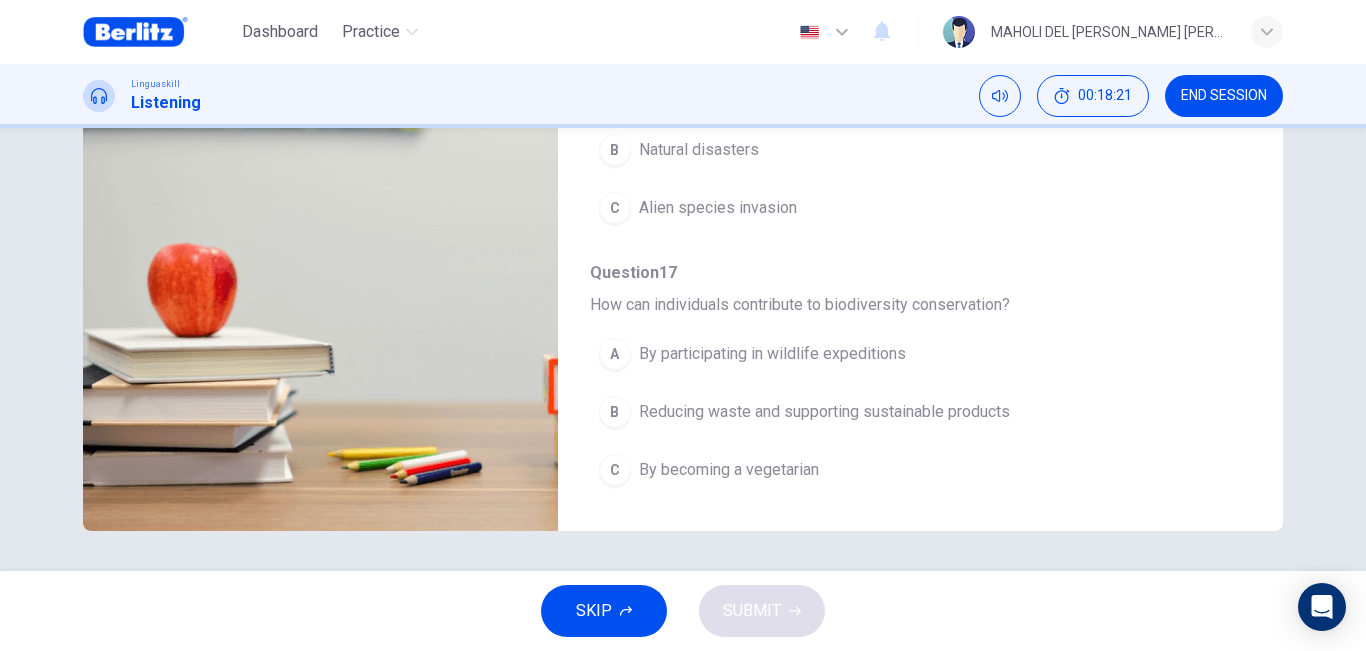 click on "Reducing waste and supporting sustainable products" at bounding box center [824, 412] 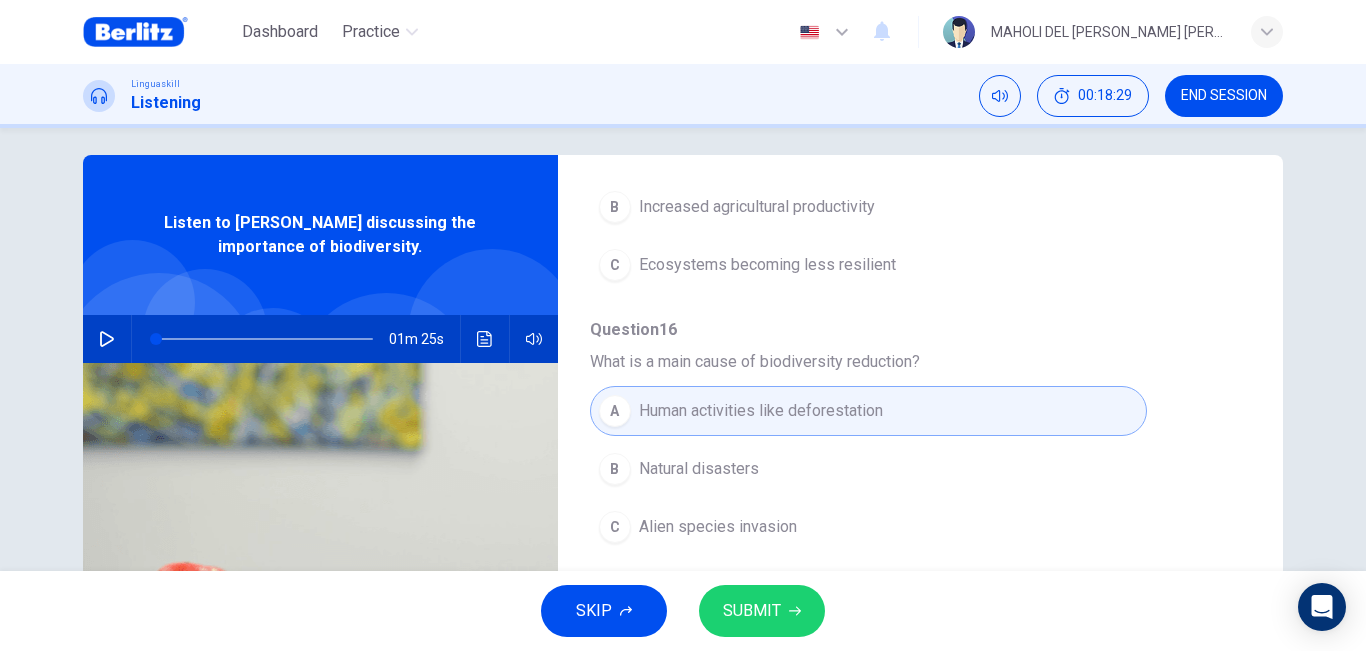 scroll, scrollTop: 0, scrollLeft: 0, axis: both 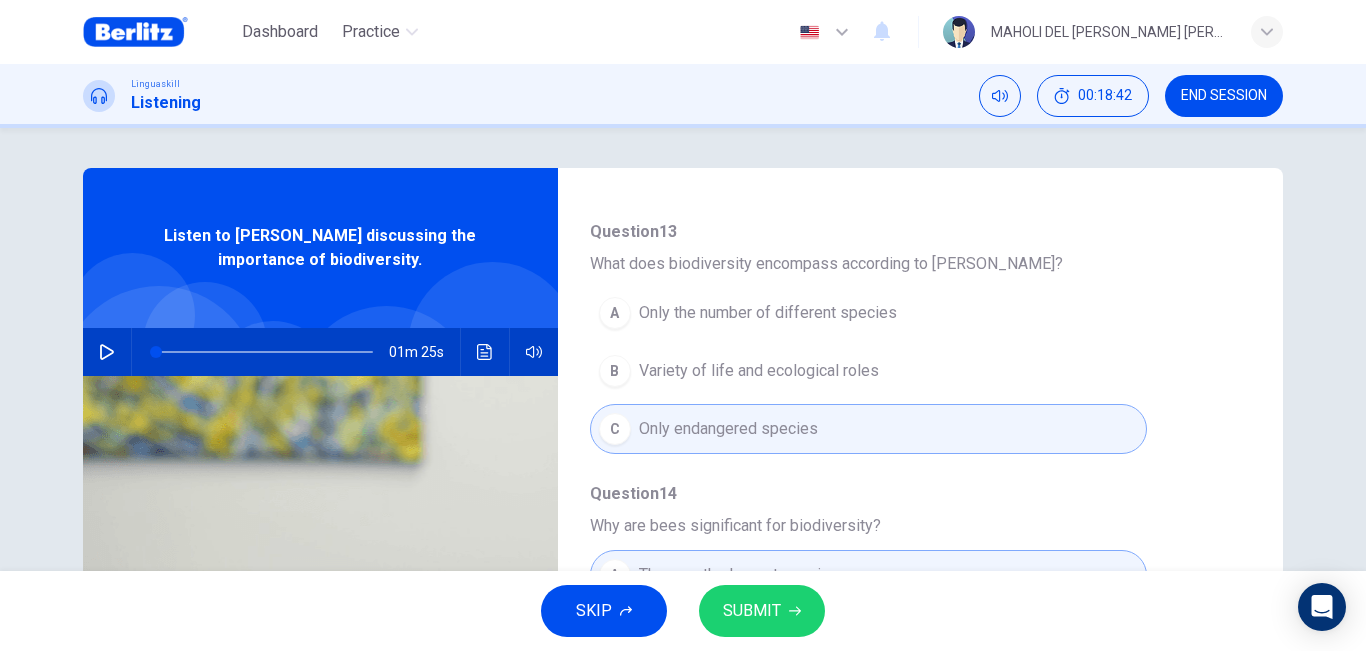 click 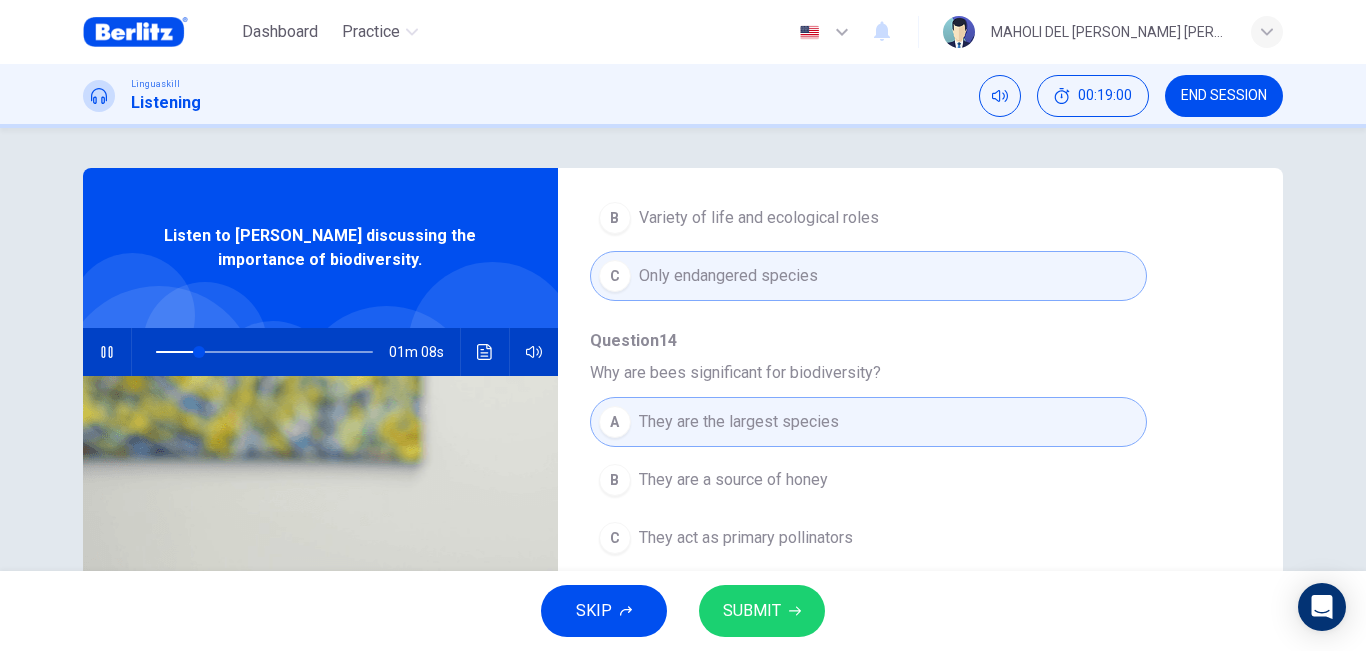 scroll, scrollTop: 368, scrollLeft: 0, axis: vertical 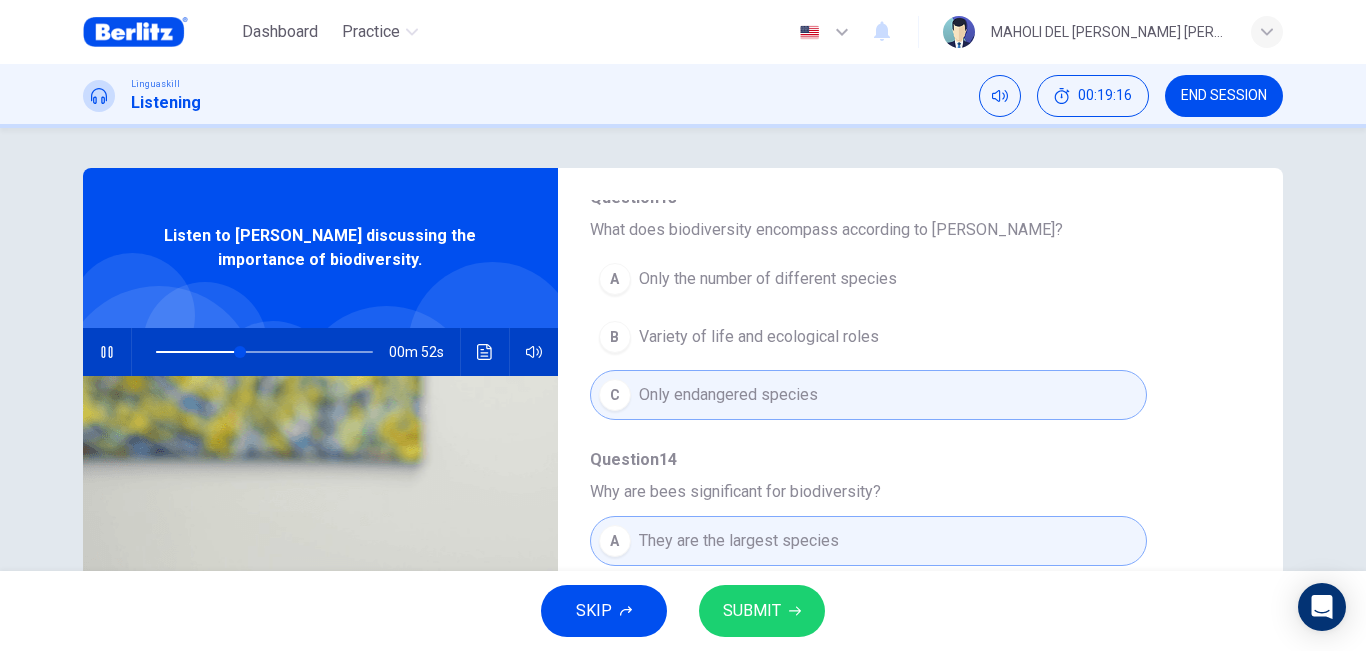 click on "A Only the number of different species" at bounding box center (868, 279) 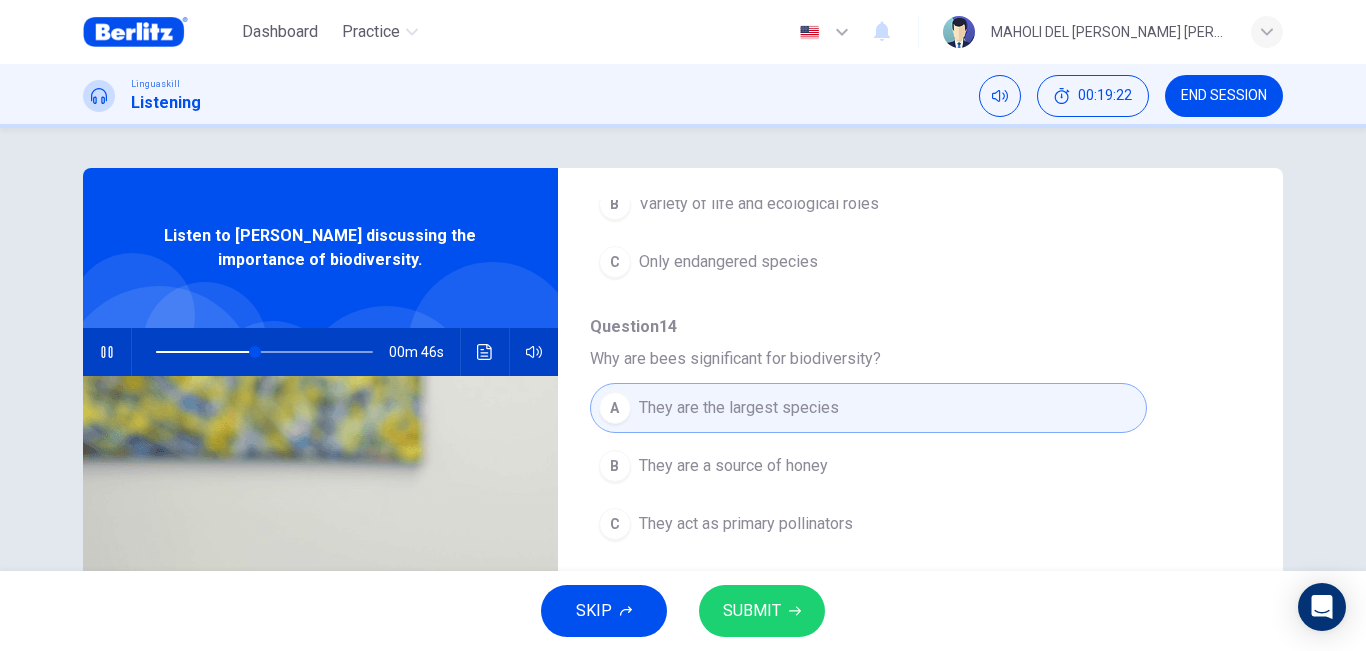 scroll, scrollTop: 392, scrollLeft: 0, axis: vertical 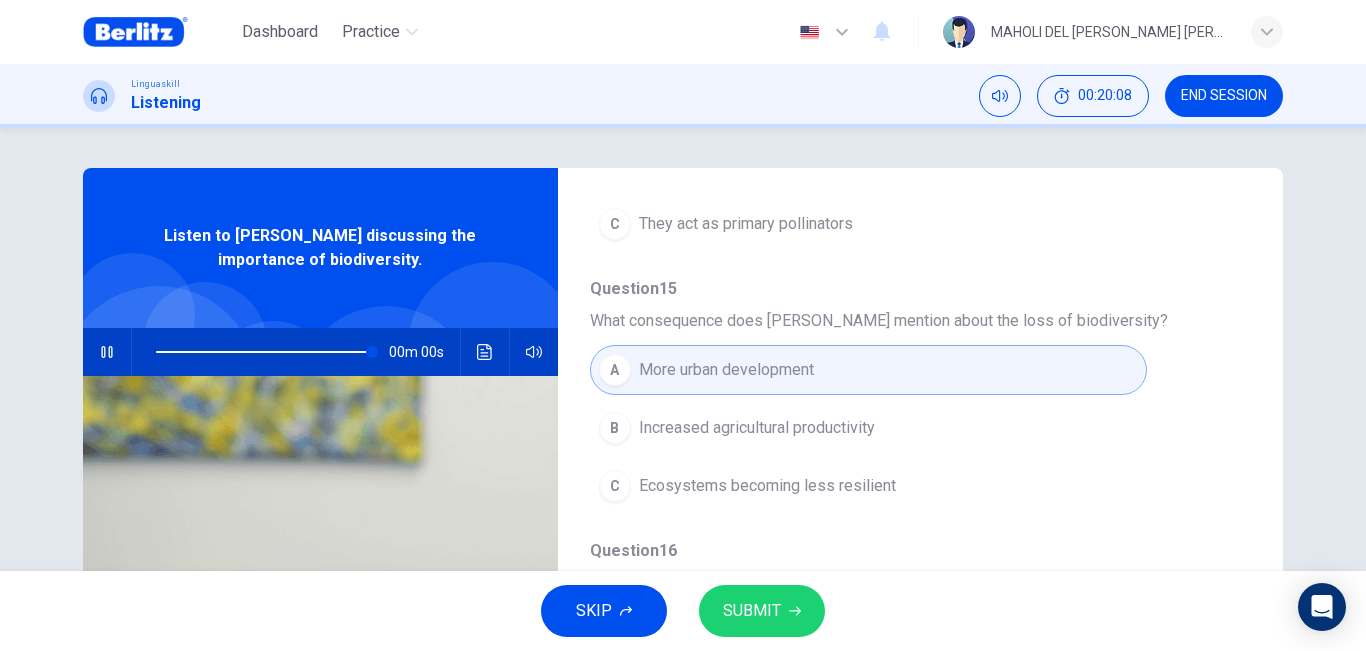 type on "*" 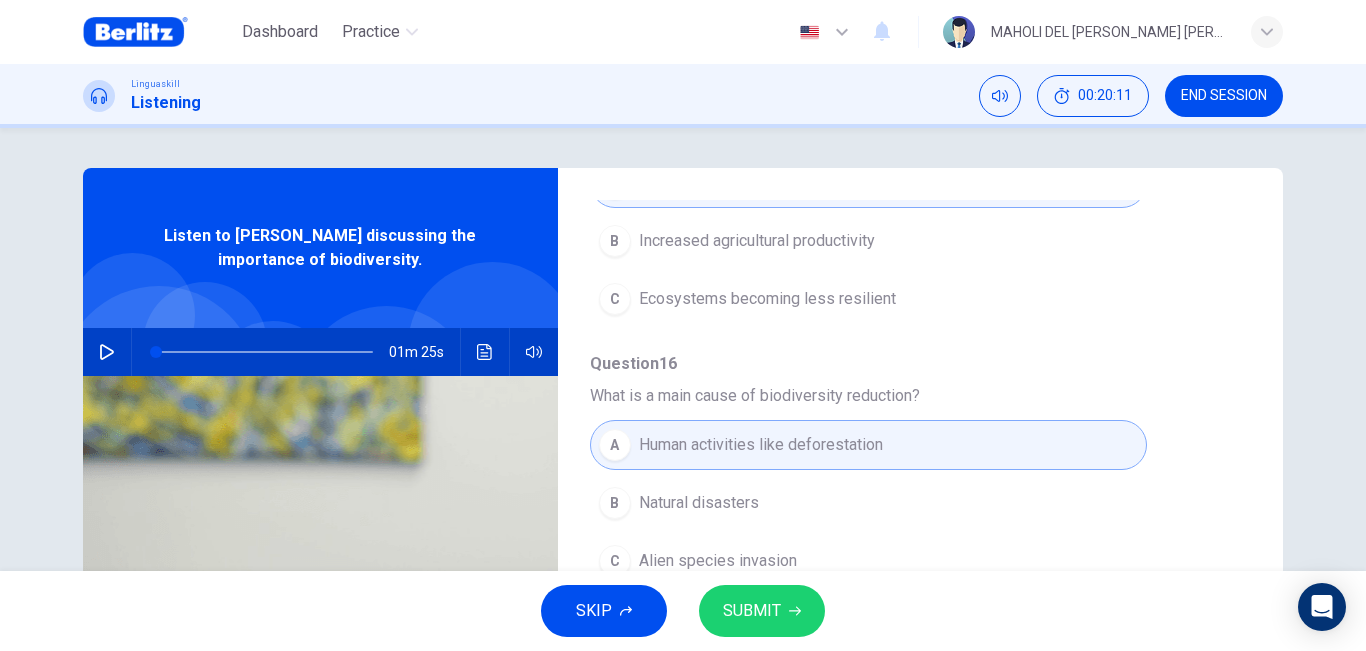 scroll, scrollTop: 832, scrollLeft: 0, axis: vertical 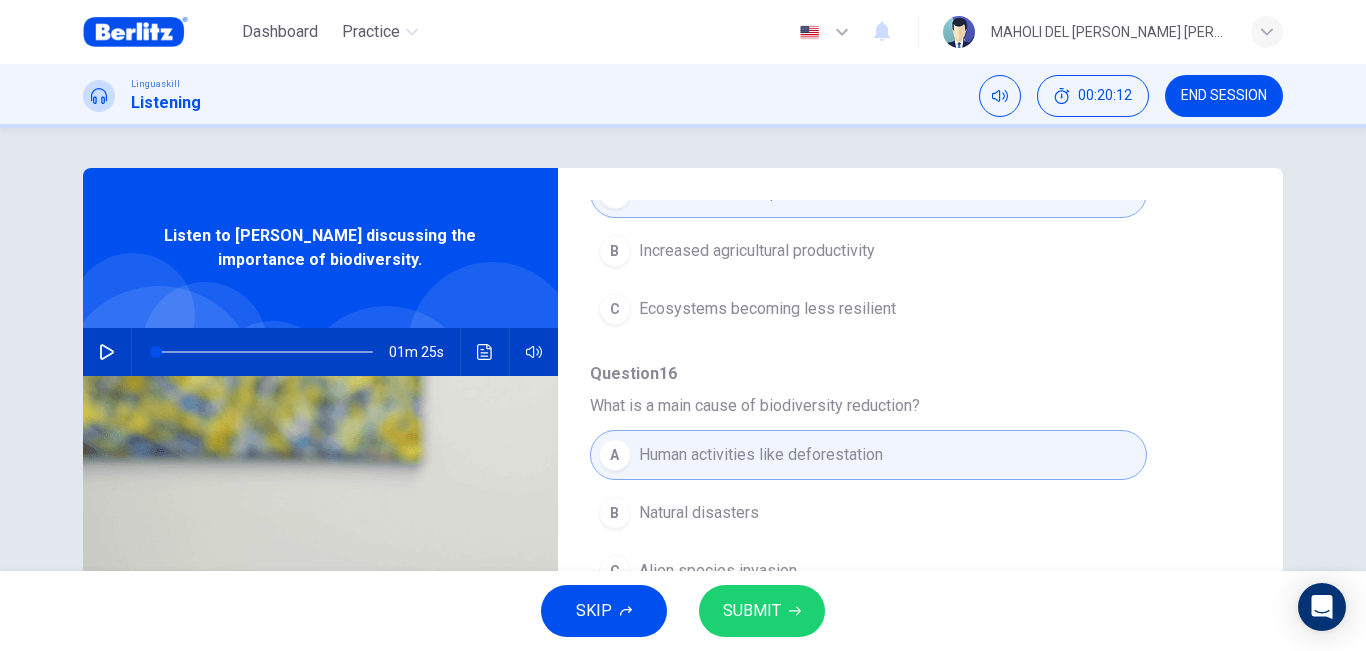 click on "SUBMIT" at bounding box center (762, 611) 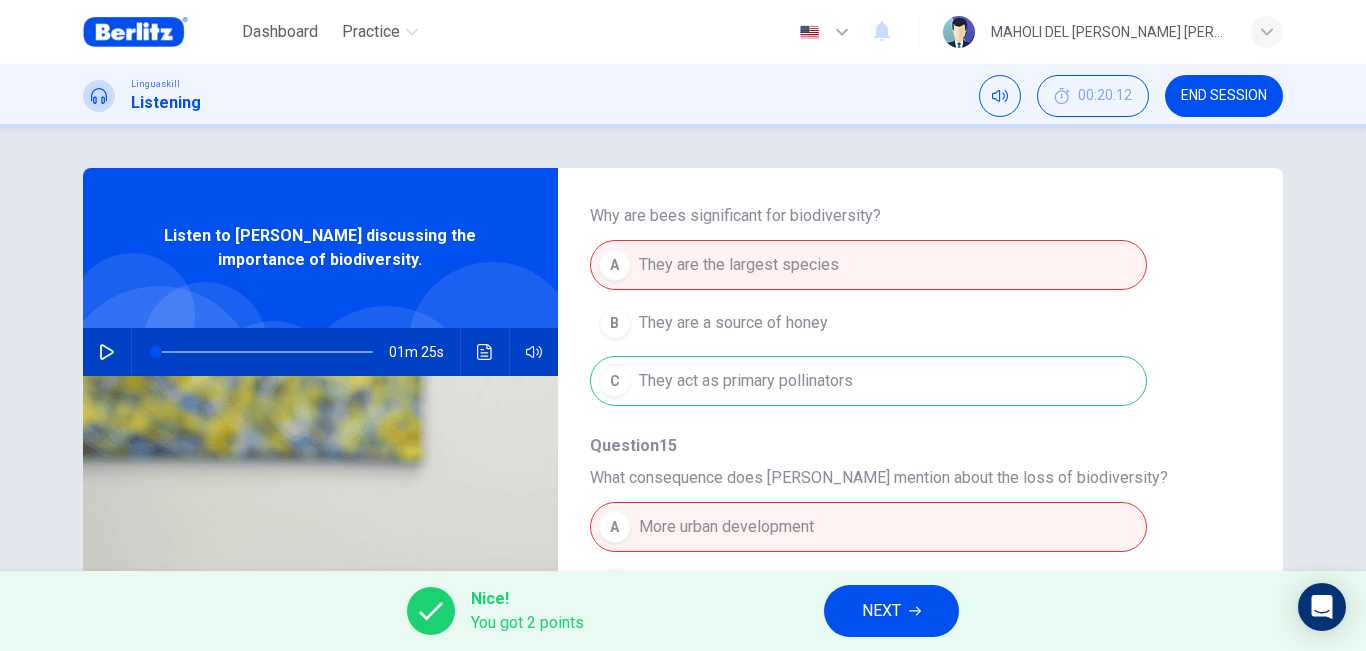scroll, scrollTop: 569, scrollLeft: 0, axis: vertical 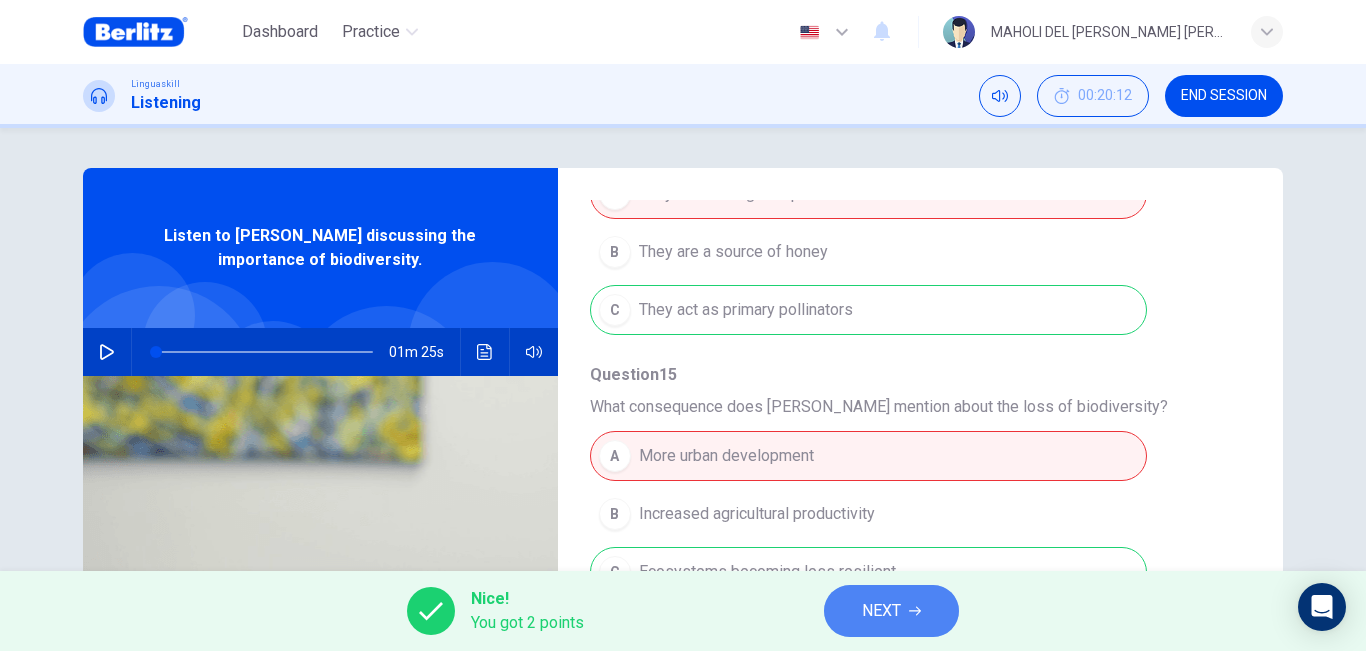 click on "NEXT" at bounding box center [881, 611] 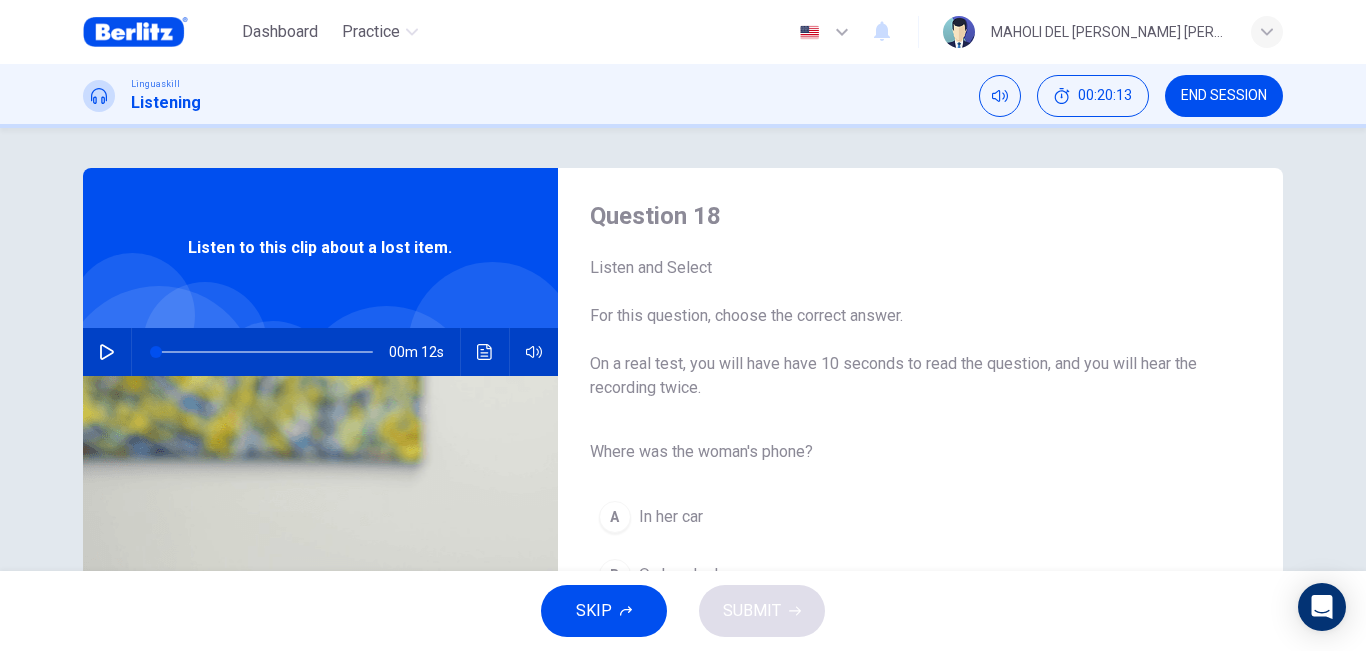 click on "SKIP SUBMIT" at bounding box center [683, 611] 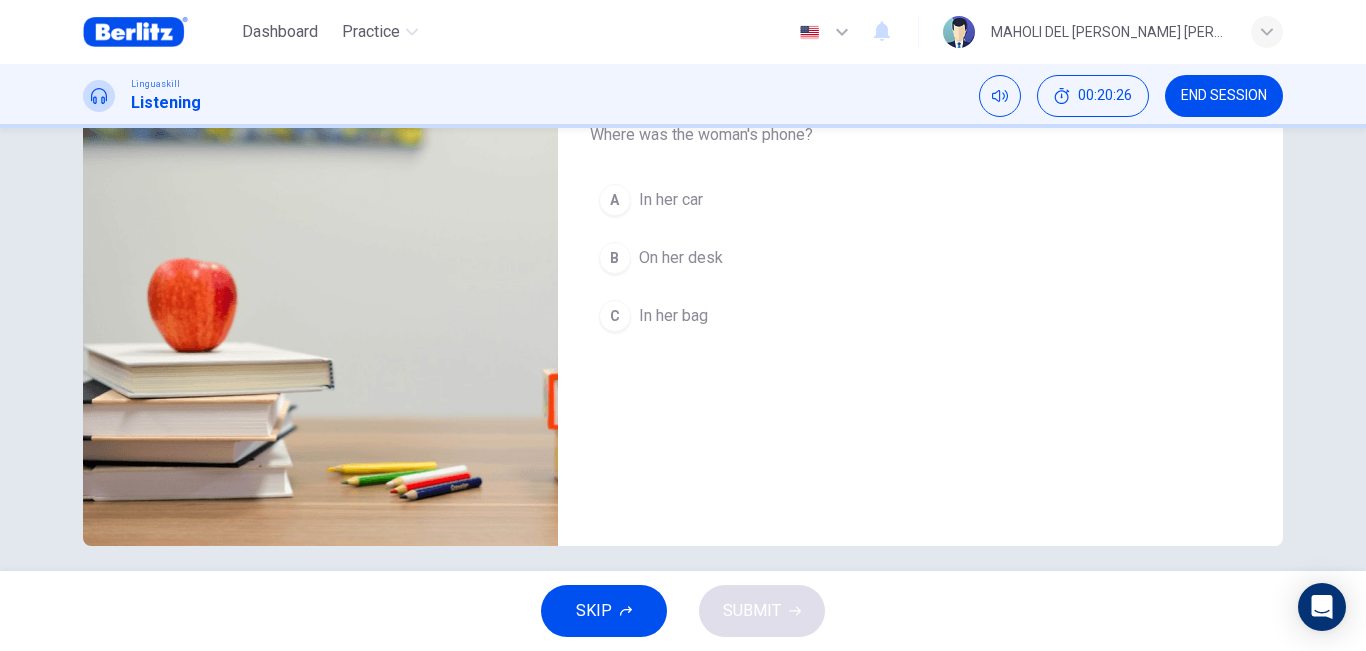 scroll, scrollTop: 332, scrollLeft: 0, axis: vertical 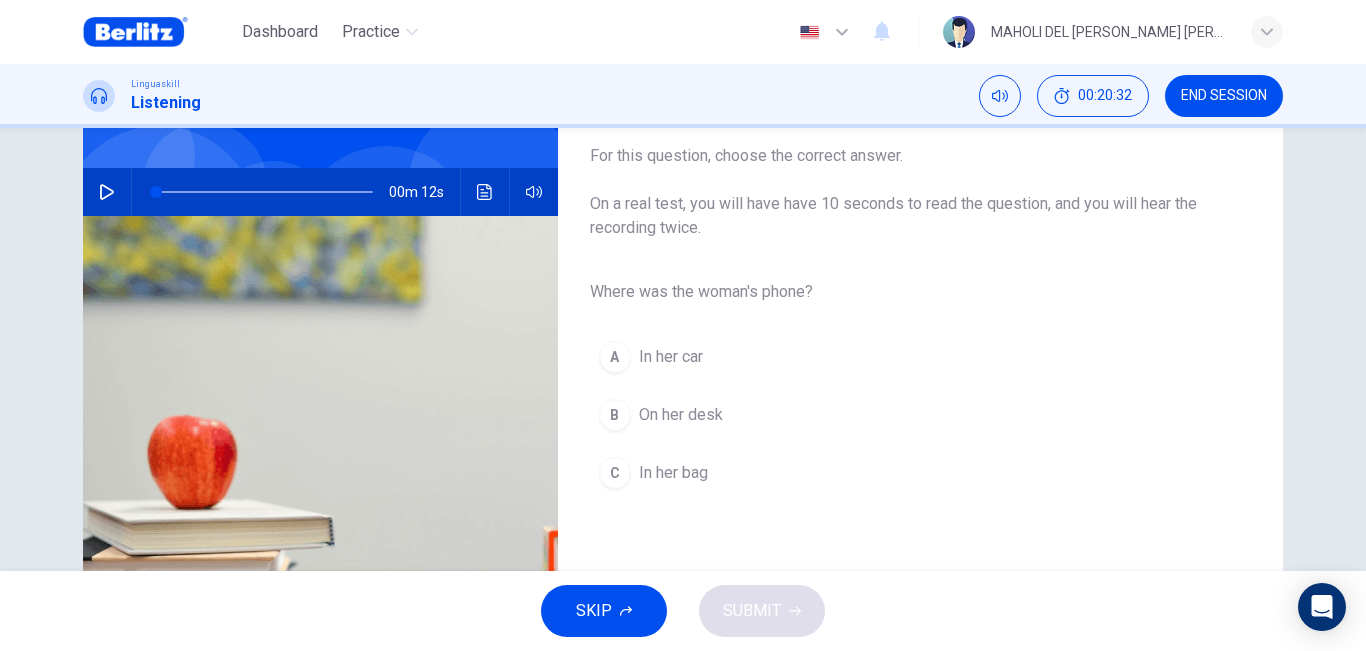 click at bounding box center [107, 192] 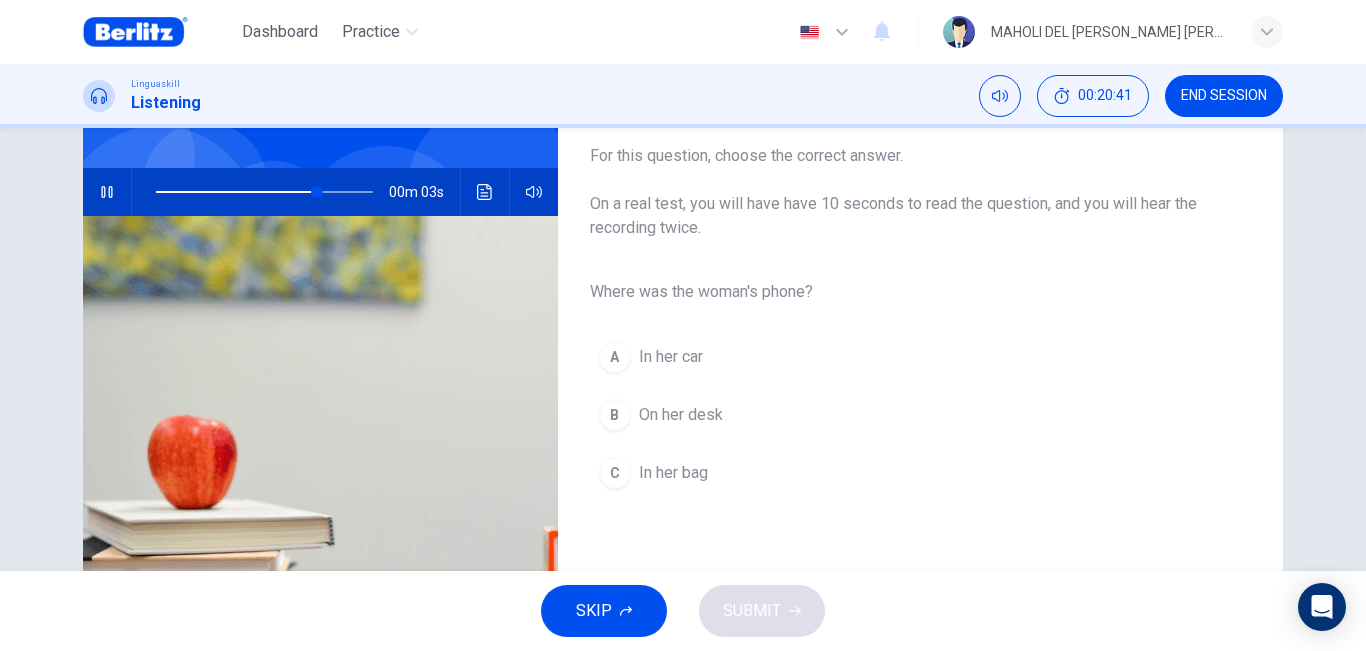 click on "In her bag" at bounding box center (673, 473) 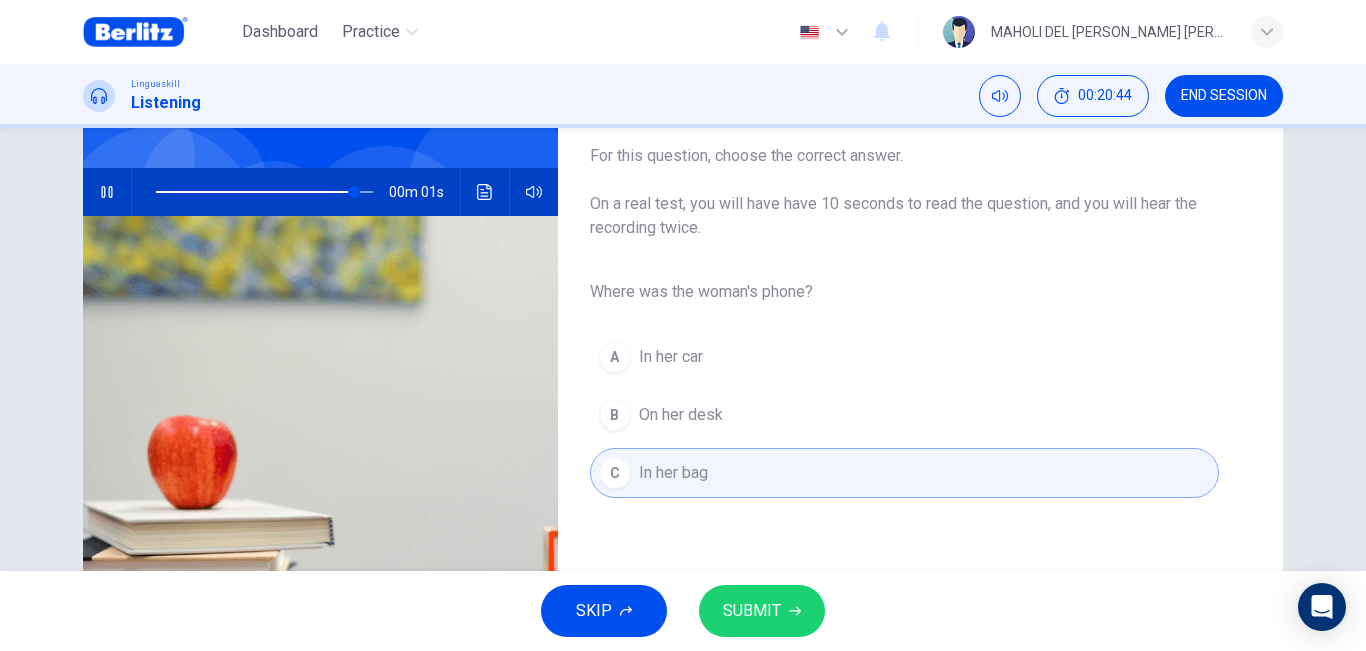 click on "SUBMIT" at bounding box center (752, 611) 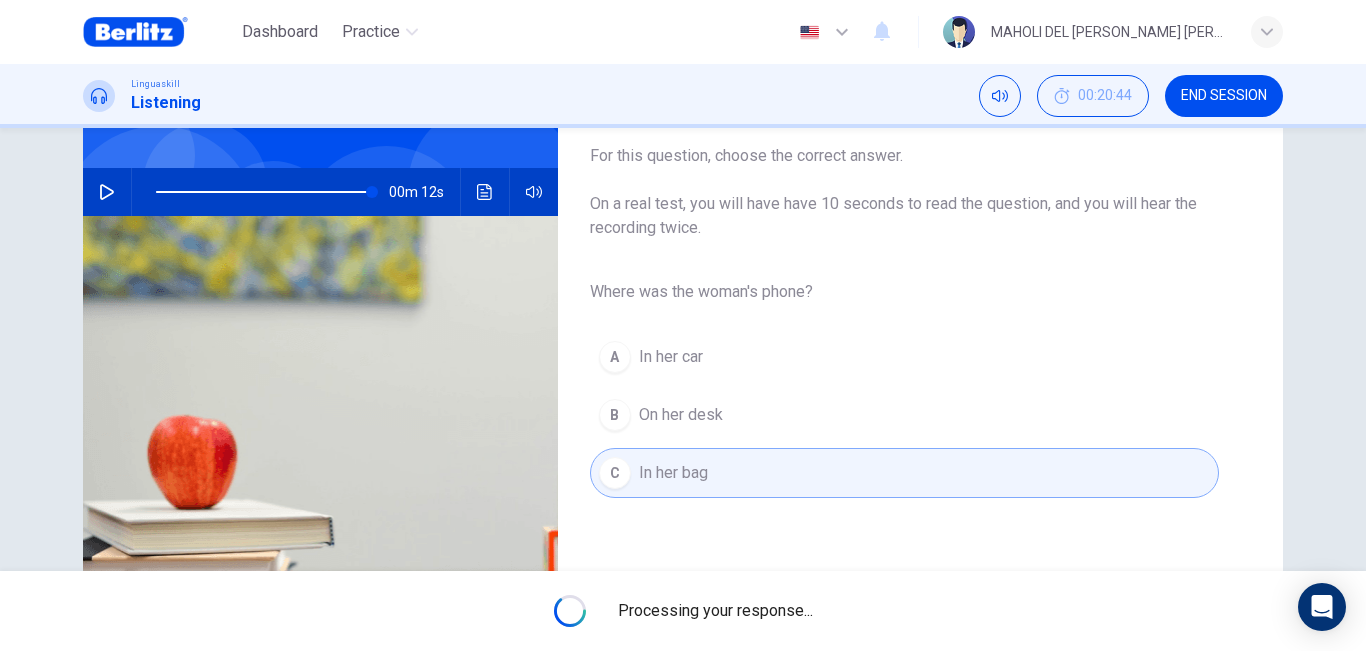 type on "*" 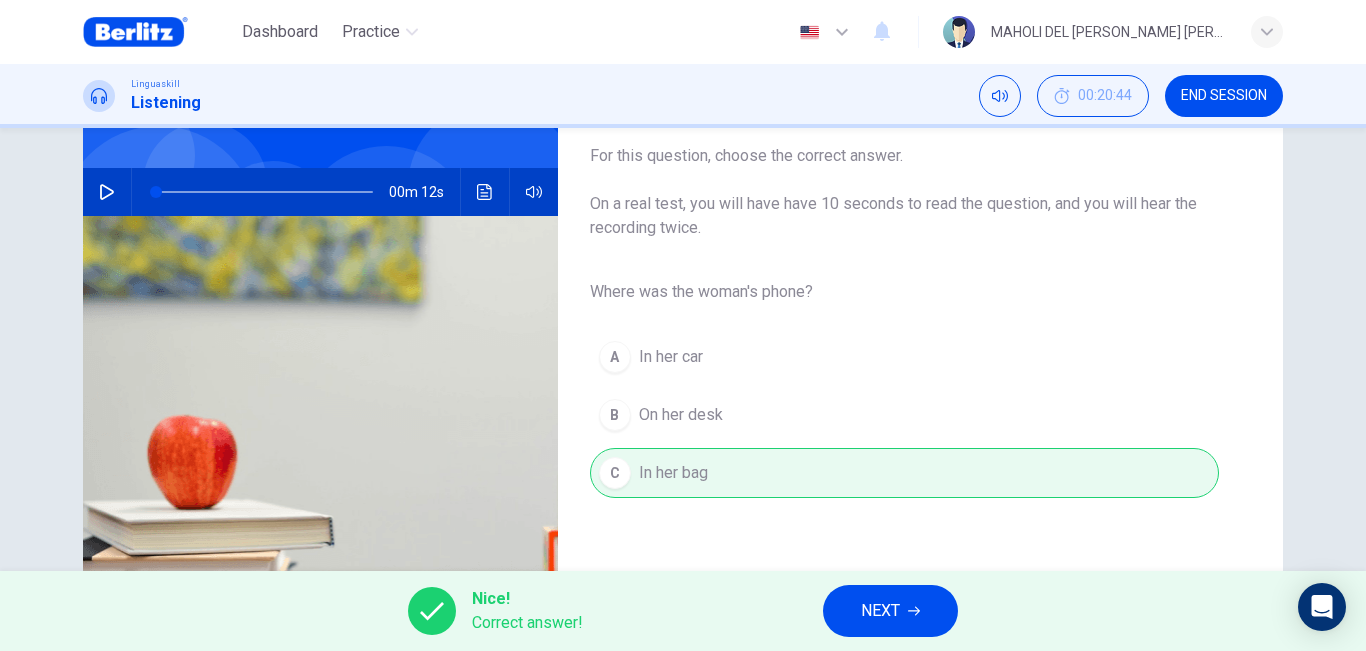 click on "NEXT" at bounding box center [880, 611] 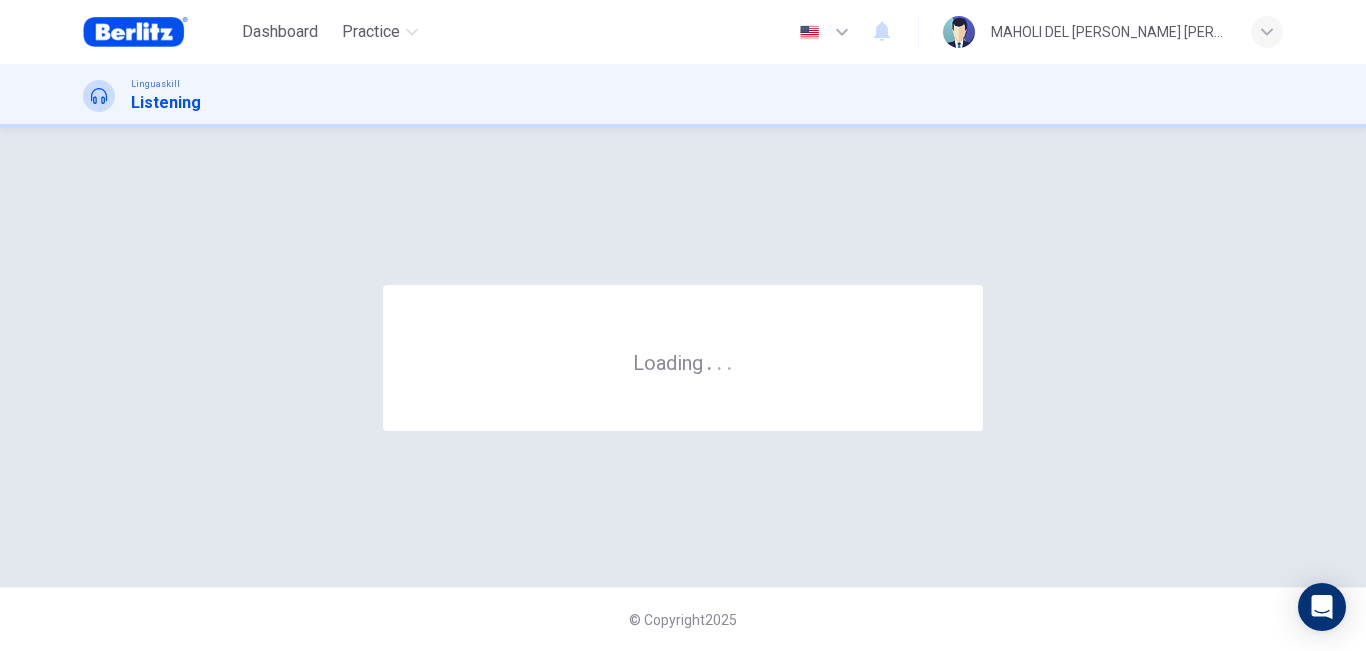 scroll, scrollTop: 0, scrollLeft: 0, axis: both 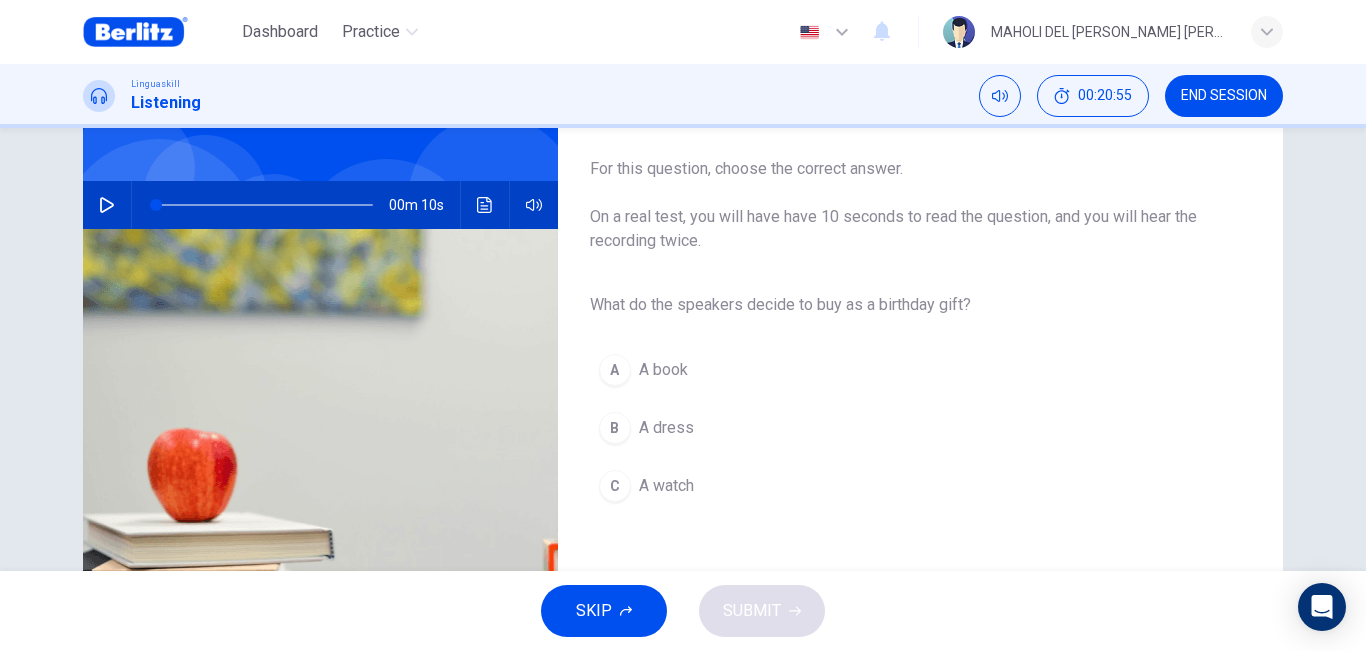 click at bounding box center [107, 205] 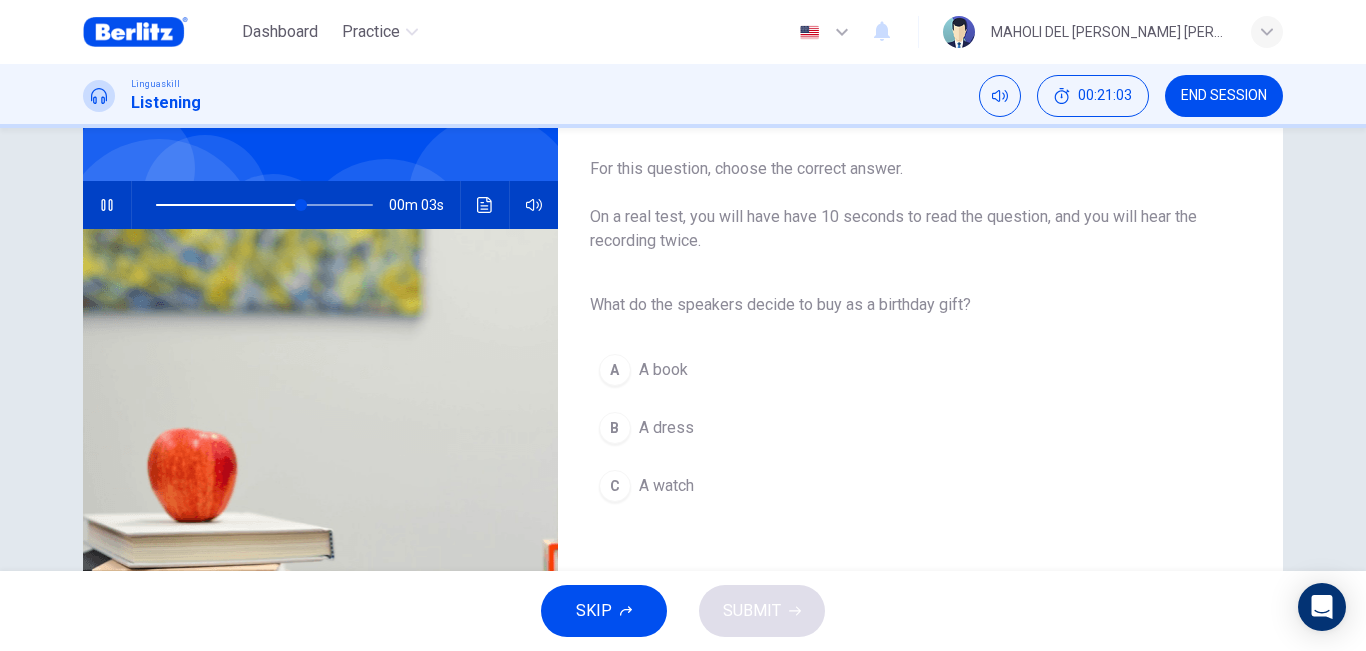 click on "A A book" at bounding box center (904, 370) 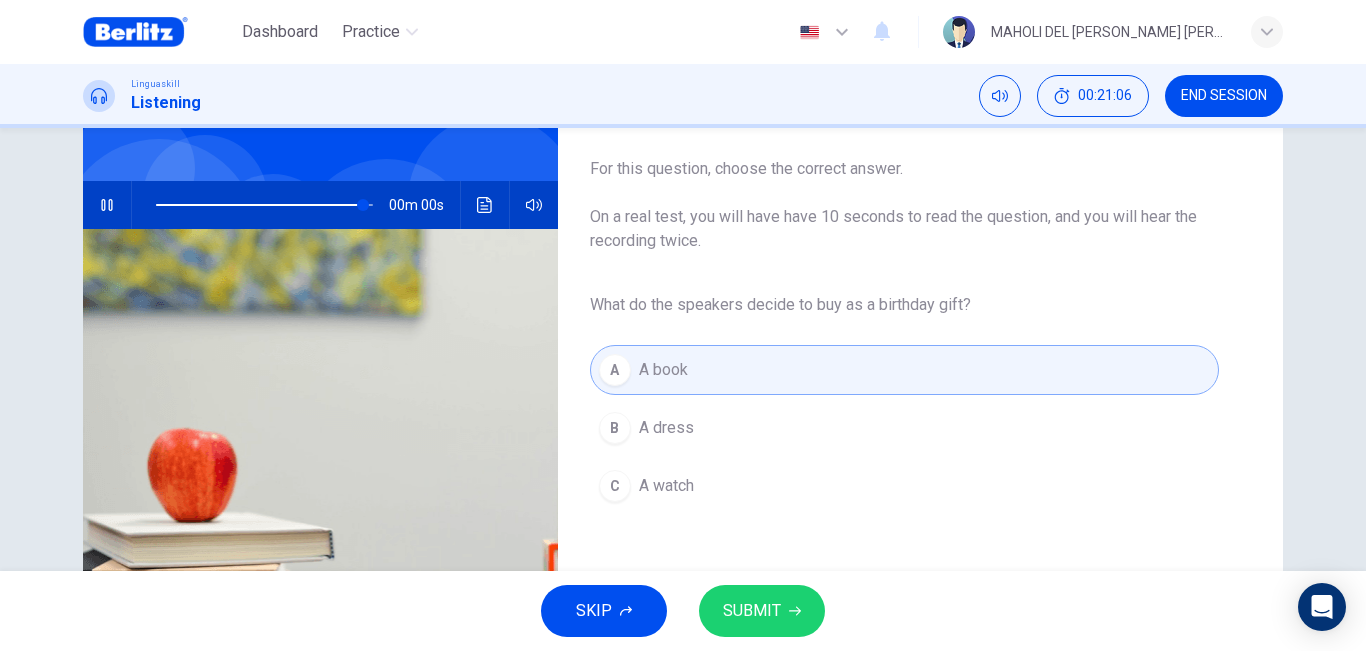 type on "*" 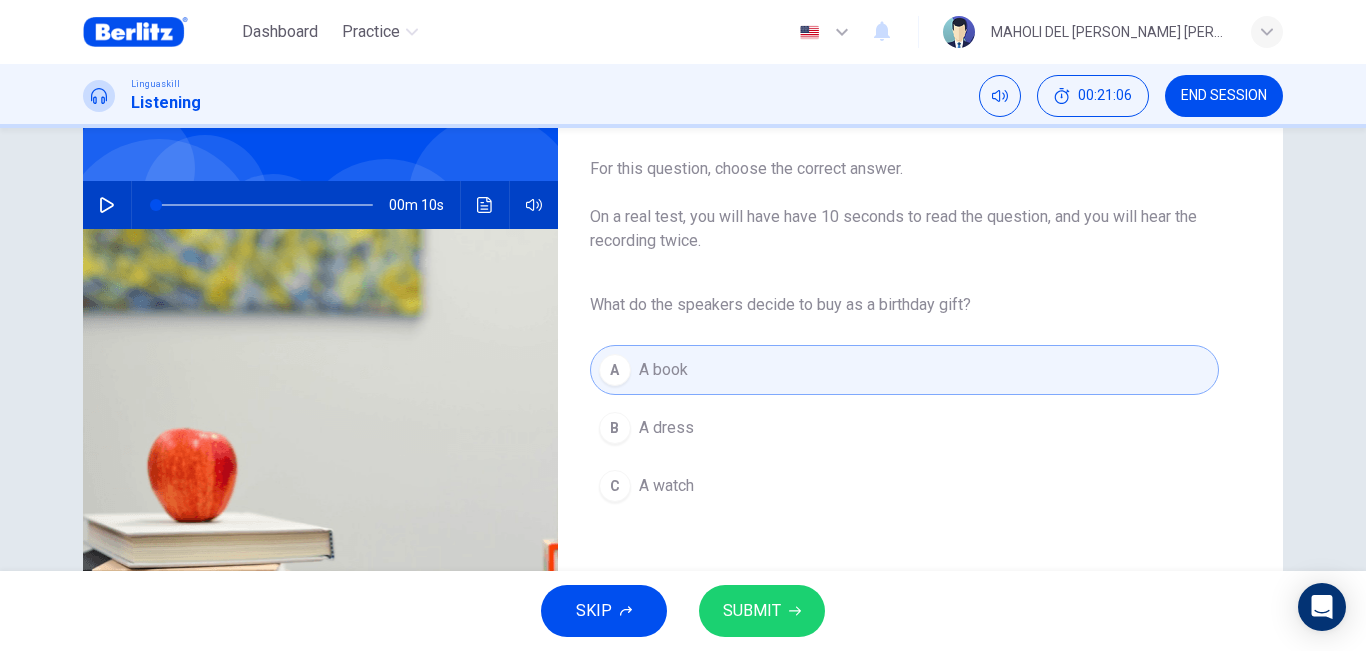 click on "SUBMIT" at bounding box center [752, 611] 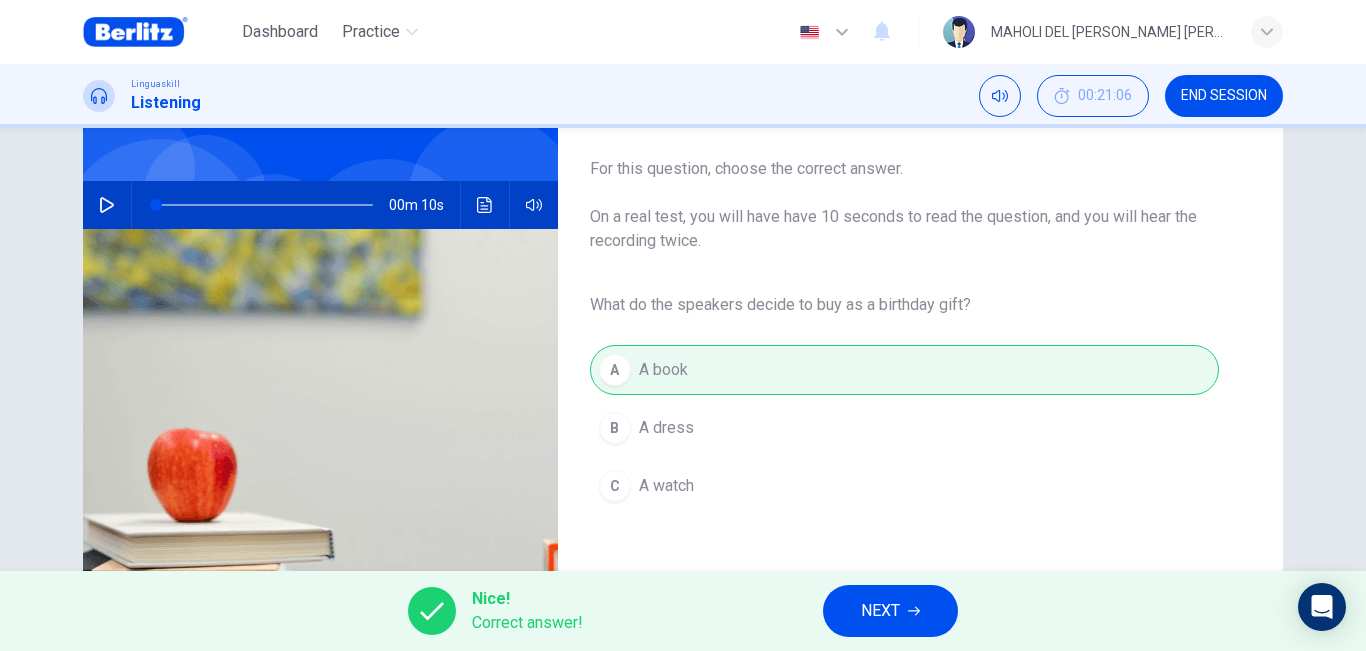 click on "NEXT" at bounding box center (880, 611) 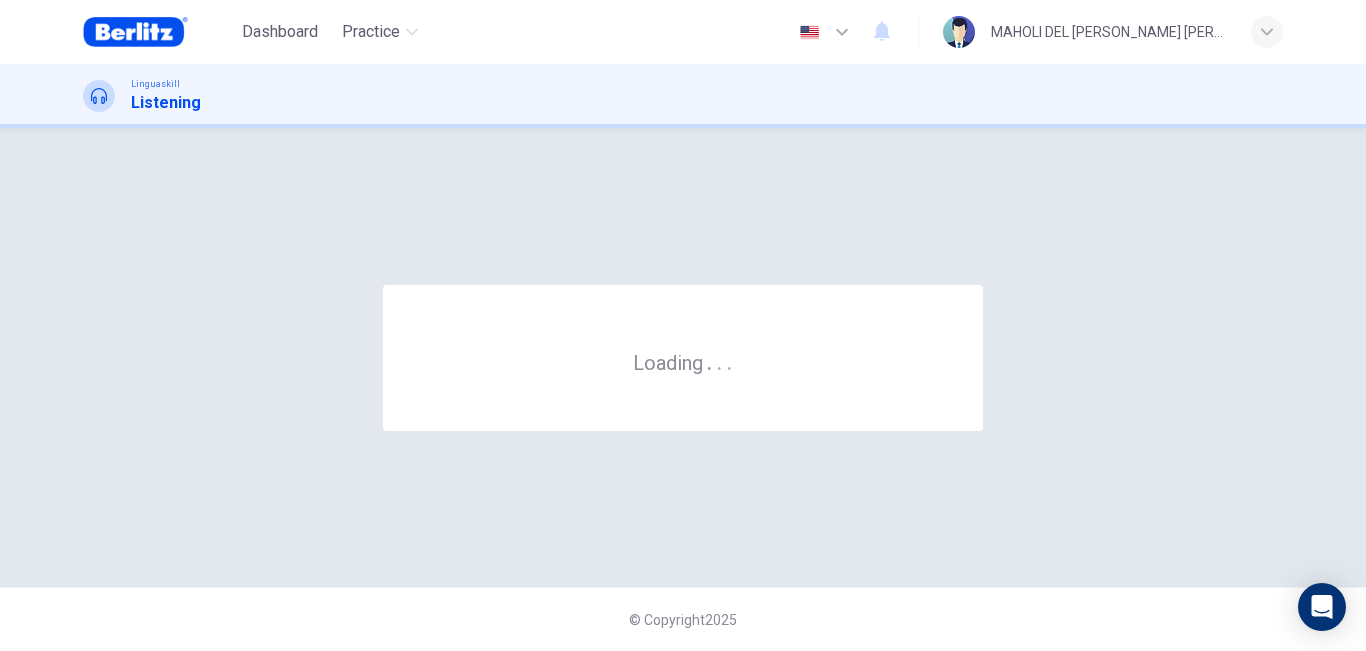 scroll, scrollTop: 0, scrollLeft: 0, axis: both 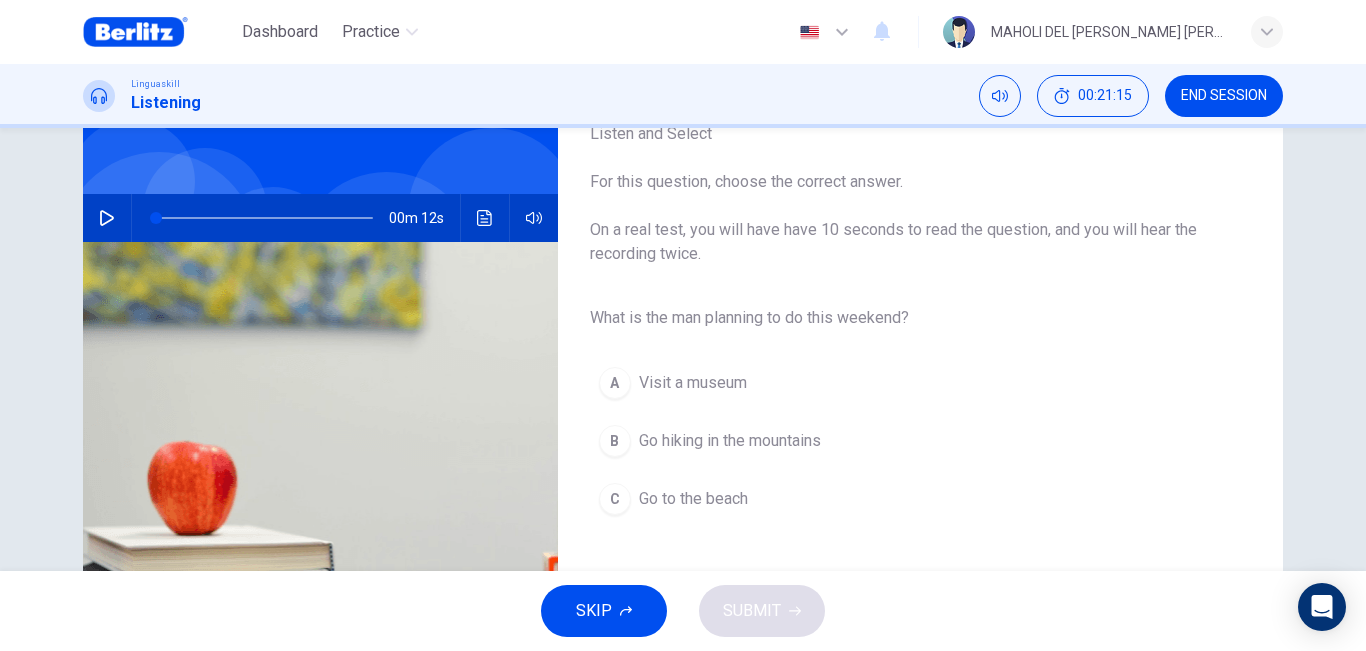 click at bounding box center (107, 218) 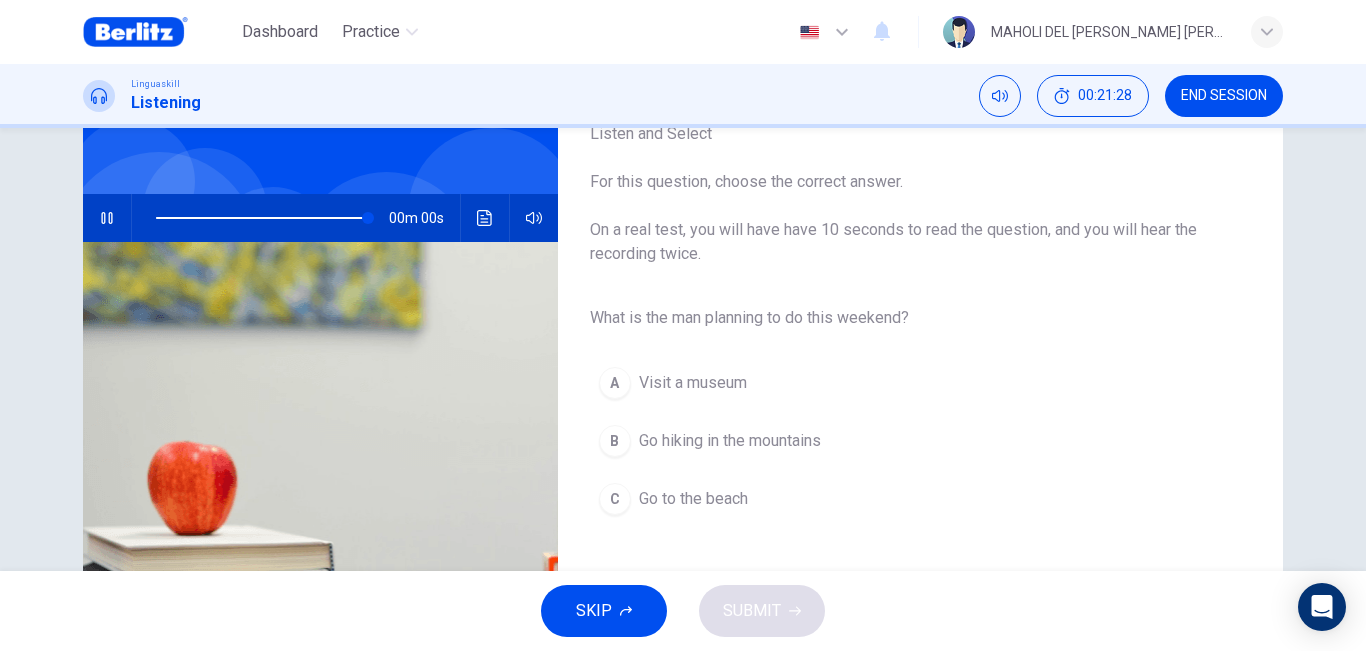 type on "*" 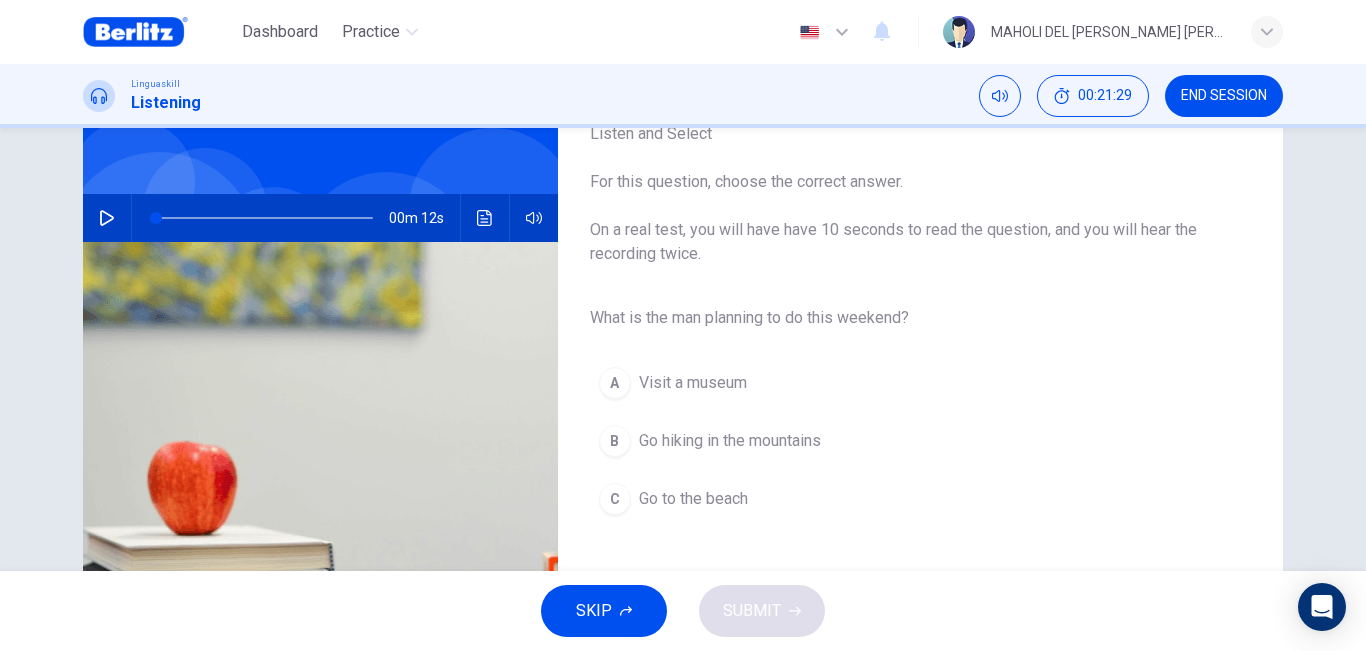 click on "Go hiking in the mountains" at bounding box center (730, 441) 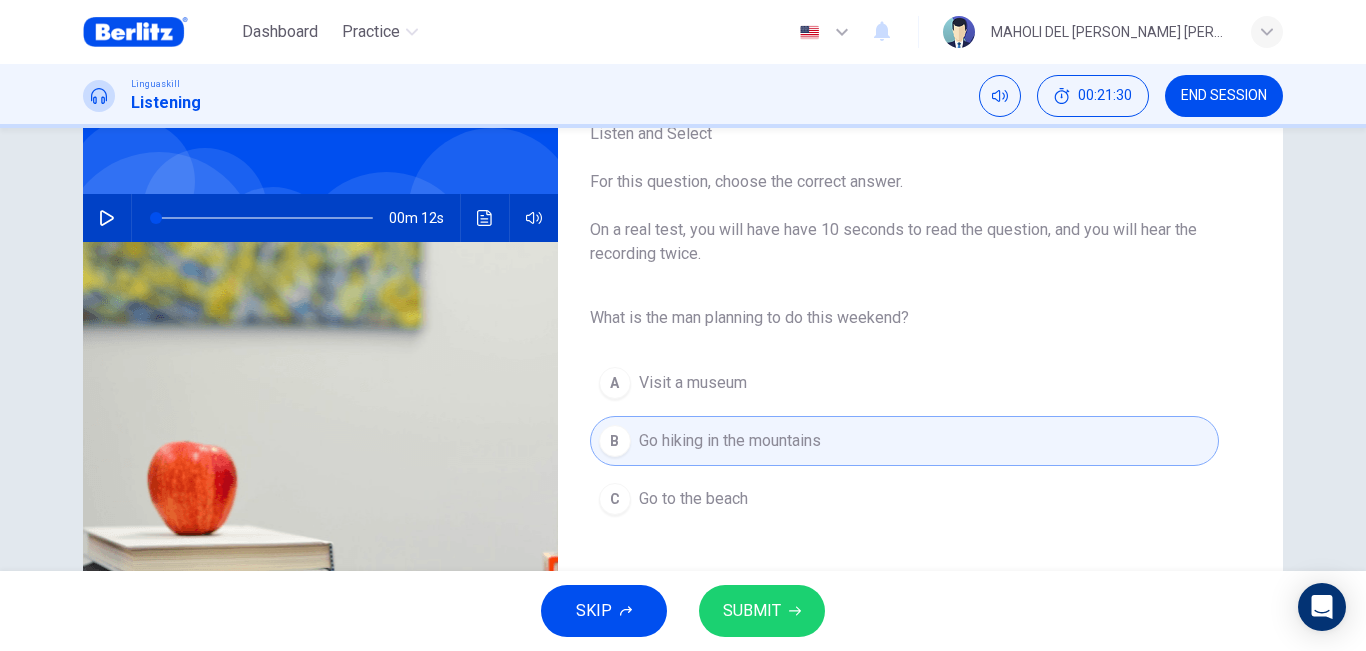 click on "SUBMIT" at bounding box center [752, 611] 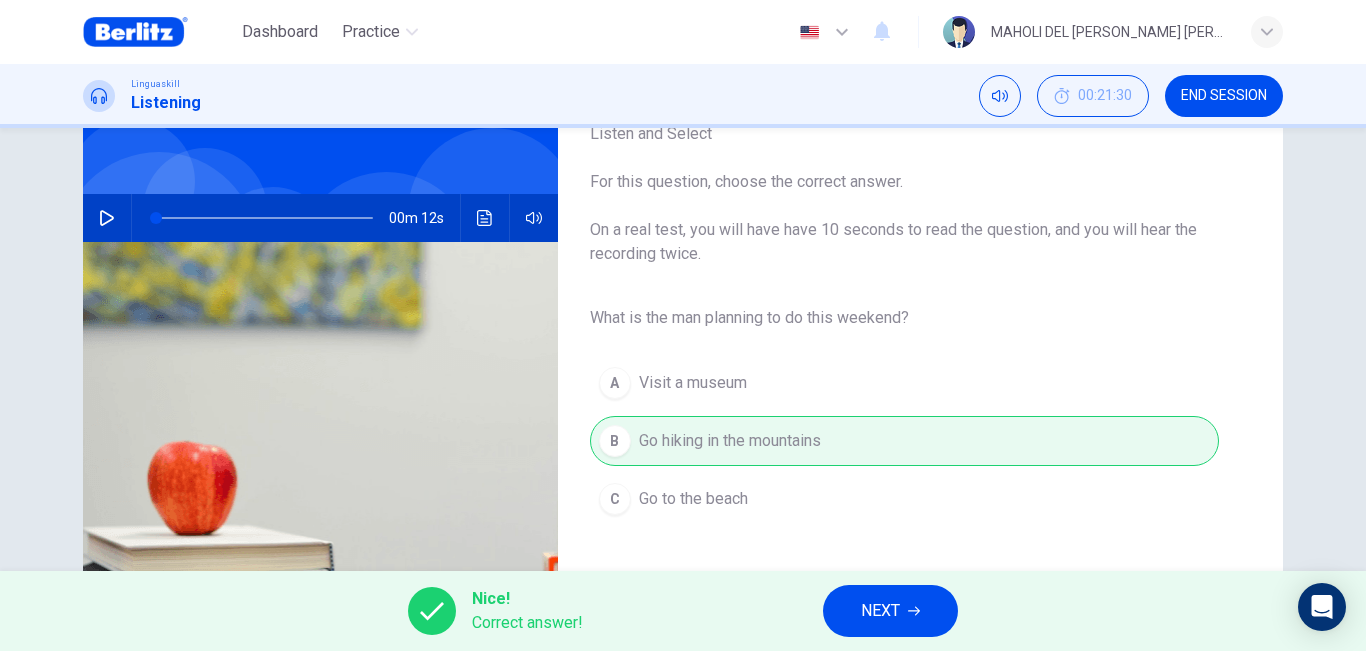 click on "NEXT" at bounding box center (880, 611) 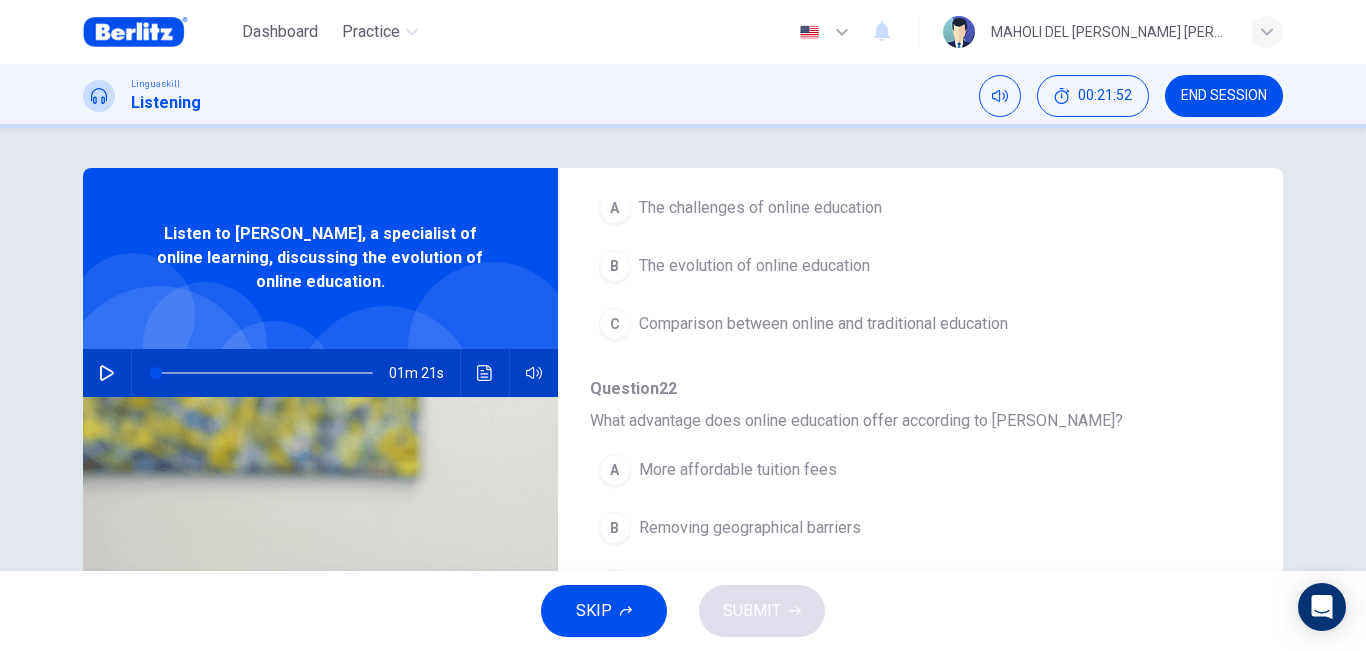 scroll, scrollTop: 295, scrollLeft: 0, axis: vertical 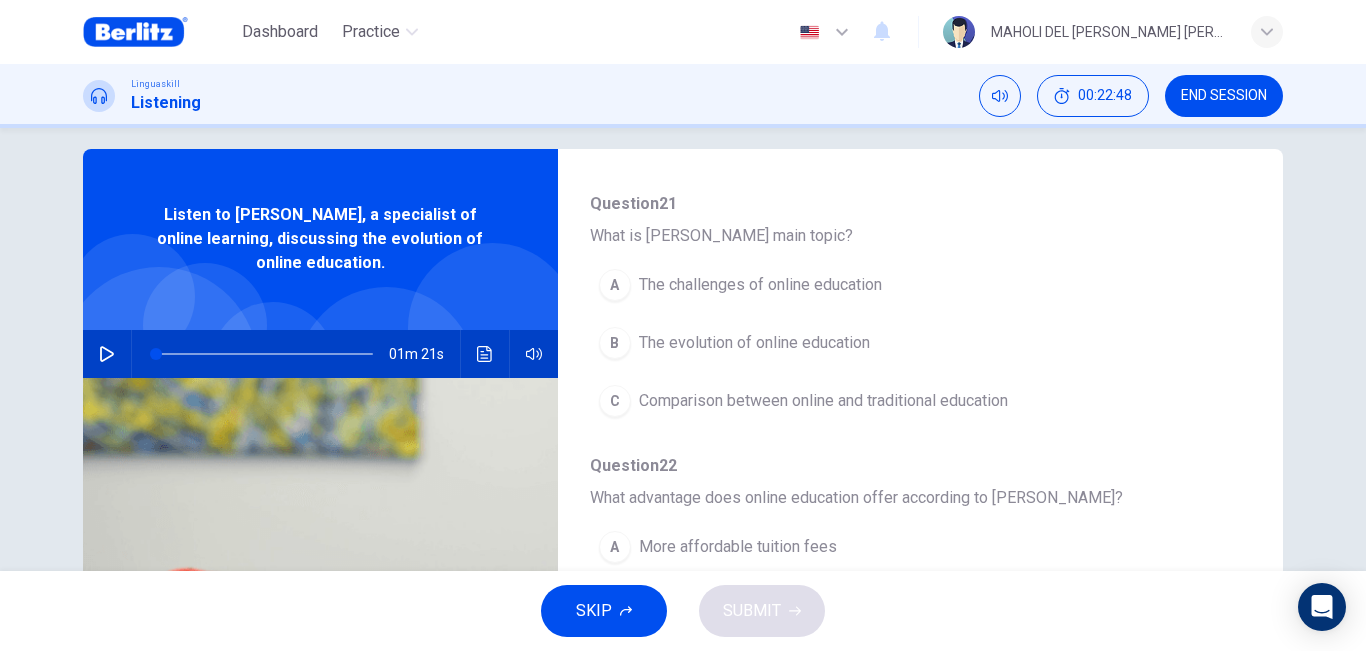 drag, startPoint x: 217, startPoint y: 509, endPoint x: 99, endPoint y: 354, distance: 194.80502 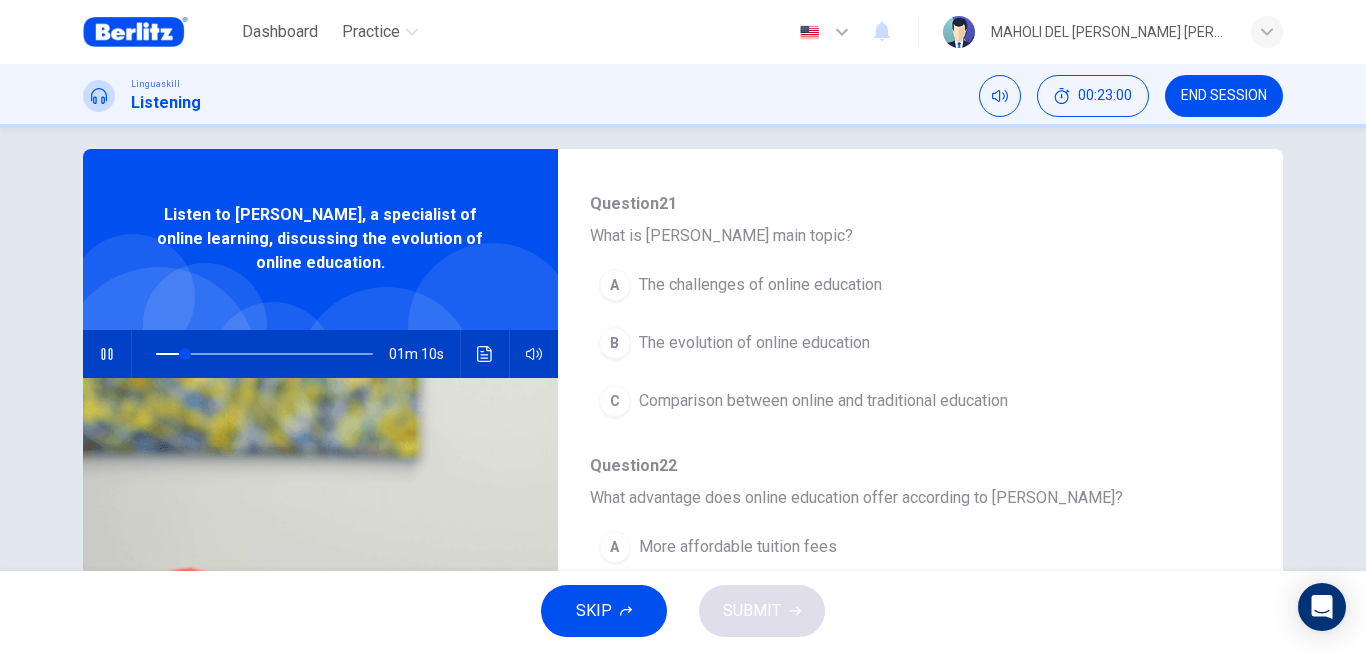 click on "The evolution of online education" at bounding box center (754, 343) 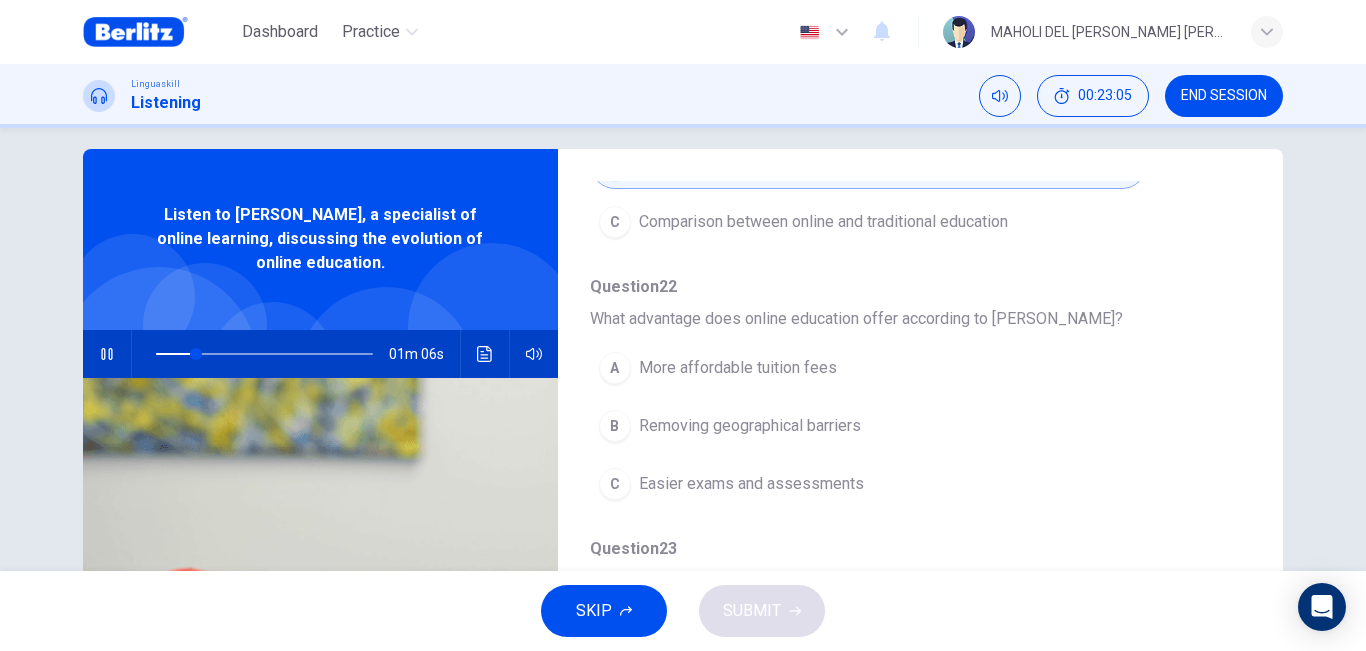 scroll, scrollTop: 379, scrollLeft: 0, axis: vertical 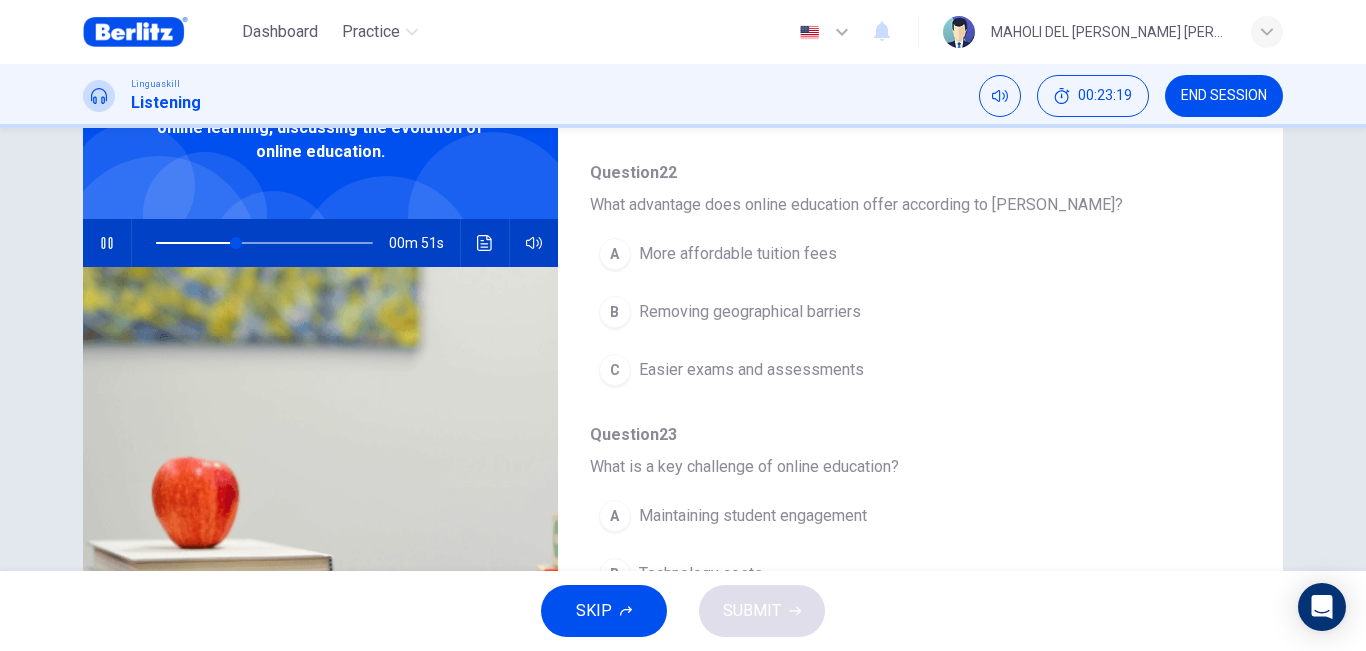 click on "Removing geographical barriers" at bounding box center (750, 312) 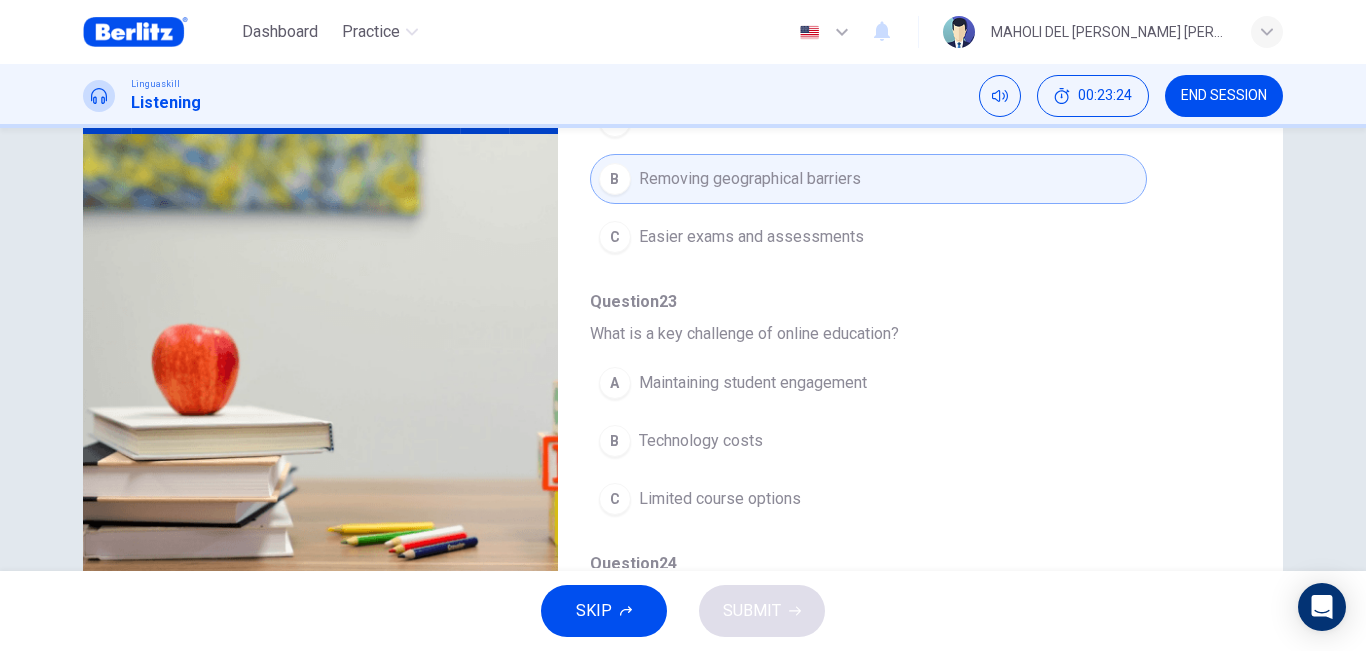 scroll, scrollTop: 271, scrollLeft: 0, axis: vertical 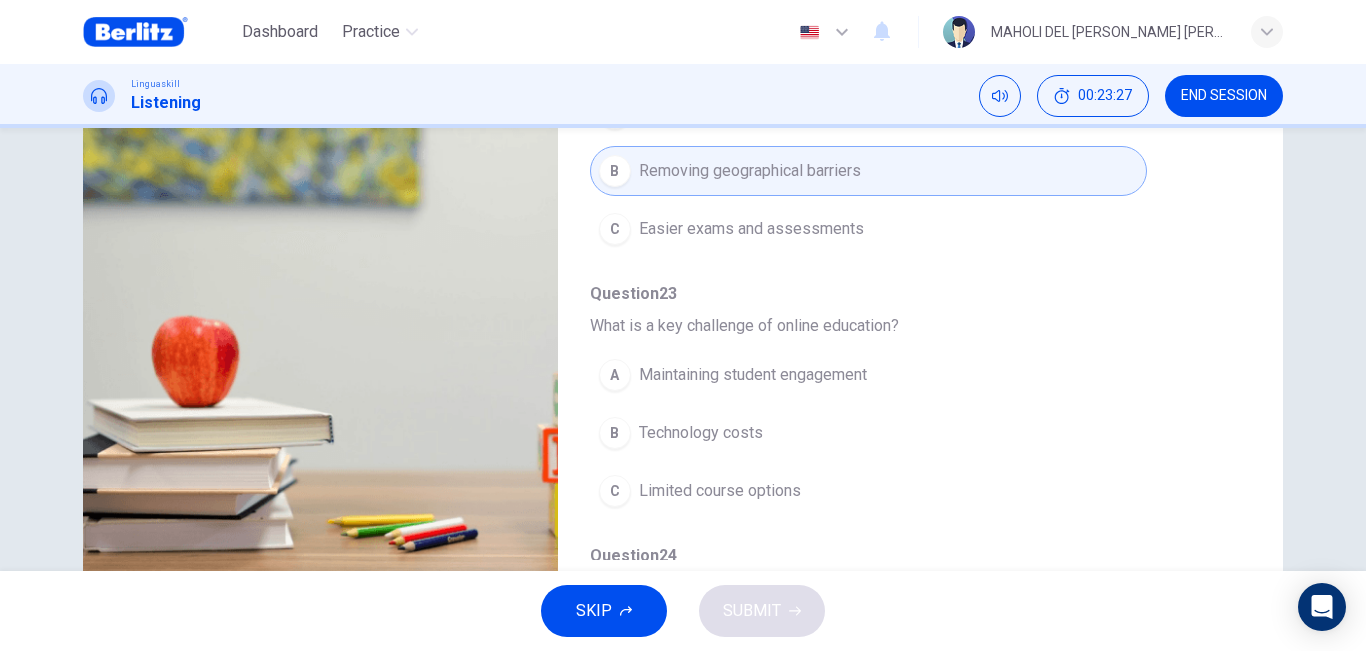 click on "Technology costs" at bounding box center [701, 433] 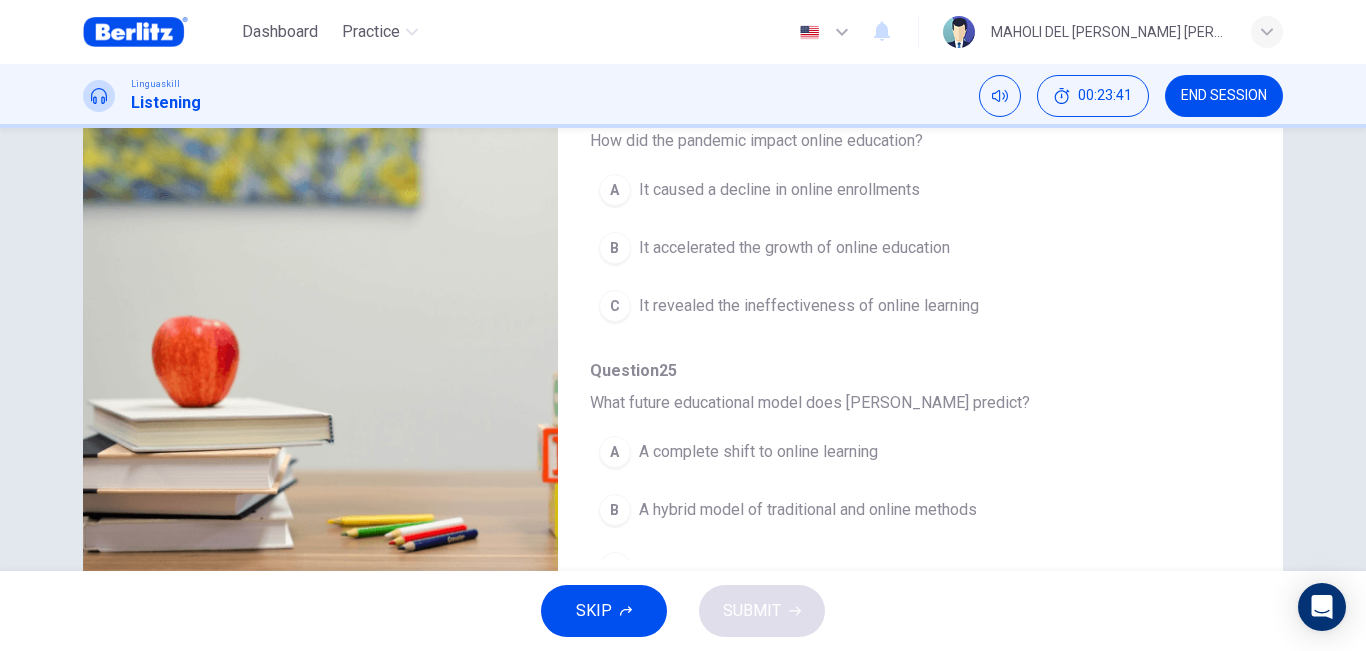 scroll, scrollTop: 833, scrollLeft: 0, axis: vertical 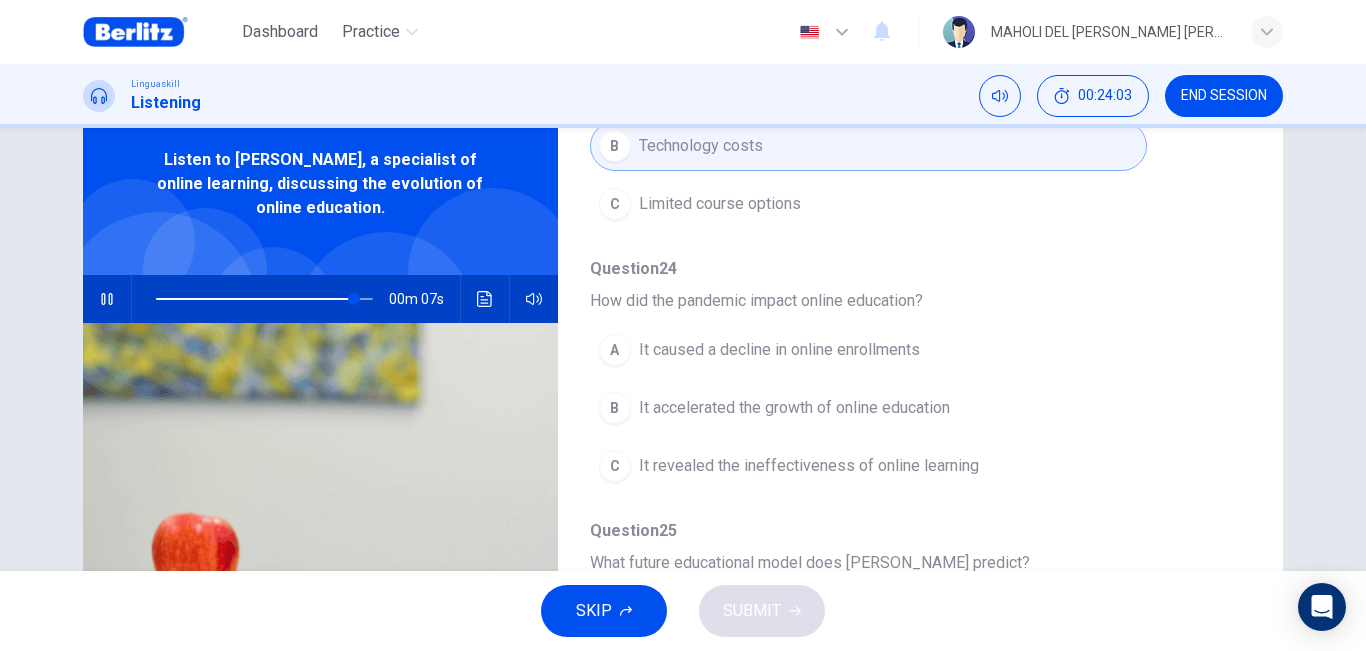 click on "It accelerated the growth of online education" at bounding box center (794, 408) 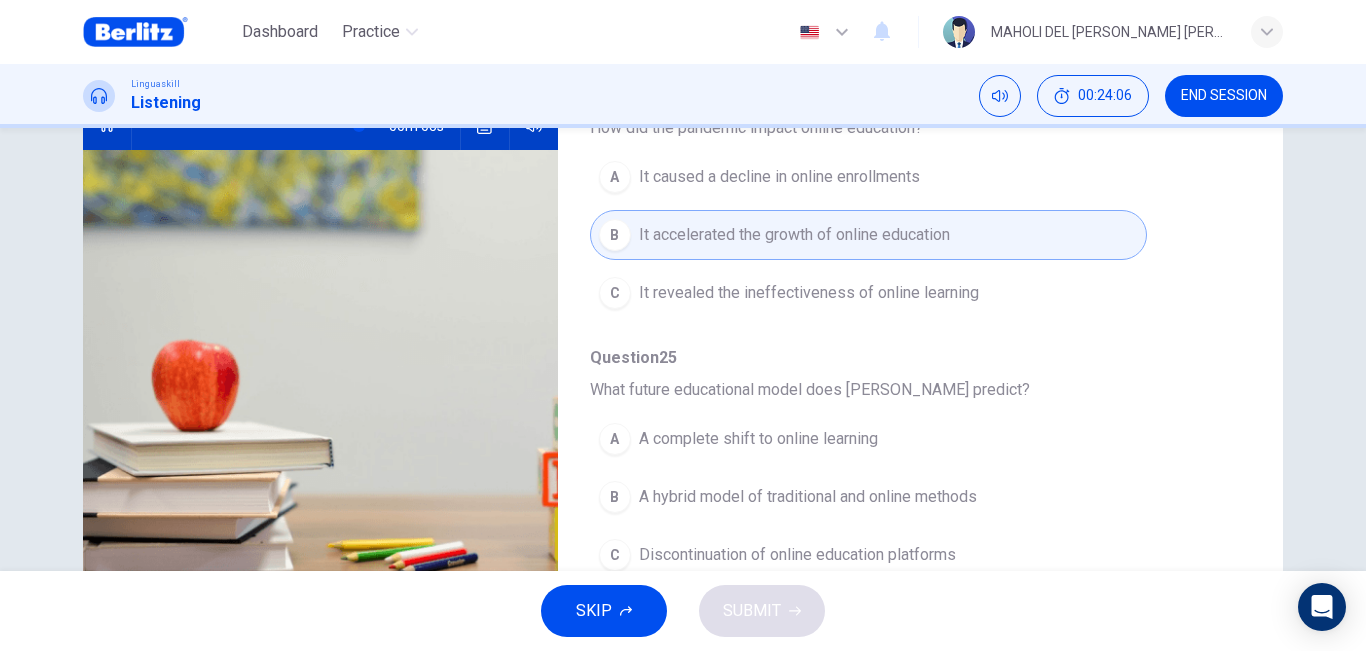 scroll, scrollTop: 262, scrollLeft: 0, axis: vertical 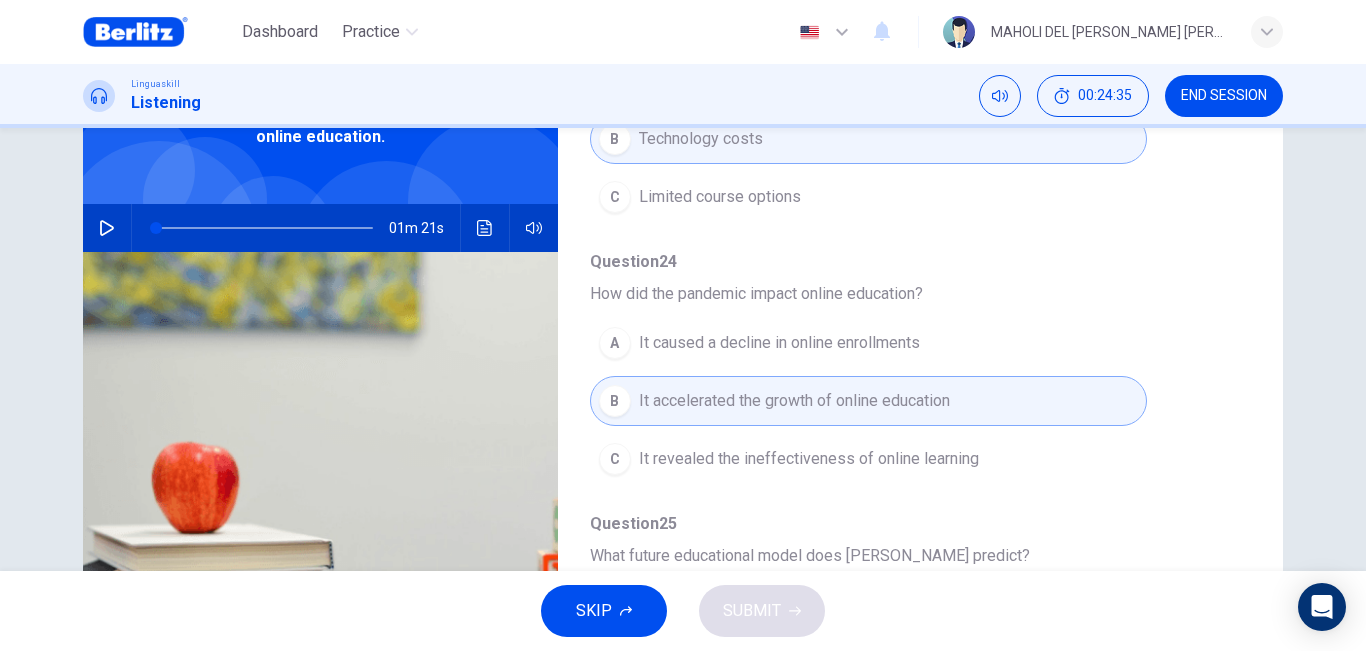 click 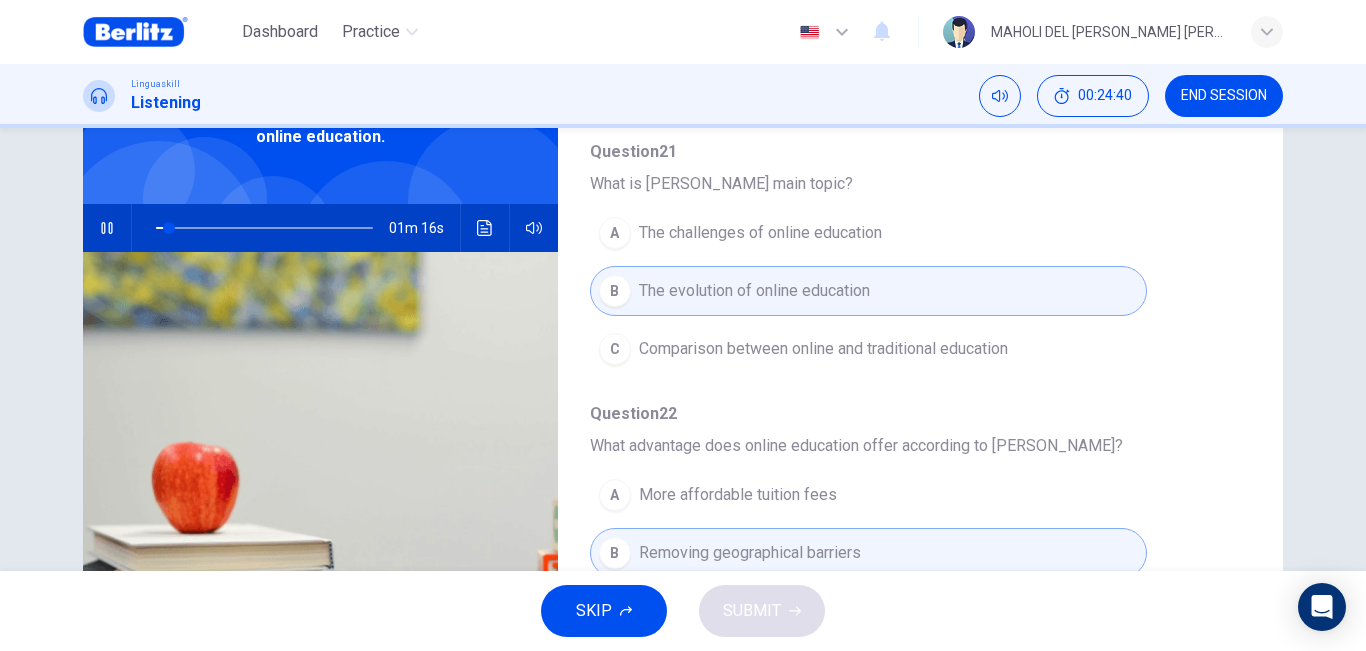 scroll, scrollTop: 128, scrollLeft: 0, axis: vertical 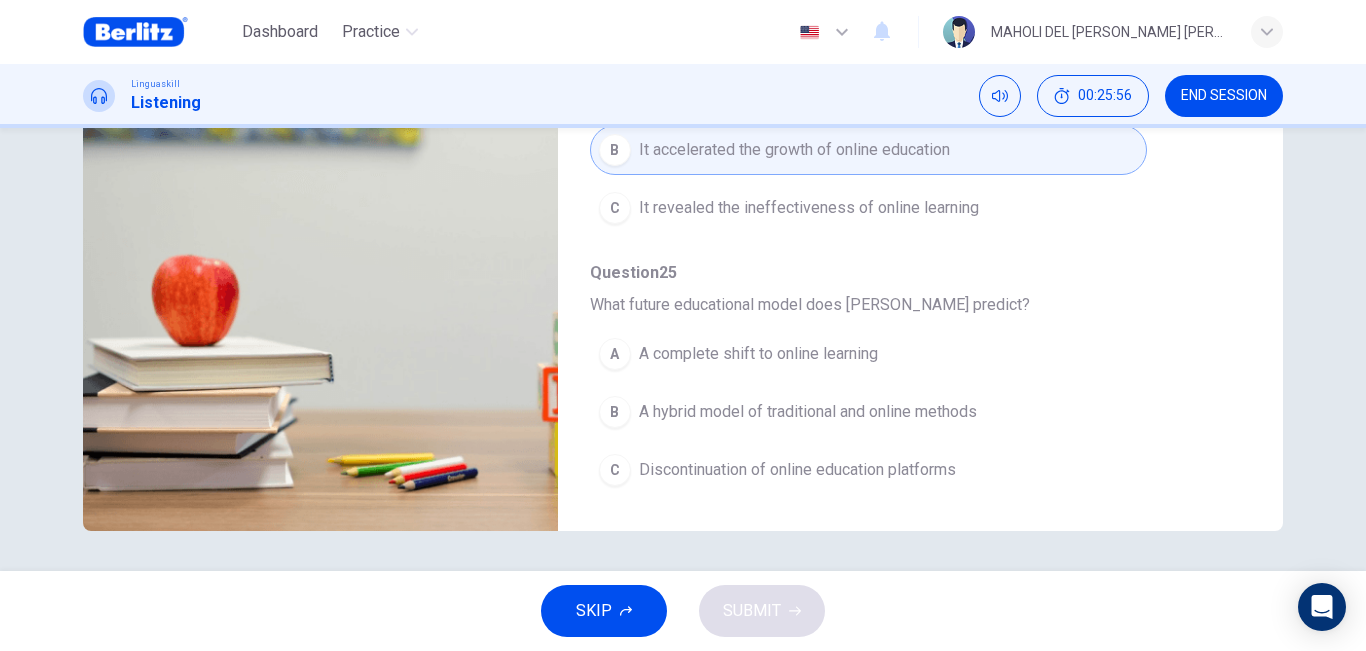 type on "*" 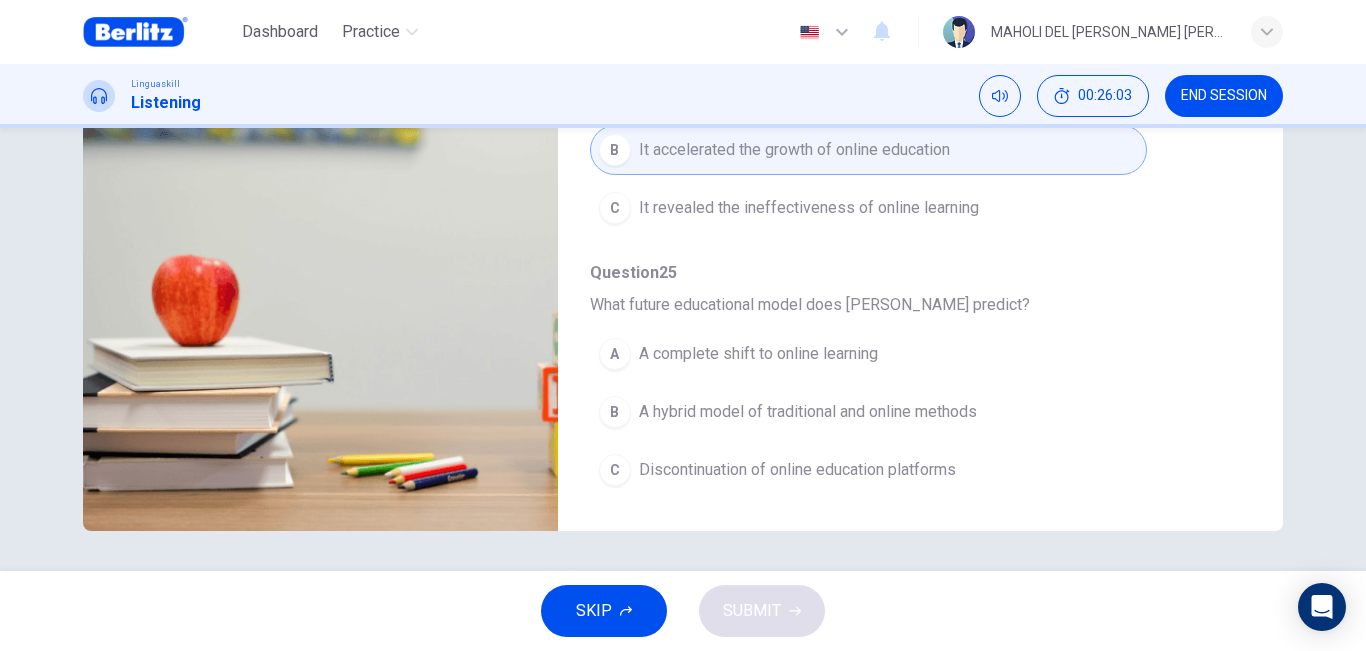 click on "A hybrid model of traditional and online methods" at bounding box center [808, 412] 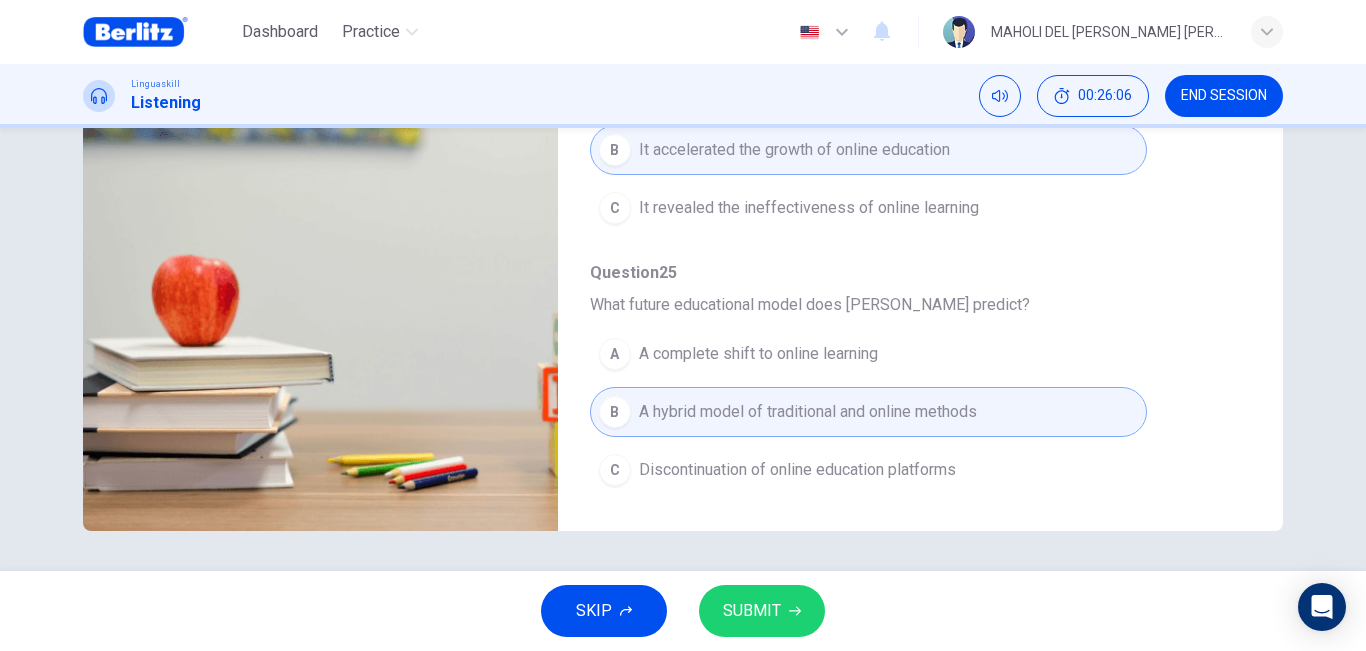 click on "SUBMIT" at bounding box center [752, 611] 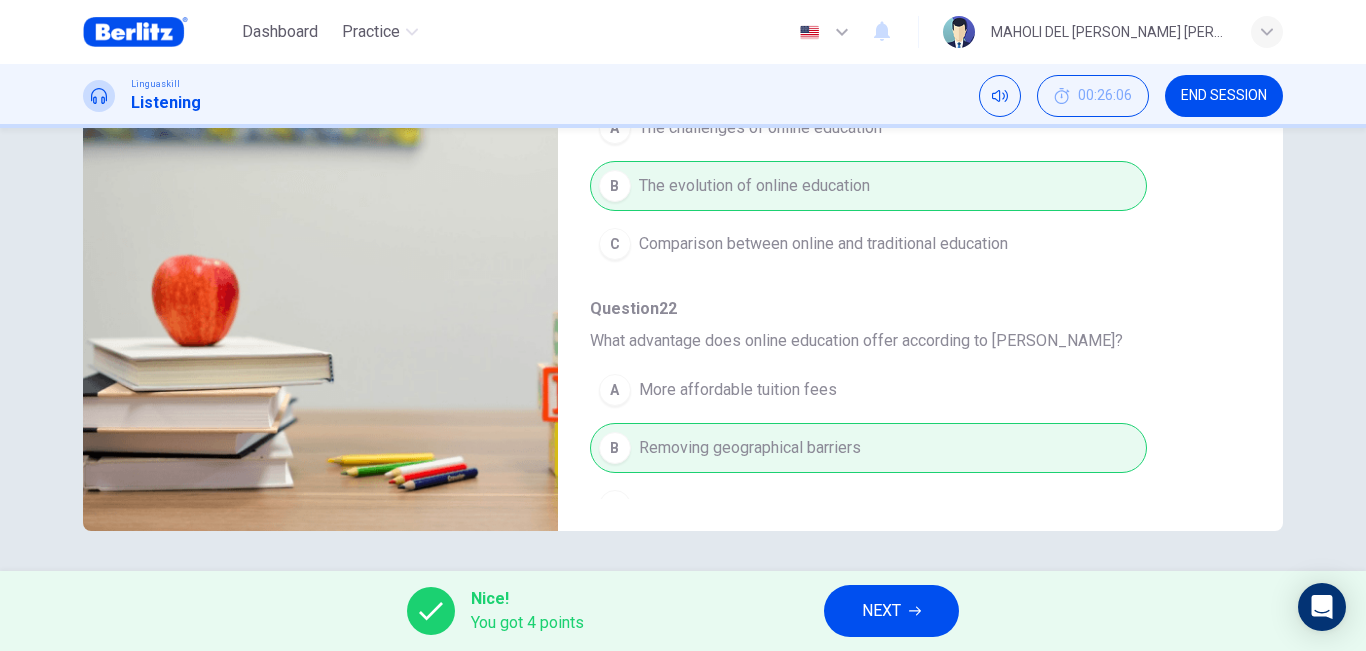 scroll, scrollTop: 462, scrollLeft: 0, axis: vertical 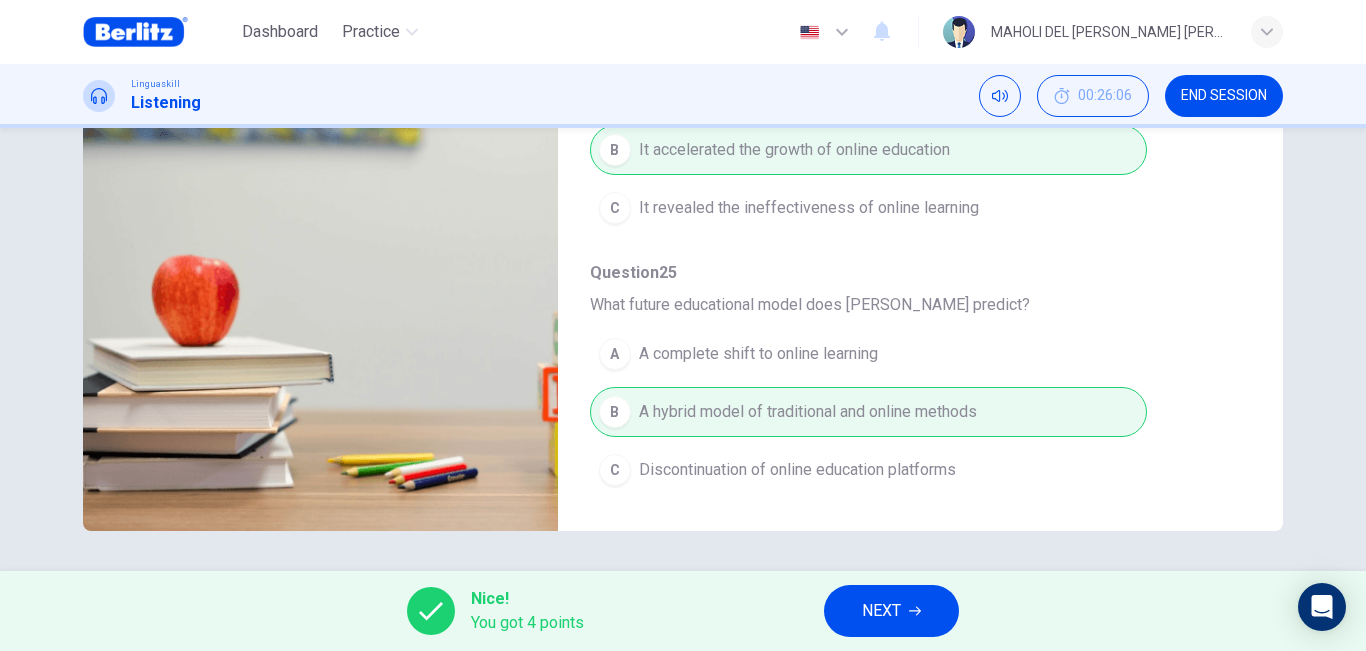 click on "NEXT" at bounding box center (881, 611) 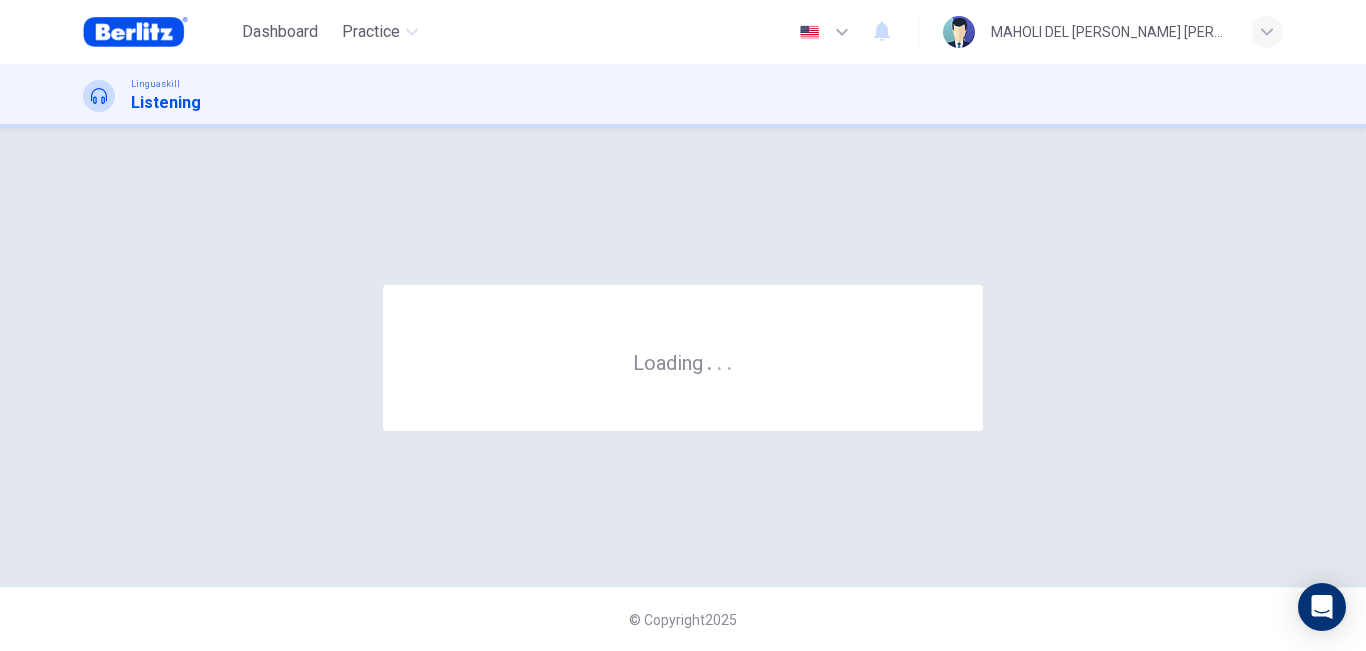 scroll, scrollTop: 0, scrollLeft: 0, axis: both 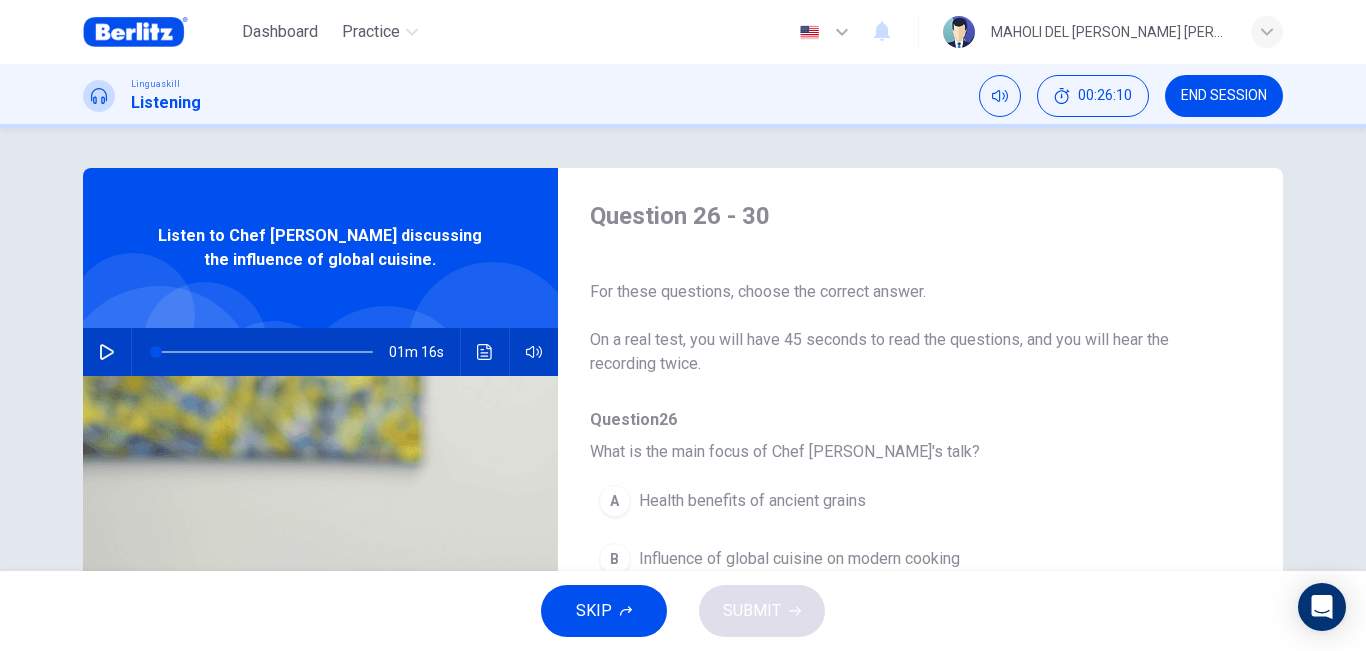 click on "Question 26 - 30 For these questions, choose the correct answer. On a real test, you will have 45 seconds to read the questions, and you will hear the recording twice. Question  26 What is the main focus of Chef [PERSON_NAME]'s talk? A Health benefits of ancient grains B Influence of global cuisine on modern cooking C Rising popularity of street food Question  27 What is Asian fusion cuisine? A A mix of elements of Asian culture with Western cooking techniques B Traditional Asian cooking methods combined with Indian spices. C Exclusive use of Asian ingredients with French cooking styles. Question  28 Which ancient grains does Chef [PERSON_NAME] mention? A Rice and wheat B [PERSON_NAME] and millet C [PERSON_NAME] and amaranth Question  29 Why does Chef [PERSON_NAME] emphasize respecting the origins of dishes? A To maintain authenticity B To avoid cultural appropriation C For legal reasons Question  30 What does Chef [PERSON_NAME] predict for the future of cooking? A A return to traditional cooking B A focus on health-conscious dishes C" at bounding box center [904, 515] 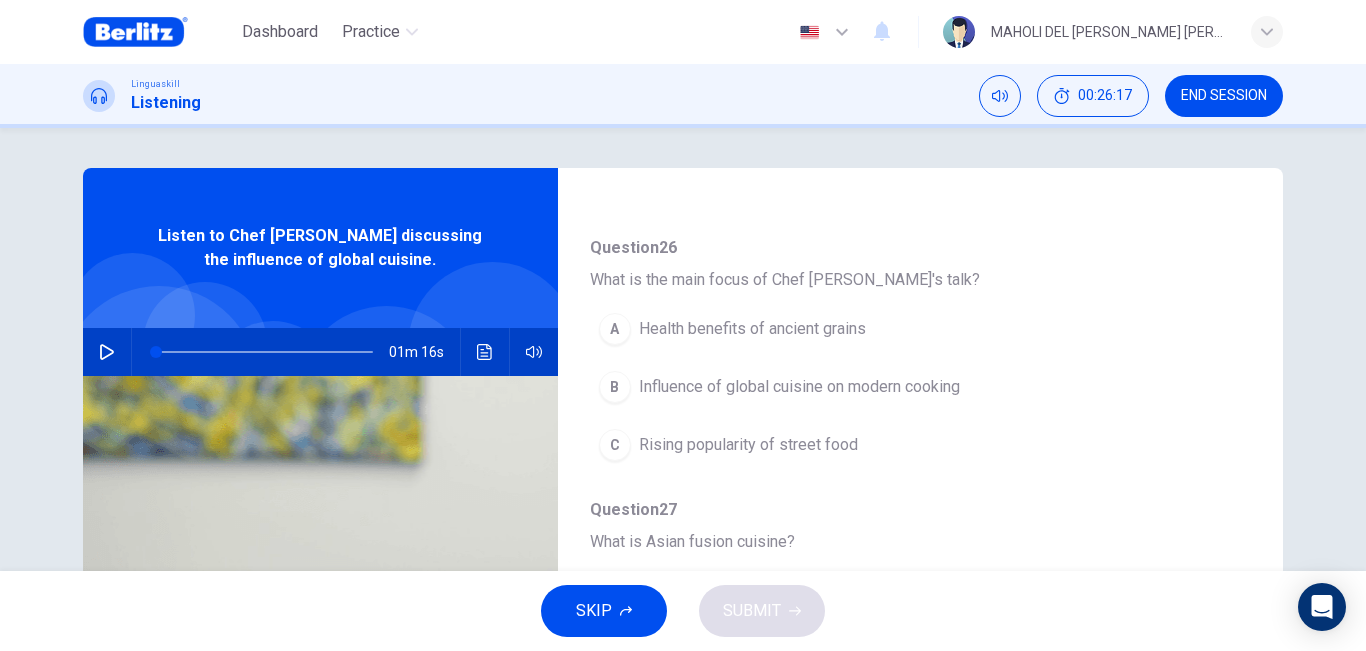 scroll, scrollTop: 189, scrollLeft: 0, axis: vertical 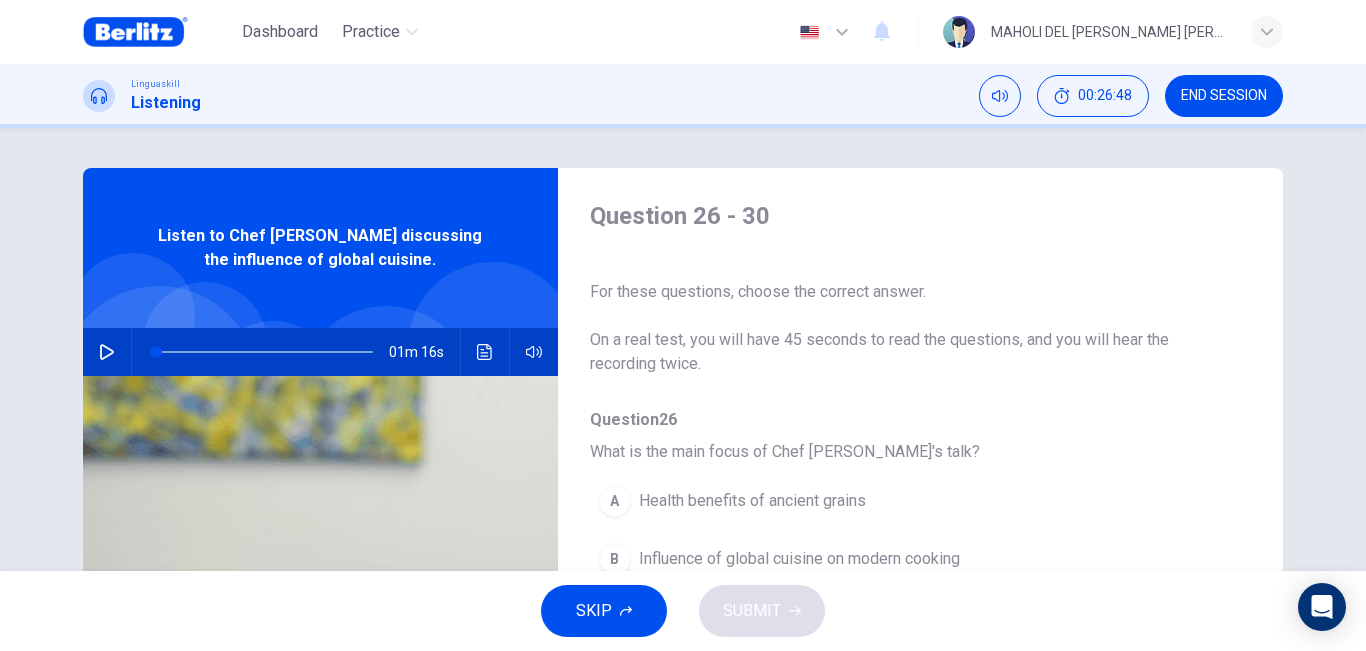 click 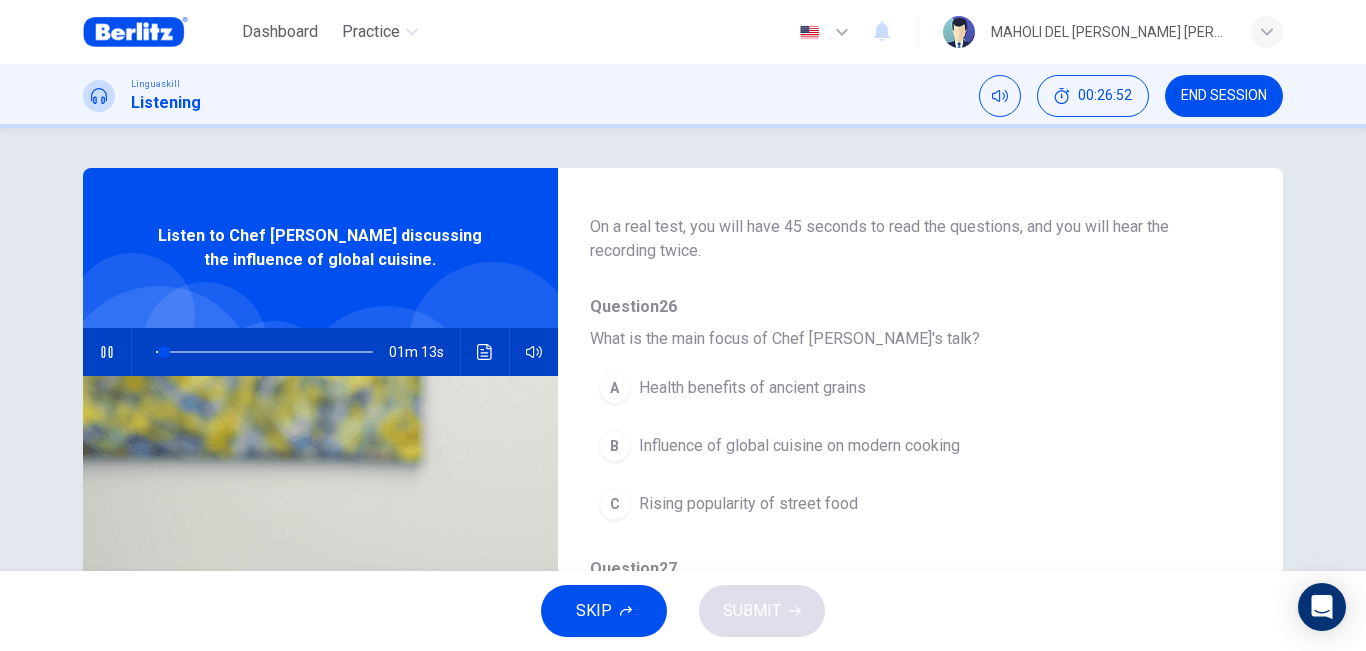 scroll, scrollTop: 116, scrollLeft: 0, axis: vertical 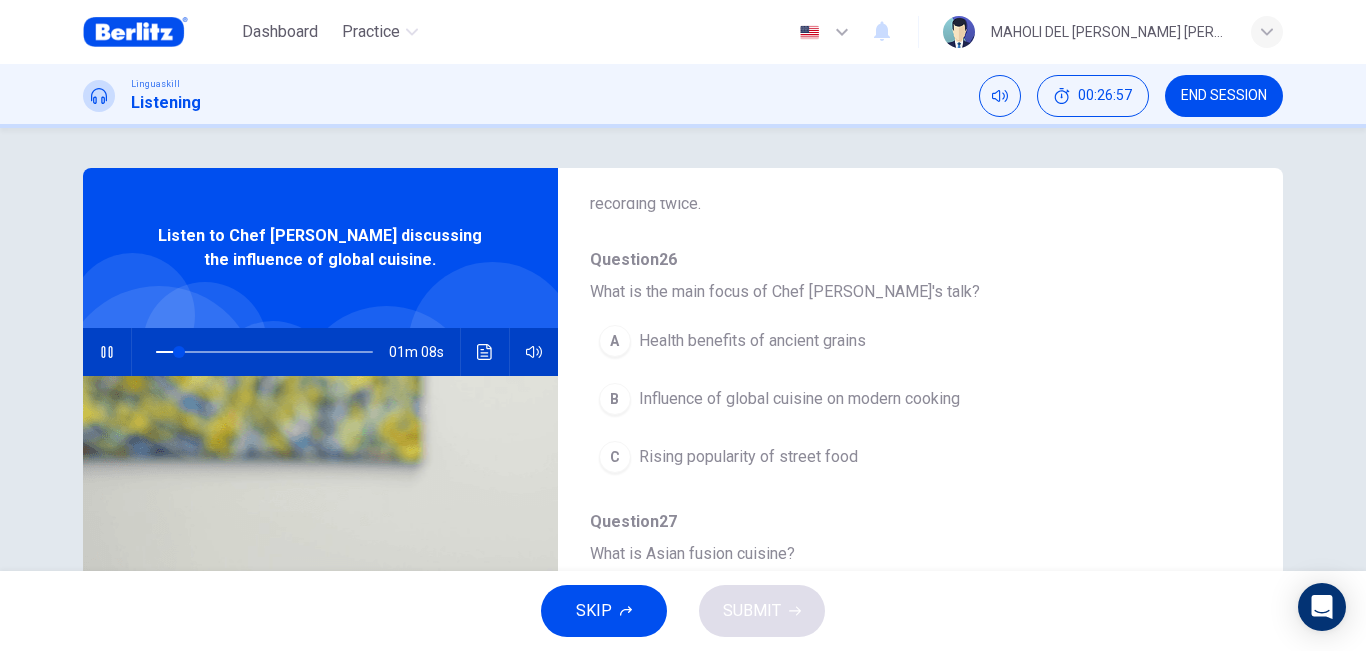 click on "B Influence of global cuisine on modern cooking" at bounding box center (868, 399) 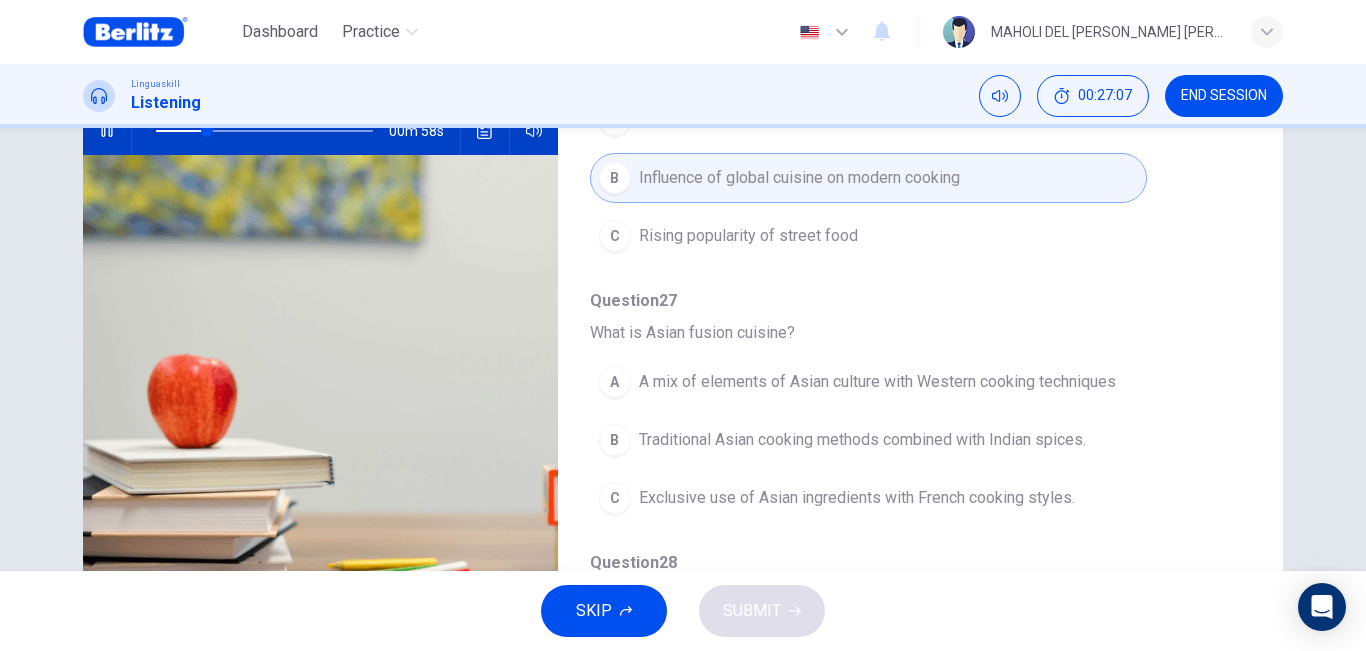 scroll, scrollTop: 223, scrollLeft: 0, axis: vertical 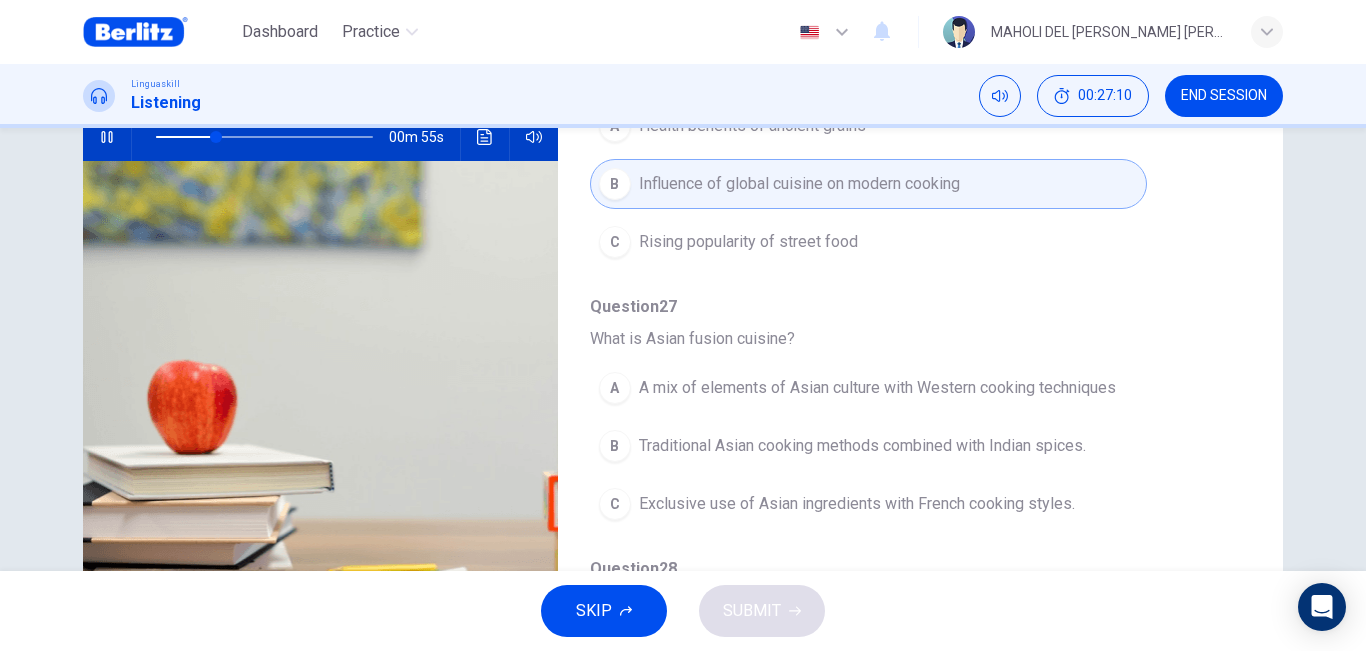 click on "A mix of elements of Asian culture with Western cooking techniques" at bounding box center [877, 388] 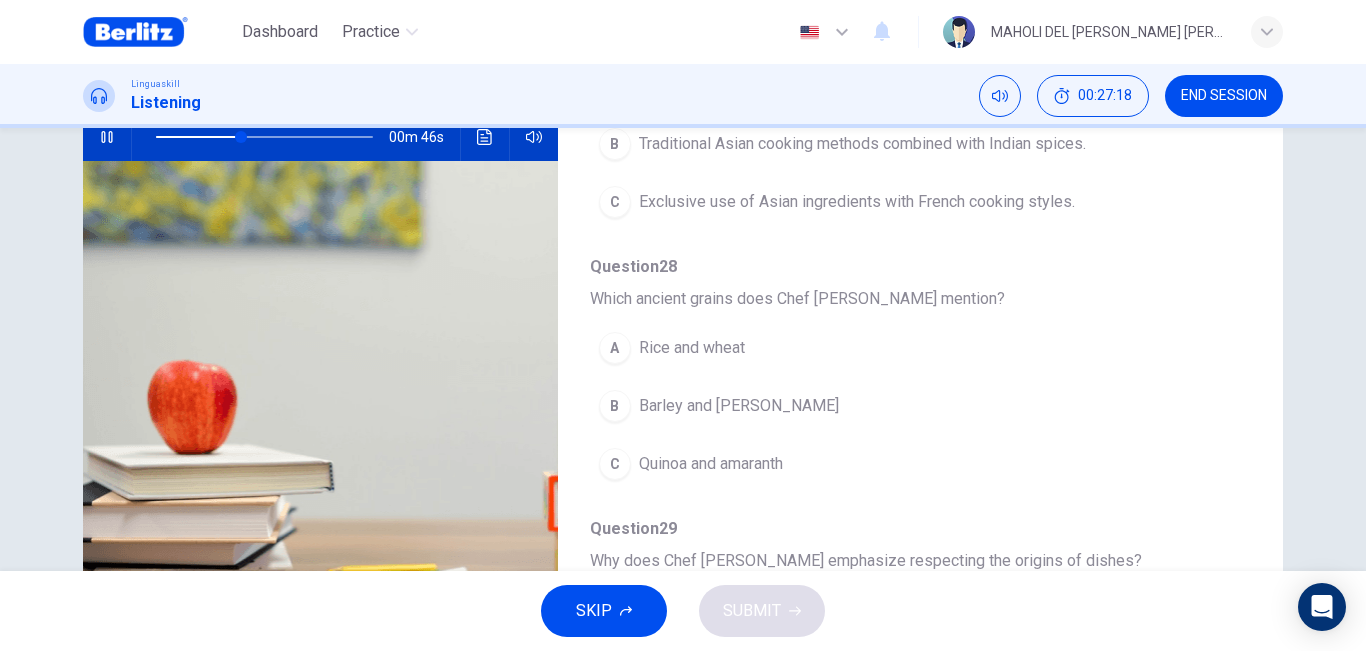 scroll, scrollTop: 465, scrollLeft: 0, axis: vertical 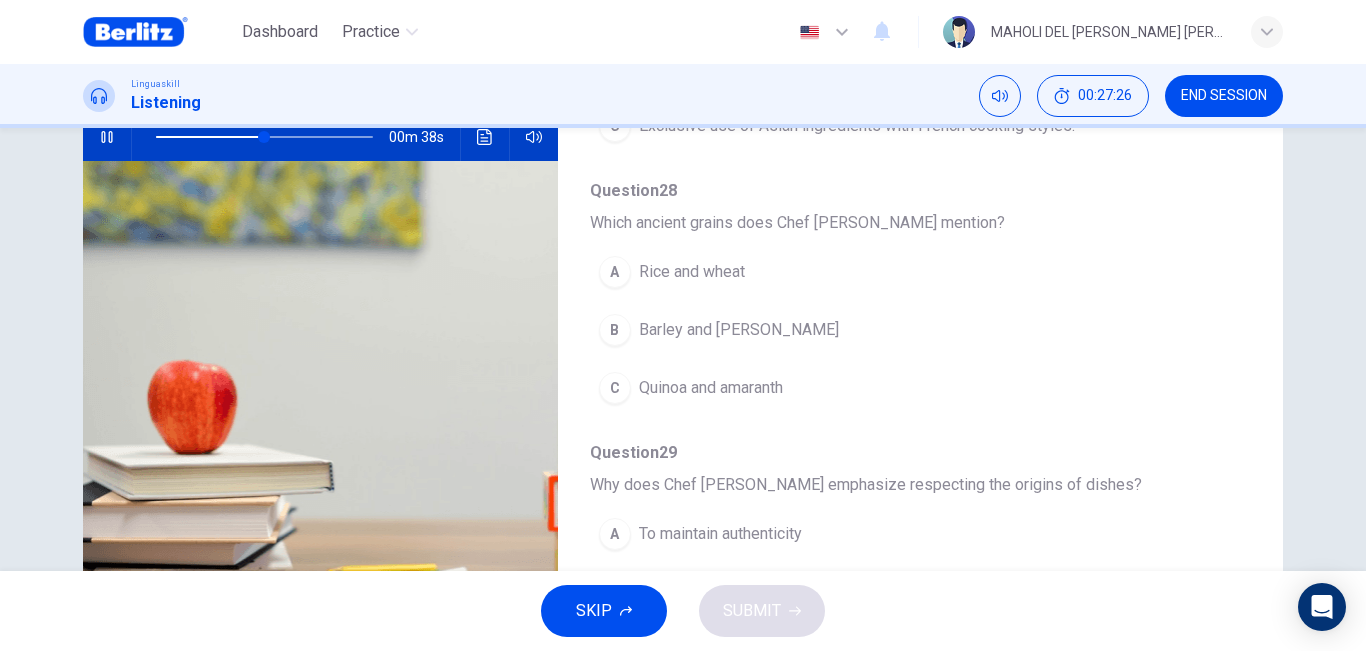 click on "Rice and wheat" at bounding box center (692, 272) 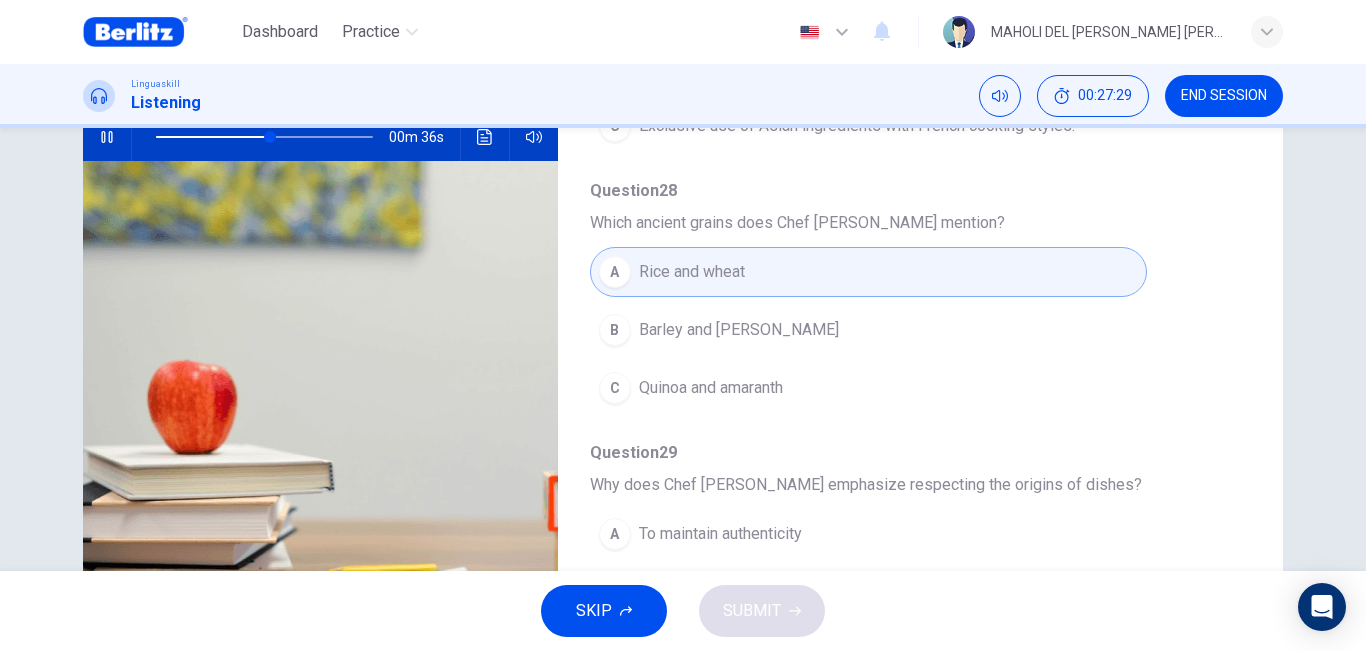 drag, startPoint x: 1246, startPoint y: 297, endPoint x: 1249, endPoint y: 349, distance: 52.086468 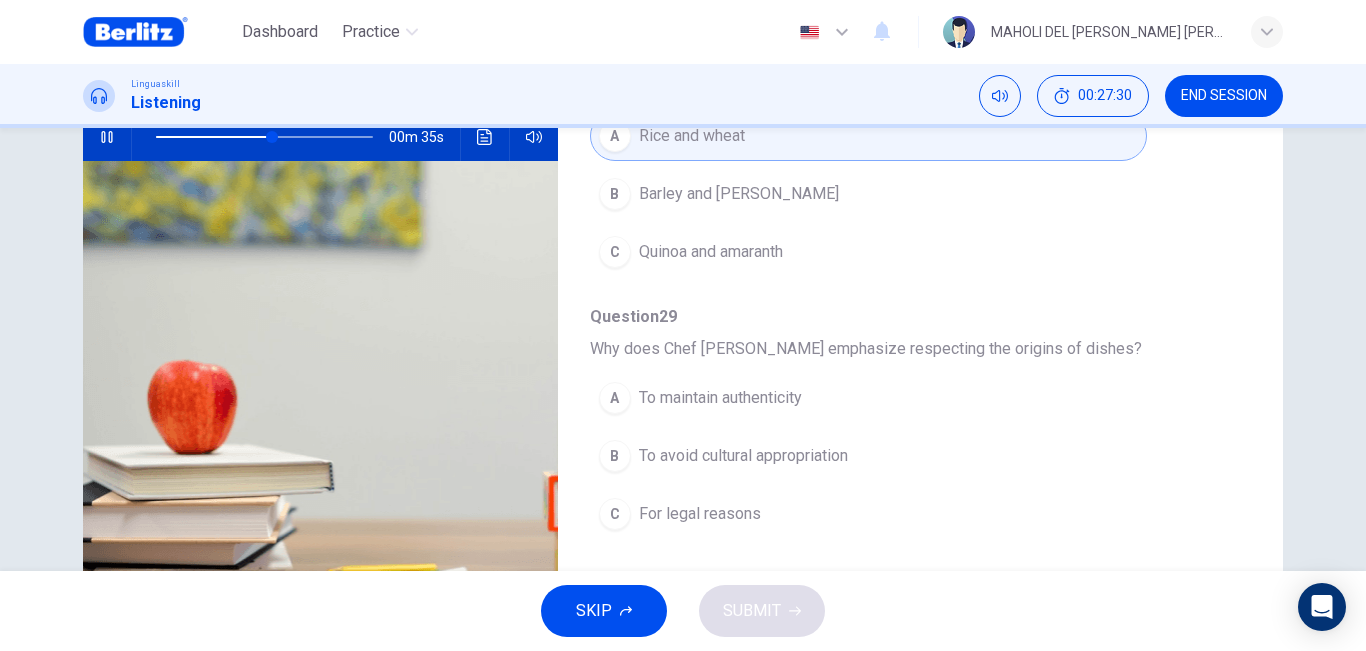 scroll, scrollTop: 723, scrollLeft: 0, axis: vertical 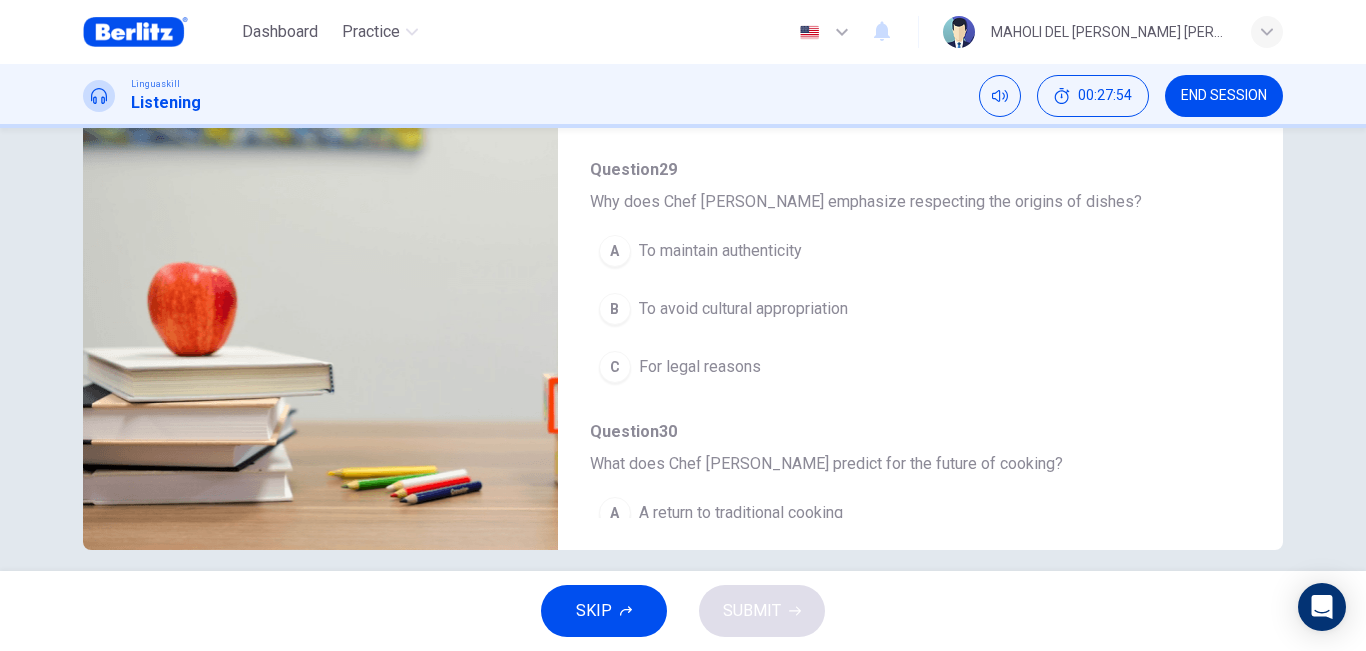 click on "To avoid cultural appropriation" at bounding box center [743, 309] 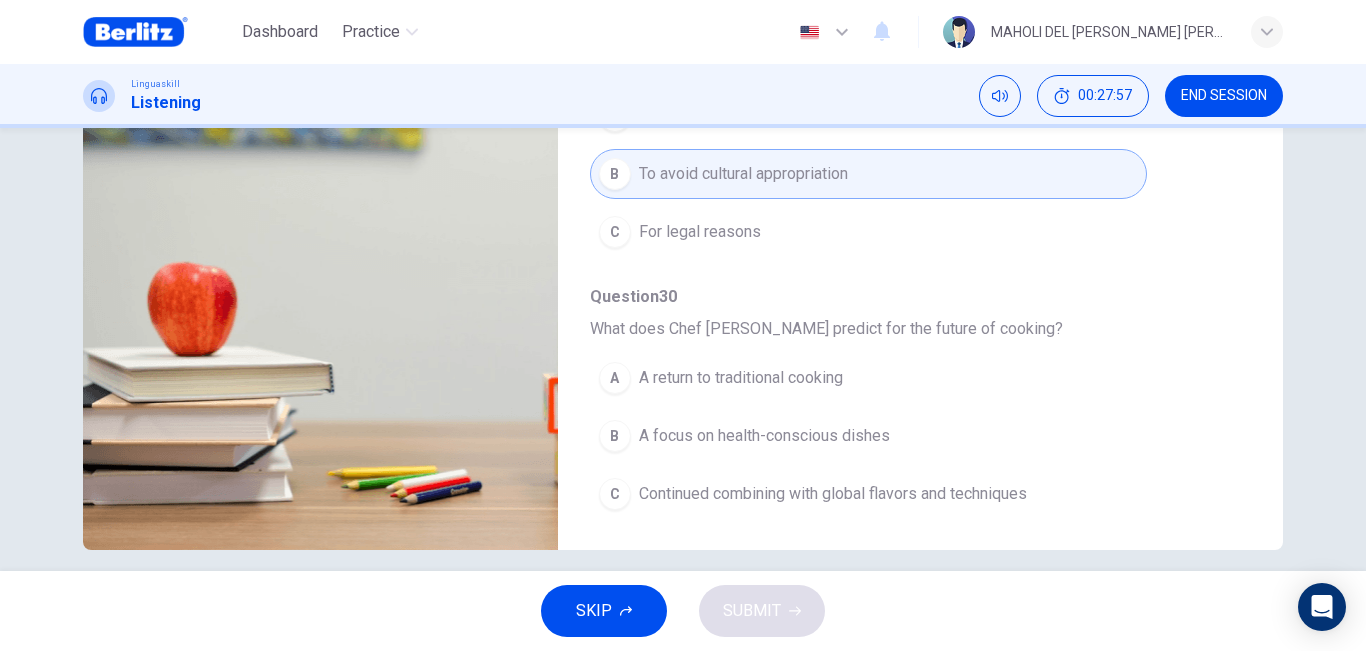 scroll, scrollTop: 863, scrollLeft: 0, axis: vertical 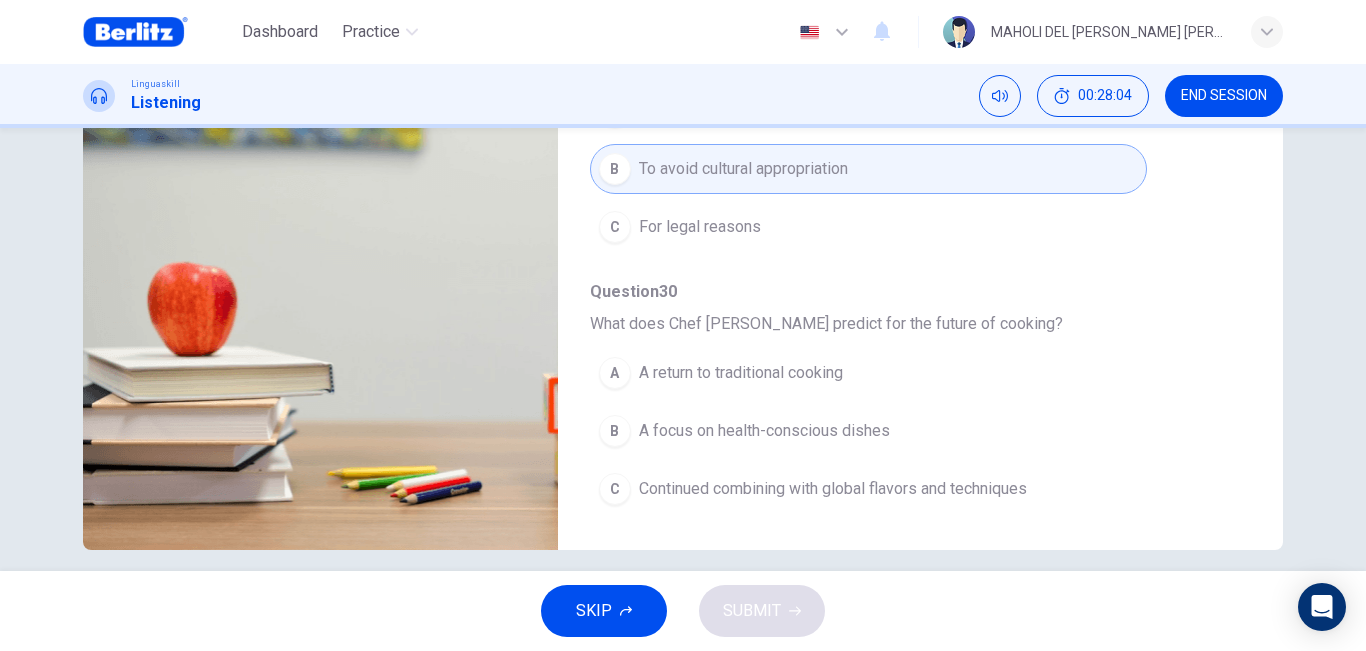 type on "*" 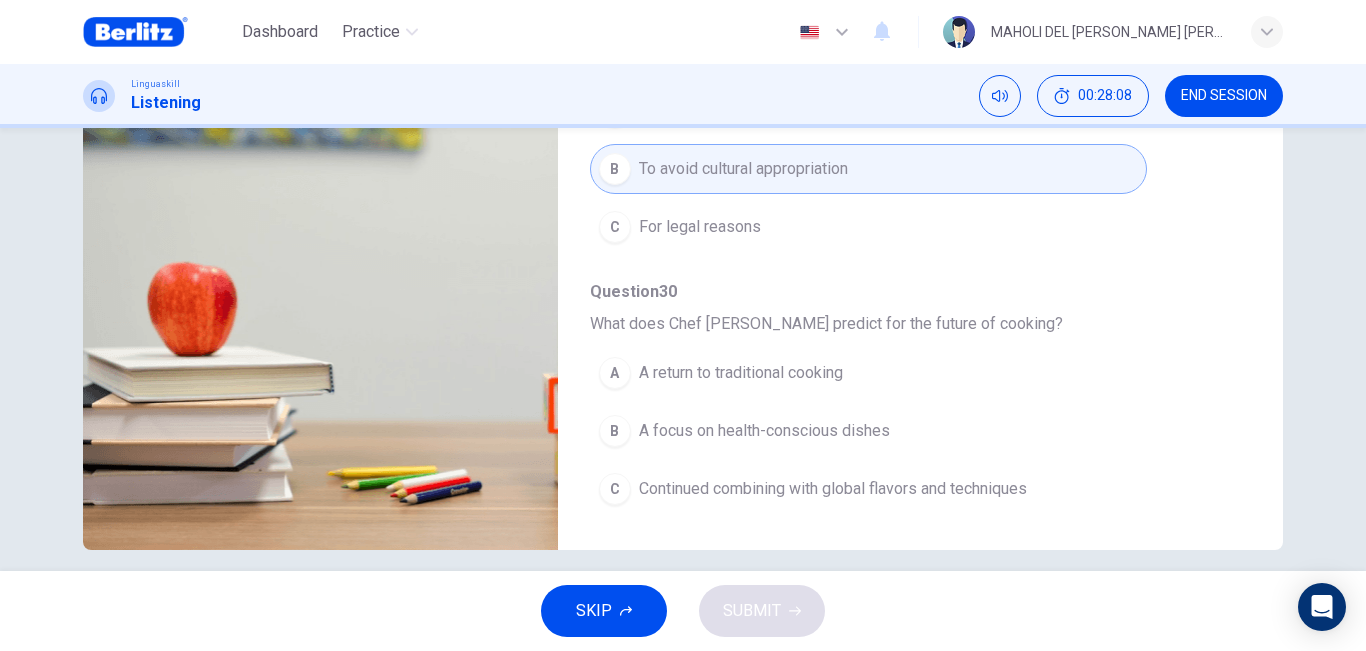 click on "Continued combining with global flavors and techniques" at bounding box center (833, 489) 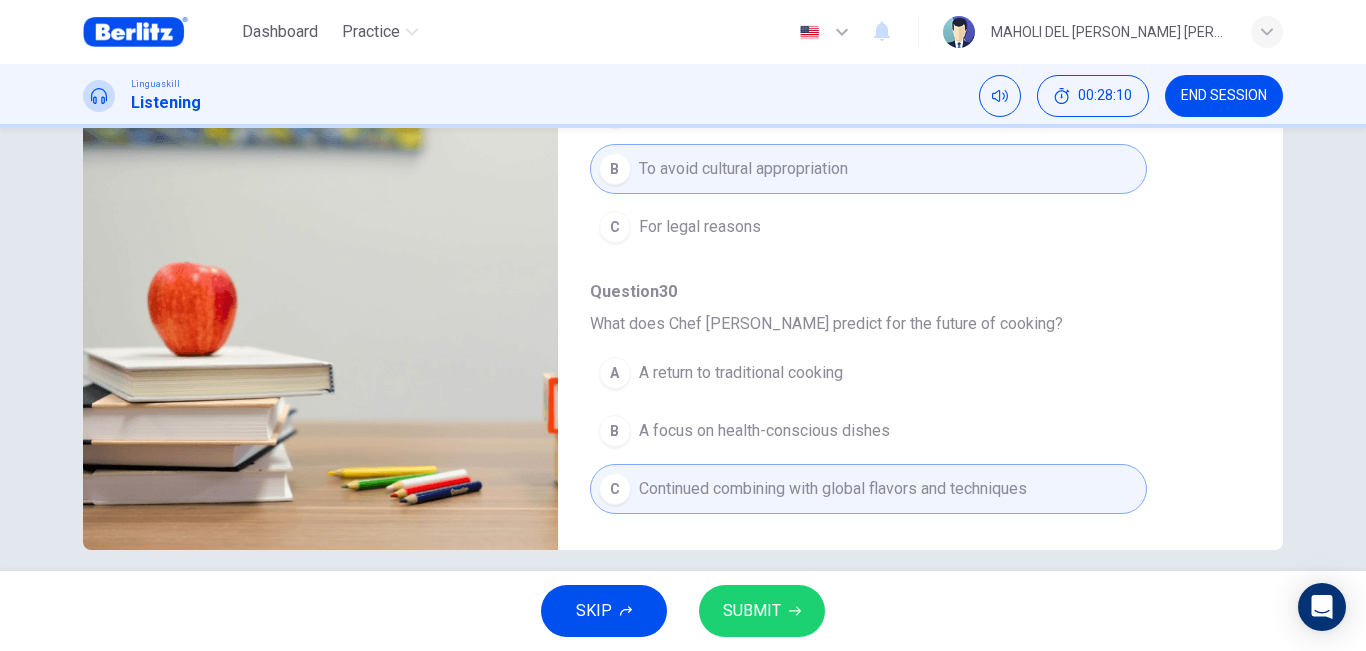 click on "SUBMIT" at bounding box center (752, 611) 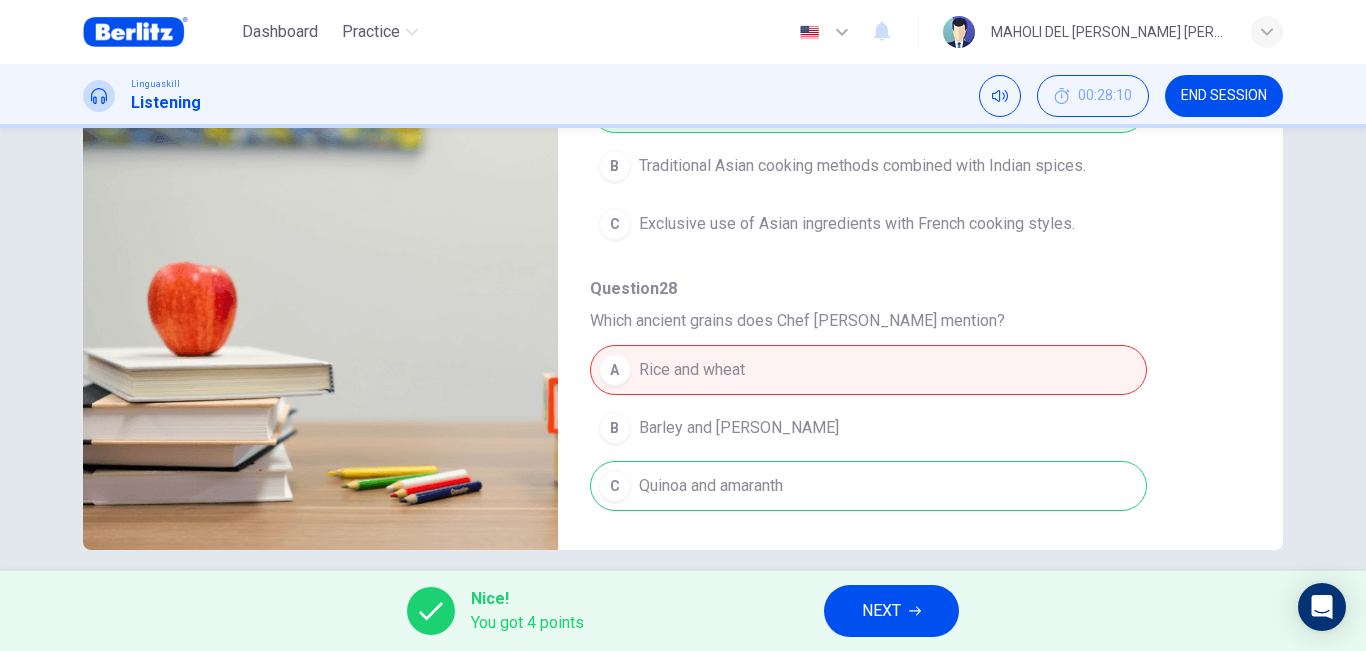scroll, scrollTop: 863, scrollLeft: 0, axis: vertical 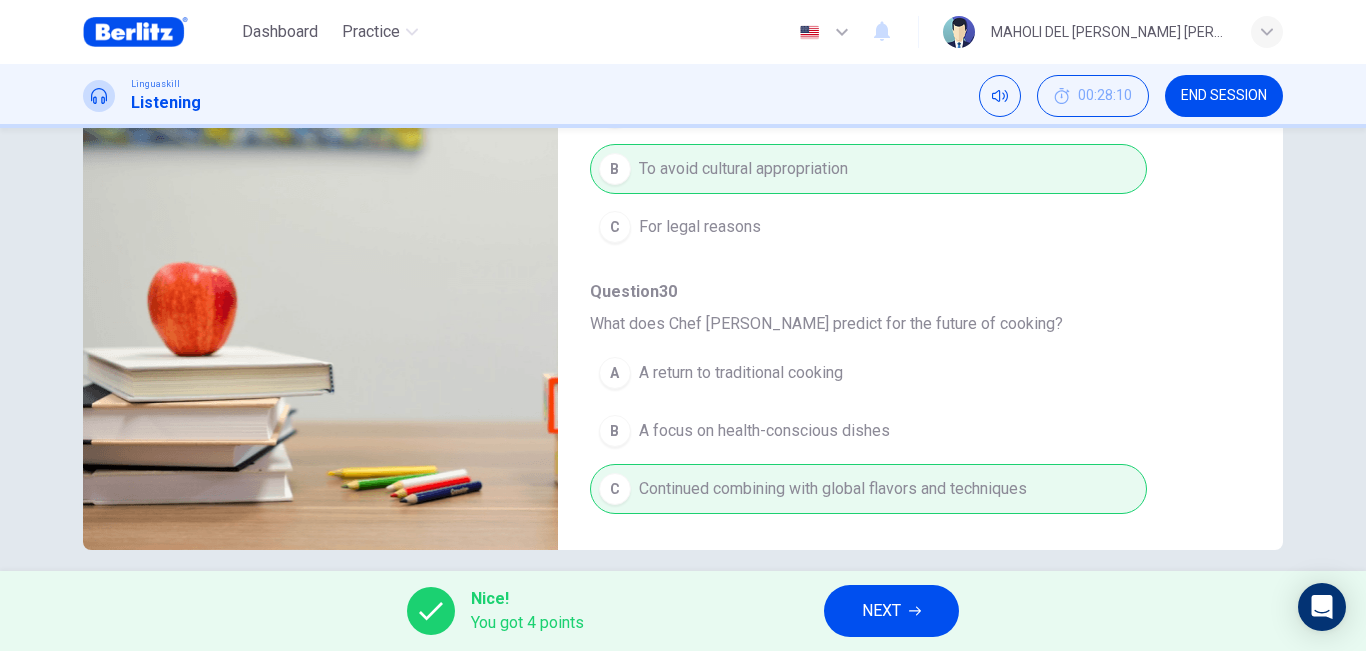 click on "NEXT" at bounding box center [891, 611] 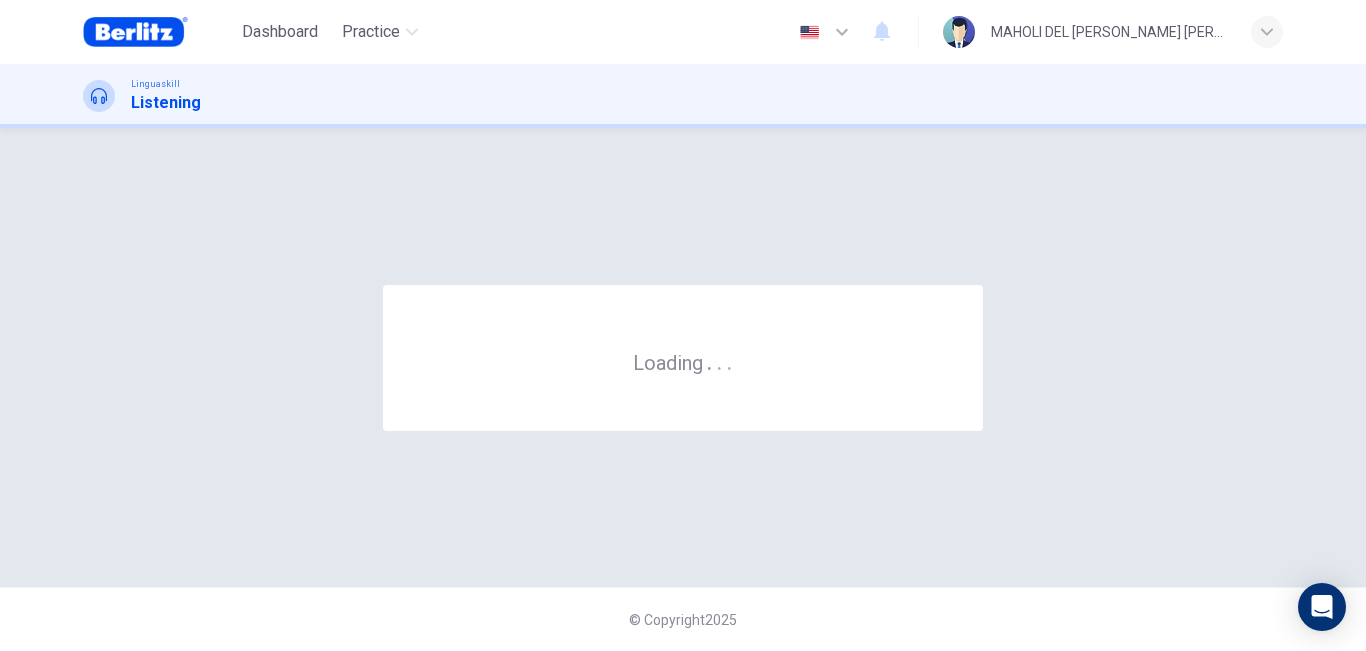 scroll, scrollTop: 0, scrollLeft: 0, axis: both 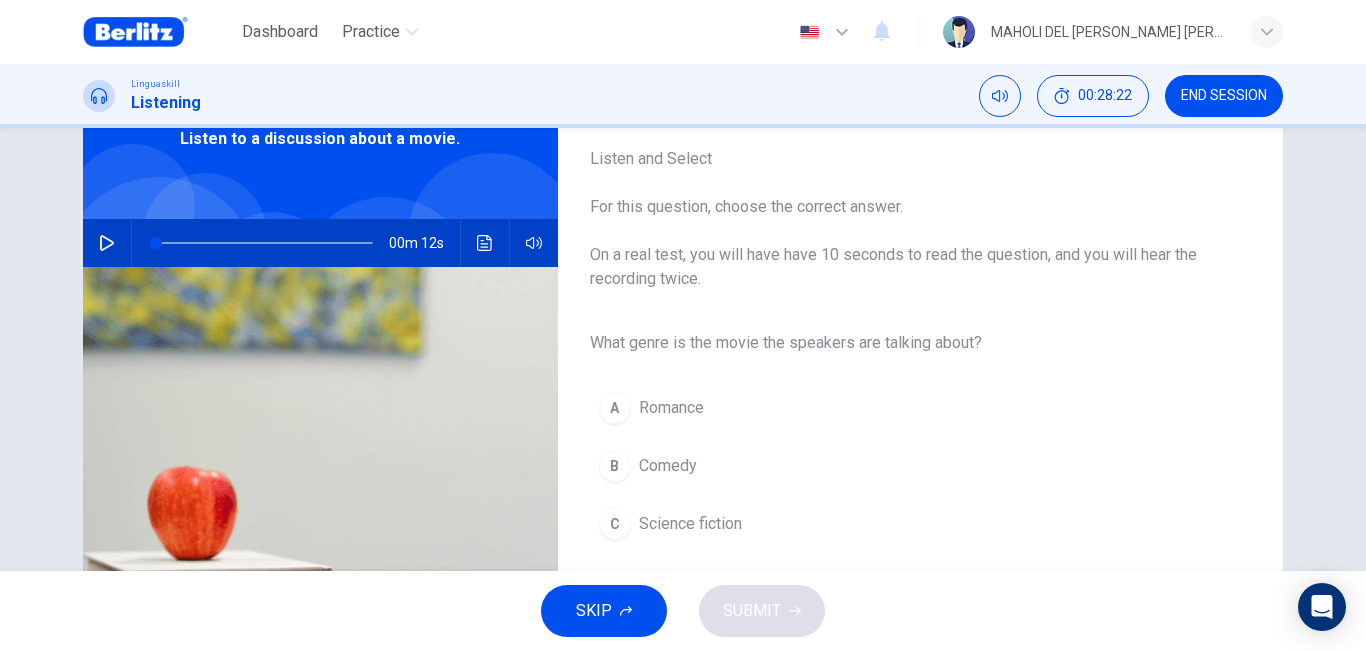 click 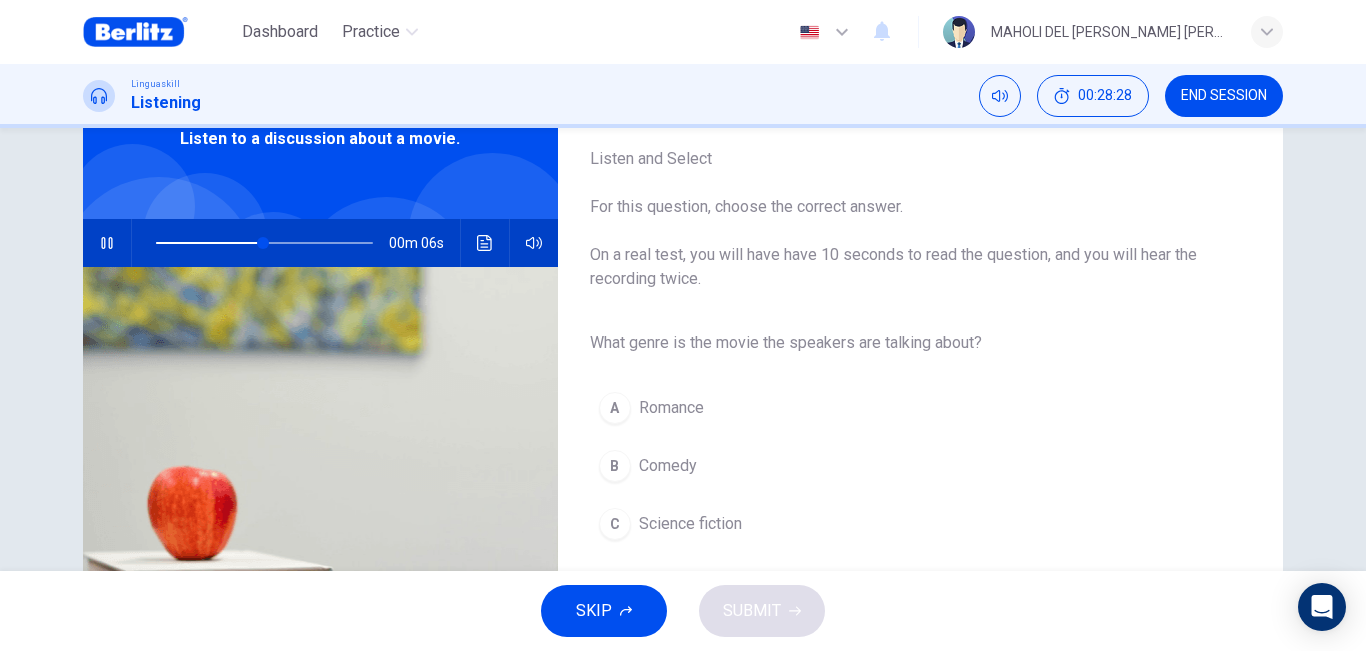 click at bounding box center (320, 510) 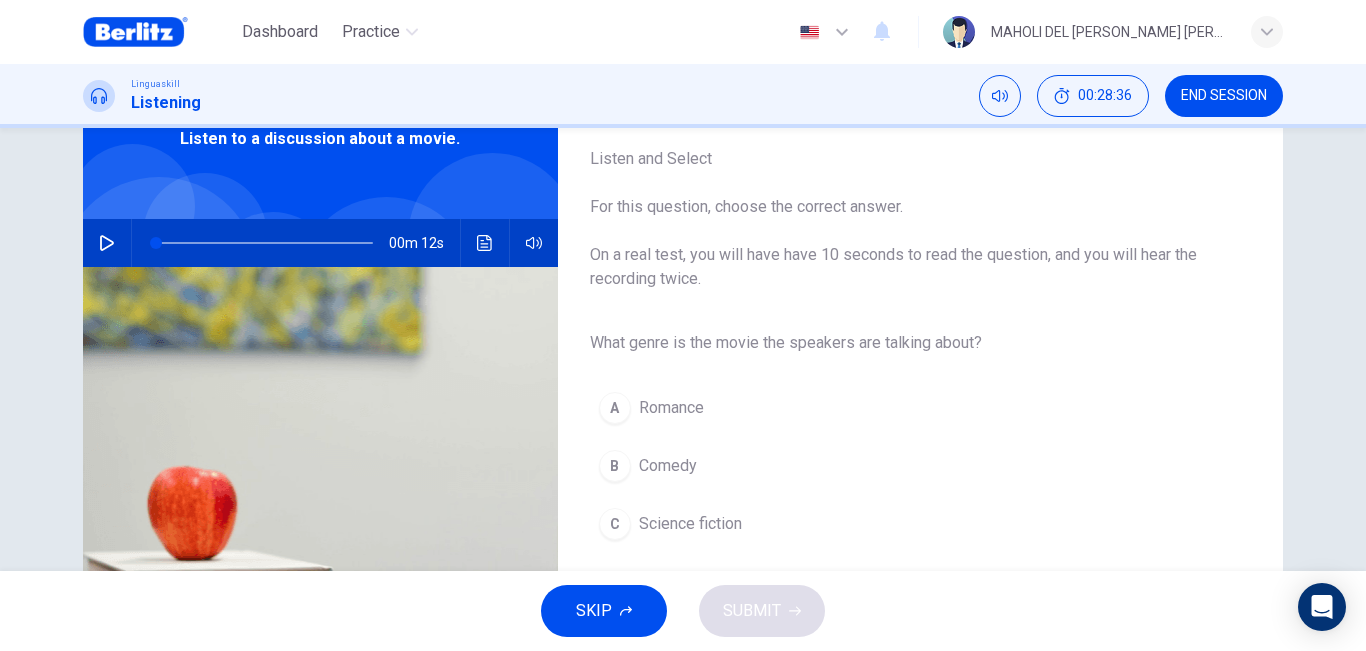 click 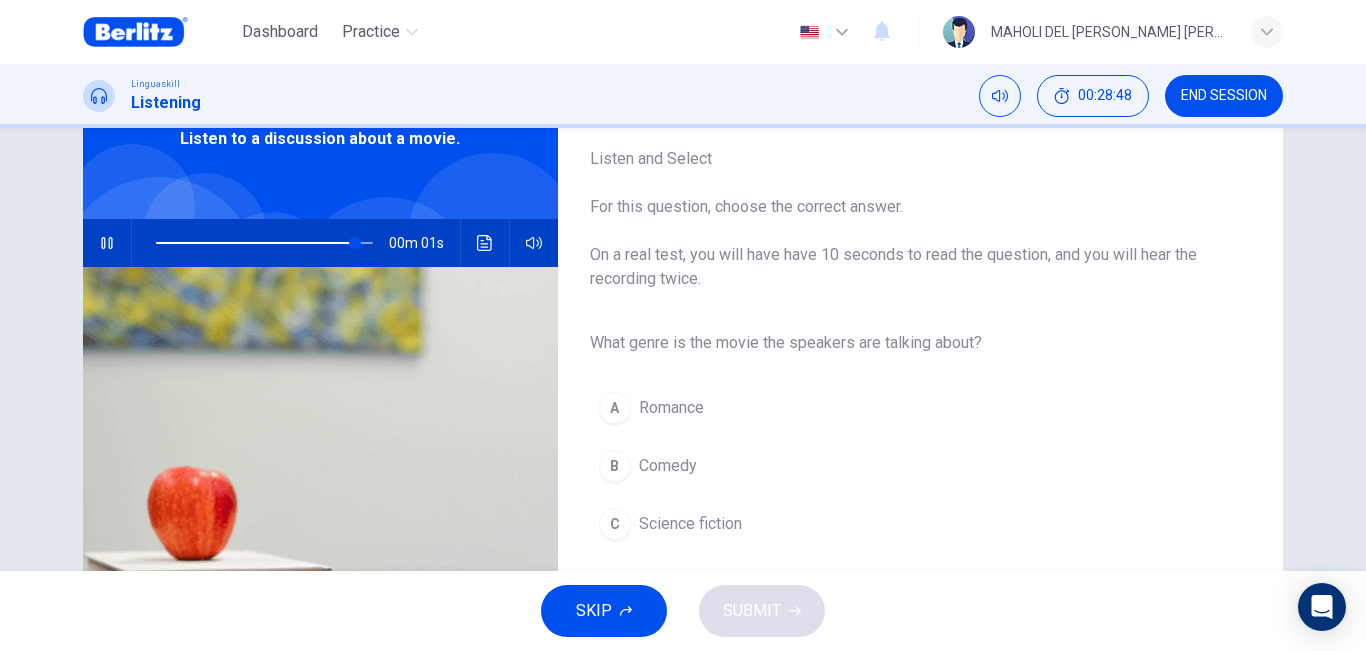 type on "*" 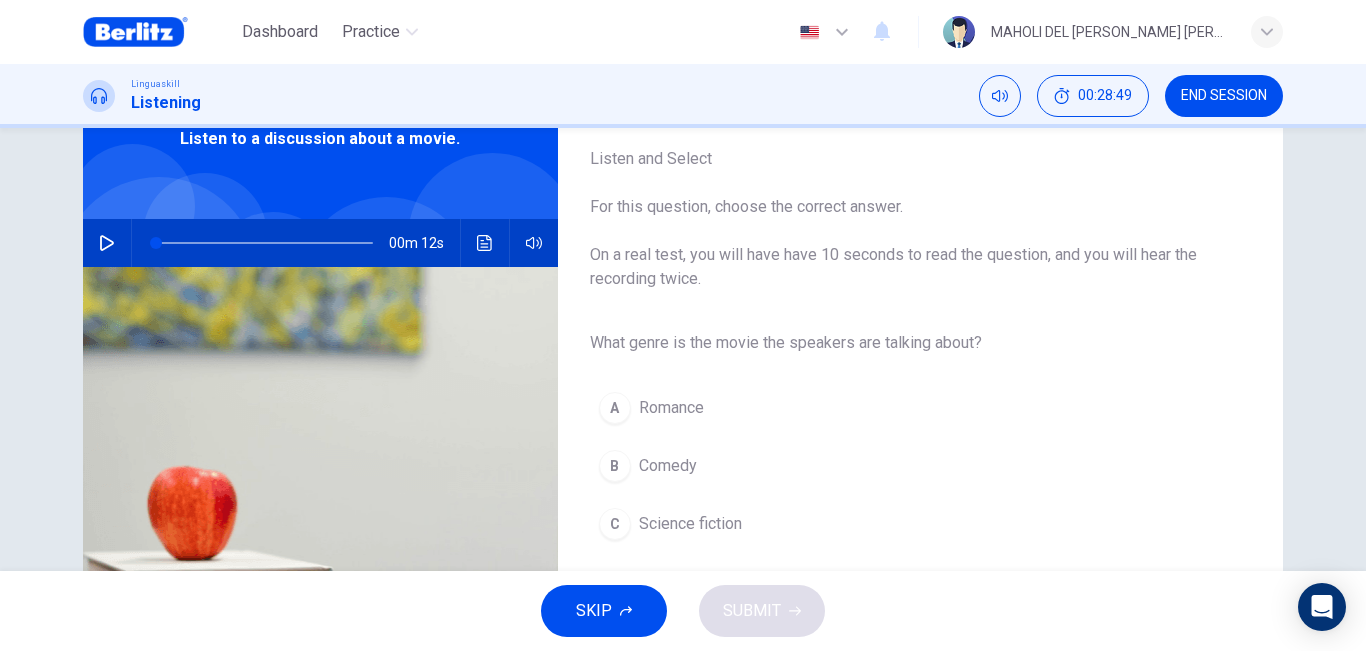 click on "Science fiction" at bounding box center (690, 524) 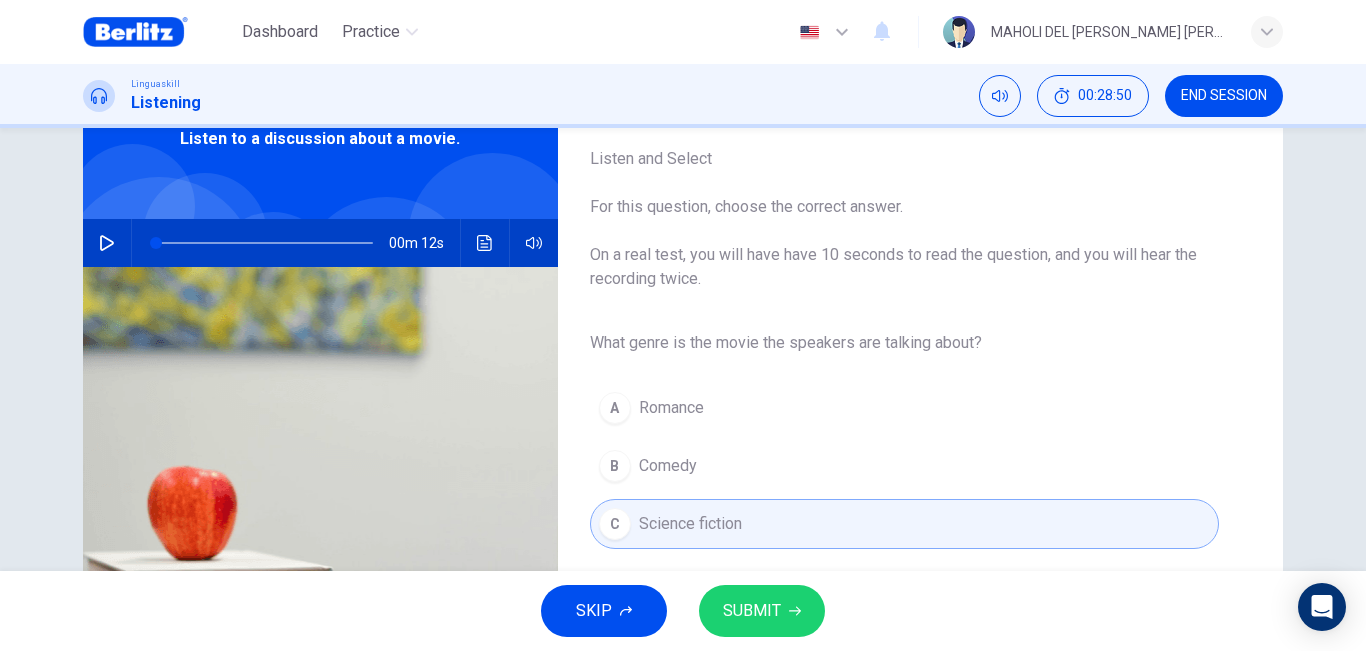 click on "SUBMIT" at bounding box center [752, 611] 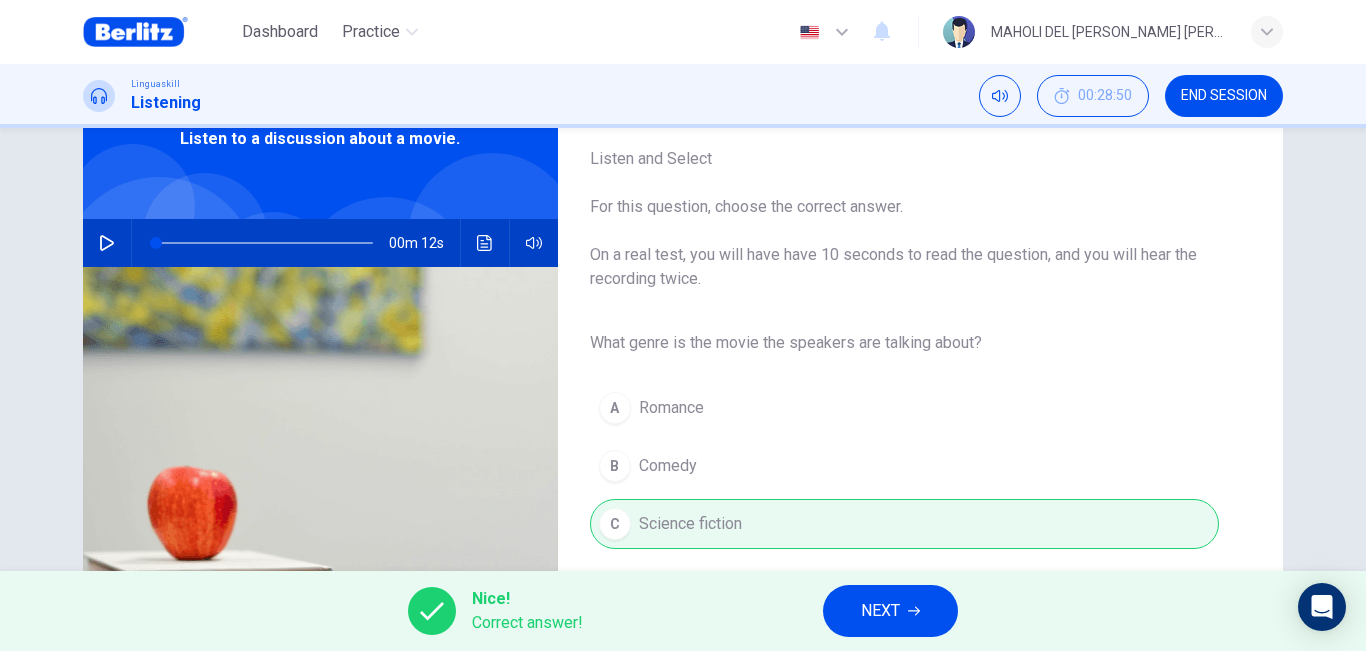 click on "NEXT" at bounding box center (880, 611) 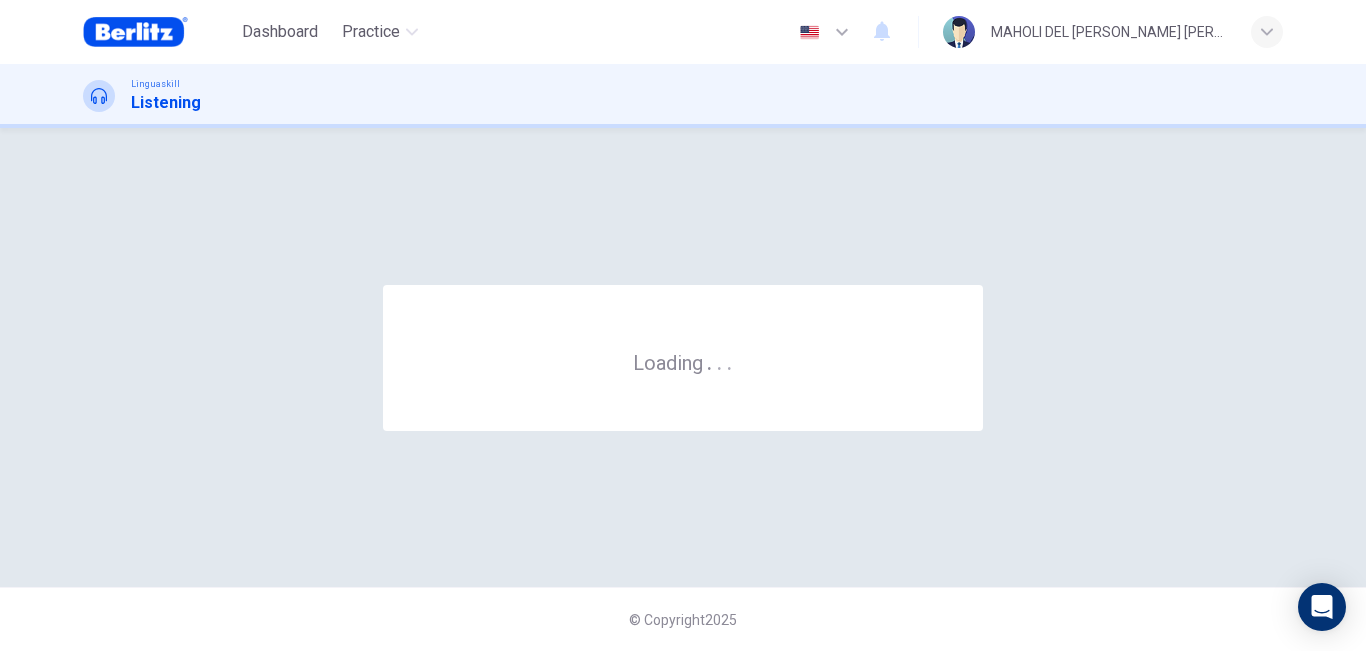 scroll, scrollTop: 0, scrollLeft: 0, axis: both 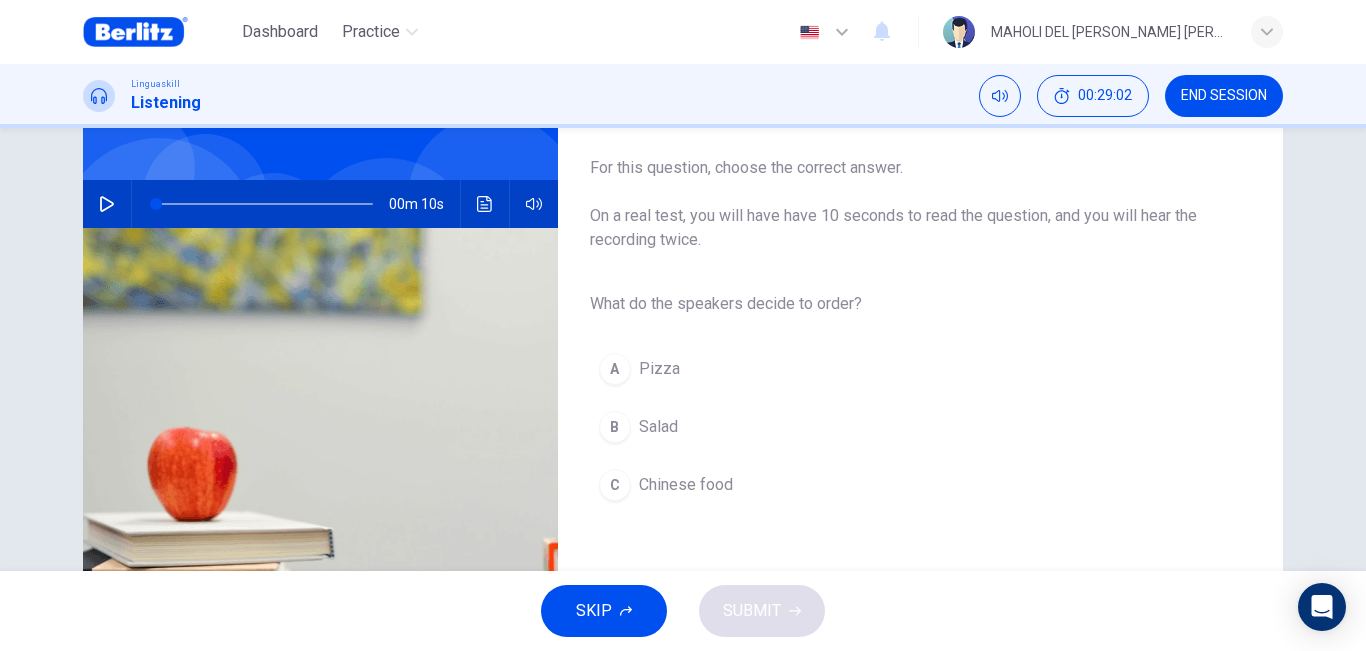 click at bounding box center [107, 204] 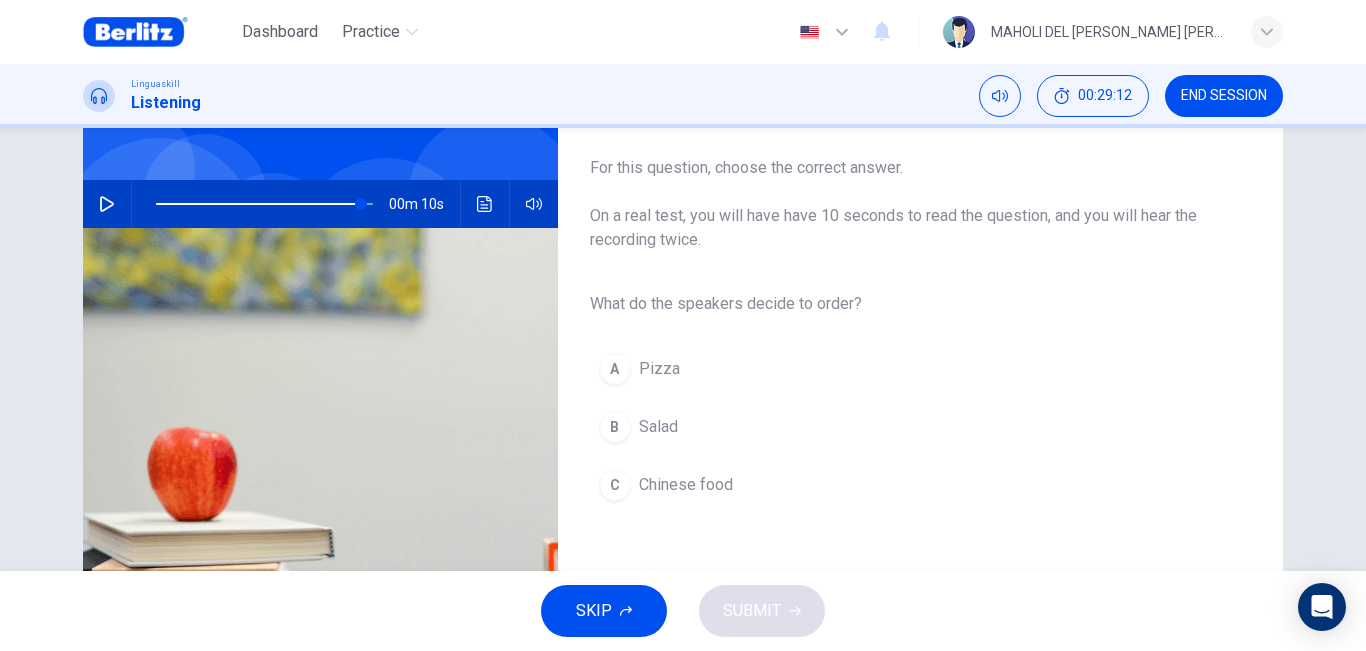 type on "*" 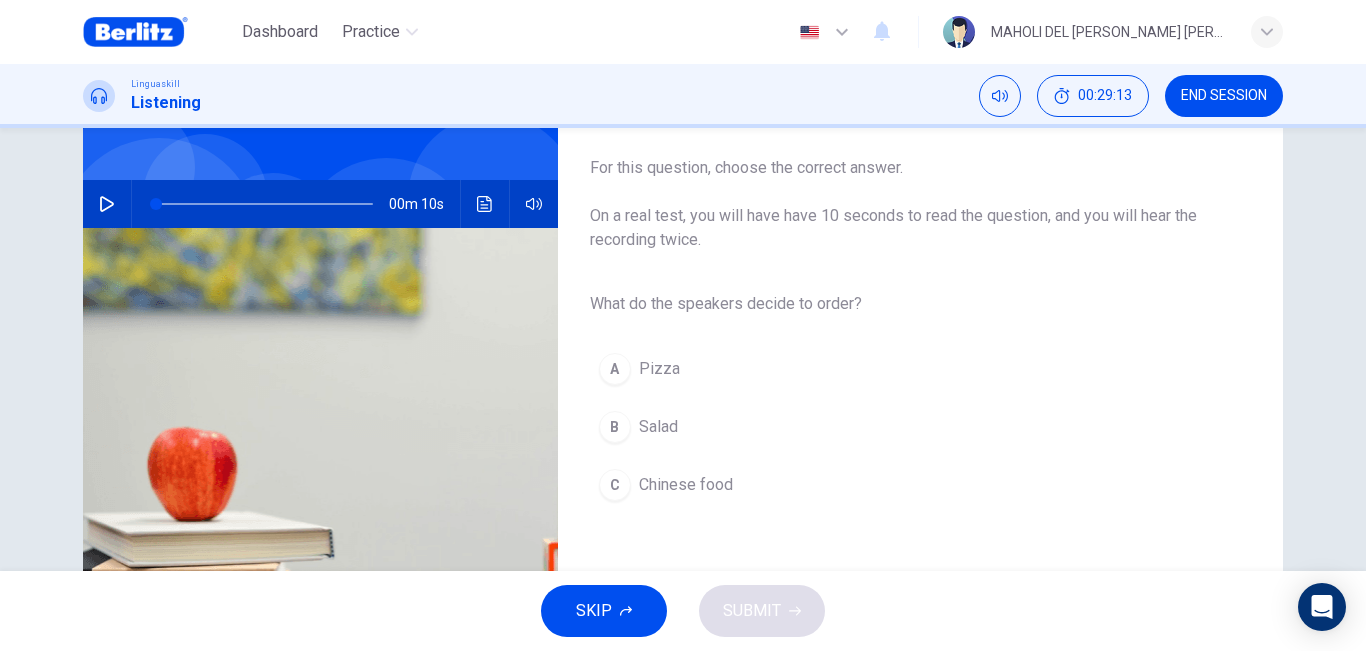 click on "Salad" at bounding box center (658, 427) 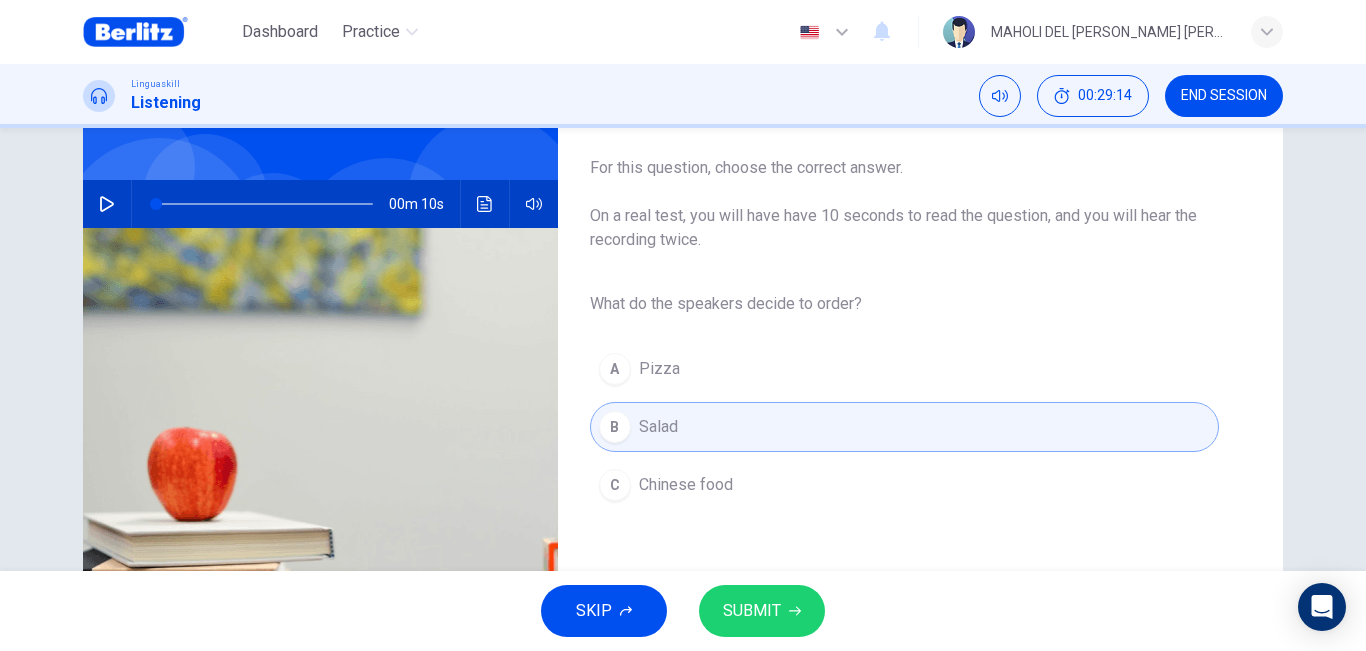click on "SUBMIT" at bounding box center [762, 611] 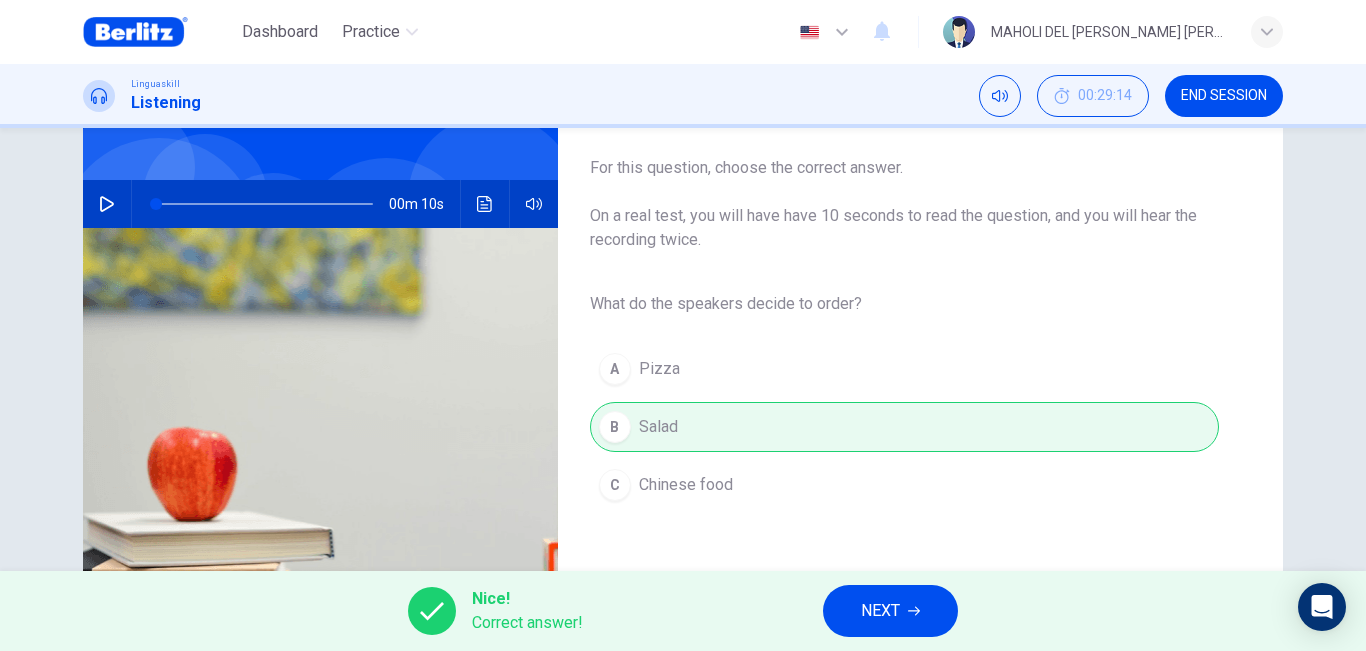 click on "NEXT" at bounding box center [880, 611] 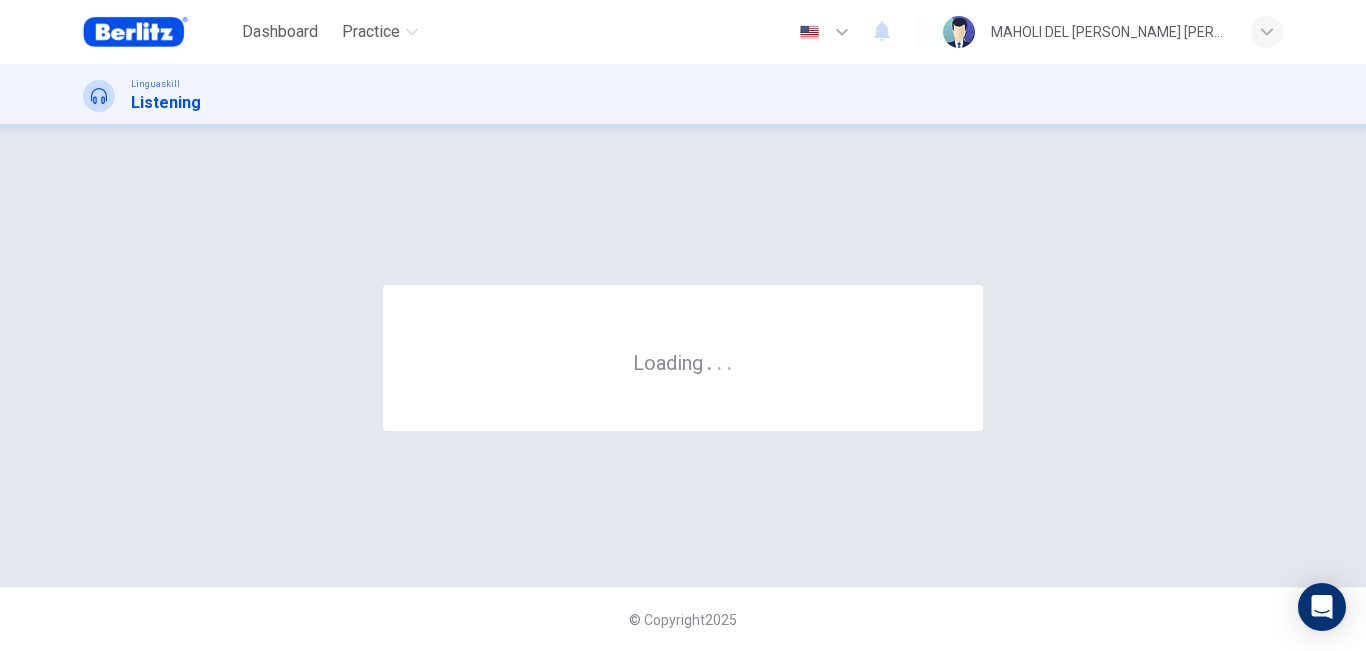 scroll, scrollTop: 0, scrollLeft: 0, axis: both 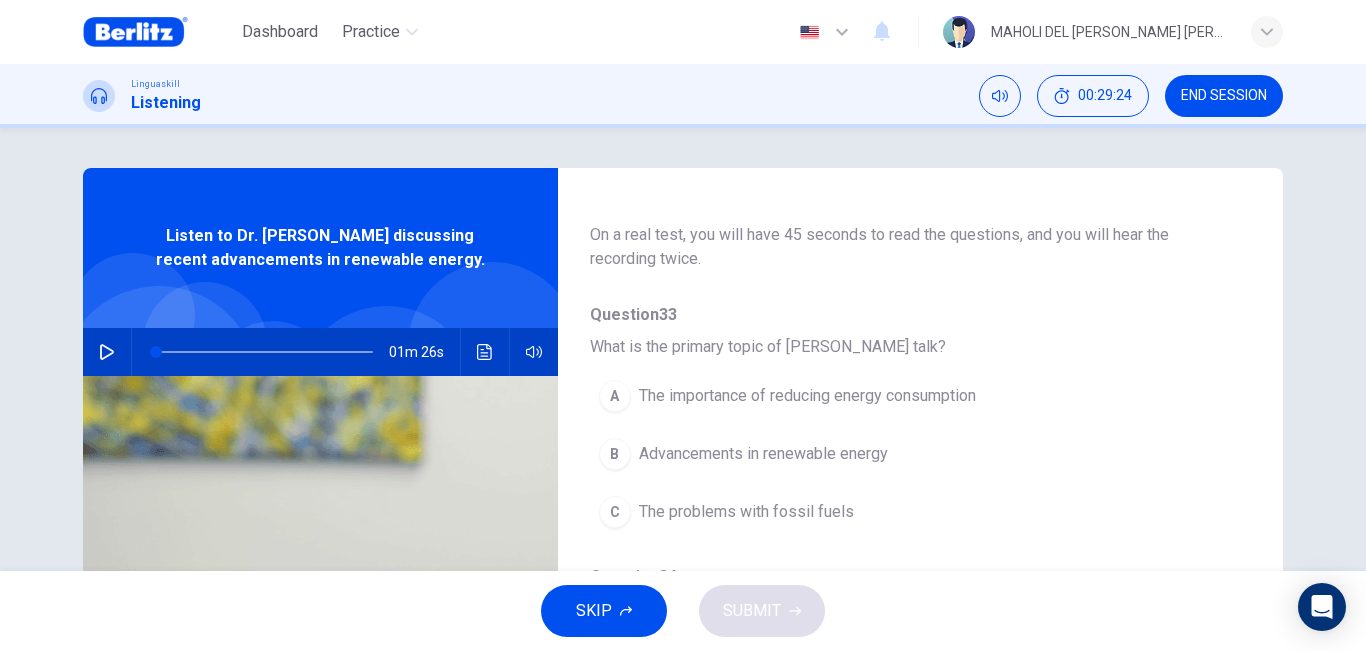 click 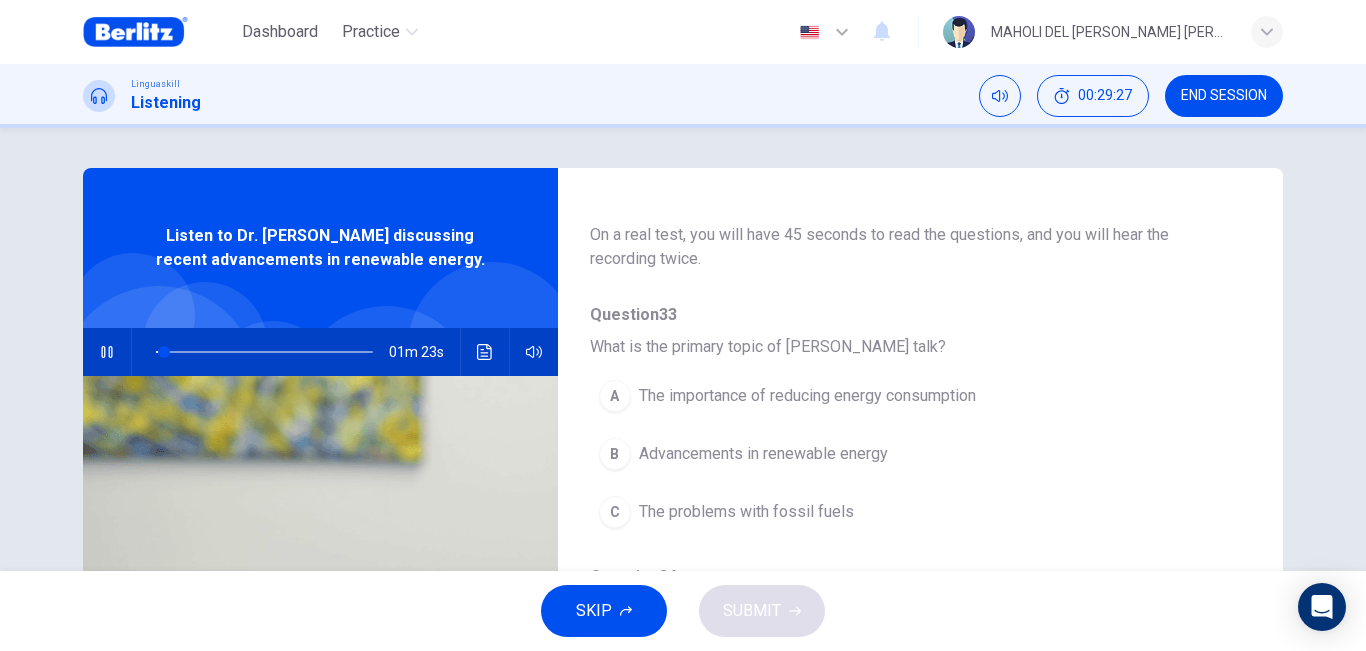 drag, startPoint x: 1246, startPoint y: 286, endPoint x: 1247, endPoint y: 298, distance: 12.0415945 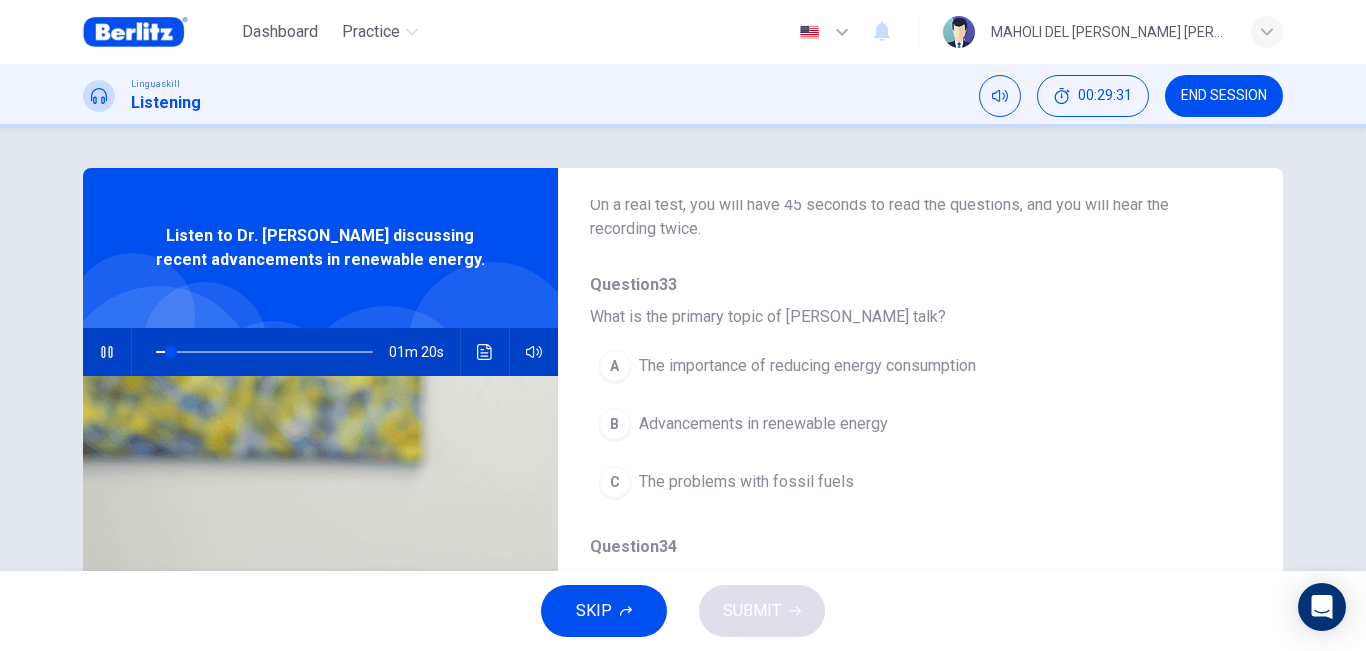scroll, scrollTop: 150, scrollLeft: 0, axis: vertical 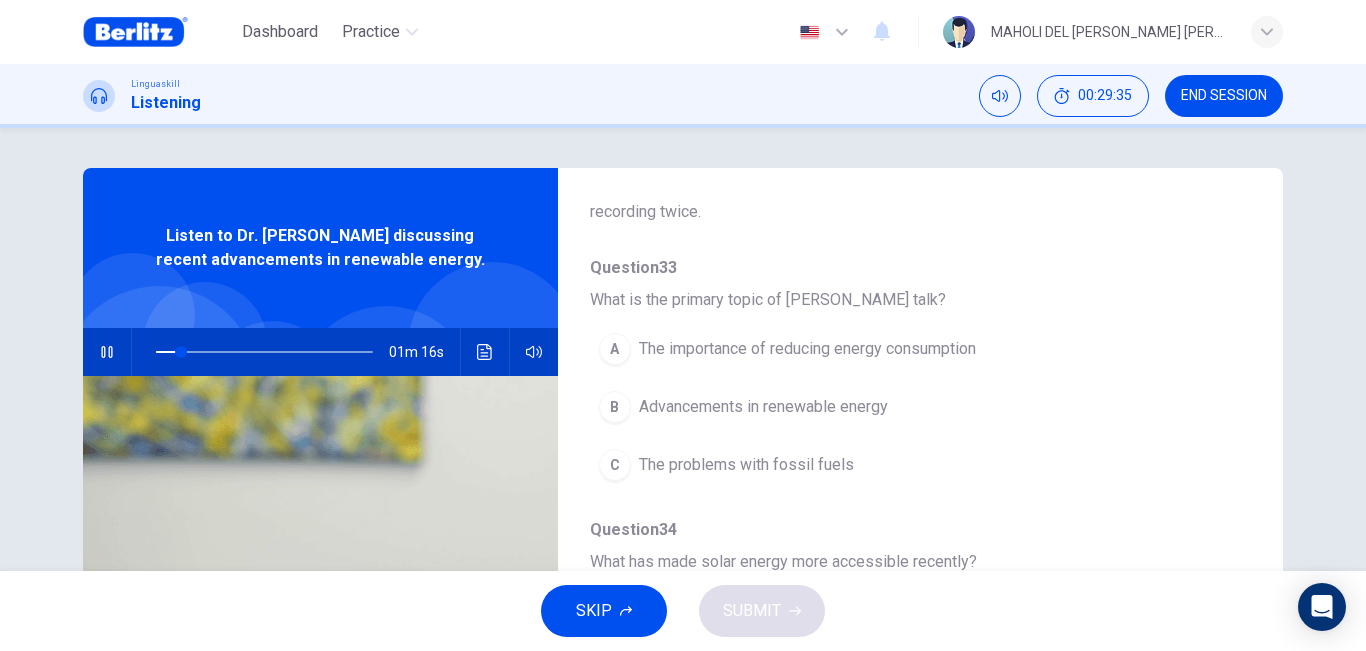 click on "A" at bounding box center (615, 349) 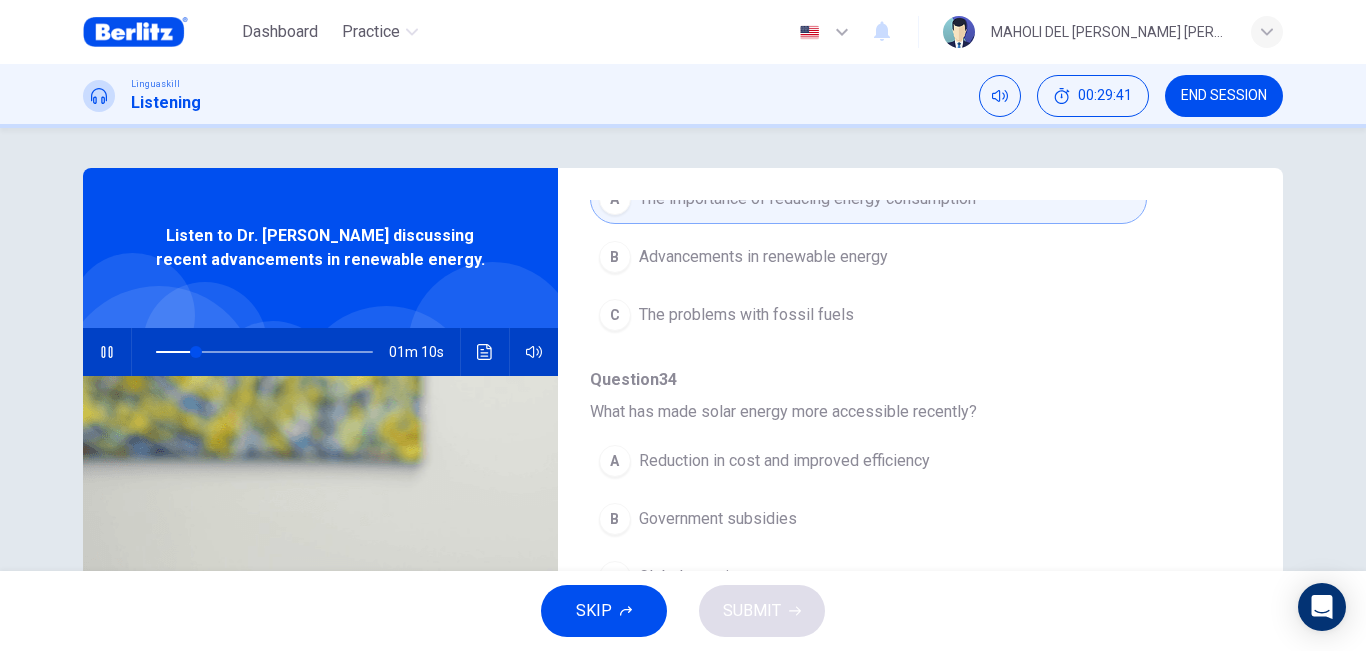 scroll, scrollTop: 312, scrollLeft: 0, axis: vertical 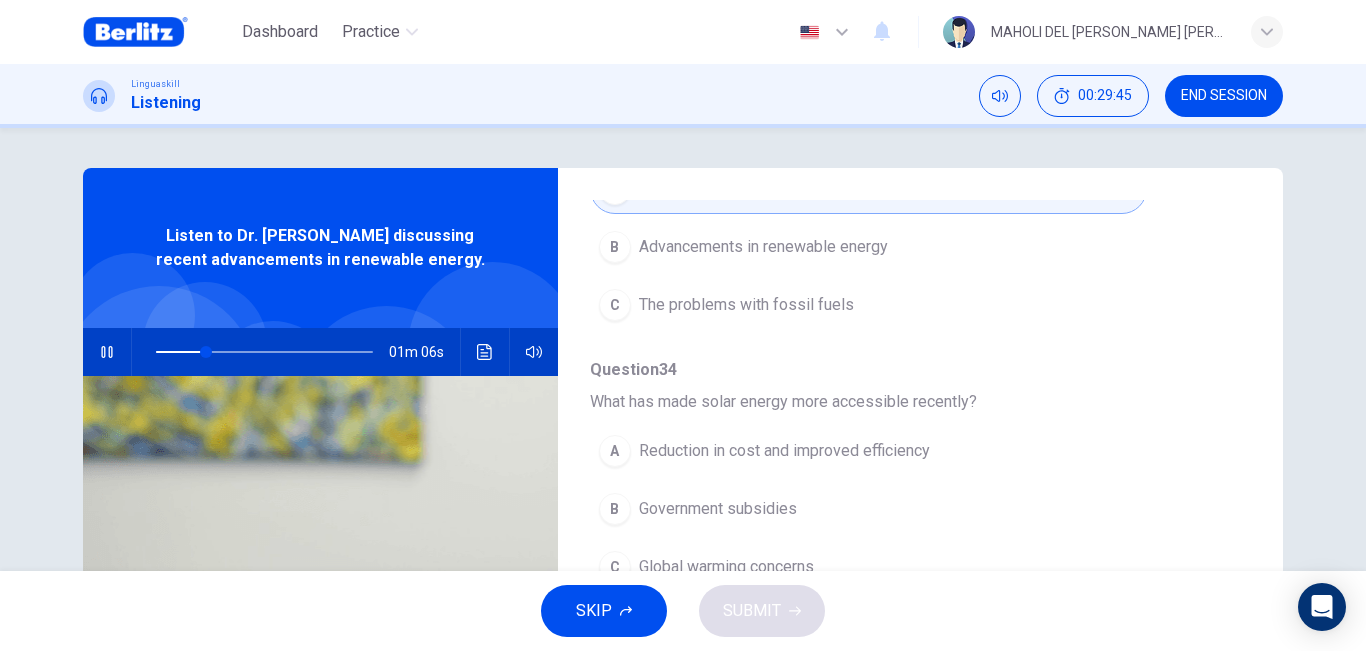 click on "Reduction in cost and improved efficiency" at bounding box center (784, 451) 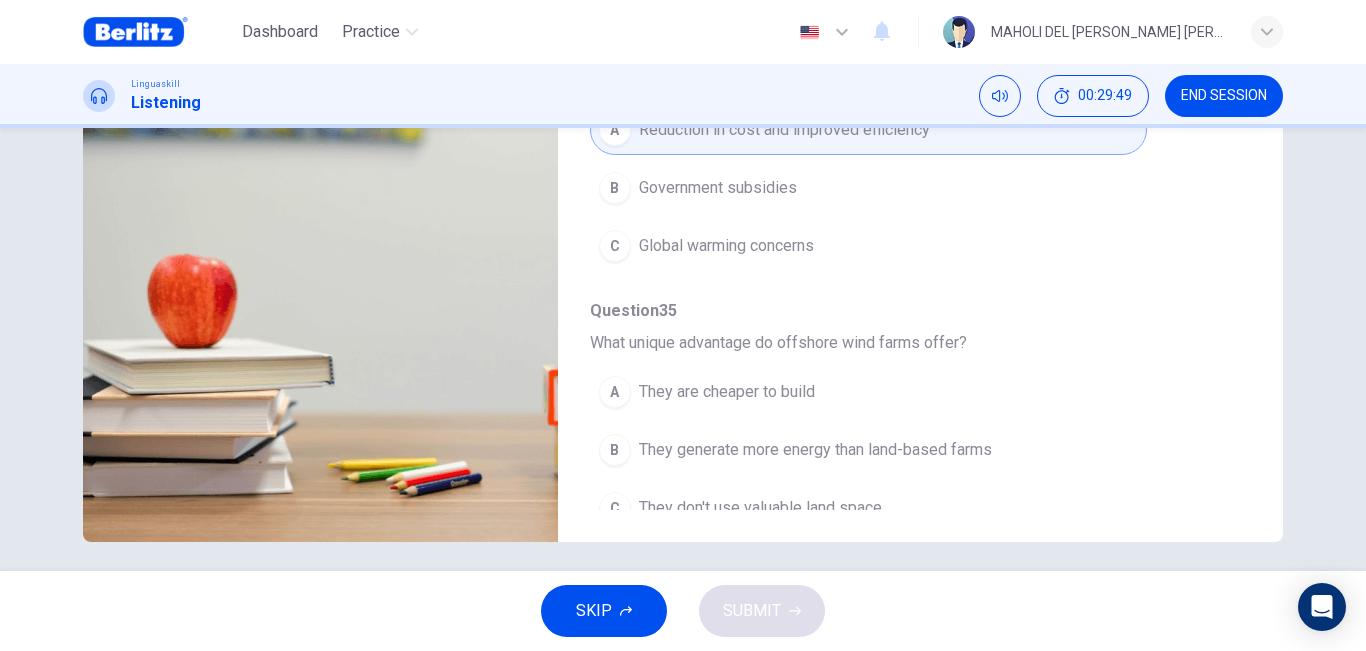 scroll, scrollTop: 332, scrollLeft: 0, axis: vertical 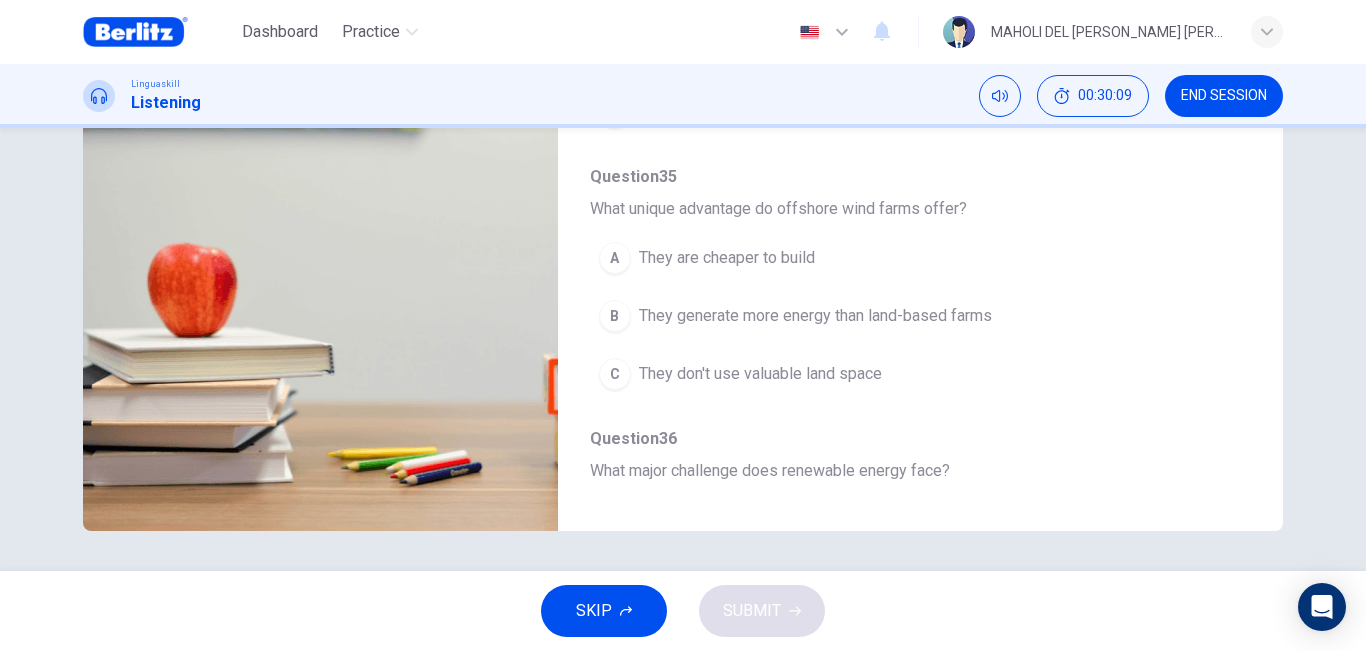 click on "They generate more energy than land-based farms" at bounding box center [815, 316] 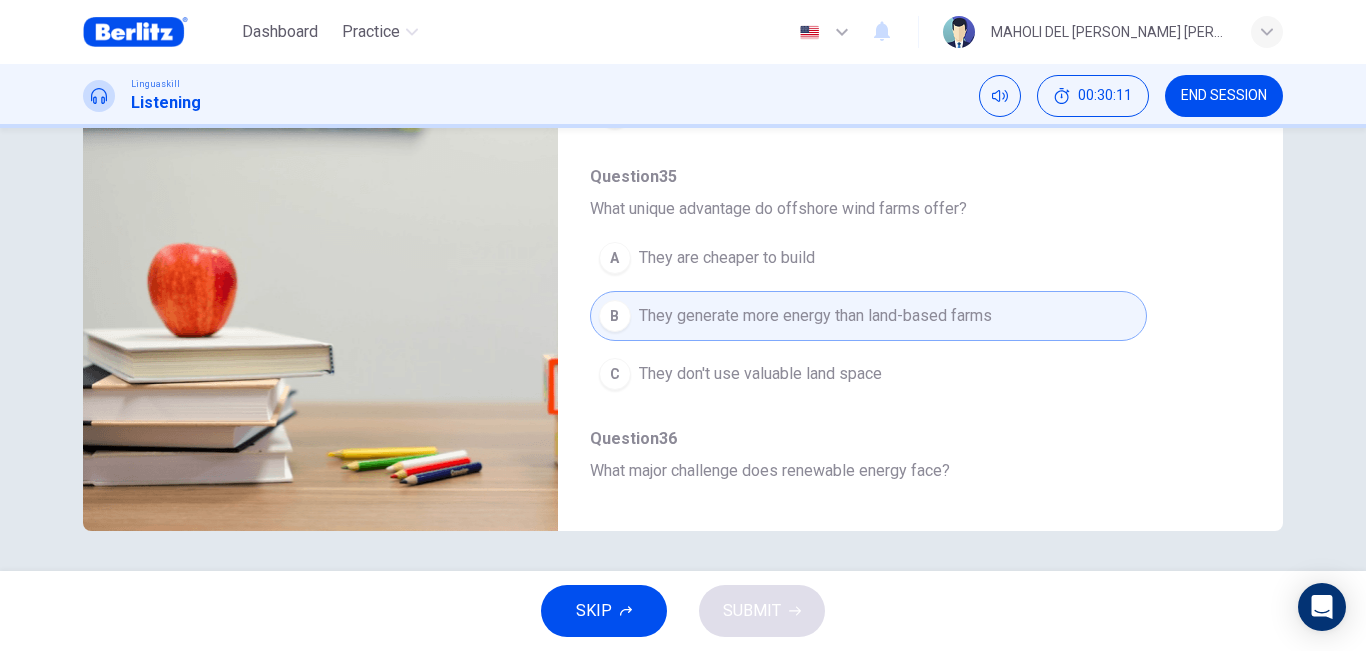 click on "They don't use valuable land space" at bounding box center [760, 374] 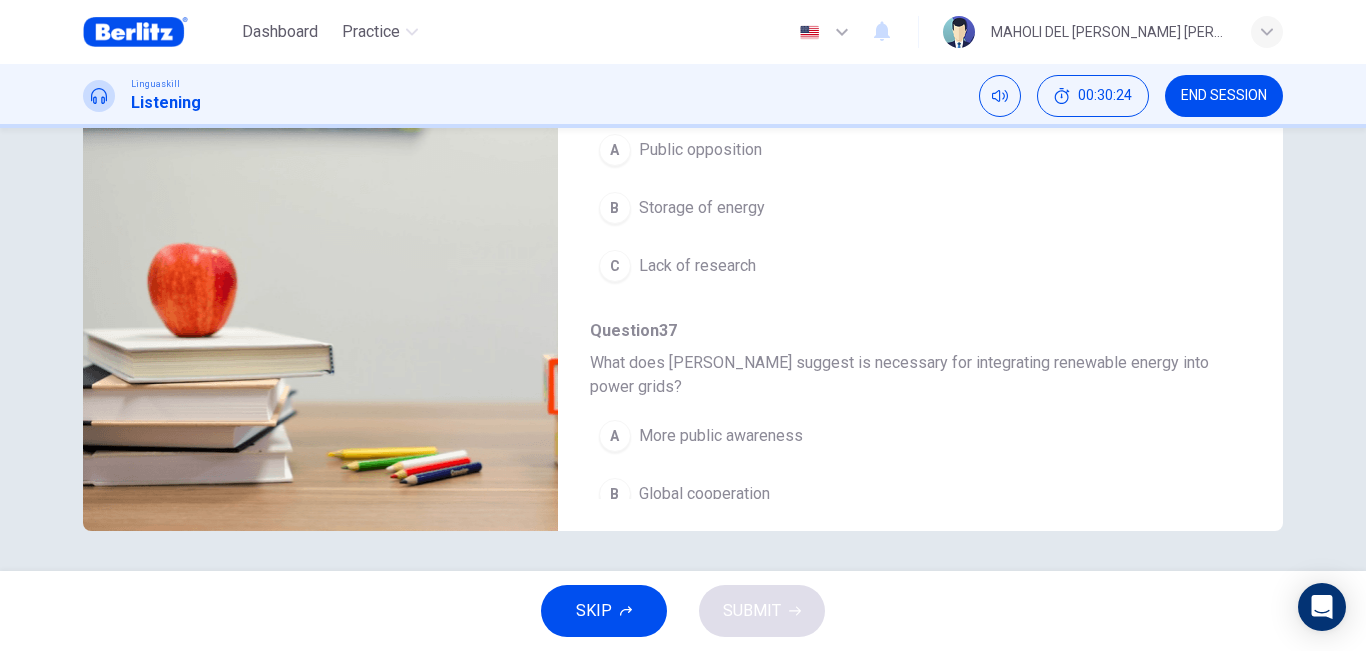 scroll, scrollTop: 795, scrollLeft: 0, axis: vertical 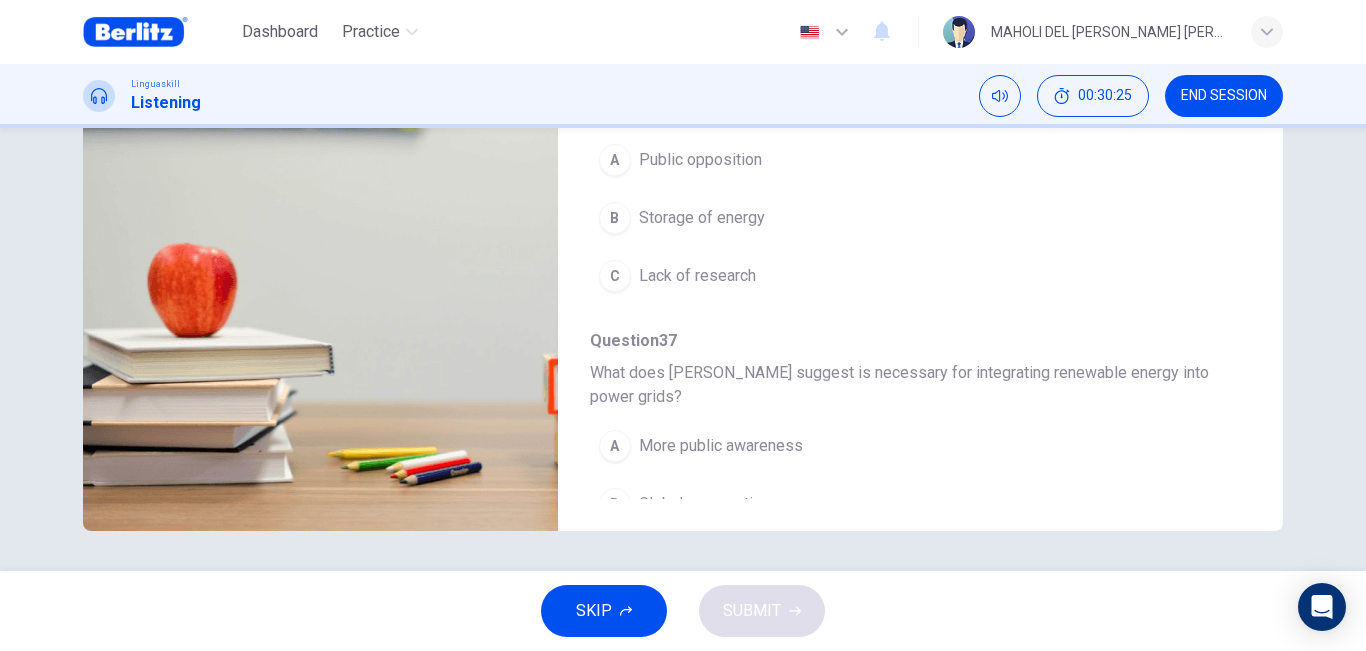click on "Storage of energy" at bounding box center [702, 218] 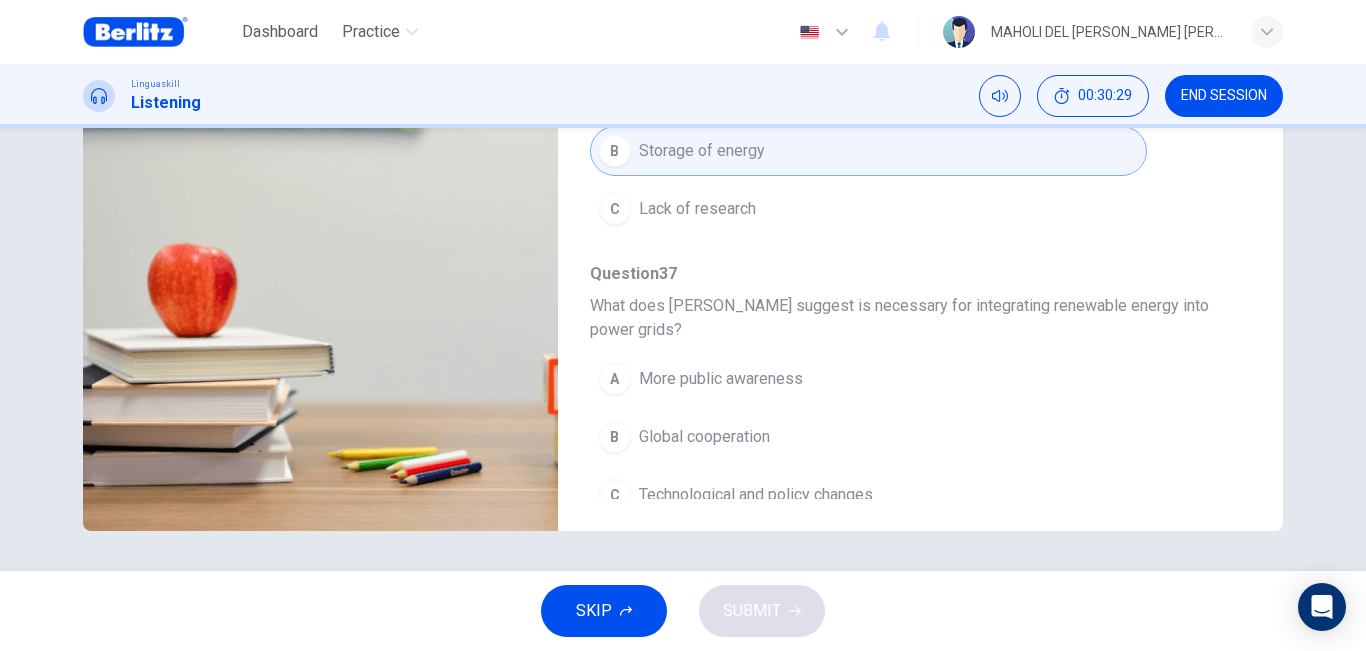 scroll, scrollTop: 887, scrollLeft: 0, axis: vertical 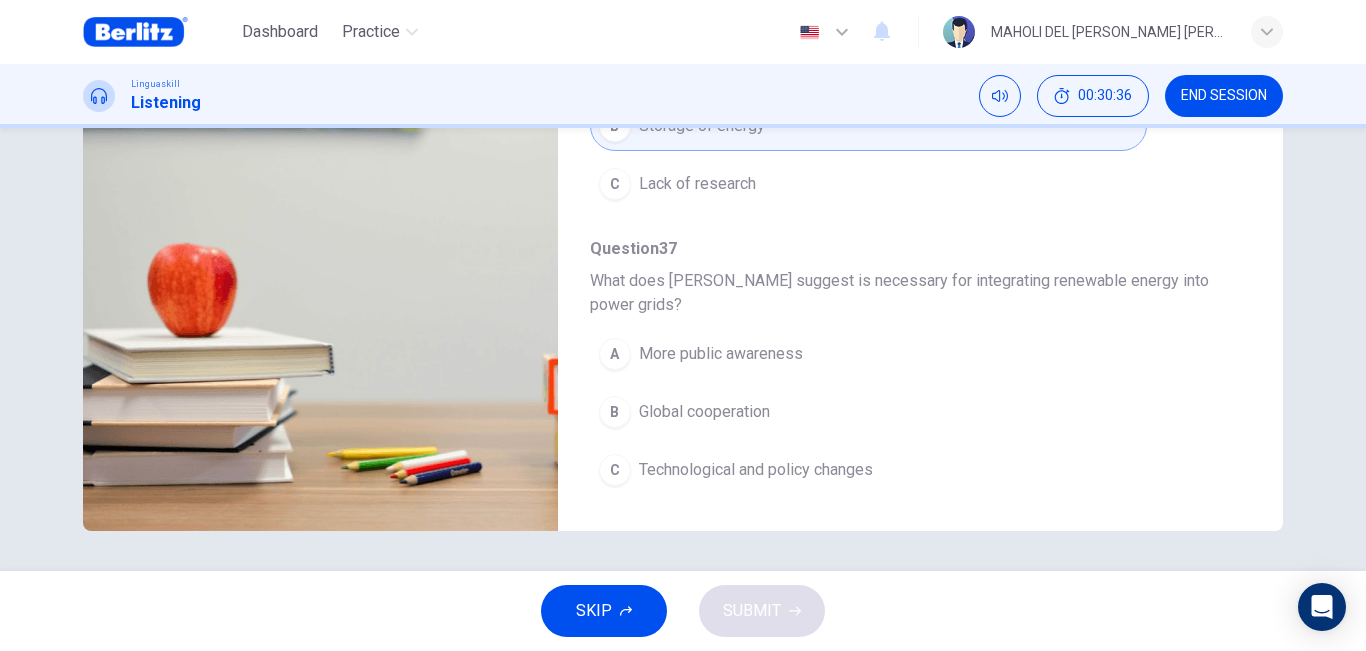 click on "Technological and policy changes" at bounding box center (756, 470) 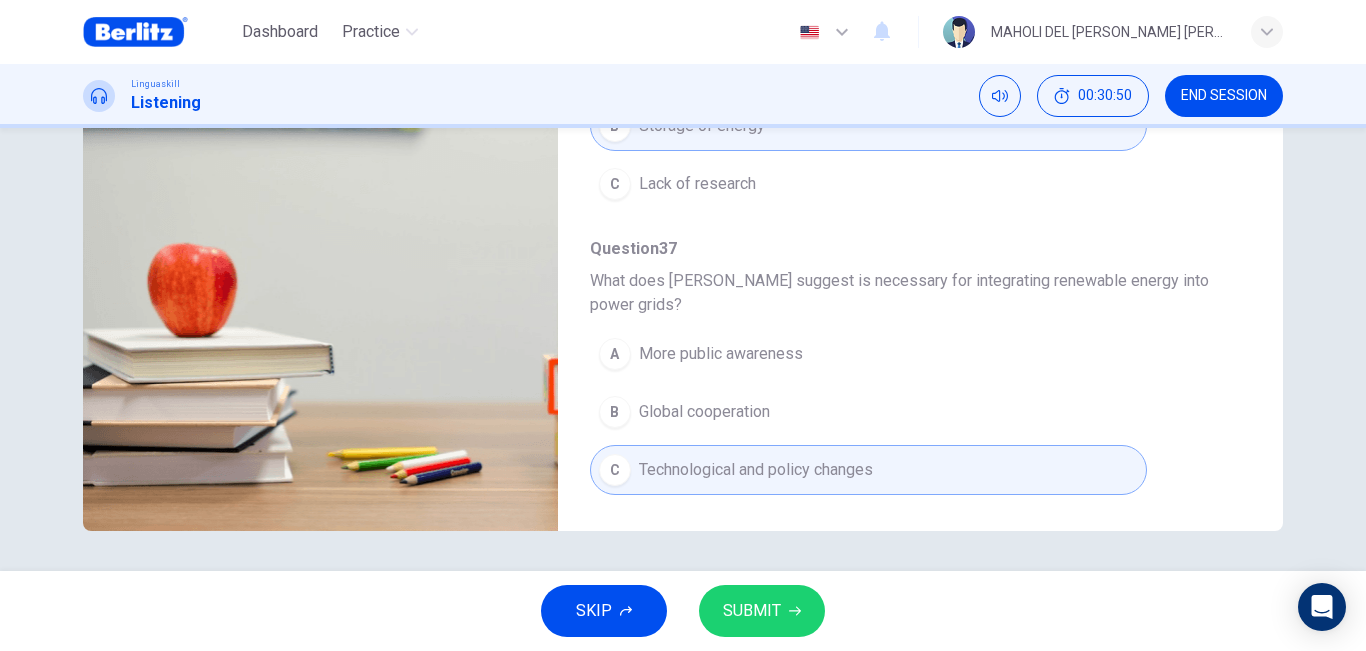 type on "*" 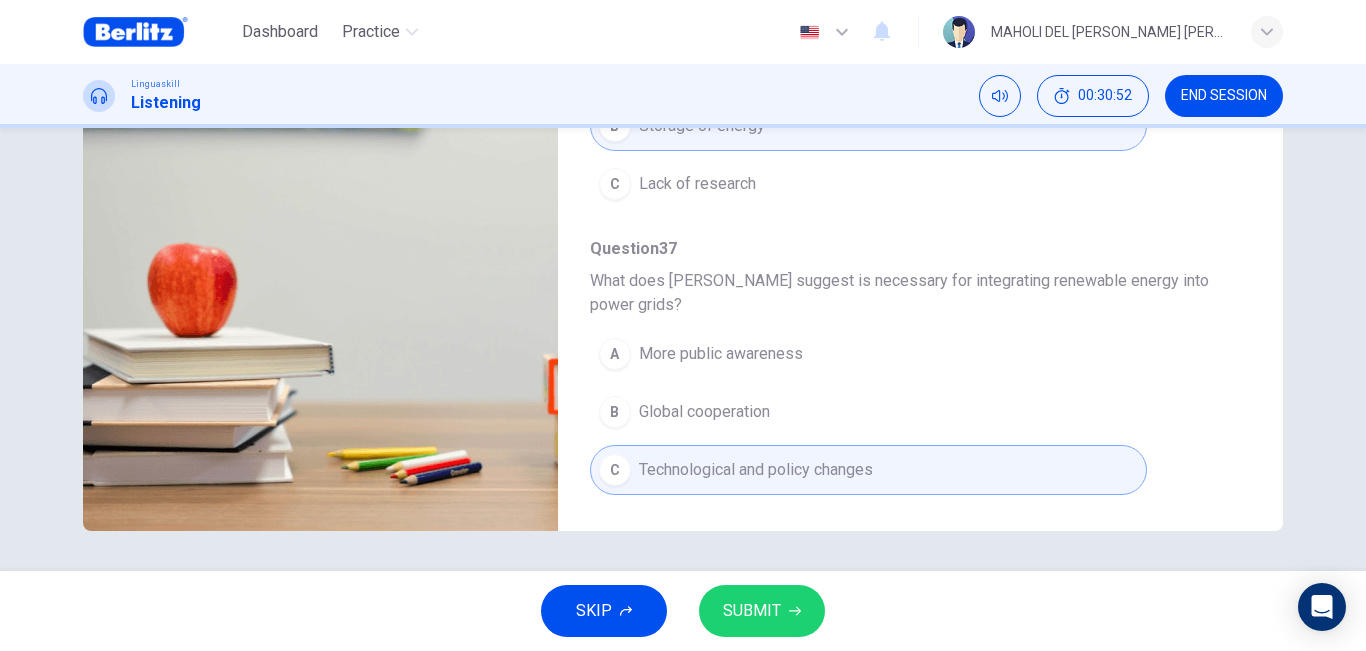 click on "SUBMIT" at bounding box center (752, 611) 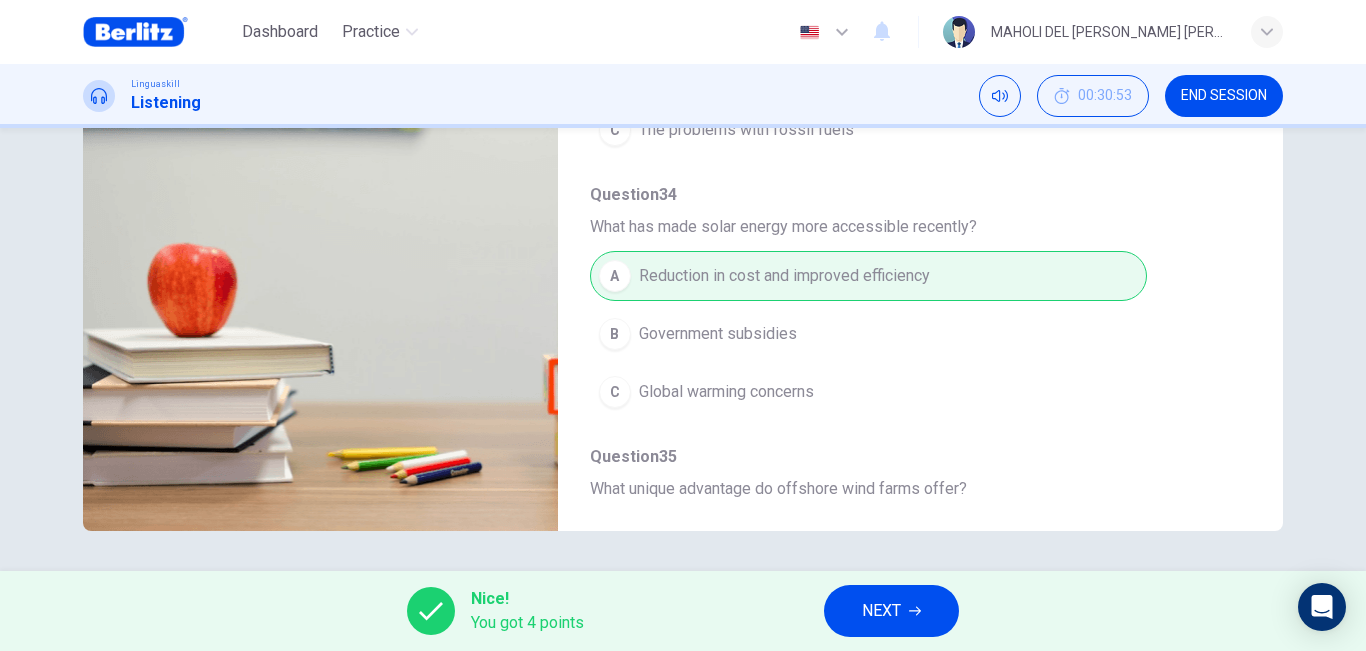 scroll, scrollTop: 157, scrollLeft: 0, axis: vertical 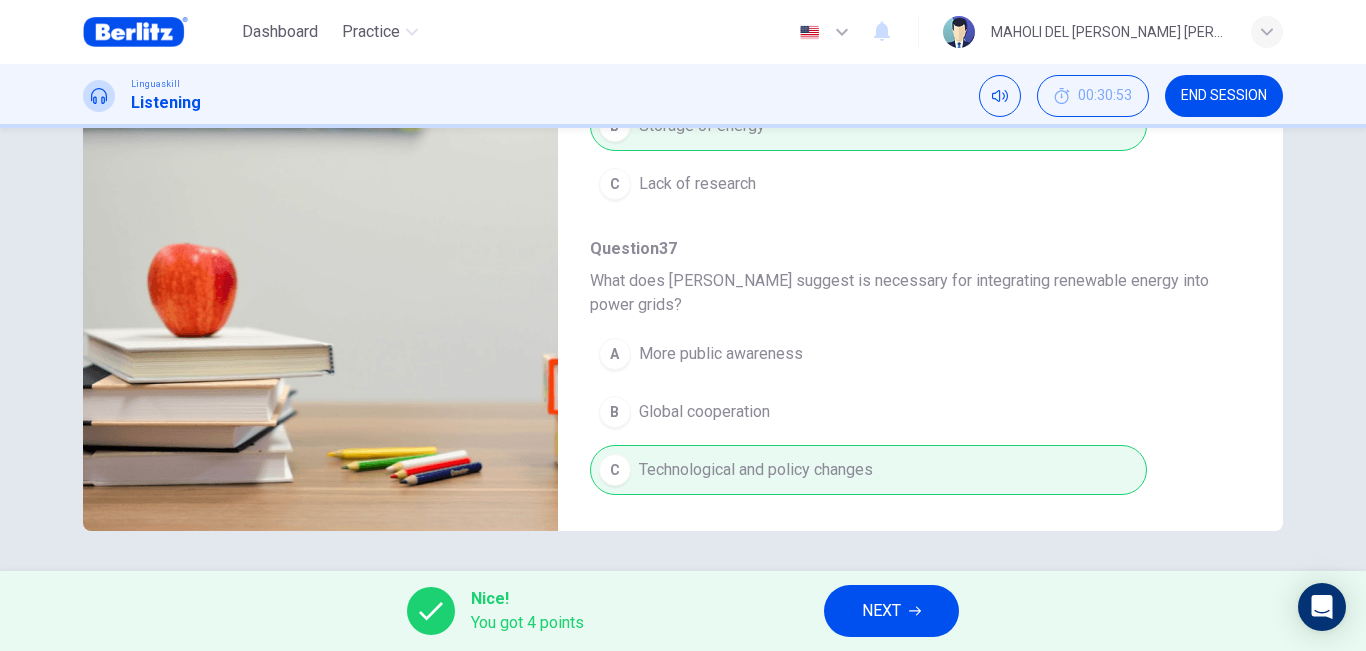 click on "NEXT" at bounding box center [881, 611] 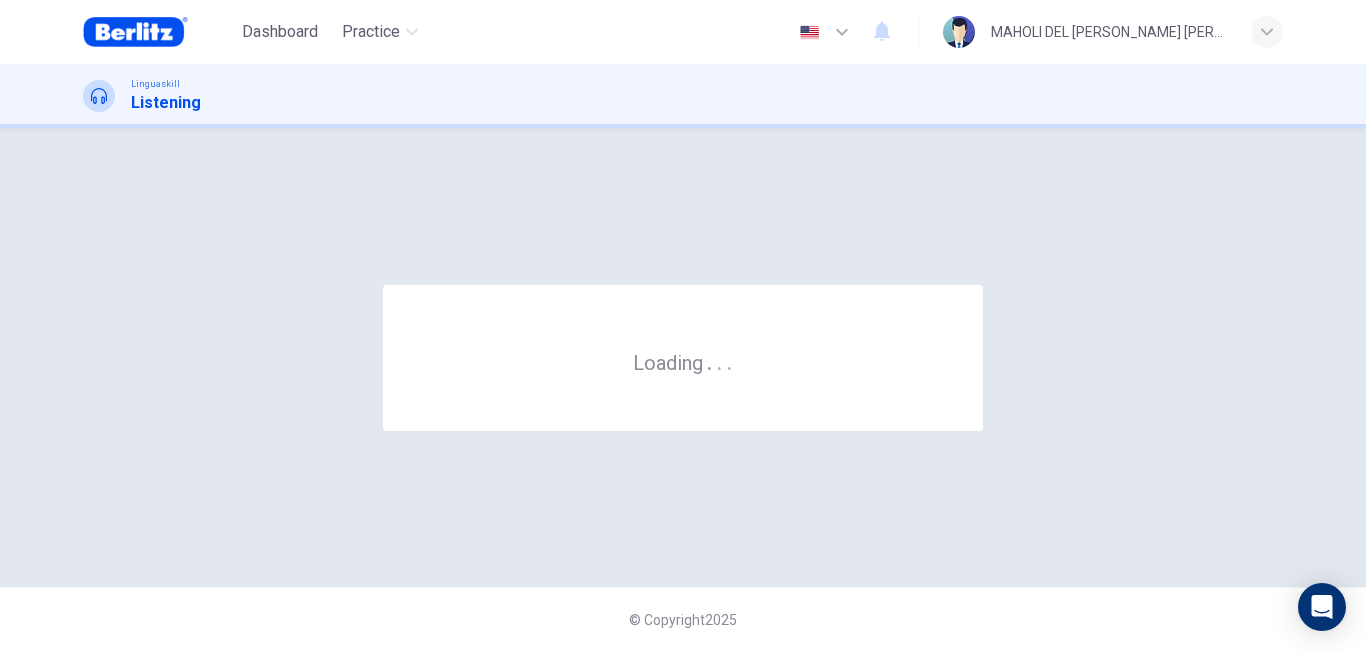 scroll, scrollTop: 0, scrollLeft: 0, axis: both 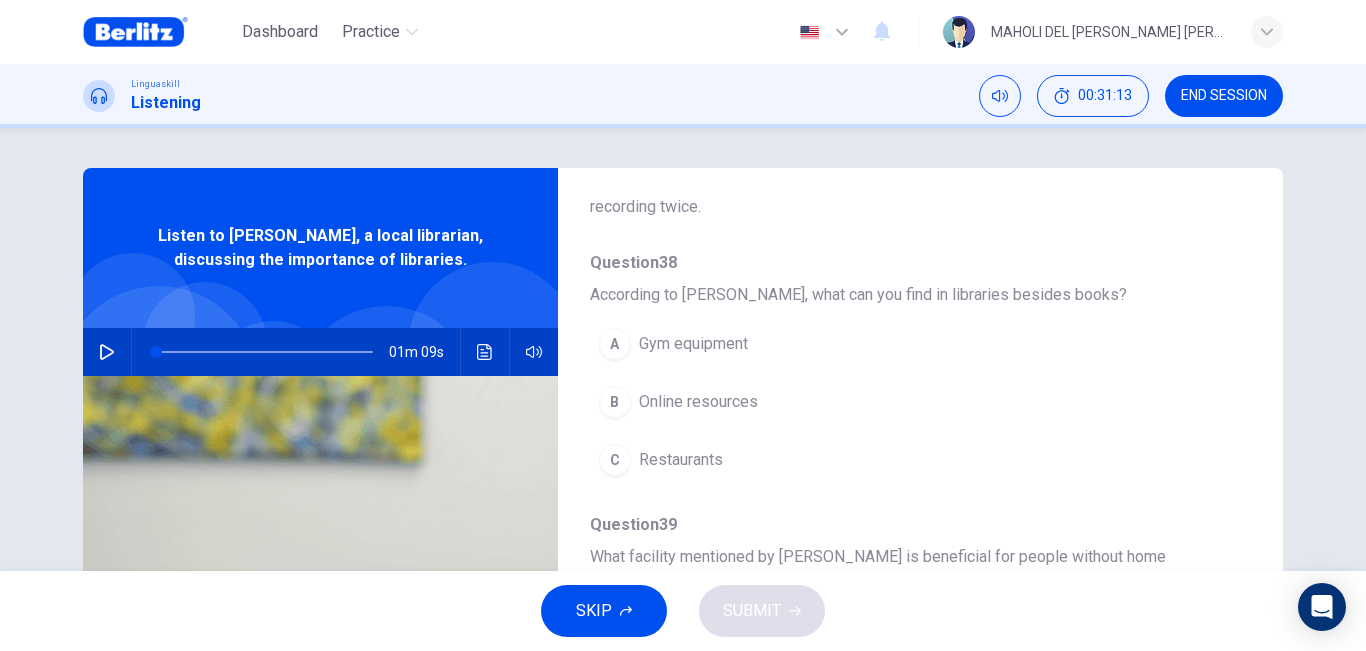 click 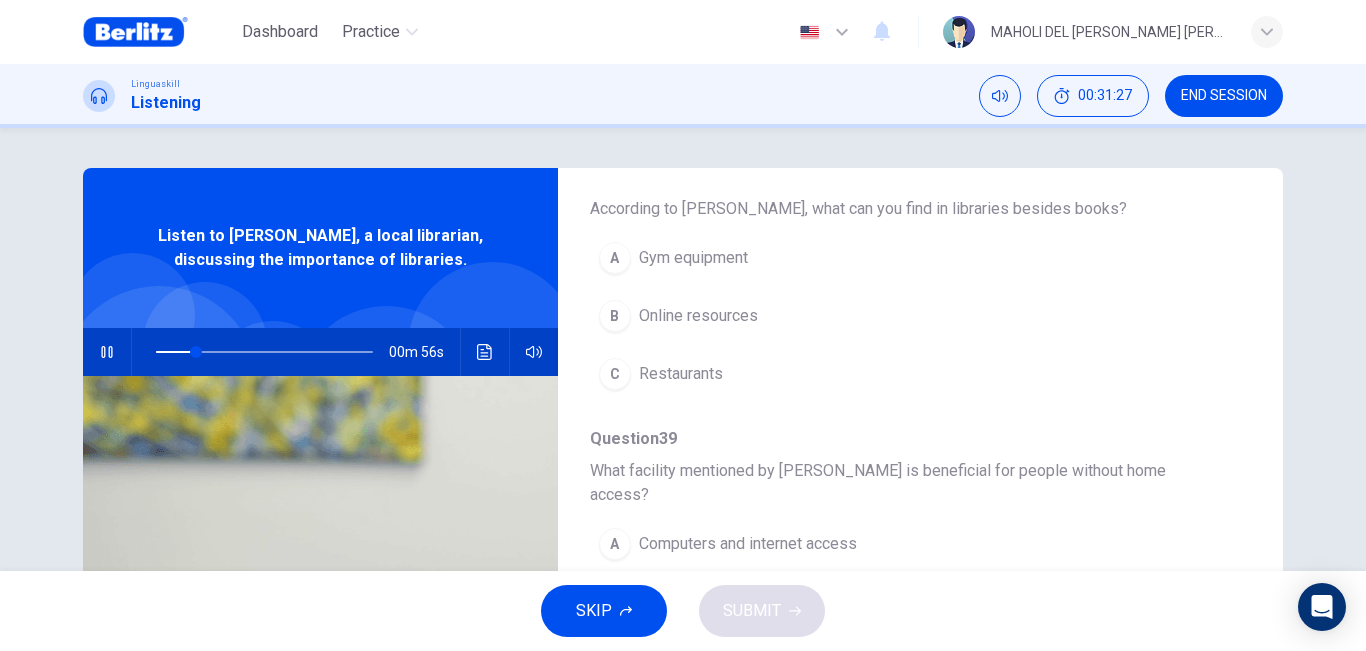 scroll, scrollTop: 246, scrollLeft: 0, axis: vertical 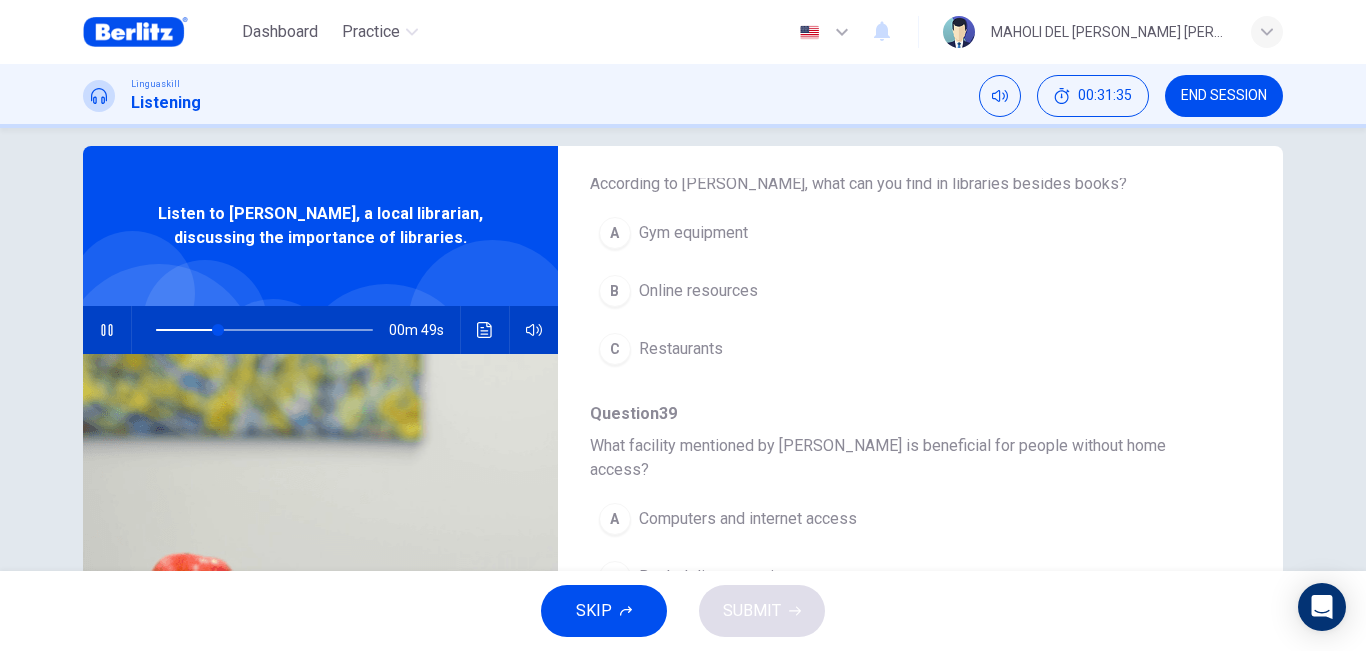 click on "B Online resources" at bounding box center [868, 291] 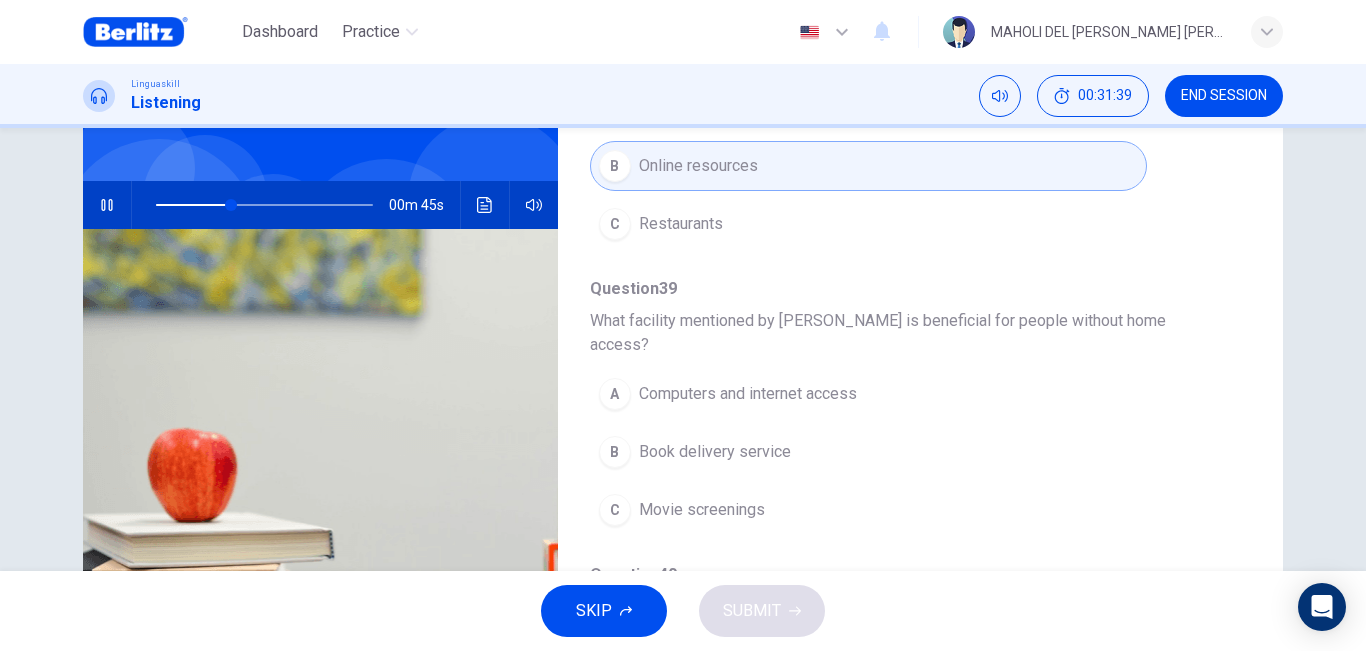 scroll, scrollTop: 154, scrollLeft: 0, axis: vertical 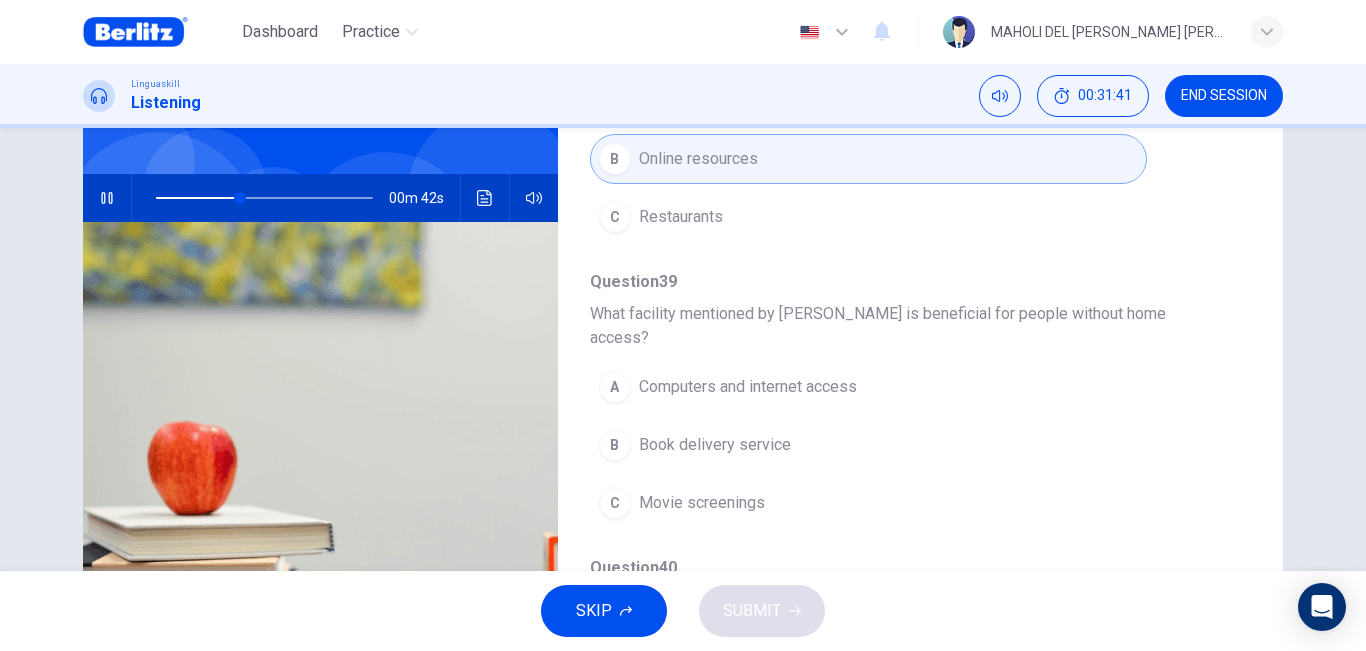 click on "Computers and internet access" at bounding box center [748, 387] 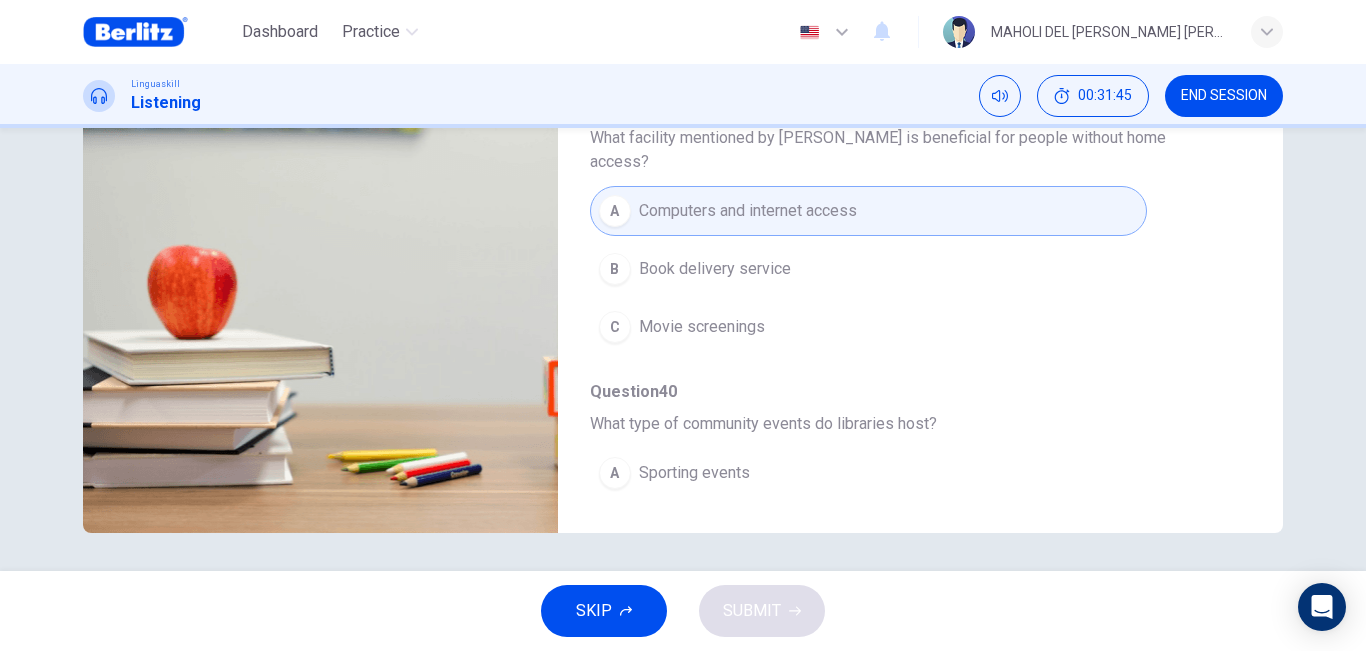 scroll, scrollTop: 332, scrollLeft: 0, axis: vertical 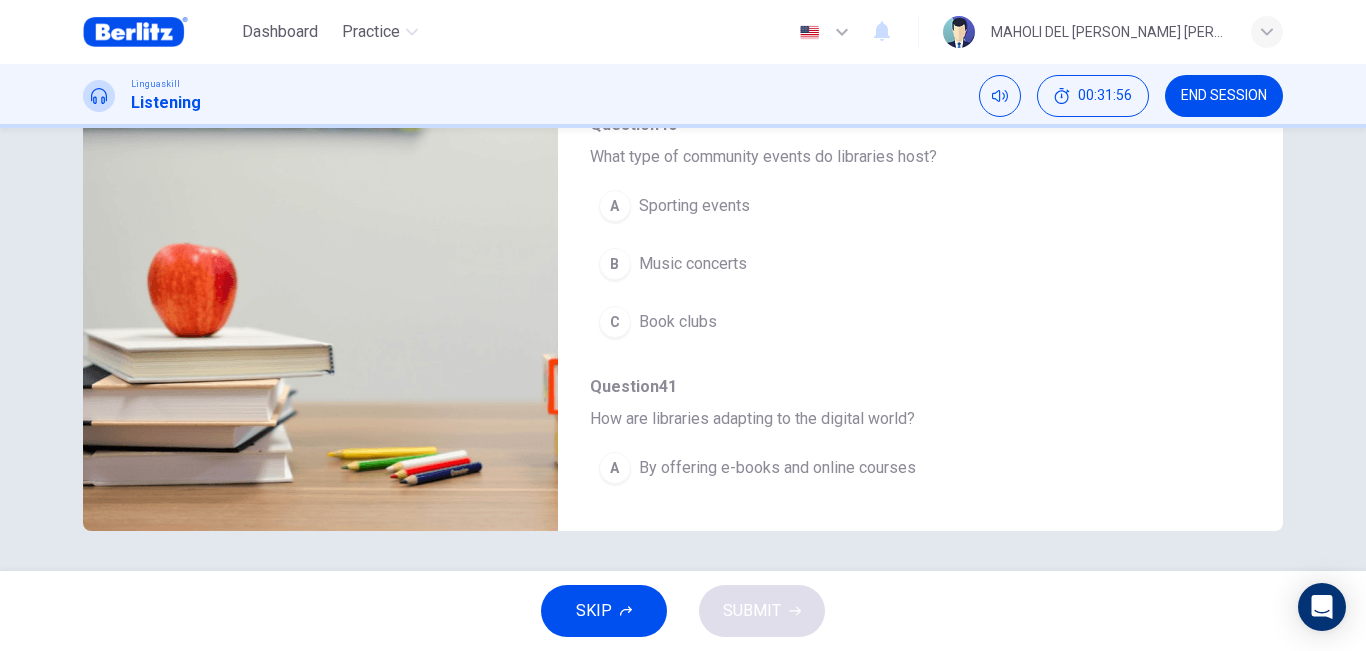 click on "C Book clubs" at bounding box center (868, 322) 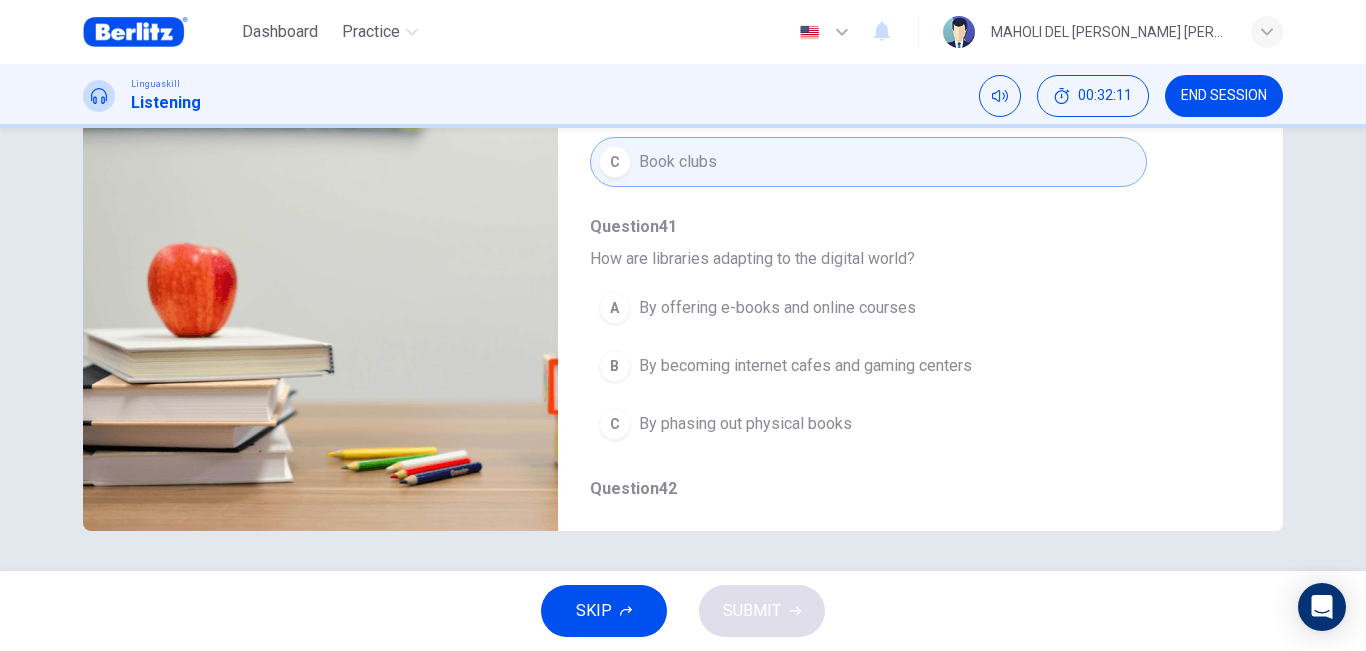 scroll, scrollTop: 688, scrollLeft: 0, axis: vertical 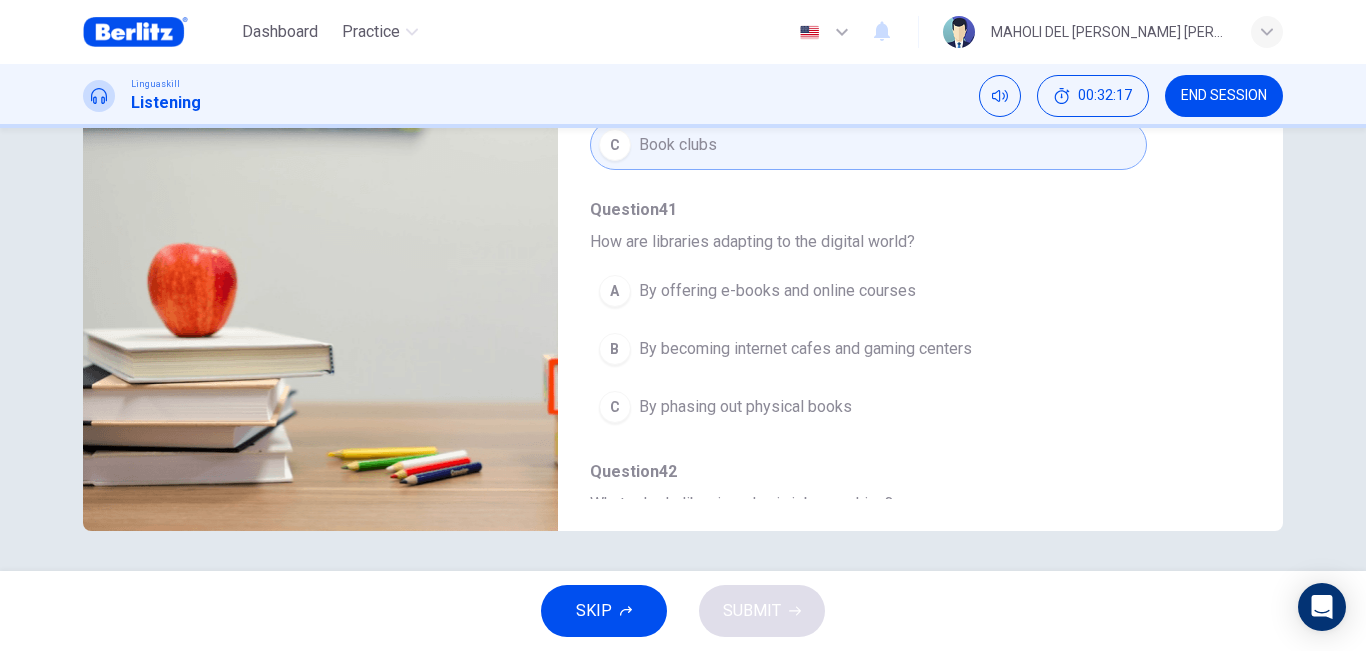 click on "By offering e-books and online courses" at bounding box center [777, 291] 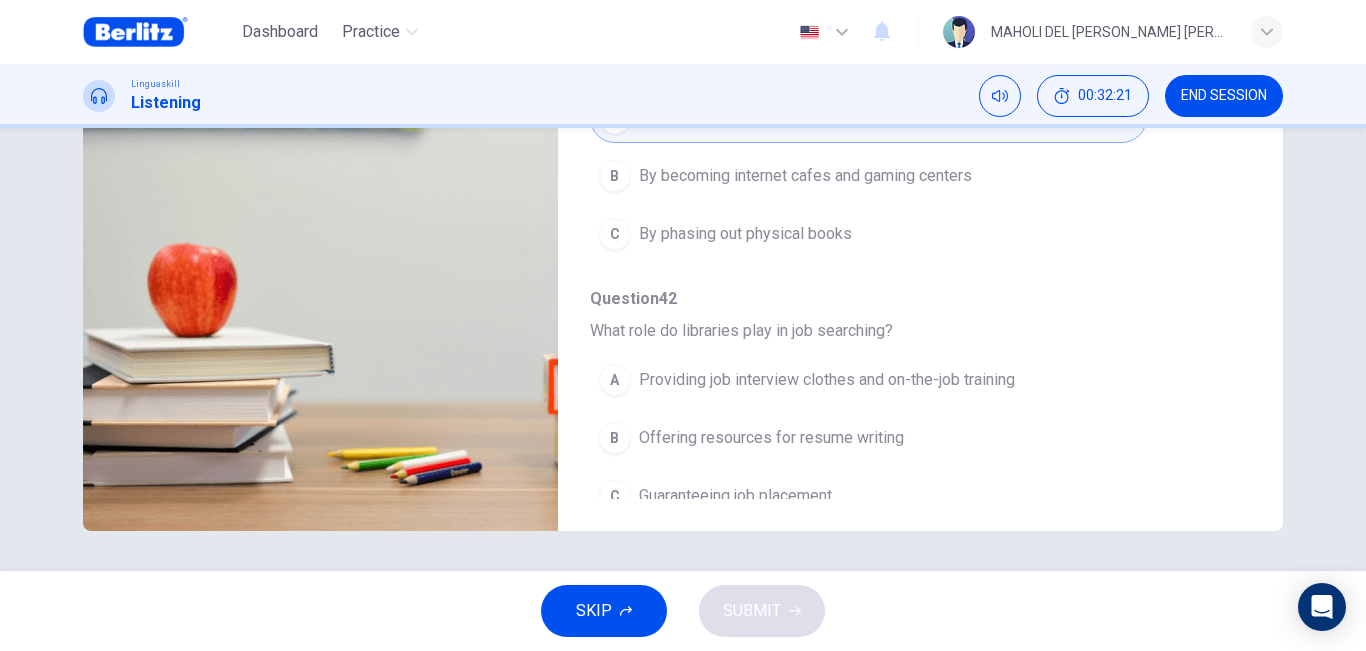 scroll, scrollTop: 863, scrollLeft: 0, axis: vertical 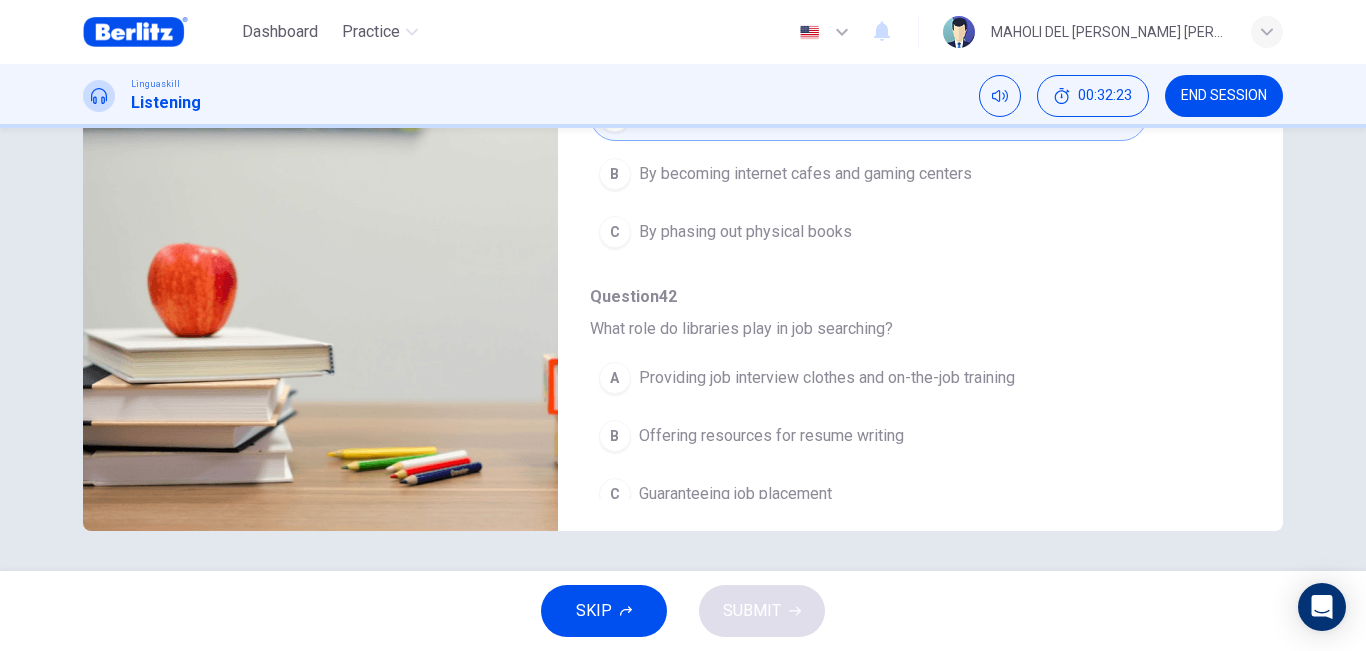 type on "*" 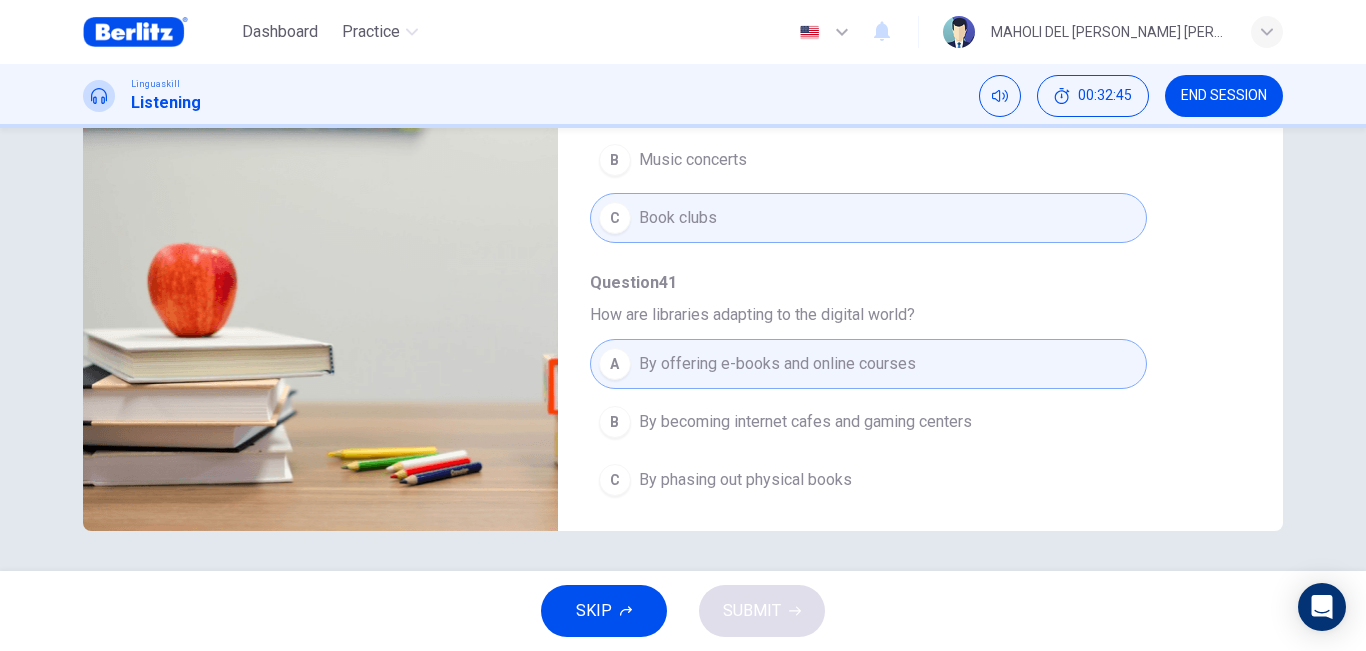scroll, scrollTop: 661, scrollLeft: 0, axis: vertical 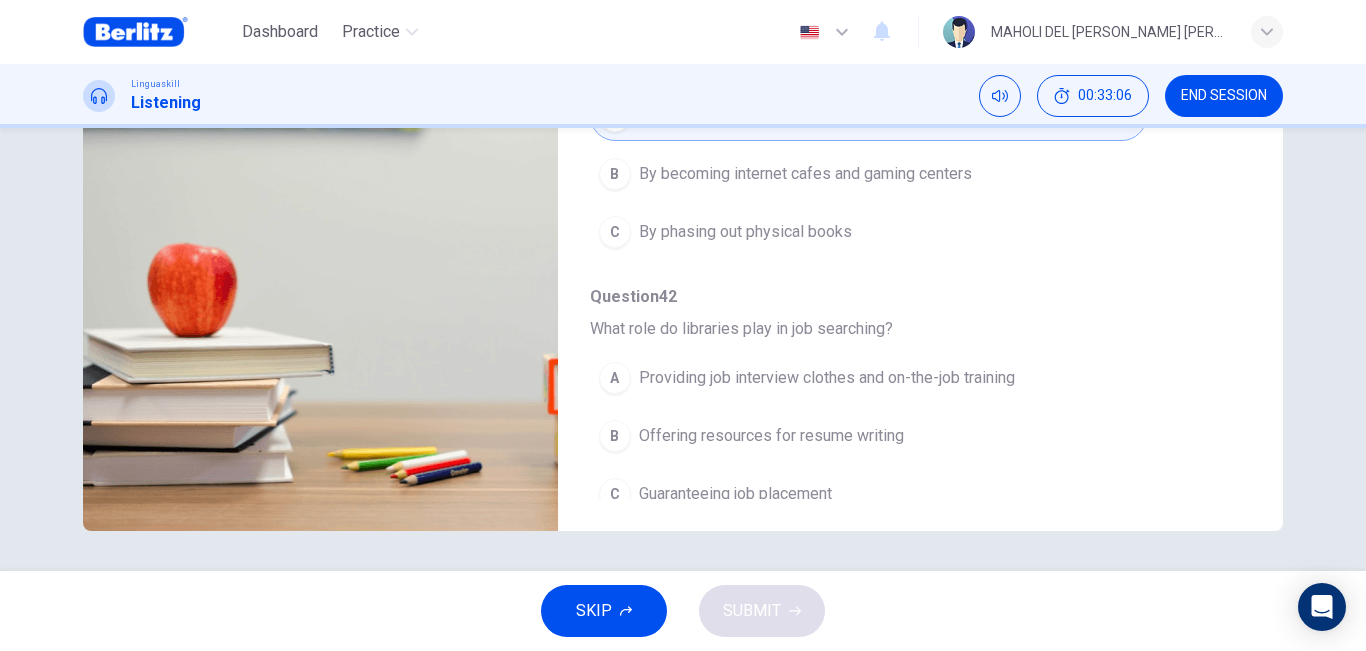 click on "Providing job interview clothes and on-the-job training" at bounding box center [827, 378] 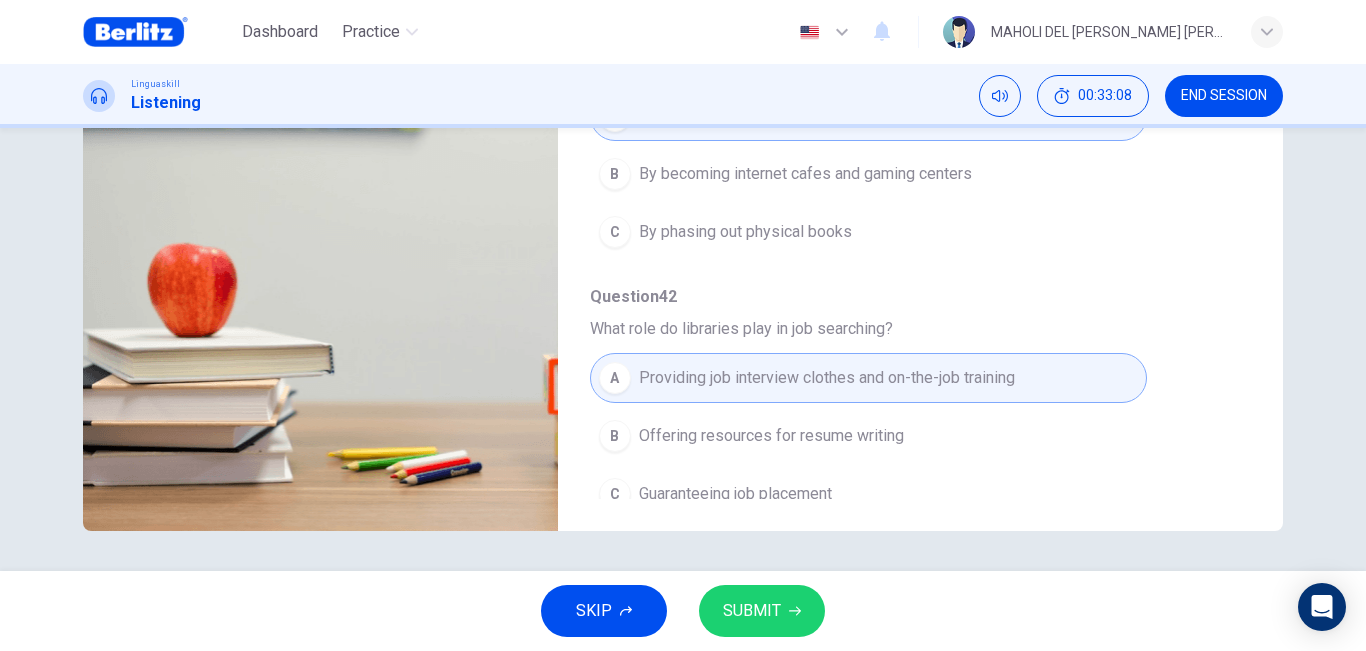 click on "SUBMIT" at bounding box center [752, 611] 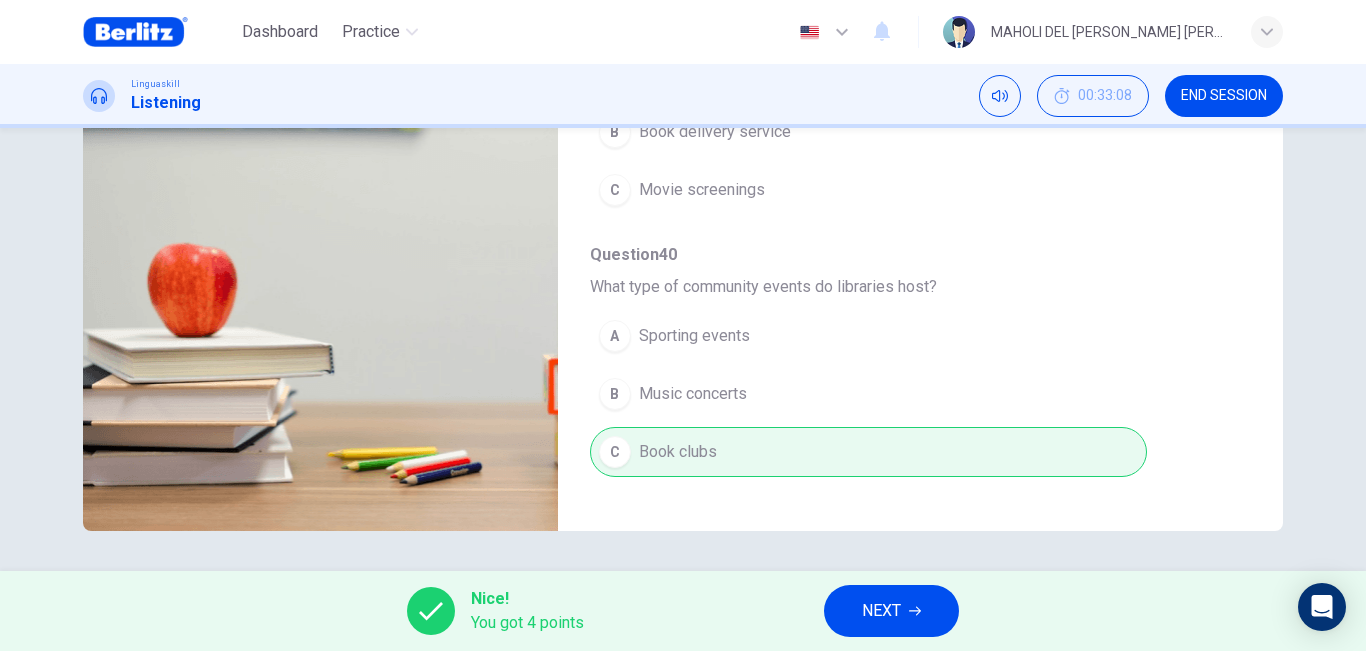 scroll, scrollTop: 863, scrollLeft: 0, axis: vertical 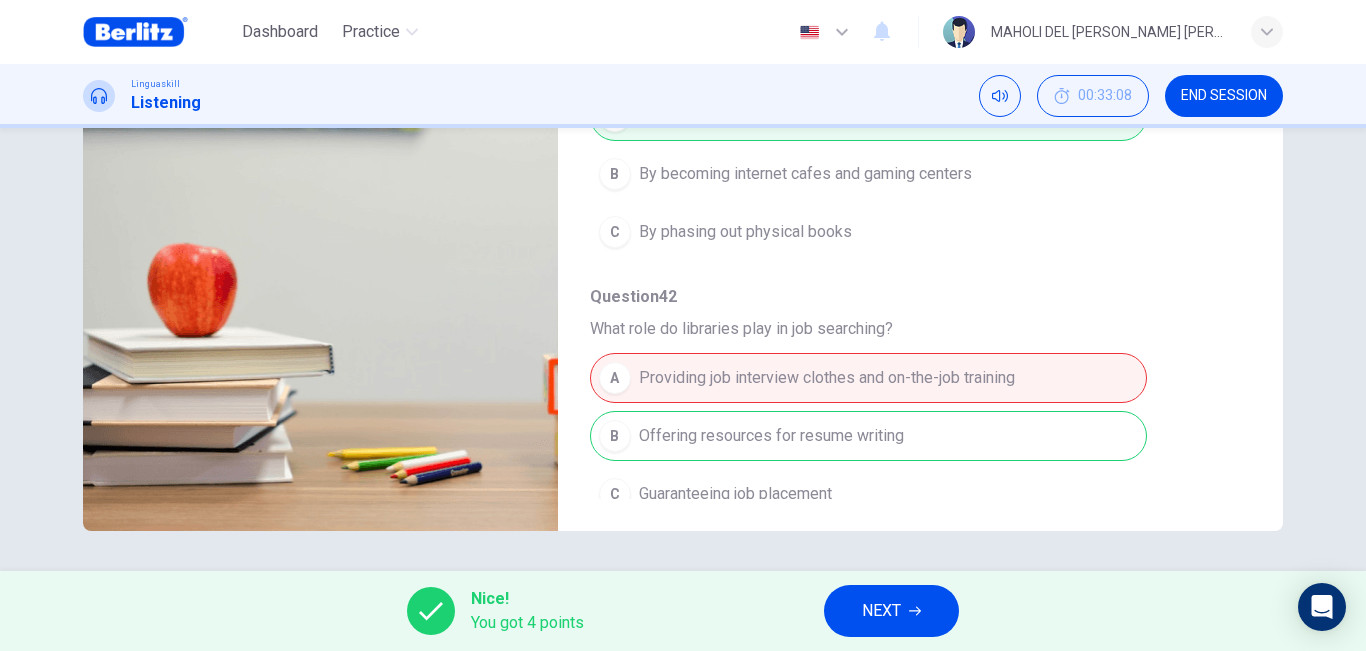 click on "NEXT" at bounding box center (881, 611) 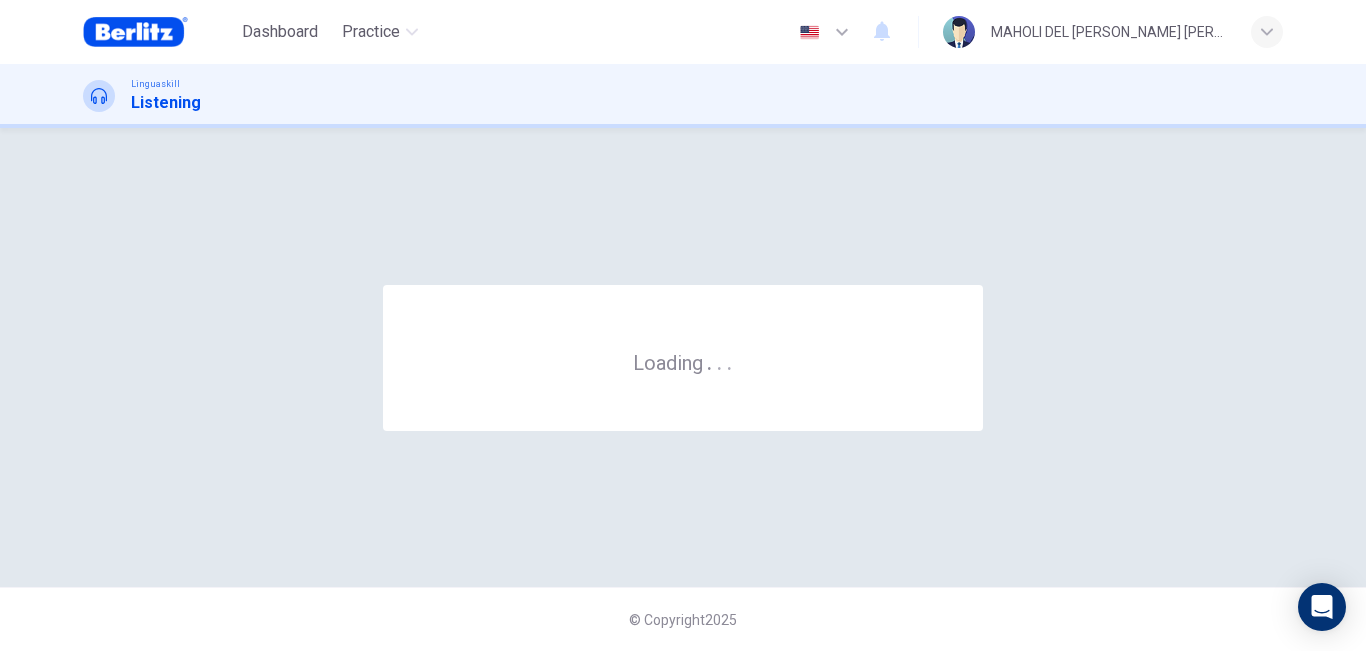 scroll, scrollTop: 0, scrollLeft: 0, axis: both 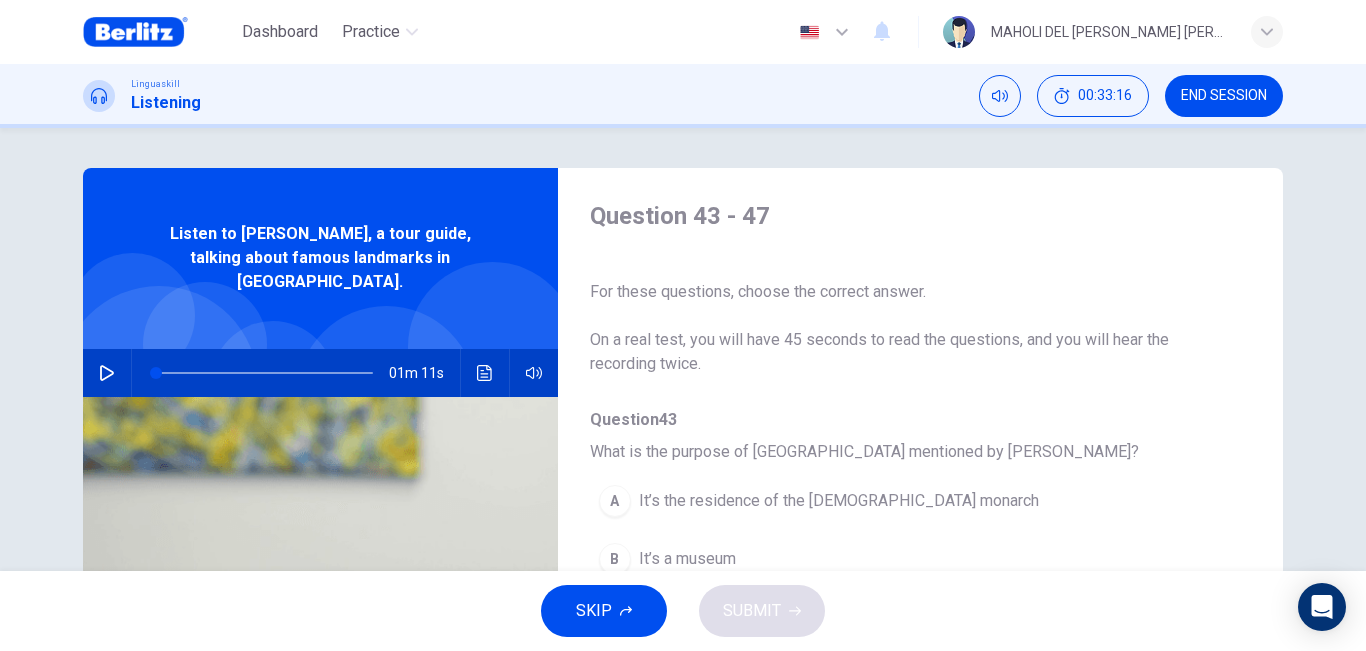click 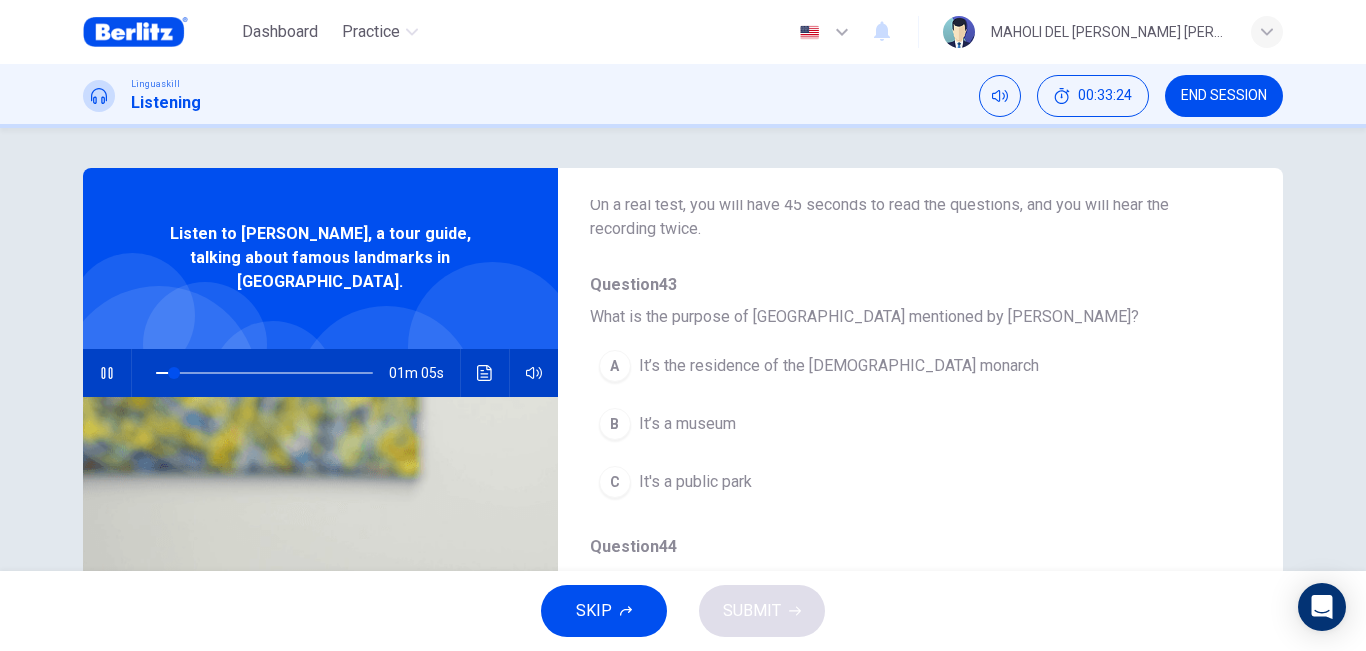 scroll, scrollTop: 138, scrollLeft: 0, axis: vertical 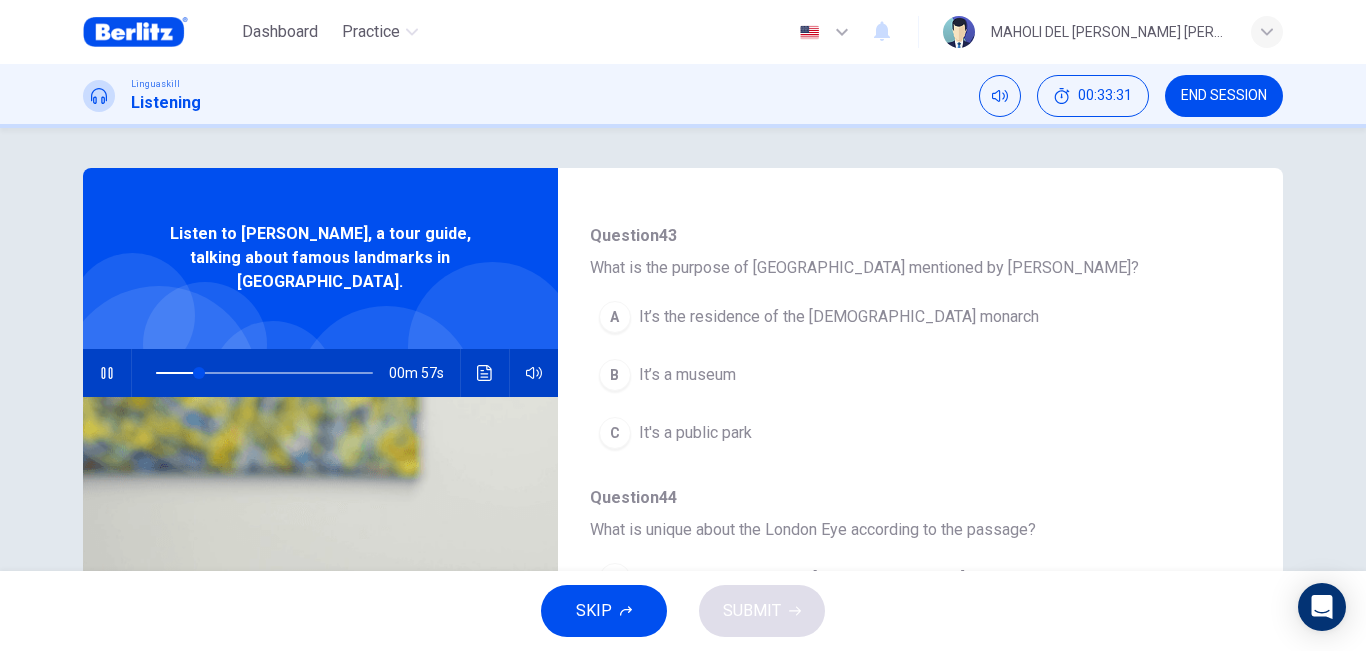 click on "It’s the residence of the [DEMOGRAPHIC_DATA] monarch" at bounding box center [839, 317] 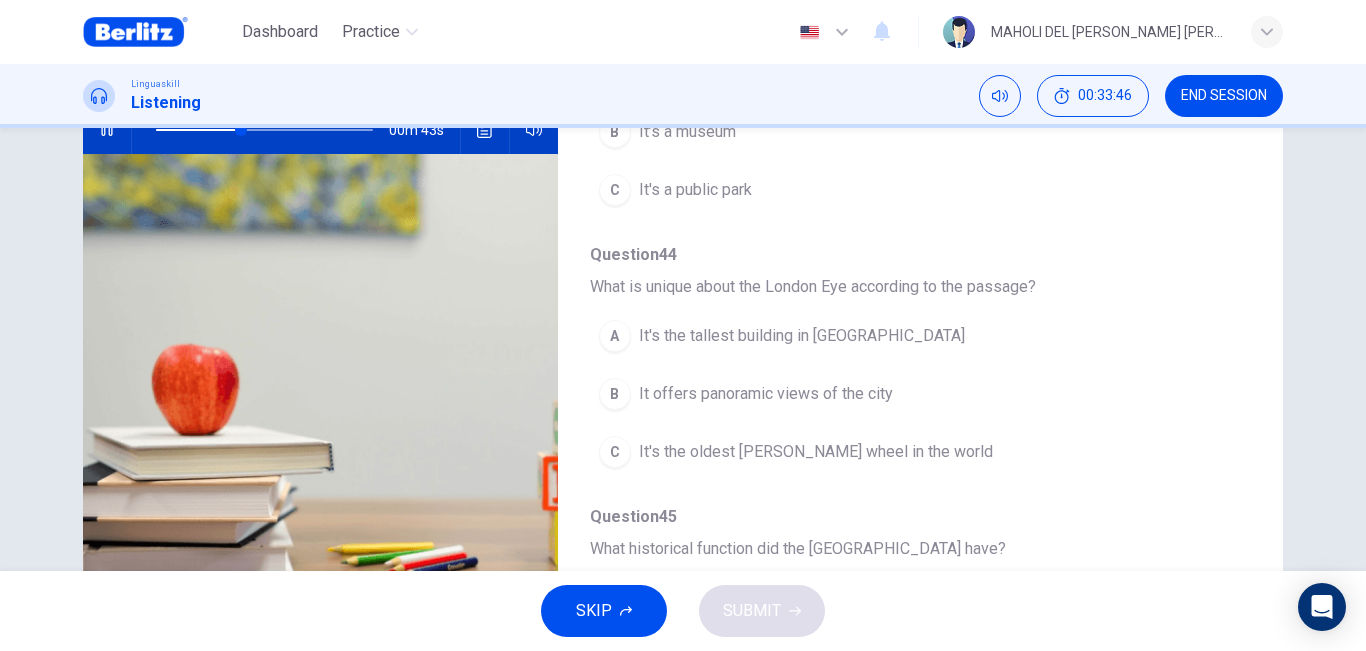 scroll, scrollTop: 249, scrollLeft: 0, axis: vertical 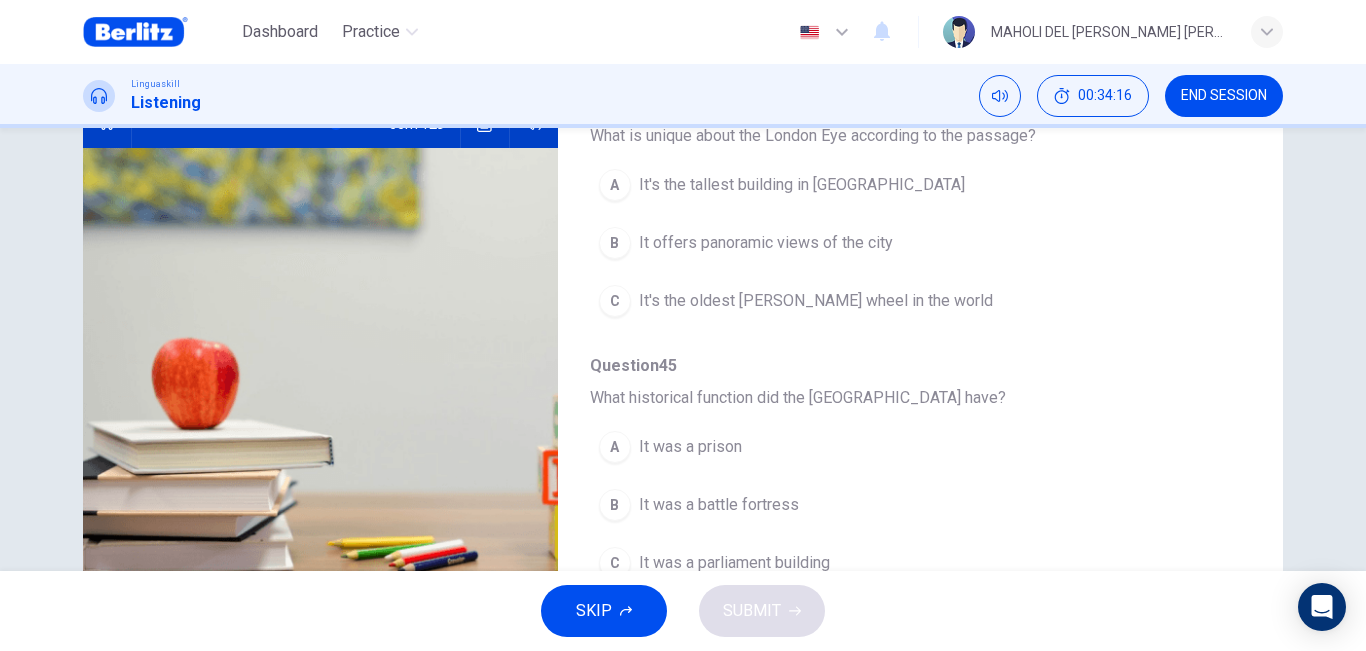 click on "It's the tallest building in [GEOGRAPHIC_DATA]" at bounding box center (802, 185) 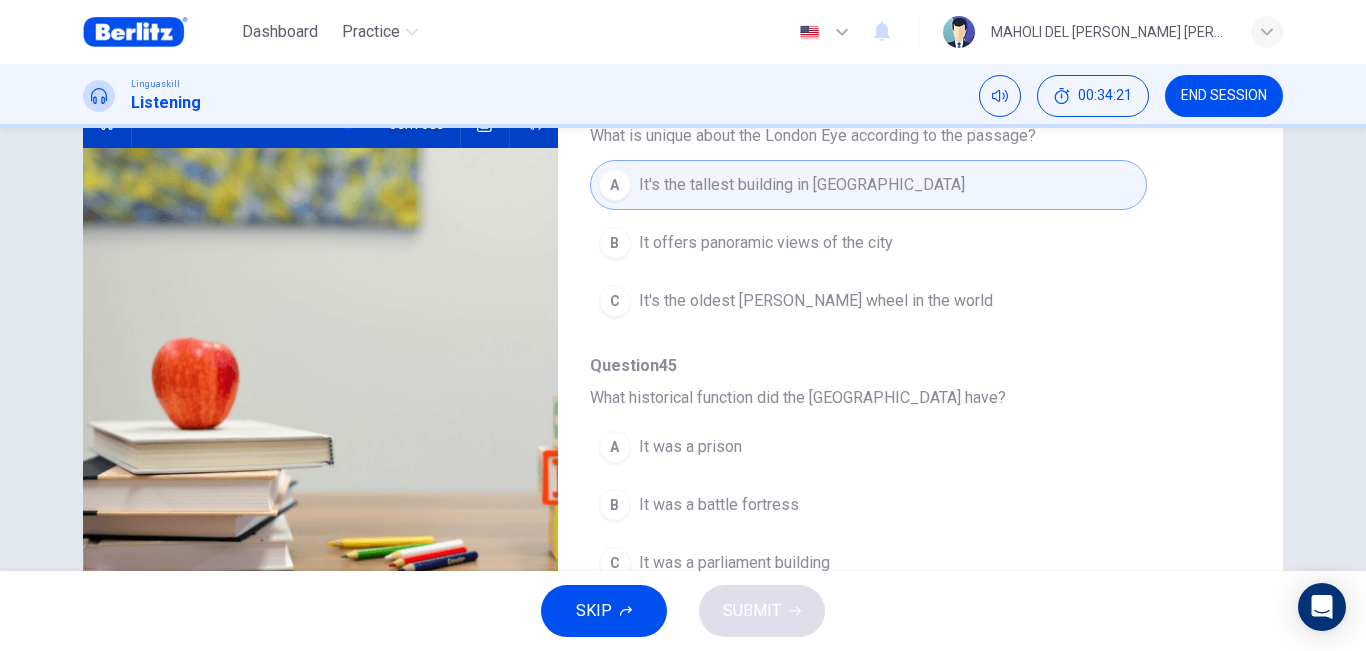drag, startPoint x: 1246, startPoint y: 166, endPoint x: 1251, endPoint y: 183, distance: 17.720045 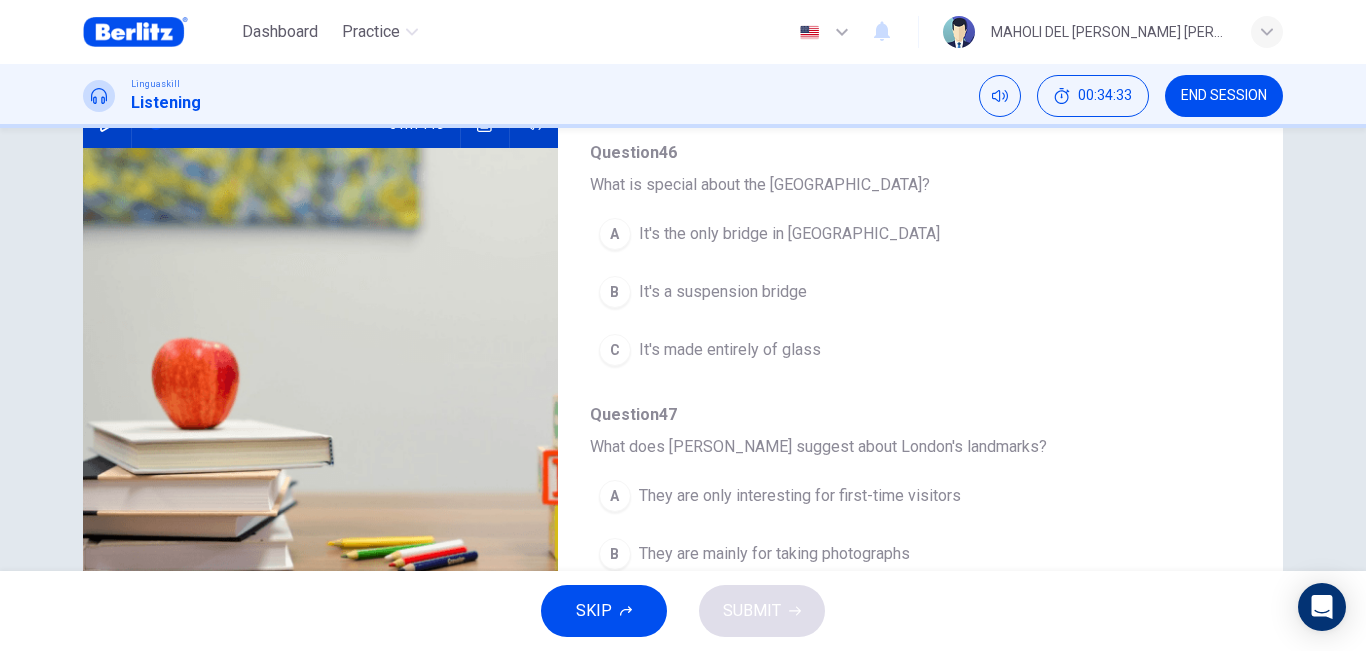 scroll, scrollTop: 863, scrollLeft: 0, axis: vertical 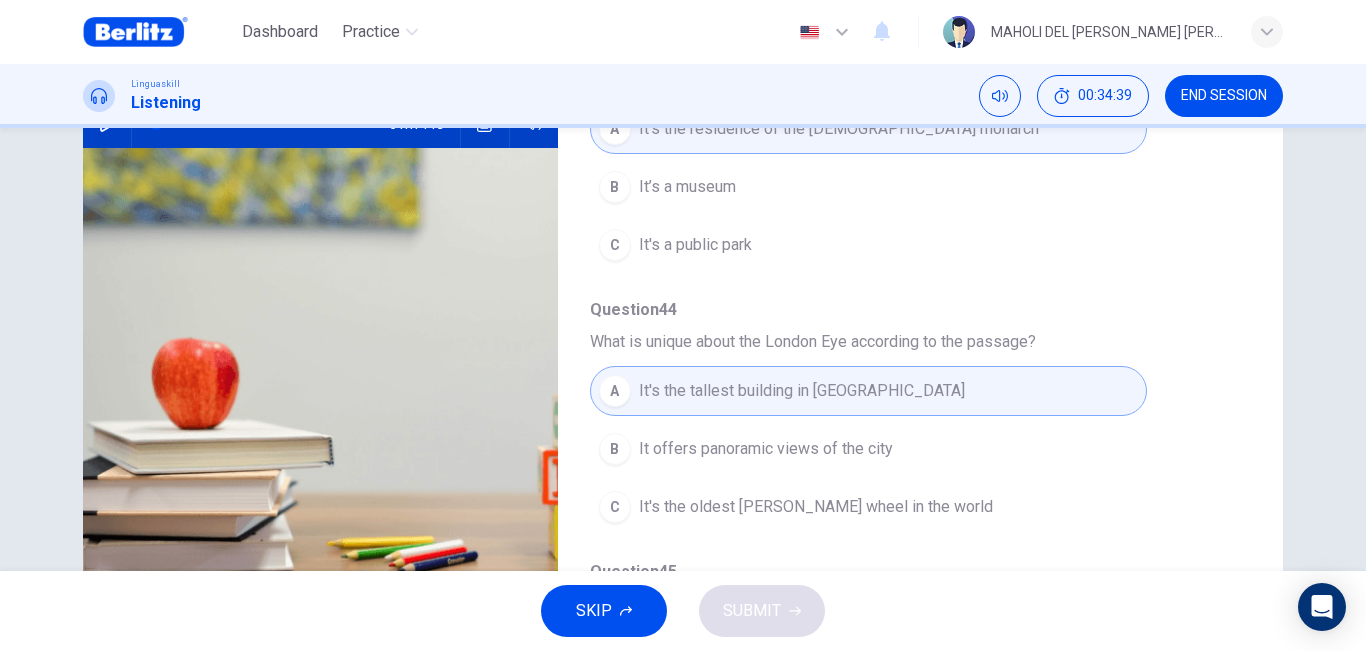 drag, startPoint x: 1234, startPoint y: 182, endPoint x: 1236, endPoint y: 142, distance: 40.04997 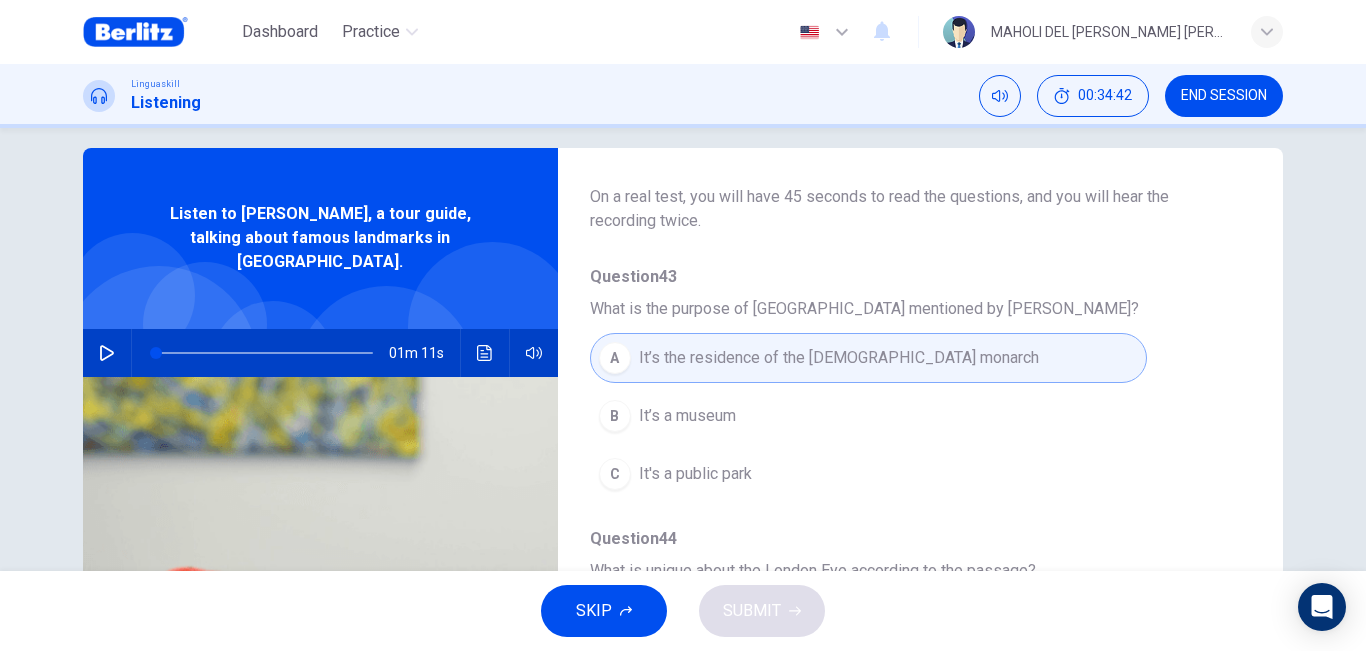scroll, scrollTop: 17, scrollLeft: 0, axis: vertical 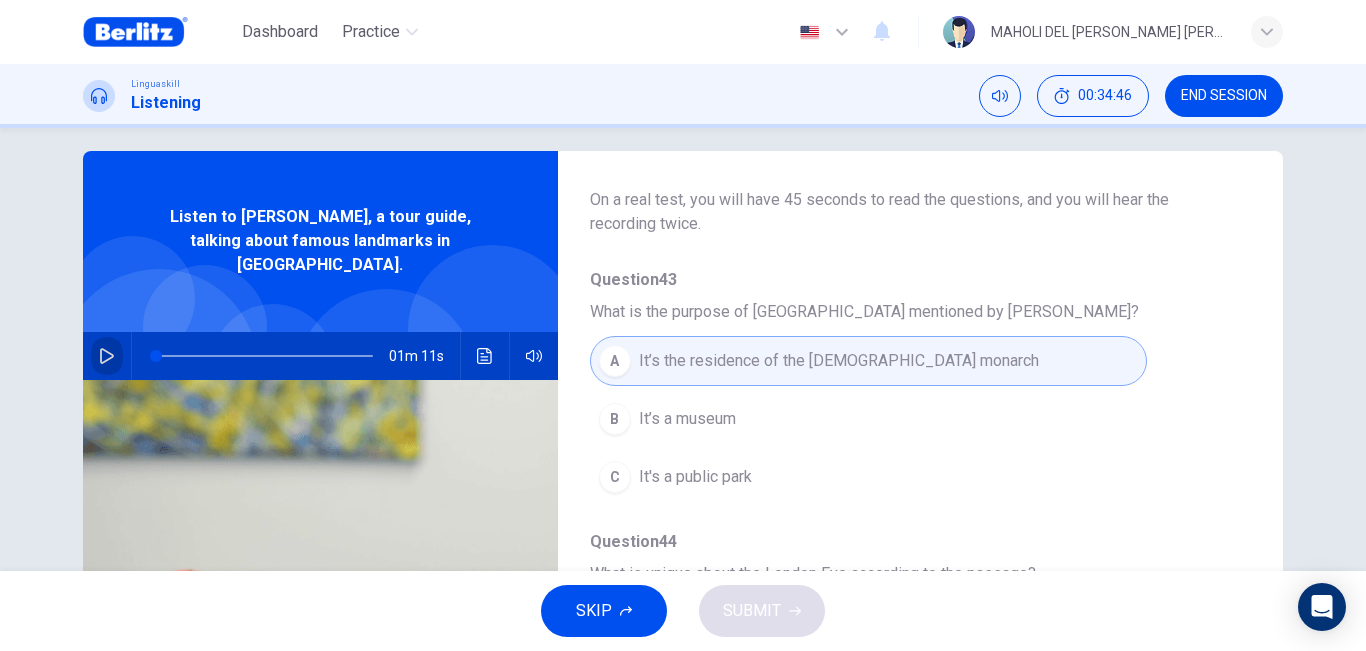 click 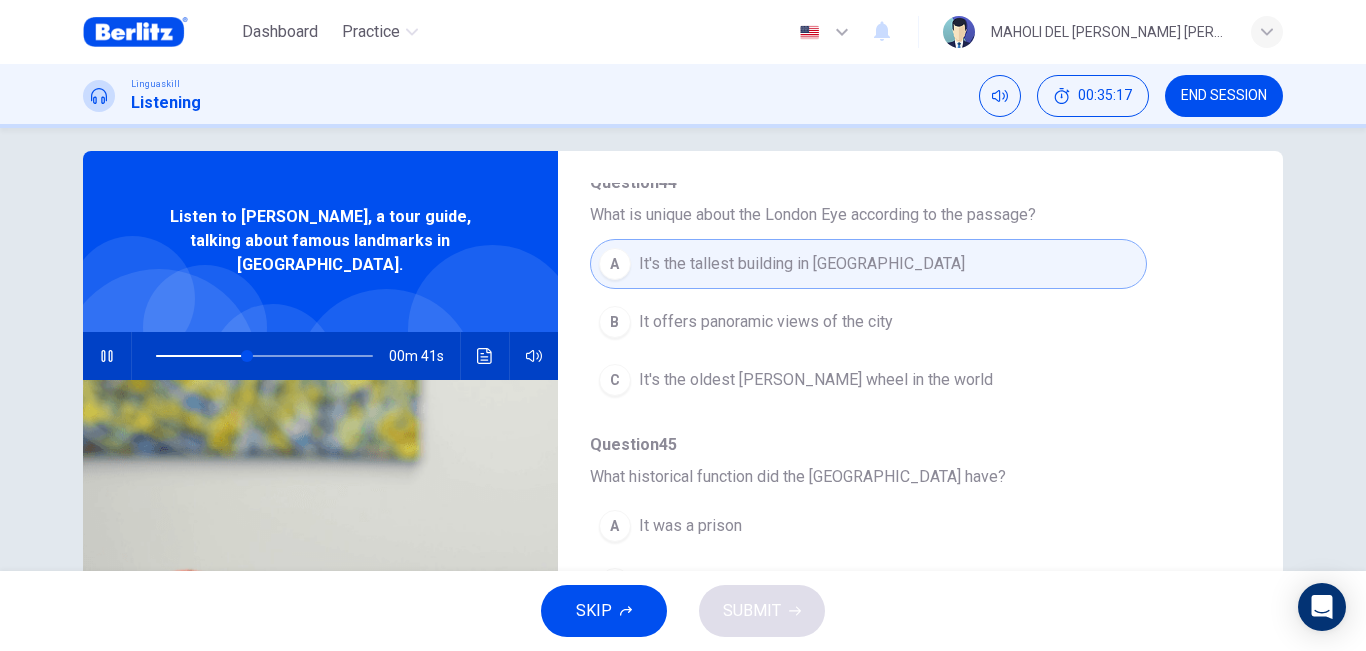 scroll, scrollTop: 523, scrollLeft: 0, axis: vertical 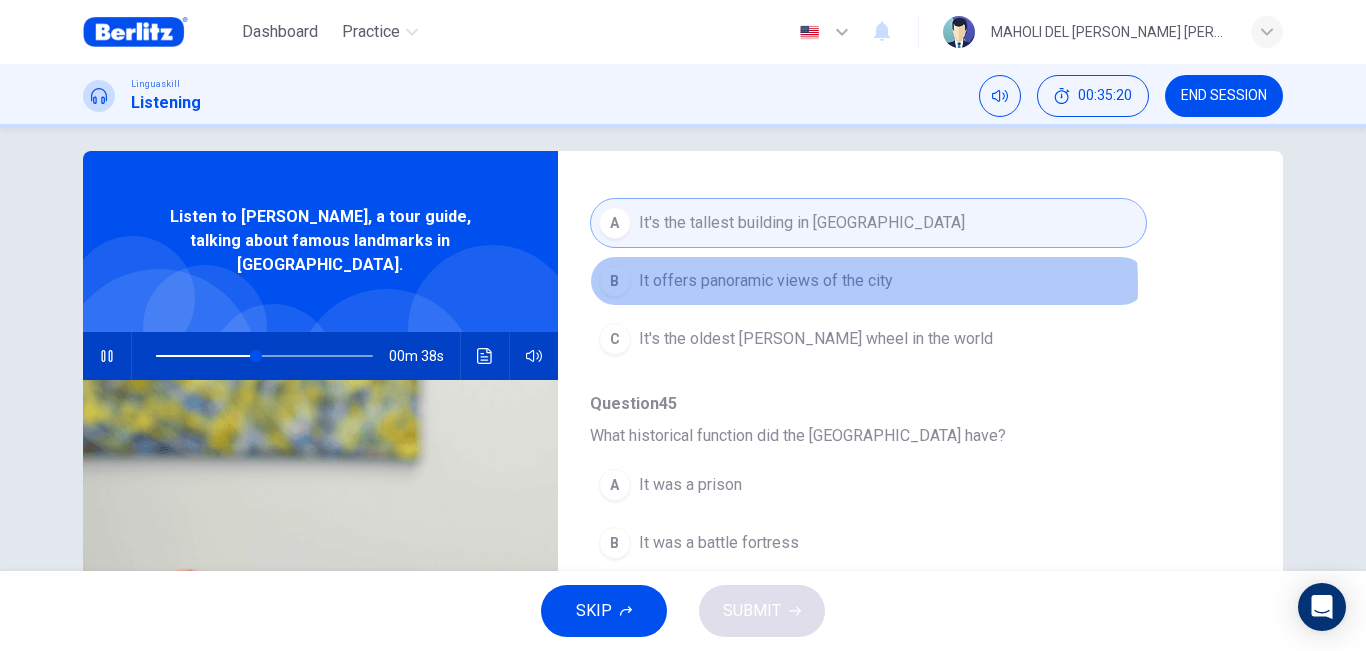 click on "It offers panoramic views of the city" at bounding box center [766, 281] 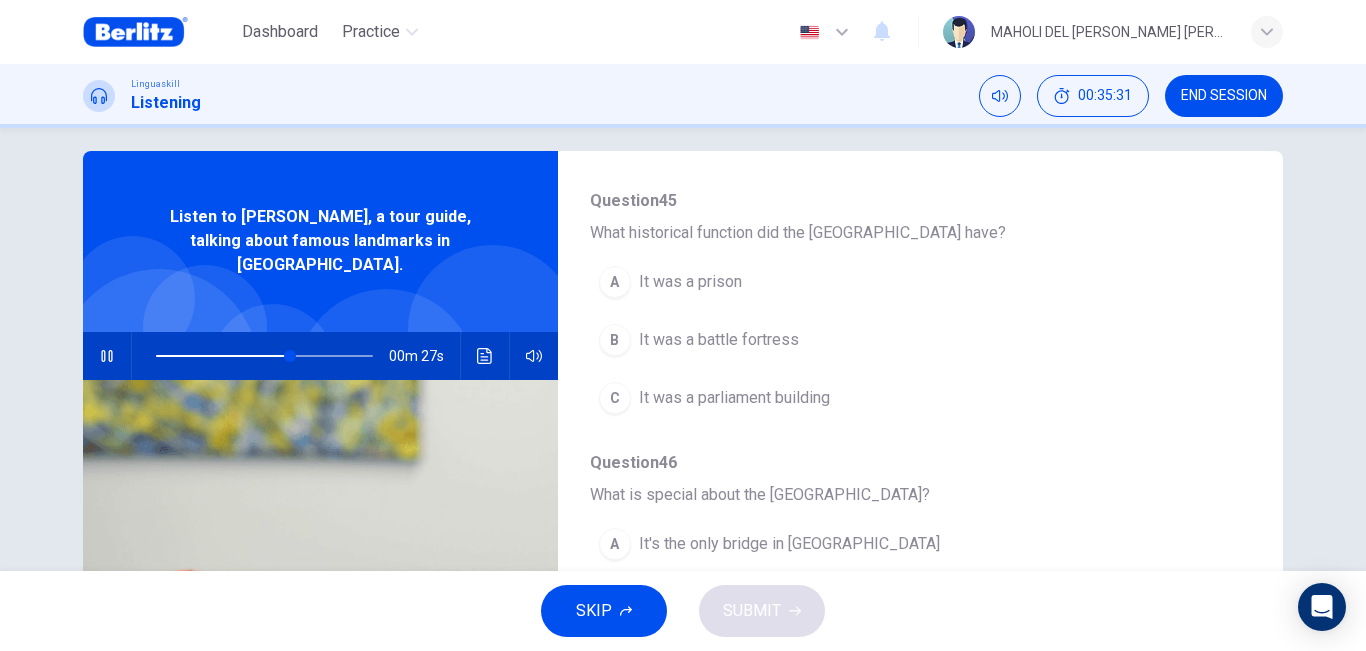 scroll, scrollTop: 723, scrollLeft: 0, axis: vertical 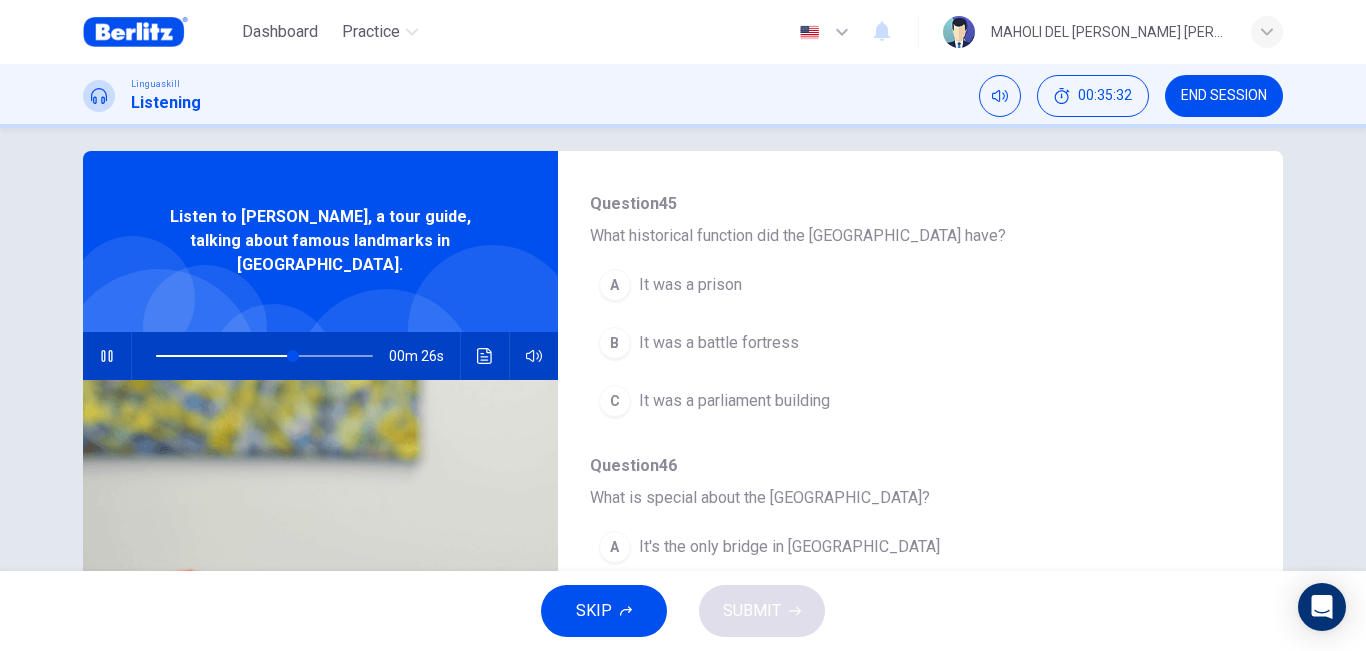 click on "It was a prison" at bounding box center [690, 285] 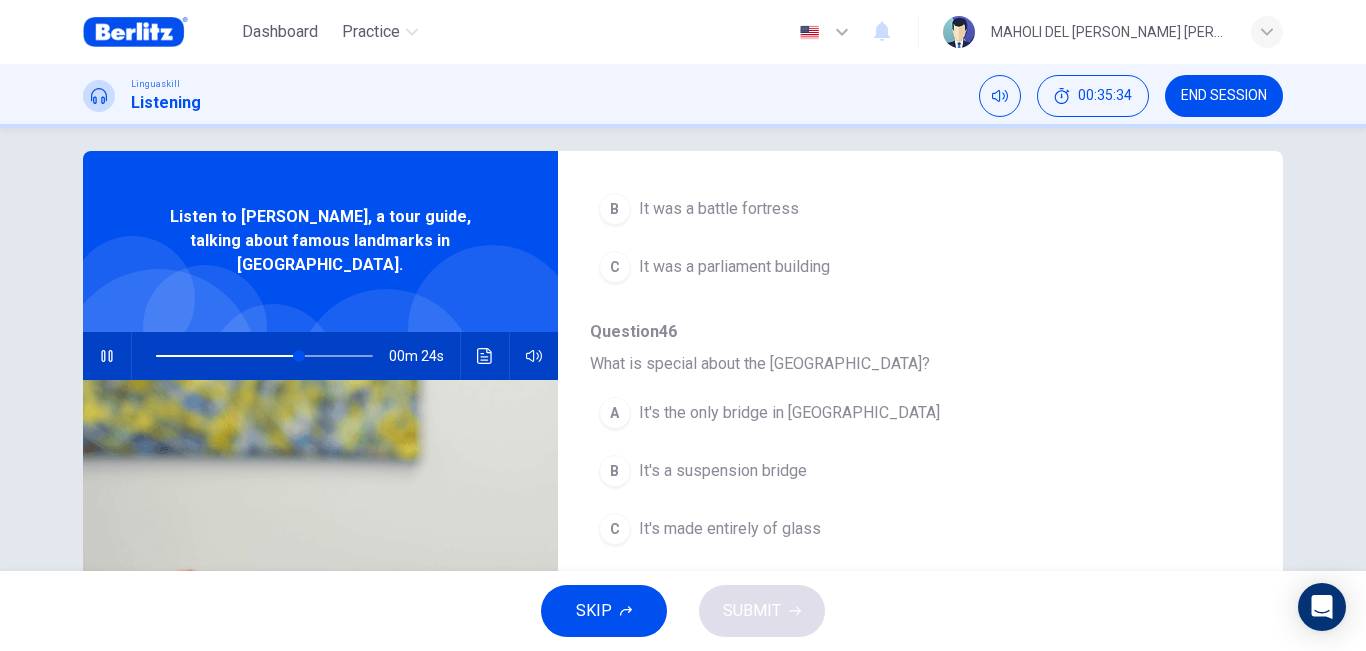 scroll, scrollTop: 863, scrollLeft: 0, axis: vertical 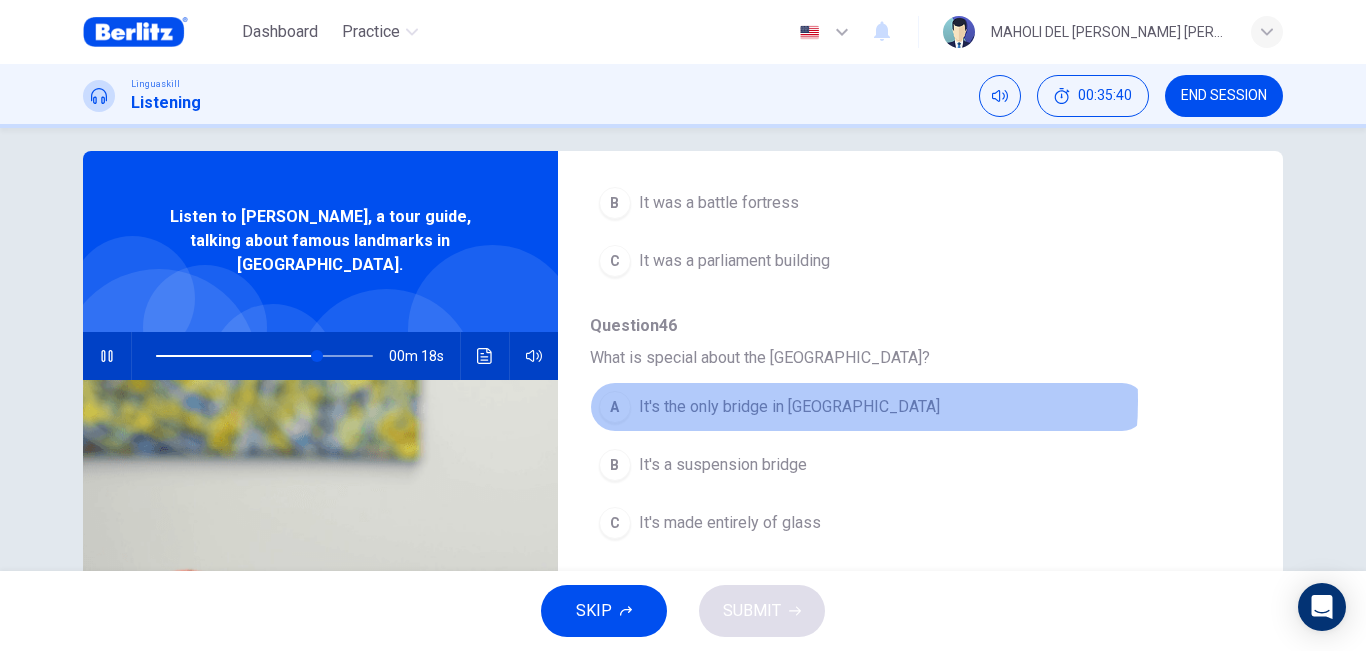 click on "It's the only bridge in [GEOGRAPHIC_DATA]" at bounding box center (789, 407) 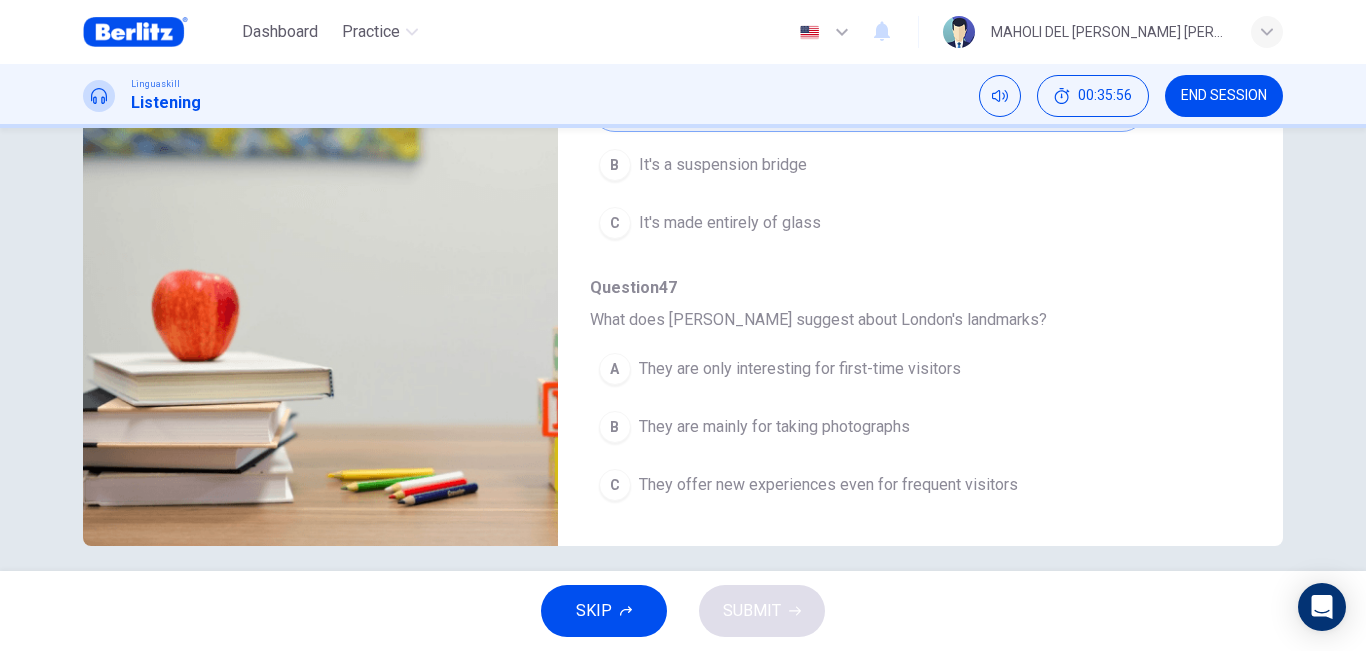 scroll, scrollTop: 332, scrollLeft: 0, axis: vertical 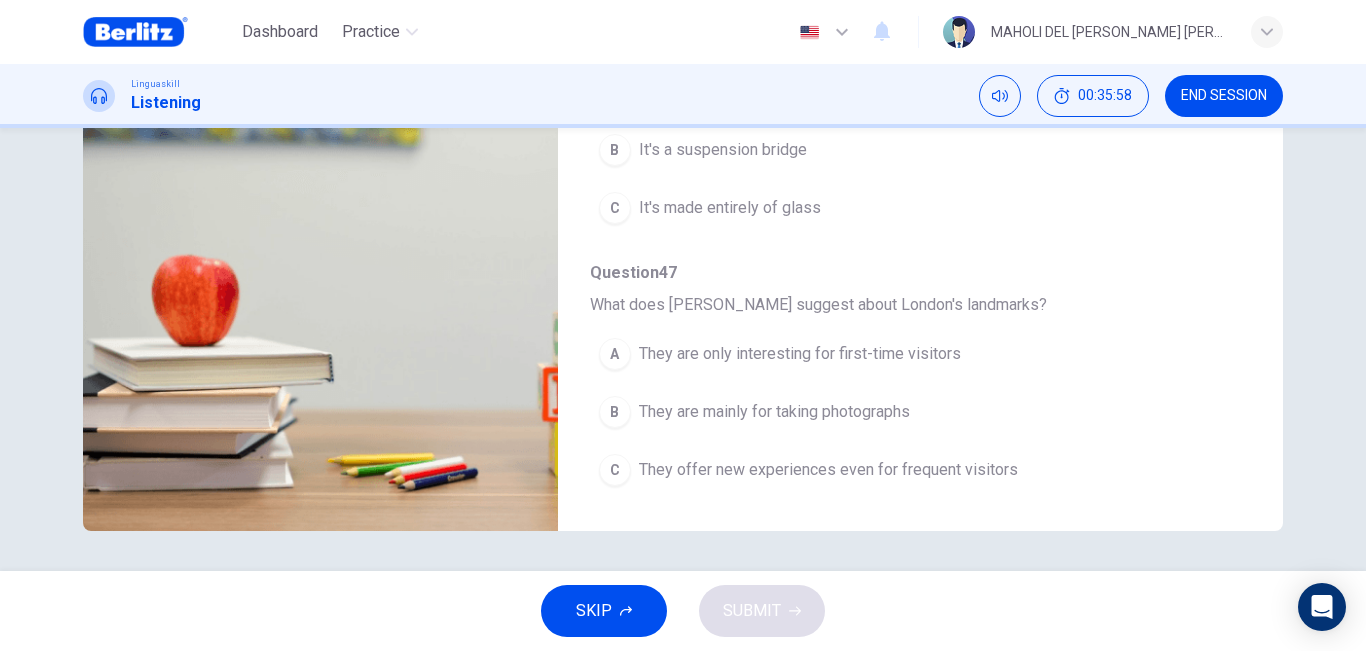 type on "*" 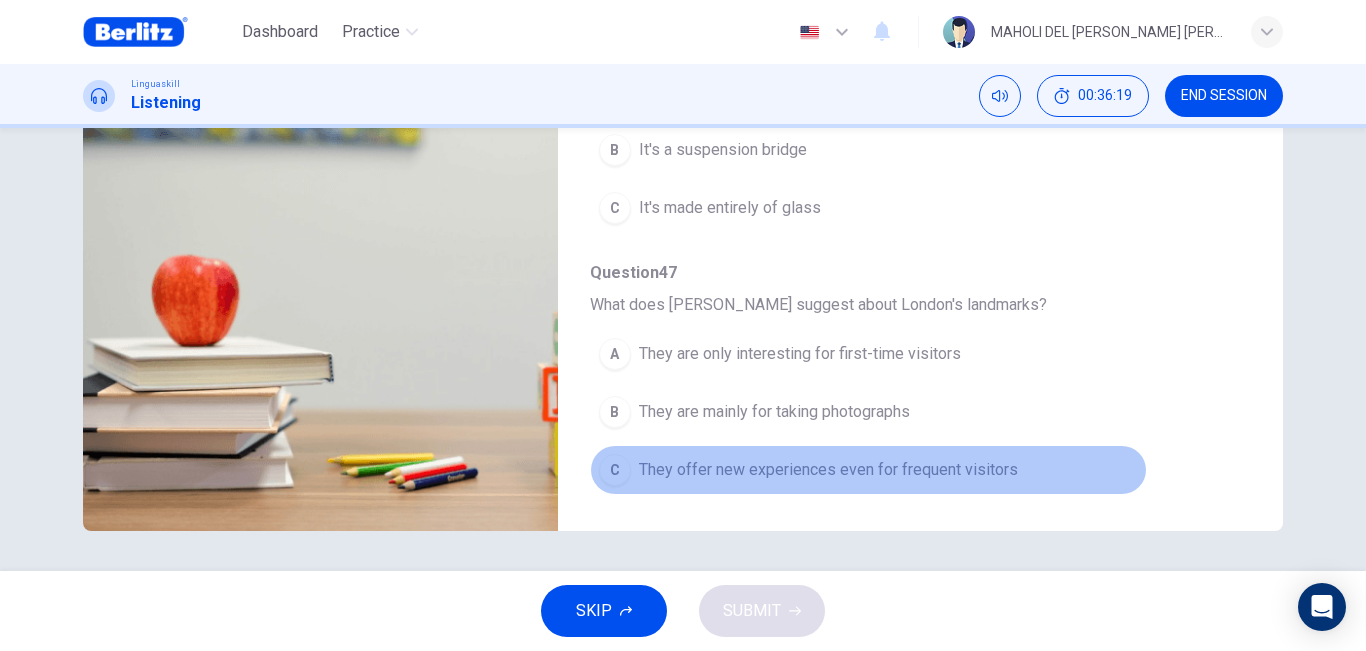 click on "They offer new experiences even for frequent visitors" at bounding box center [828, 470] 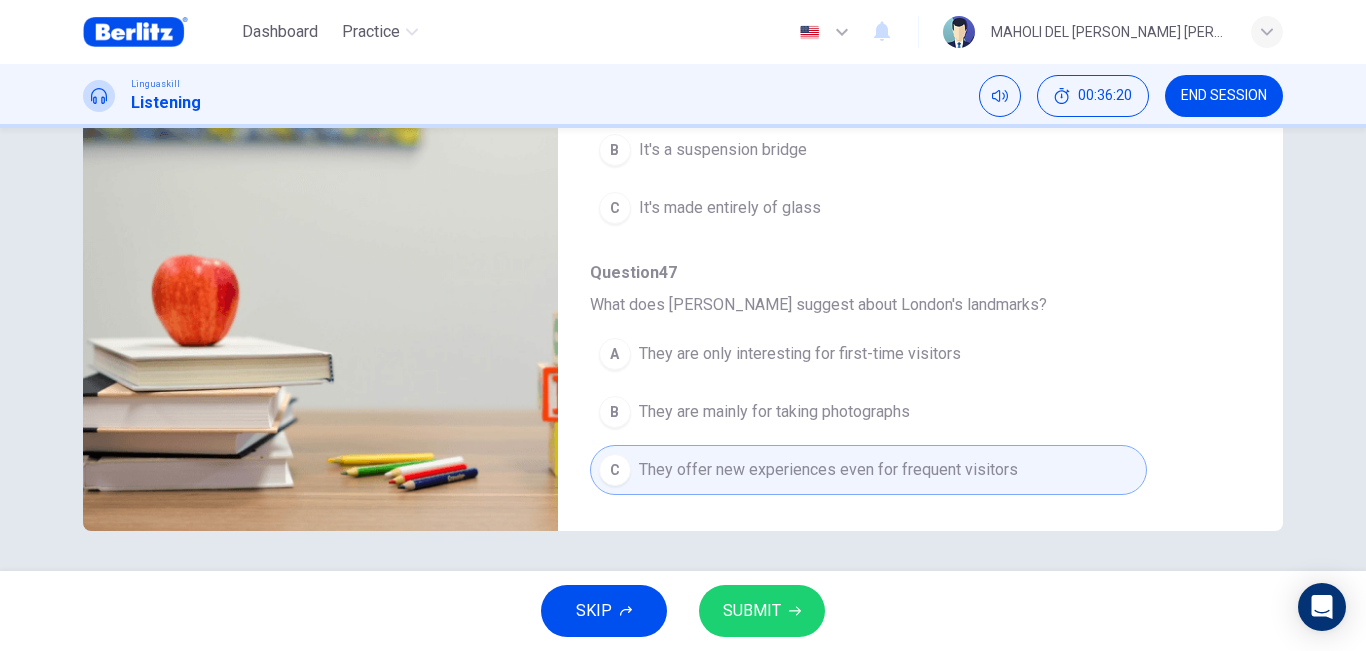 click on "SUBMIT" at bounding box center (752, 611) 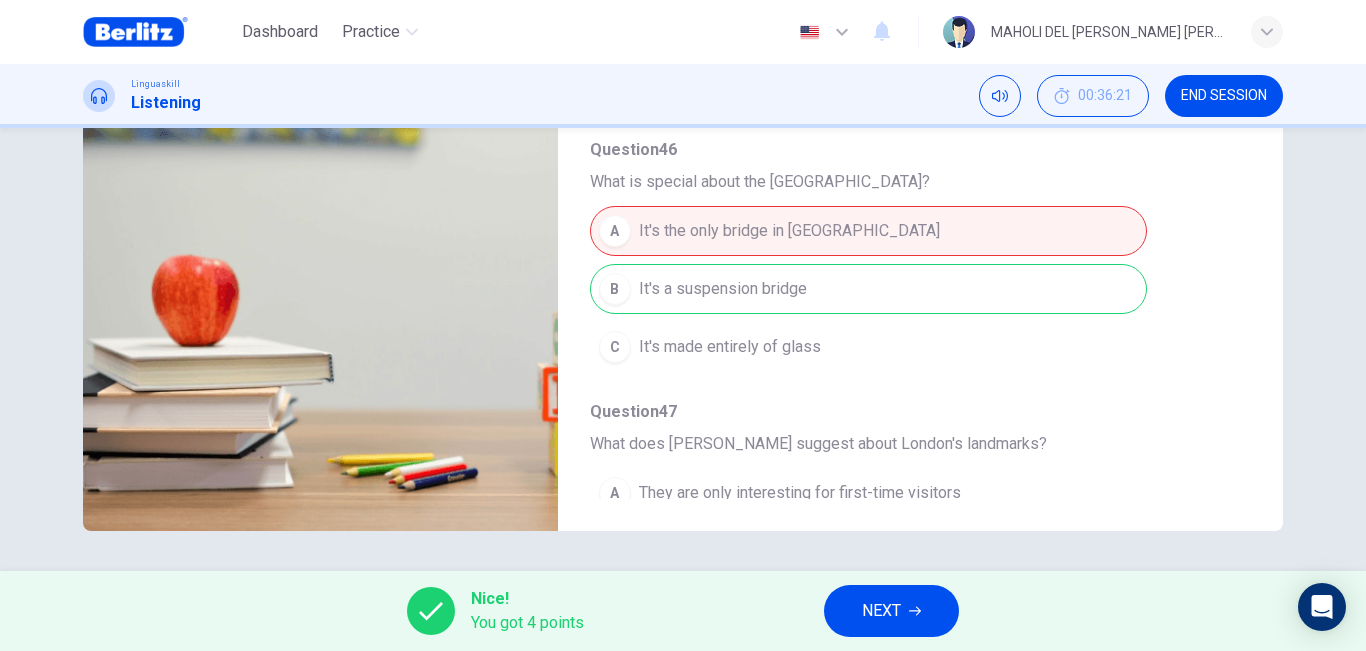 scroll, scrollTop: 863, scrollLeft: 0, axis: vertical 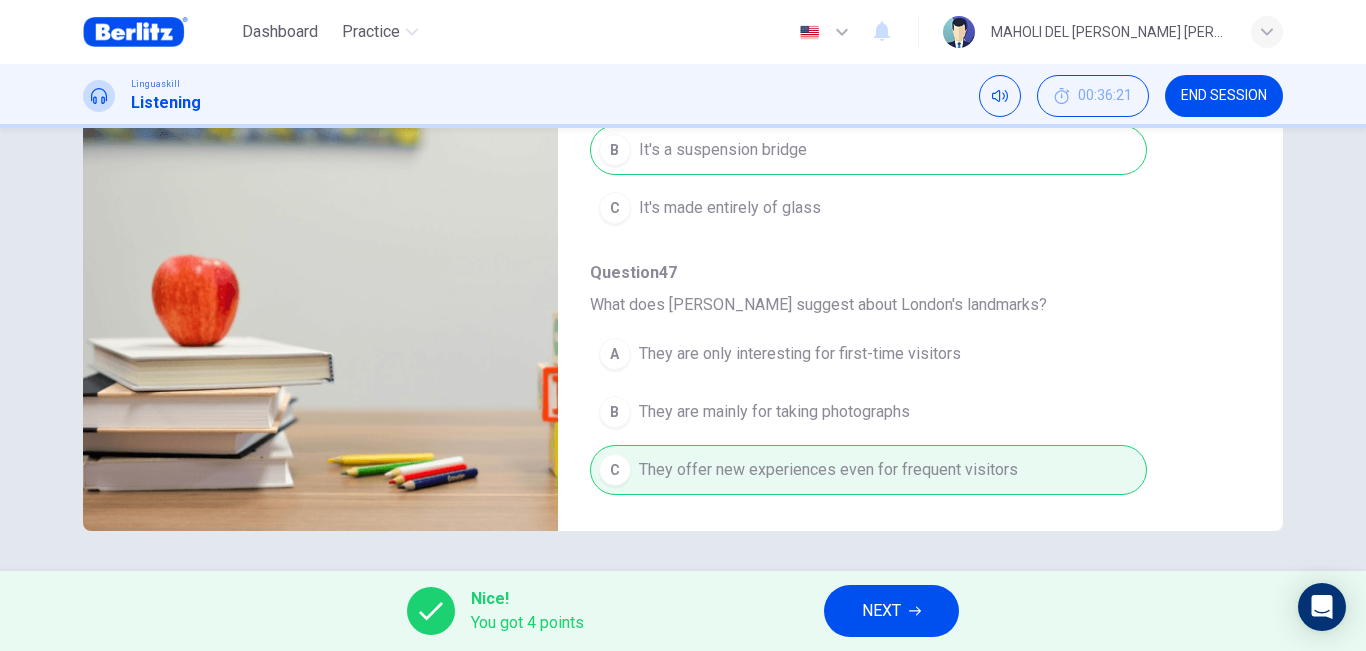 click on "NEXT" at bounding box center [881, 611] 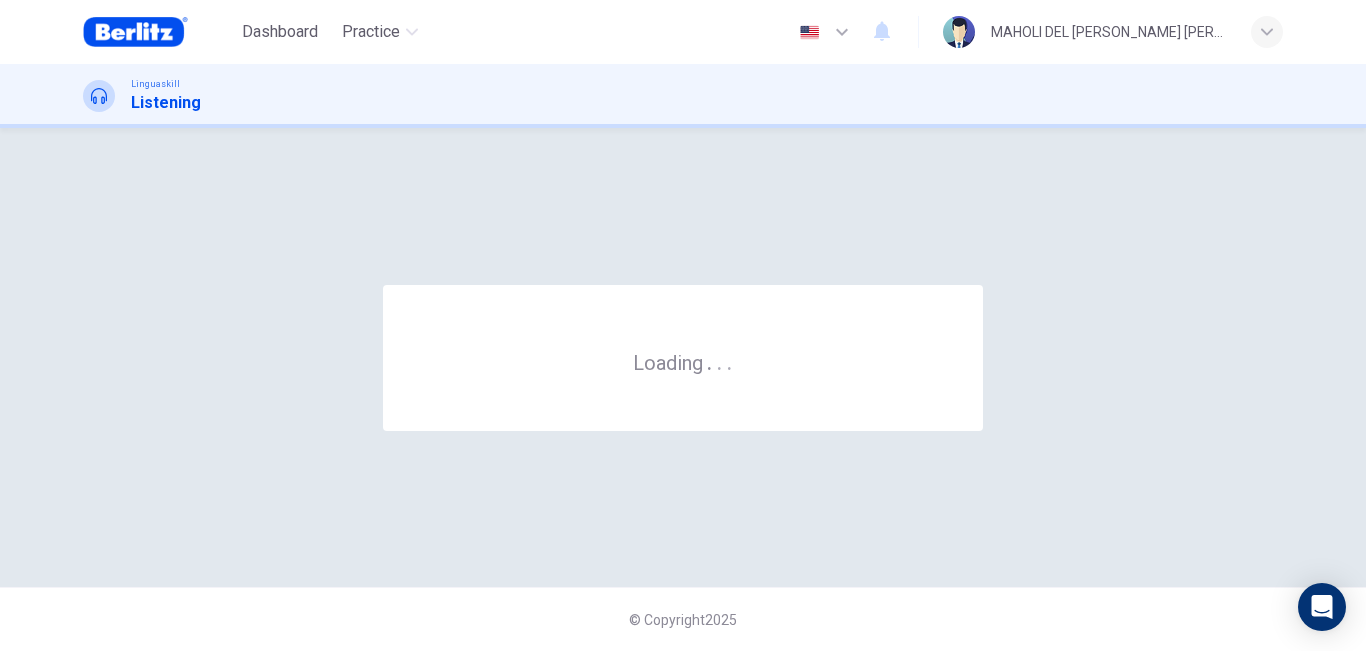 scroll, scrollTop: 0, scrollLeft: 0, axis: both 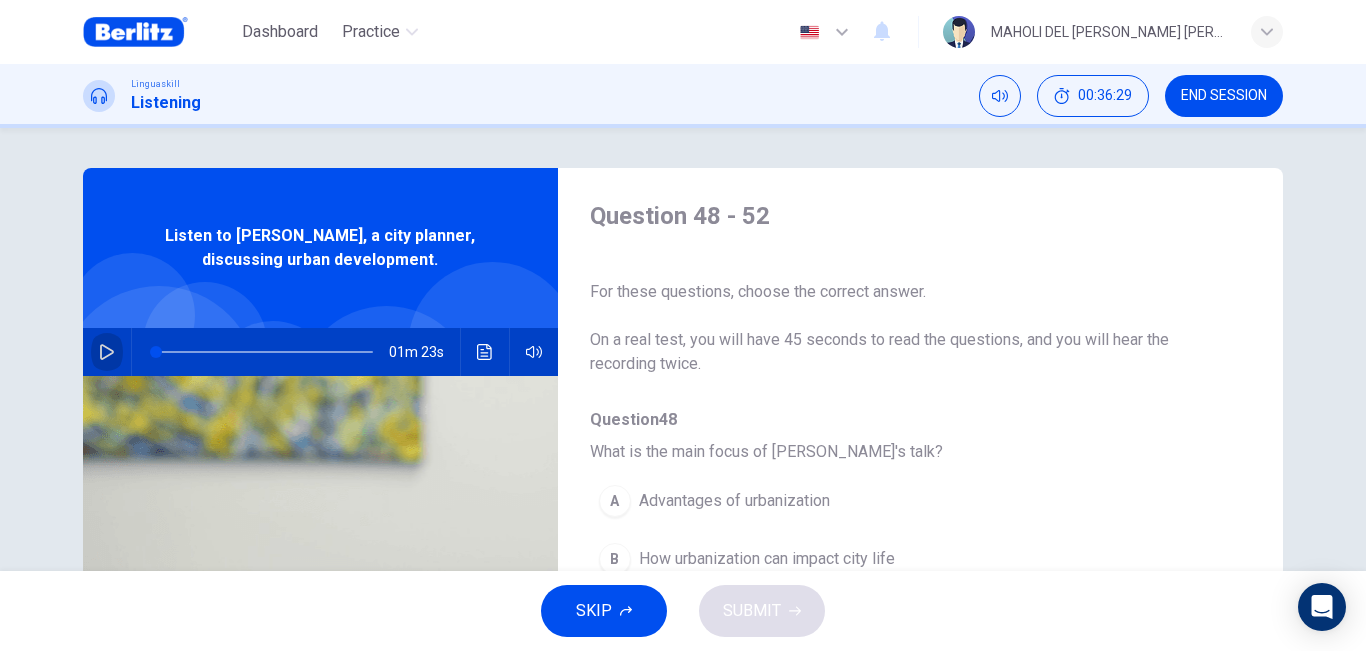 click 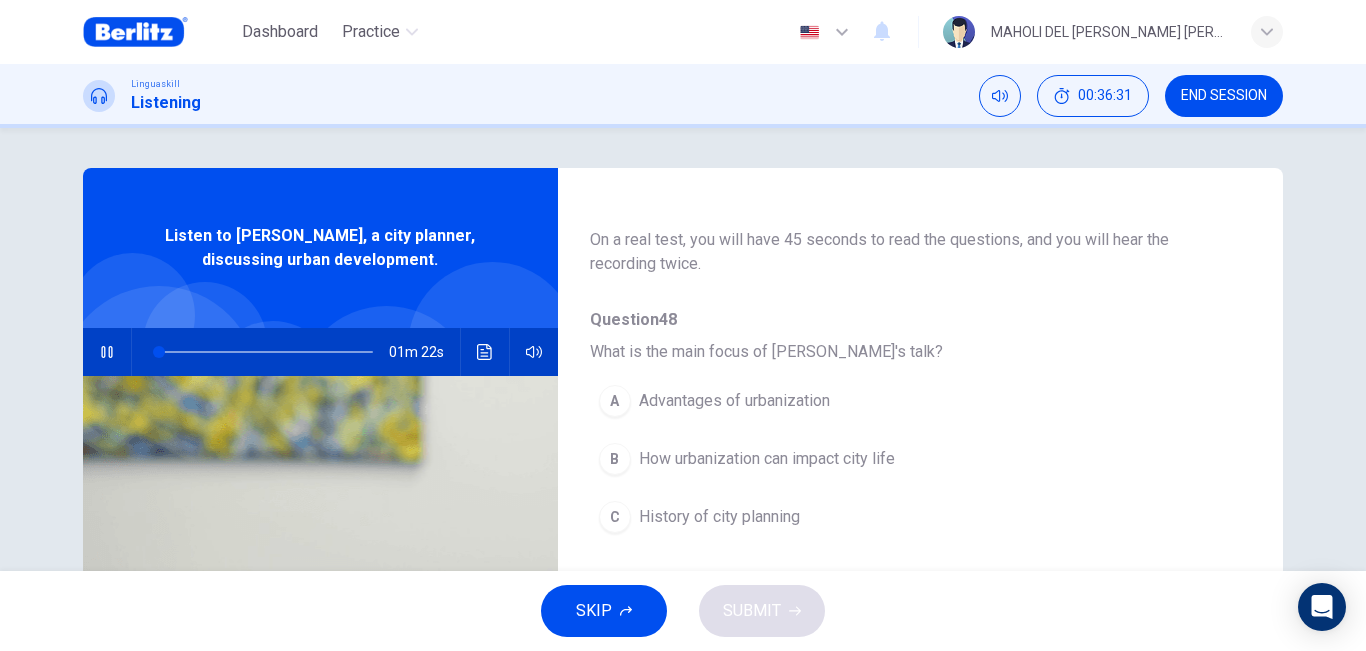 scroll, scrollTop: 200, scrollLeft: 0, axis: vertical 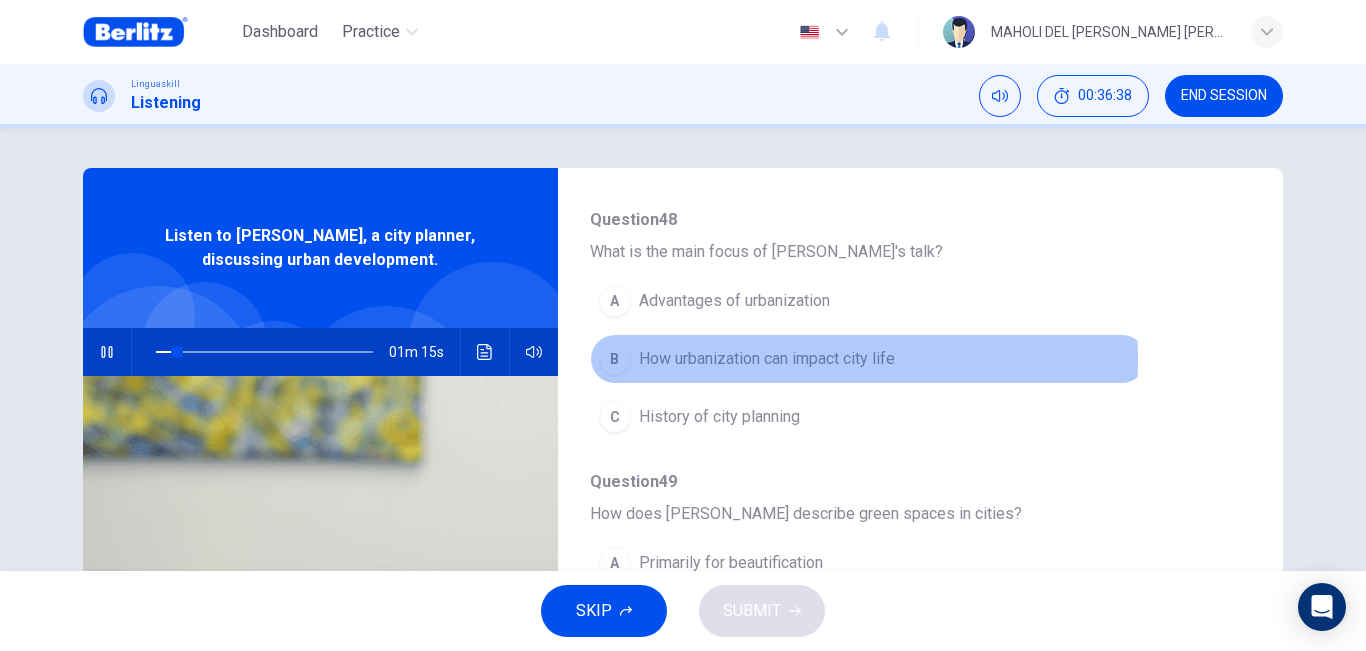 click on "How urbanization can impact city life" at bounding box center (767, 359) 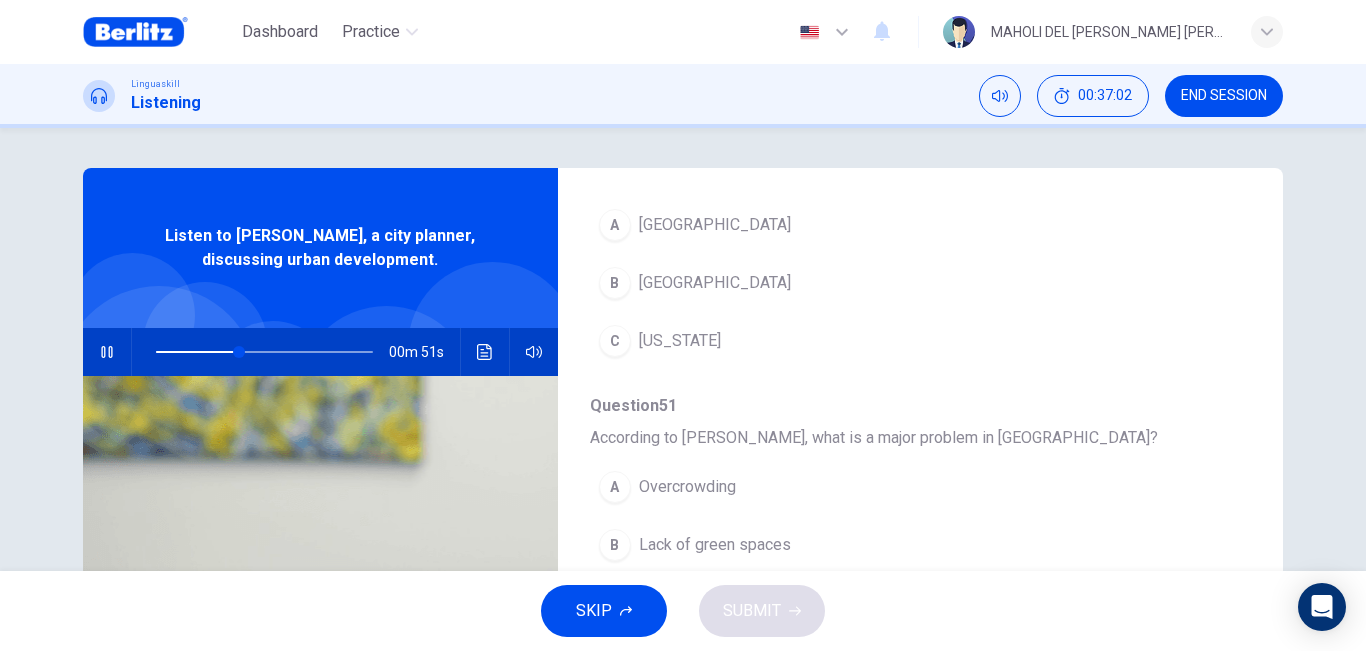 scroll, scrollTop: 863, scrollLeft: 0, axis: vertical 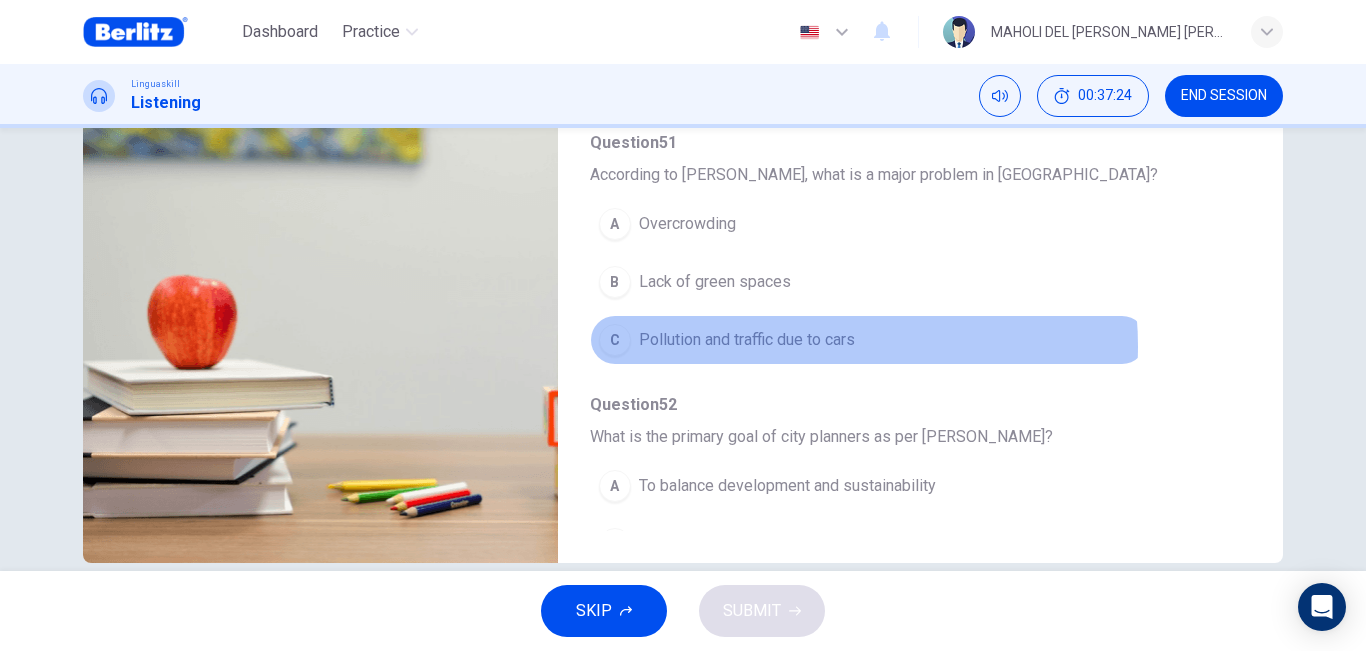 click on "Pollution and traffic due to cars" at bounding box center [747, 340] 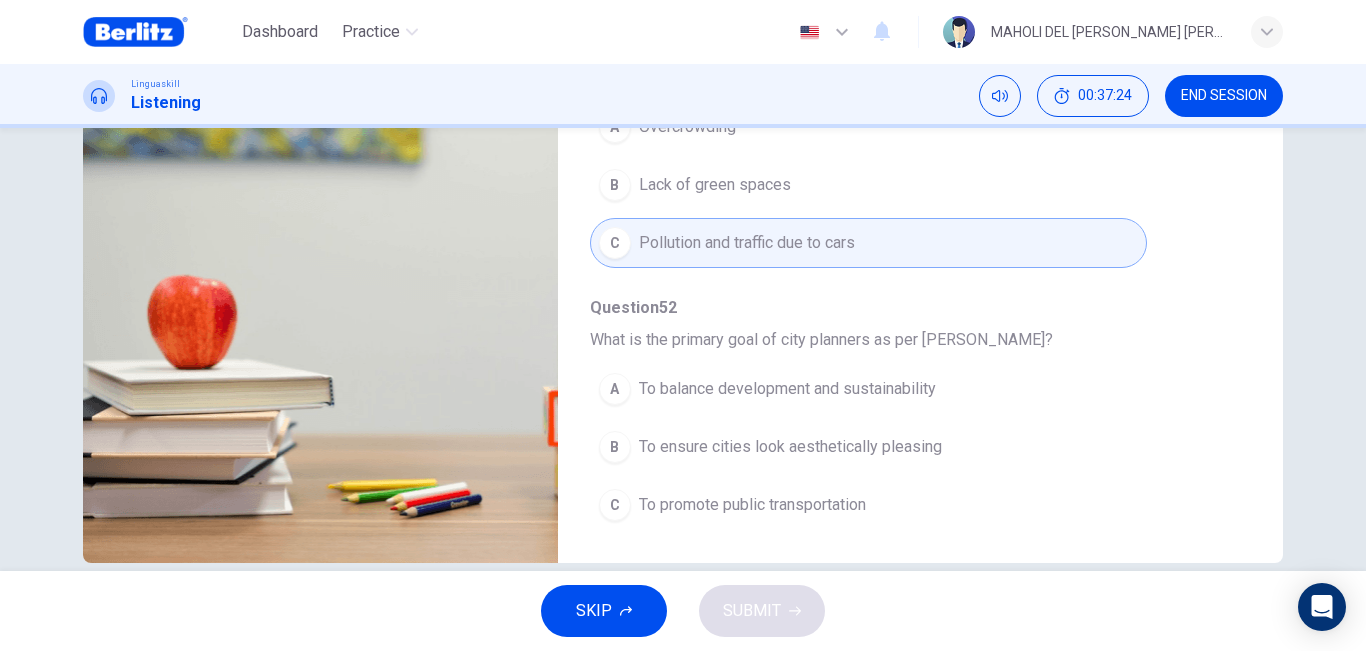scroll, scrollTop: 863, scrollLeft: 0, axis: vertical 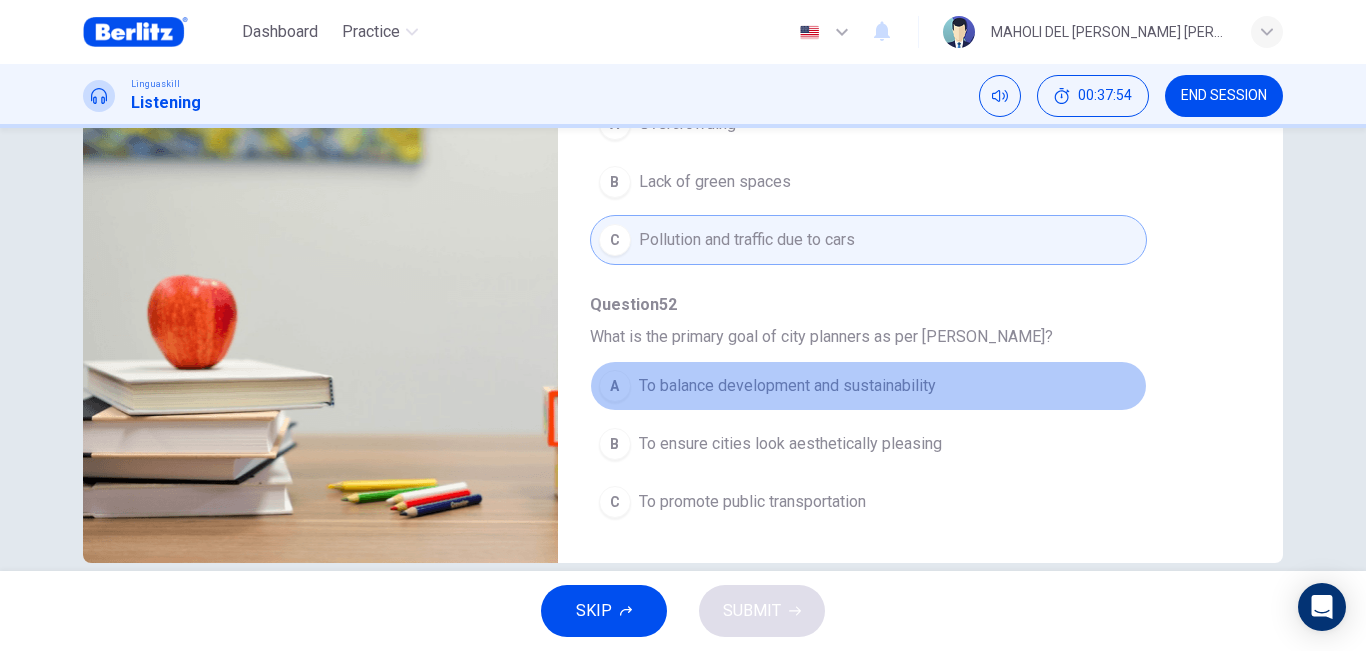 click on "To balance development and sustainability" at bounding box center [787, 386] 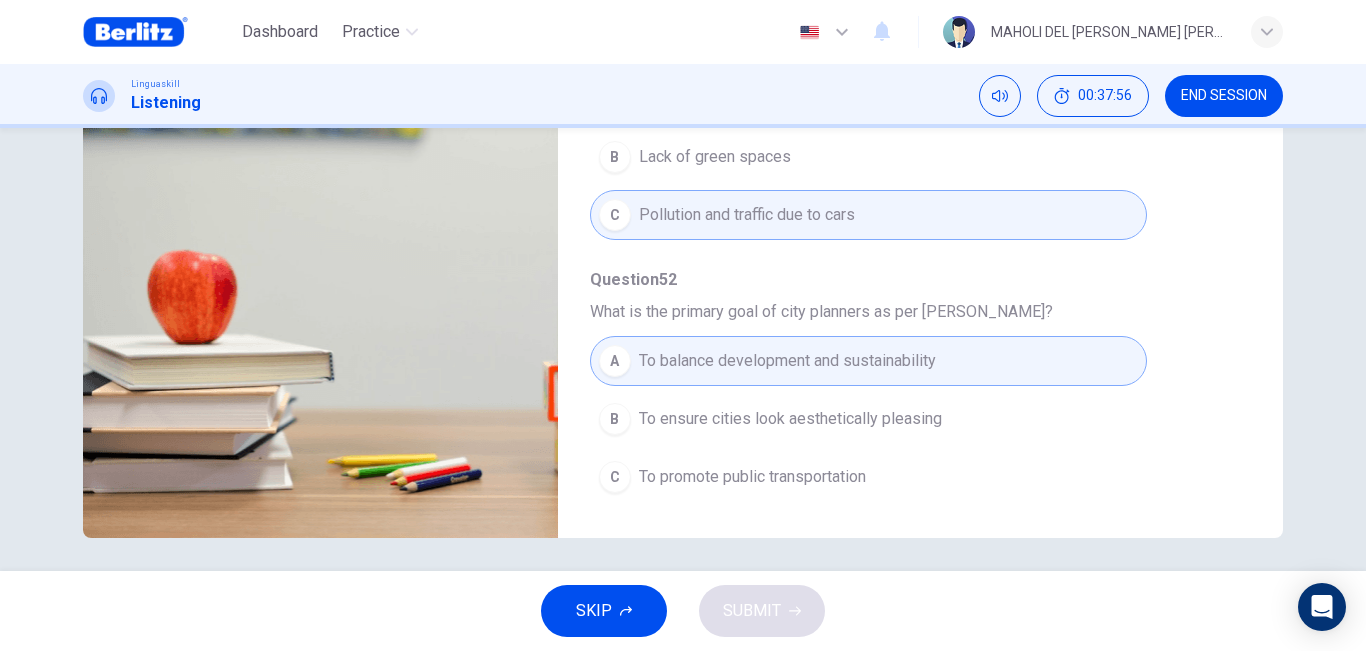 scroll, scrollTop: 332, scrollLeft: 0, axis: vertical 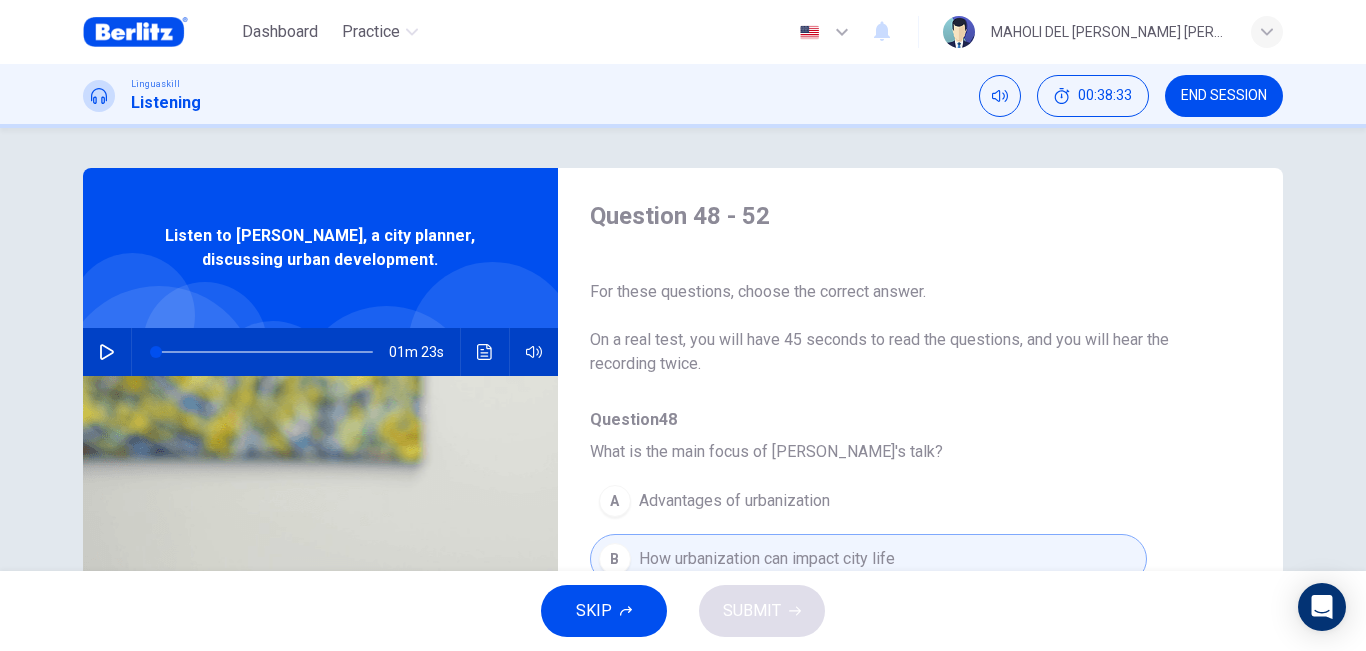 click 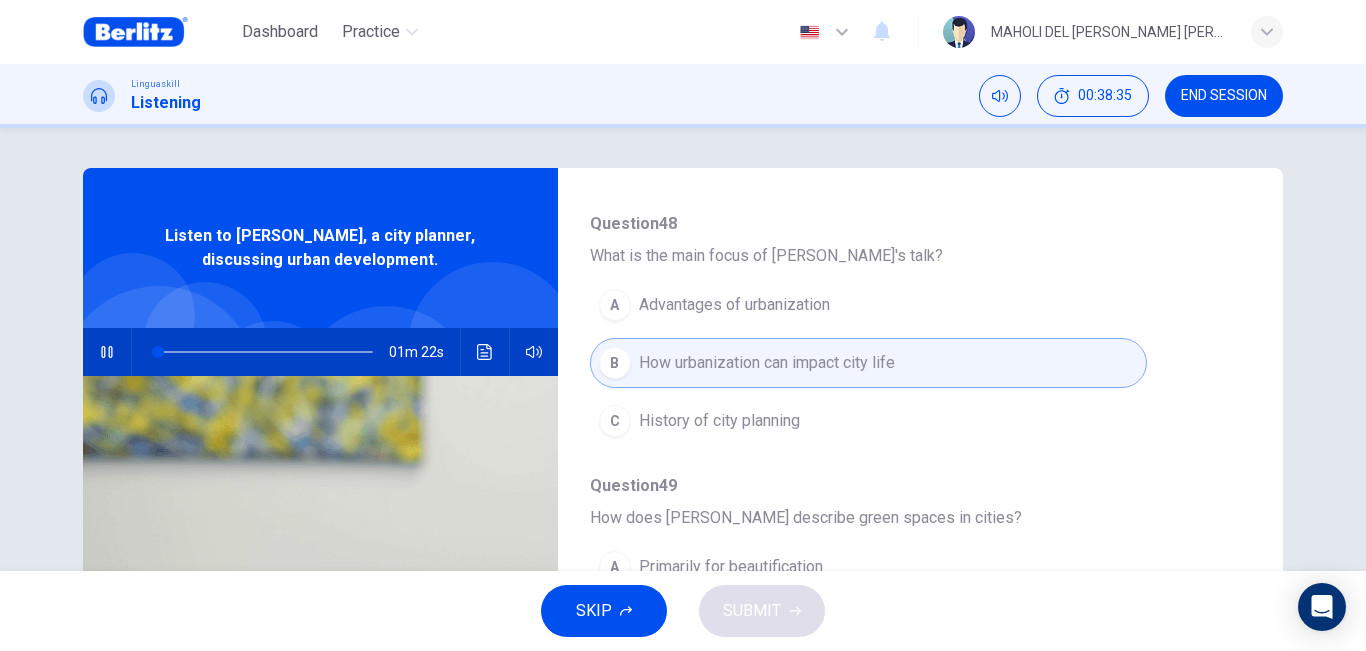scroll, scrollTop: 200, scrollLeft: 0, axis: vertical 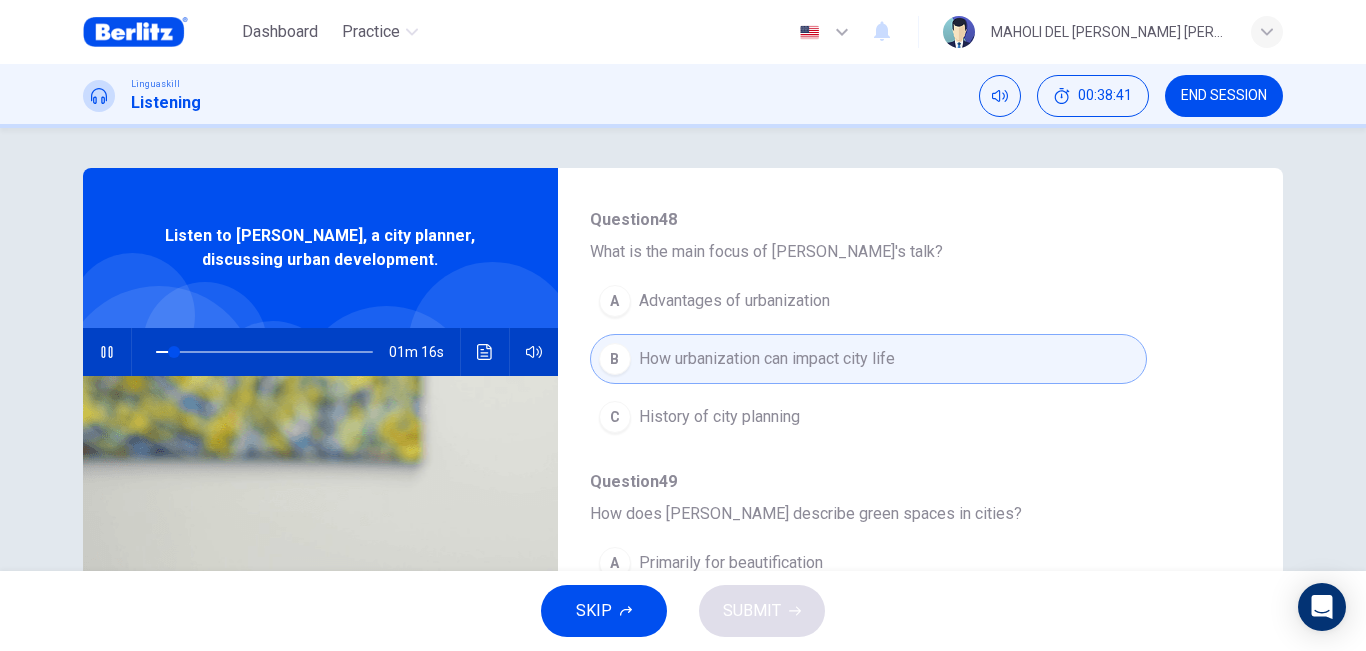 drag, startPoint x: 740, startPoint y: 417, endPoint x: 760, endPoint y: 455, distance: 42.941822 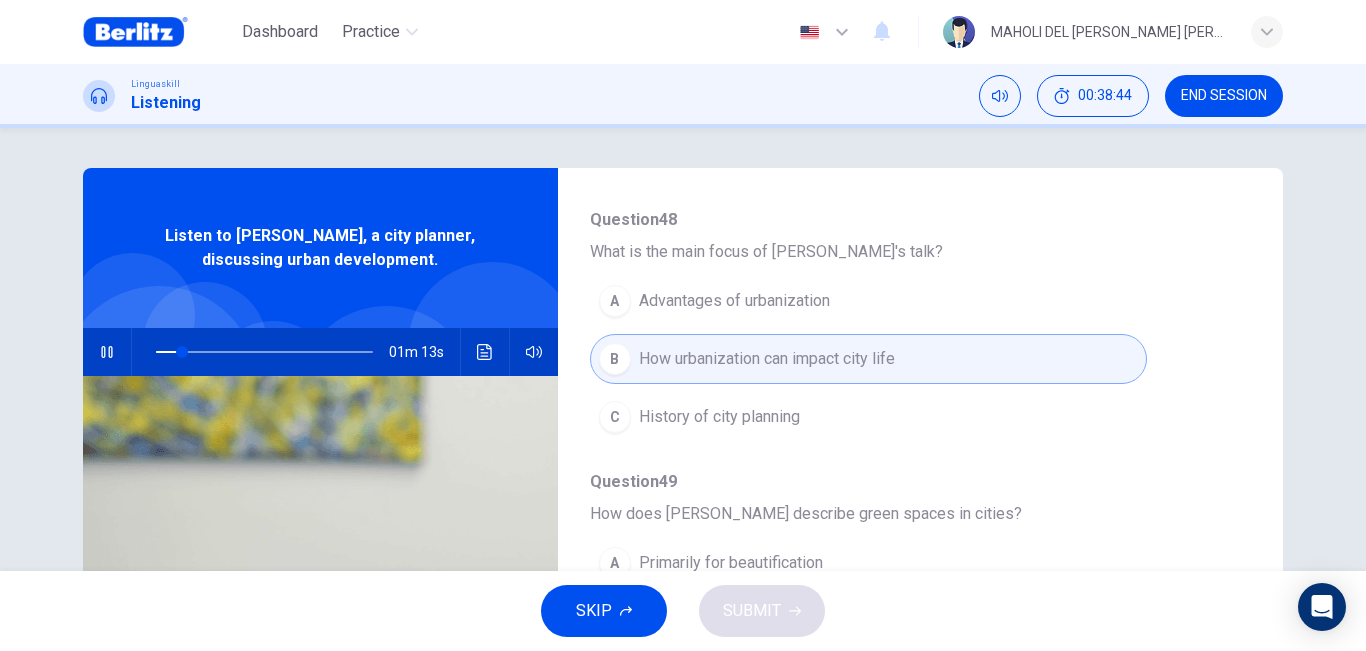 scroll, scrollTop: 400, scrollLeft: 0, axis: vertical 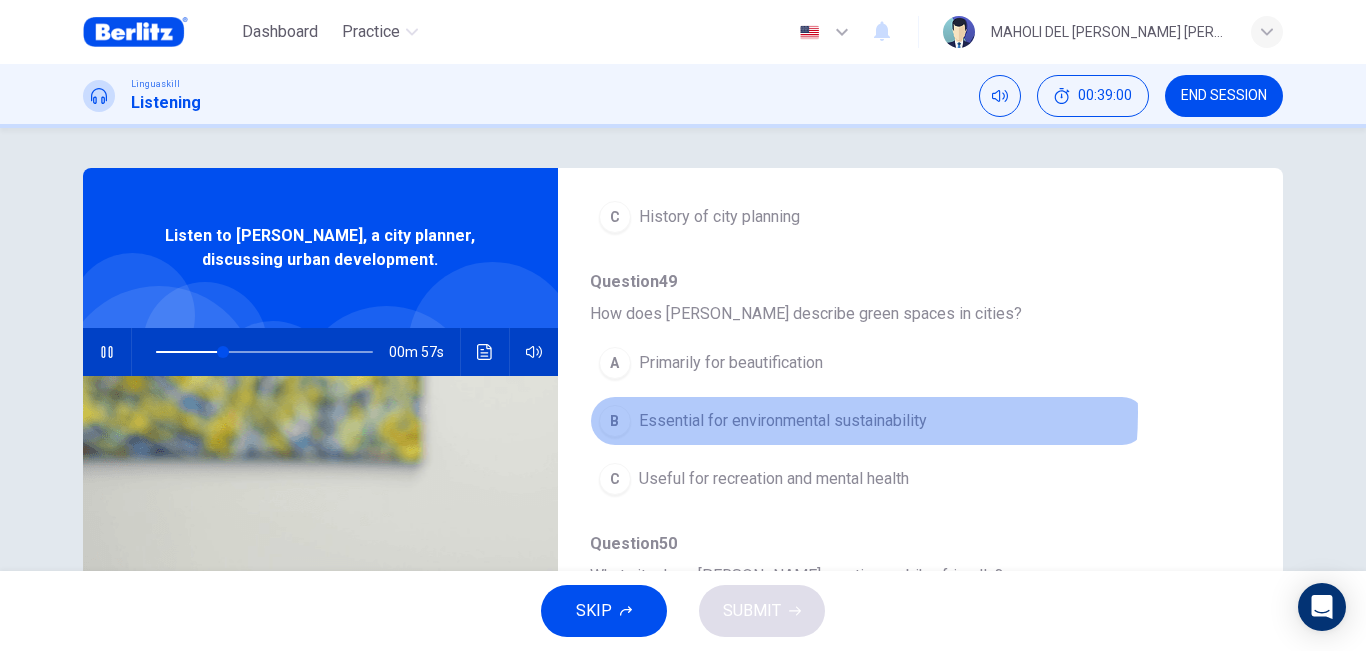 click on "Essential for environmental sustainability" at bounding box center [783, 421] 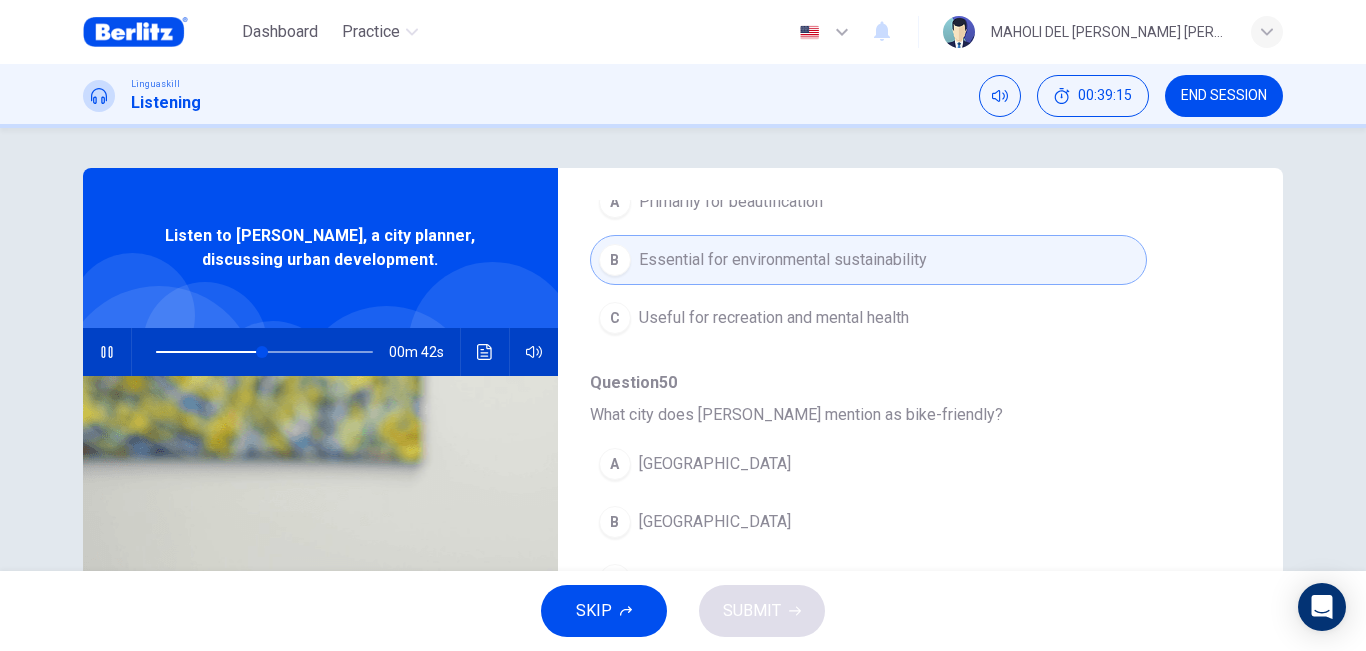 scroll, scrollTop: 600, scrollLeft: 0, axis: vertical 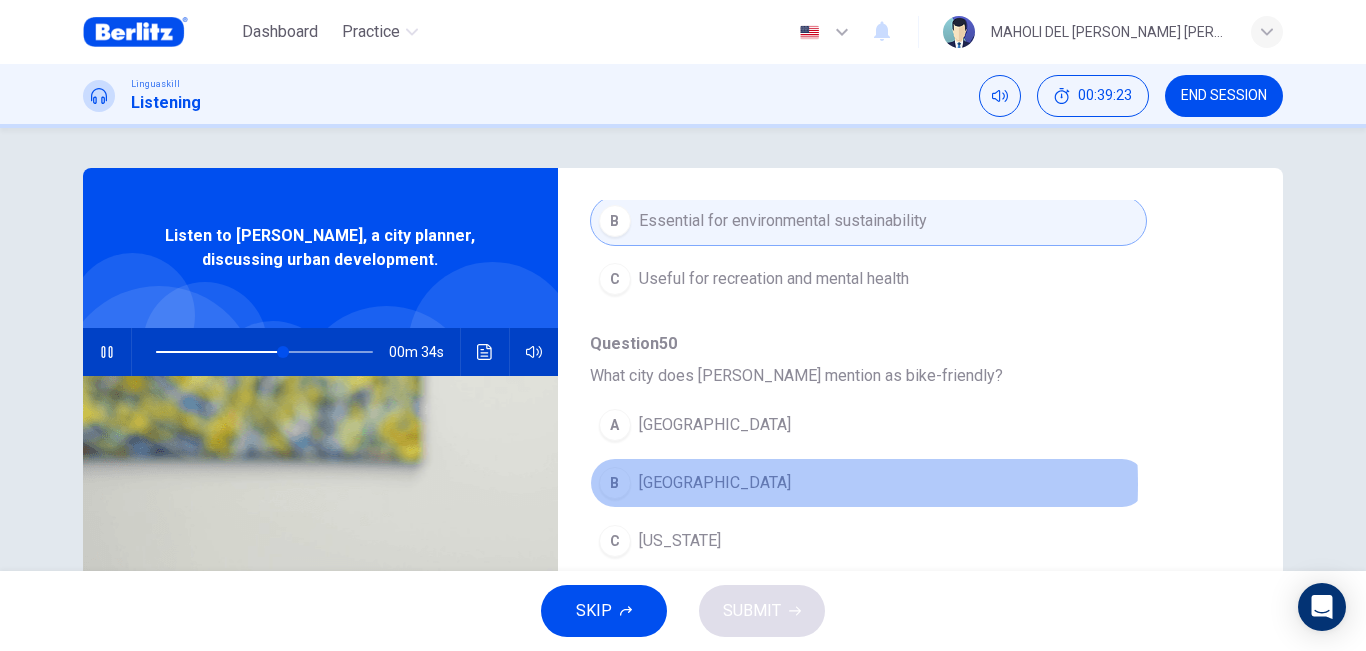 click on "[GEOGRAPHIC_DATA]" at bounding box center (715, 483) 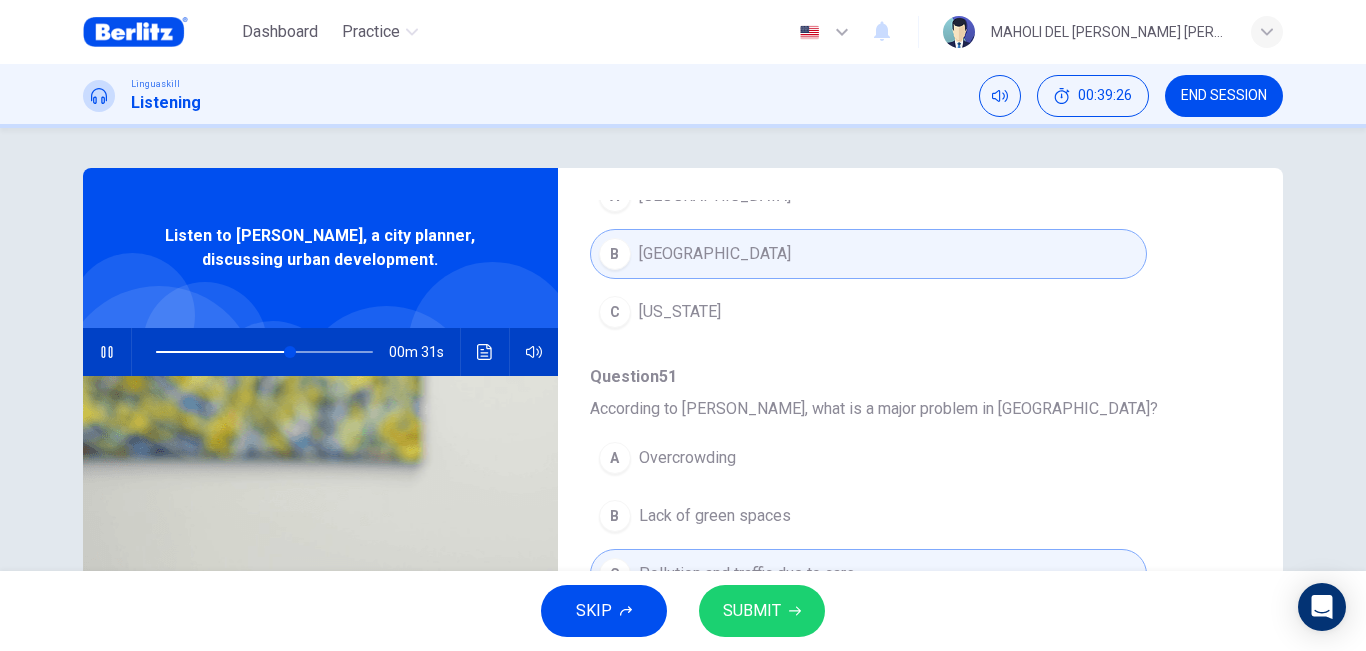 scroll, scrollTop: 863, scrollLeft: 0, axis: vertical 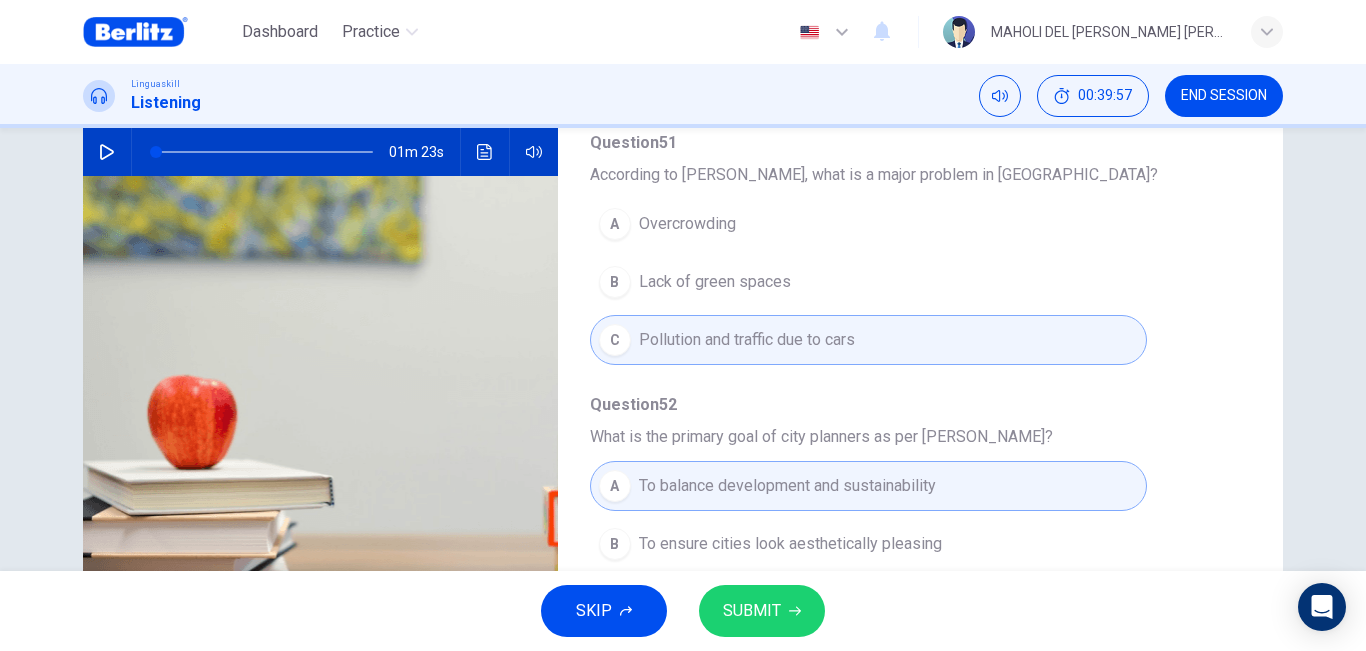 type on "*" 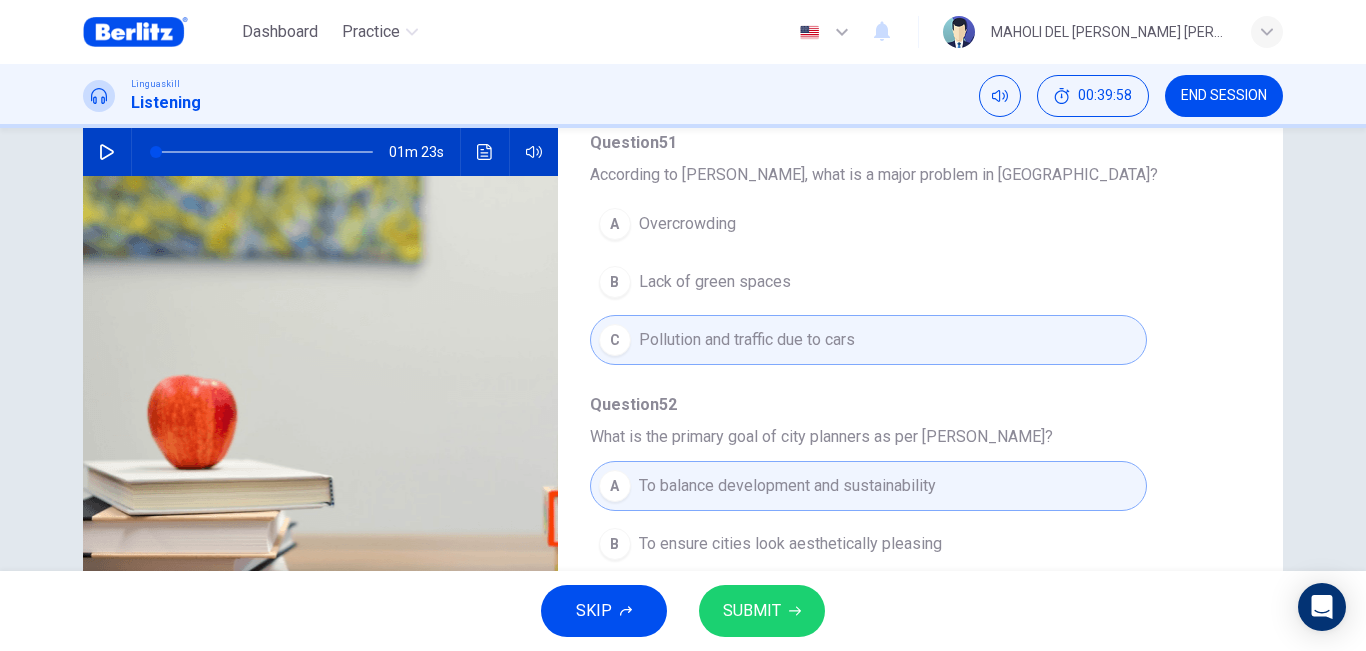 click on "SUBMIT" at bounding box center [762, 611] 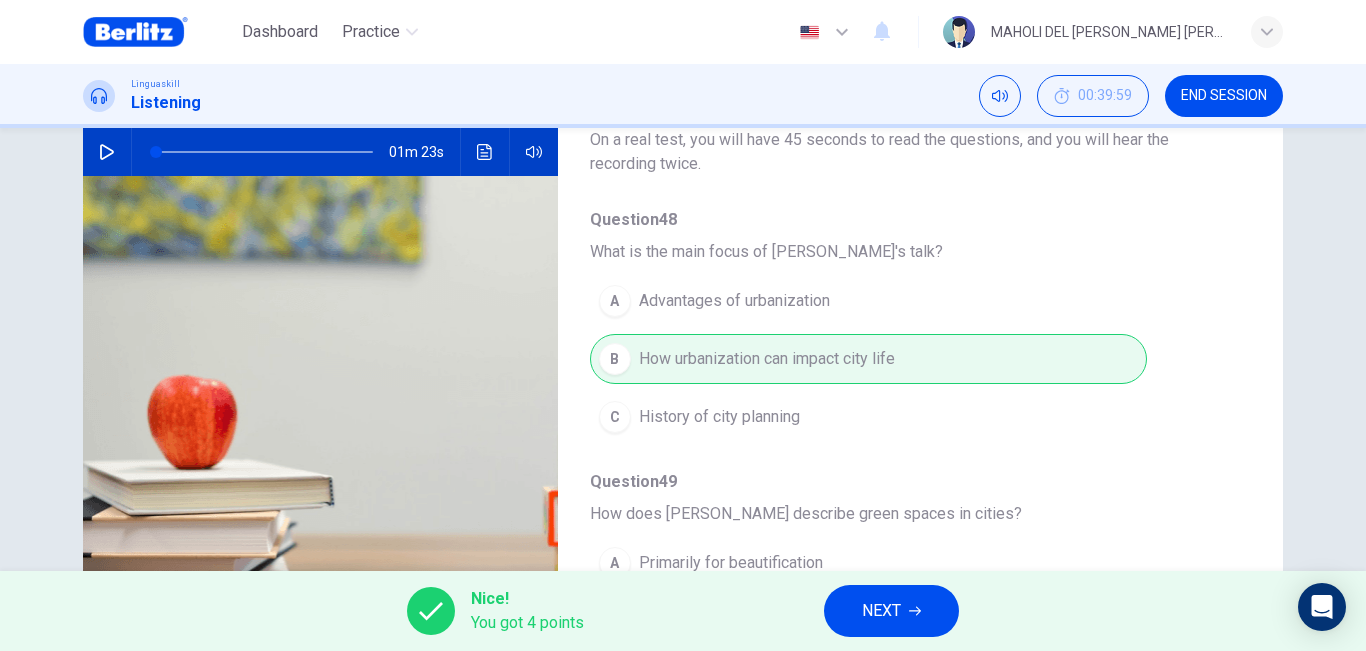 scroll, scrollTop: 100, scrollLeft: 0, axis: vertical 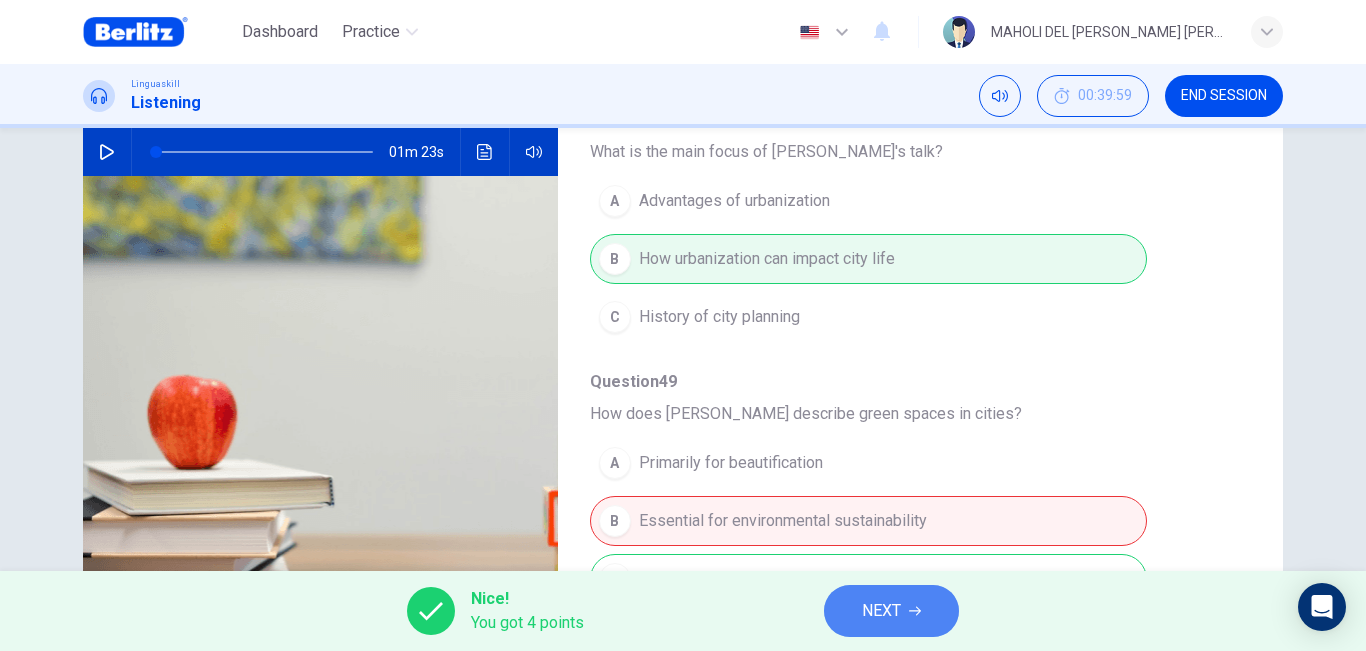 click on "NEXT" at bounding box center (891, 611) 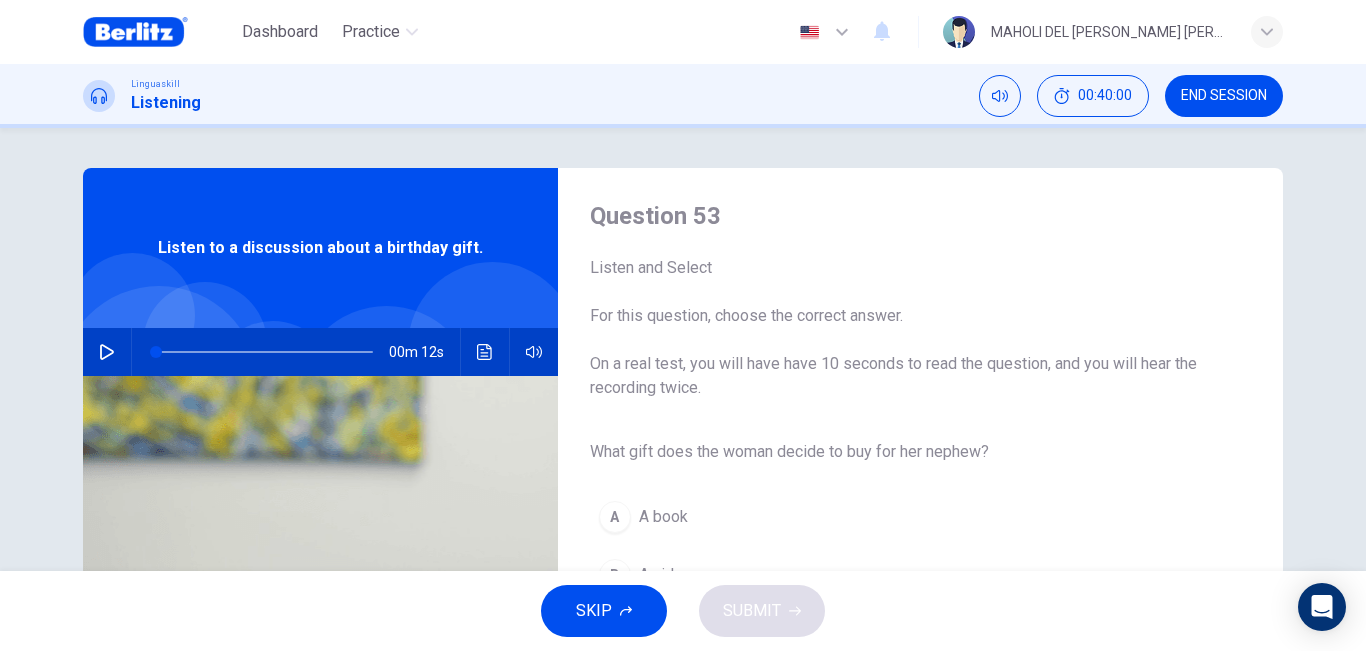 scroll, scrollTop: 100, scrollLeft: 0, axis: vertical 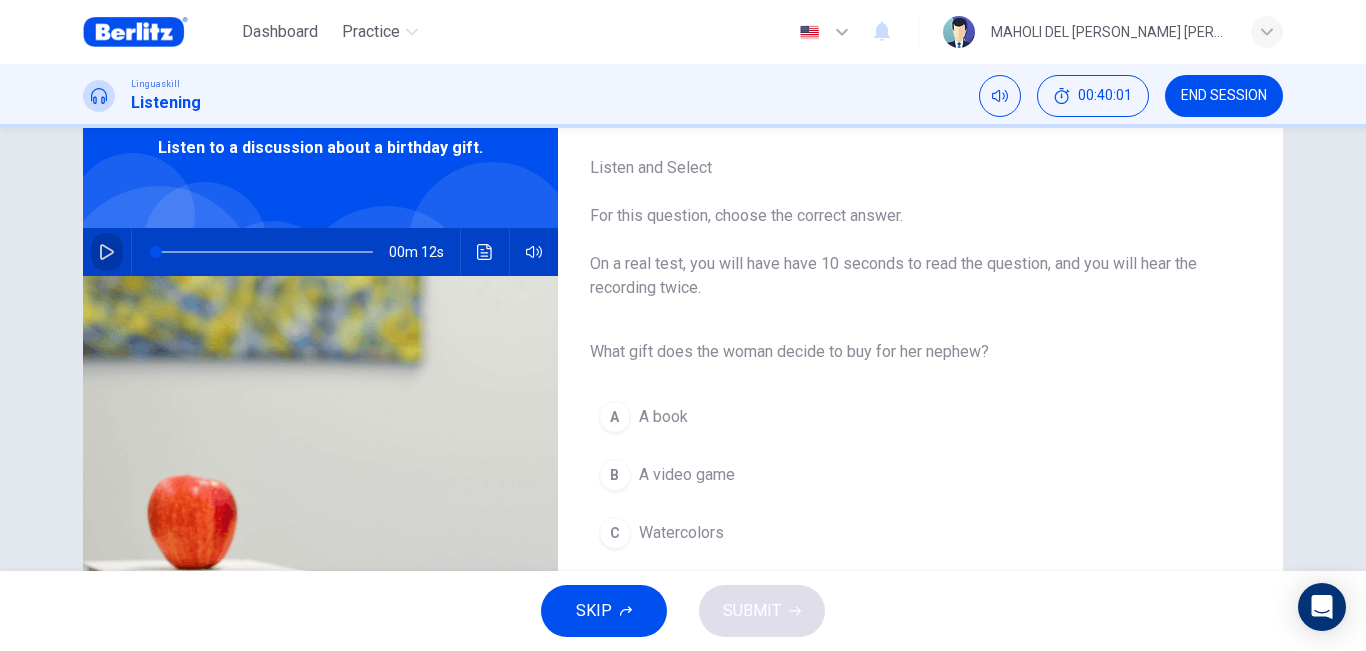 click 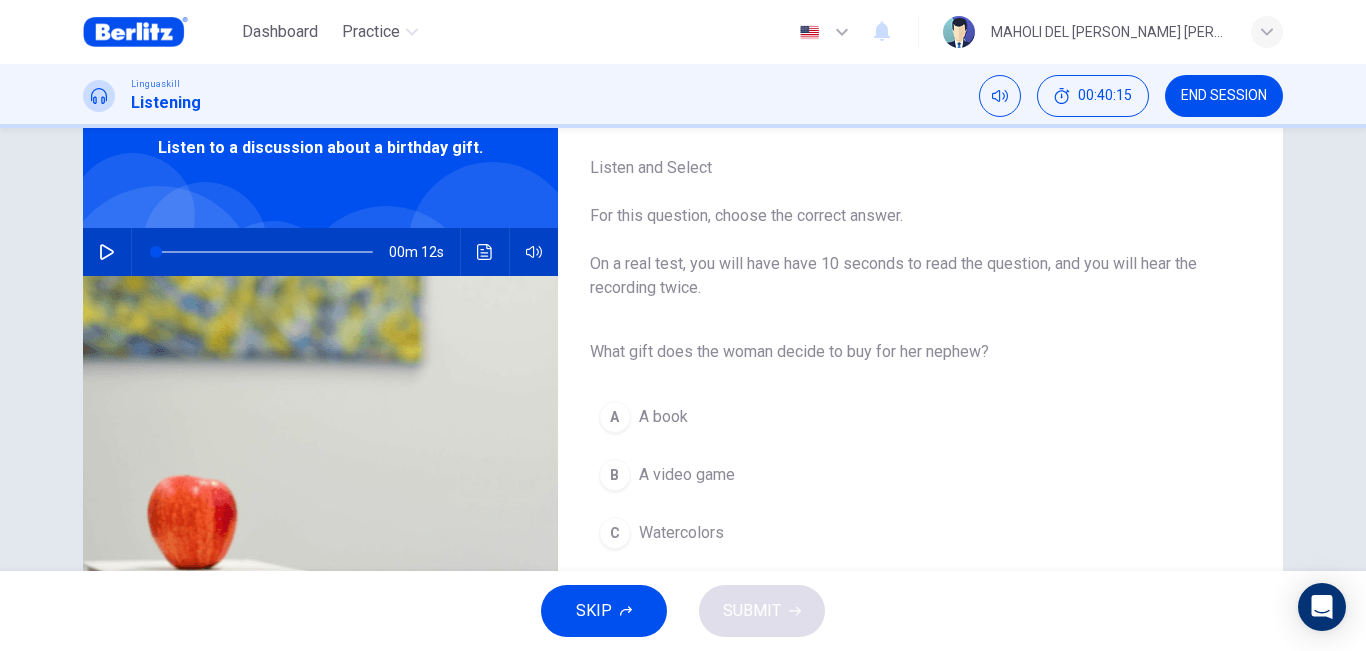 click 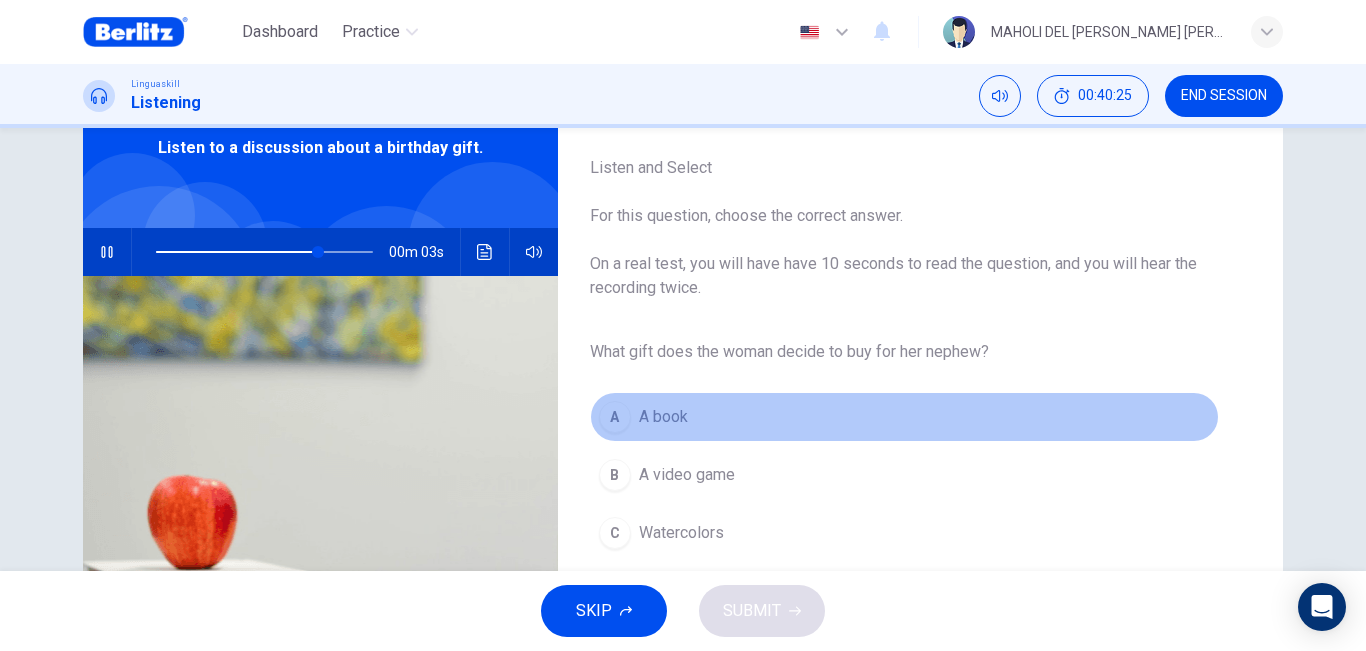 click on "A book" at bounding box center [663, 417] 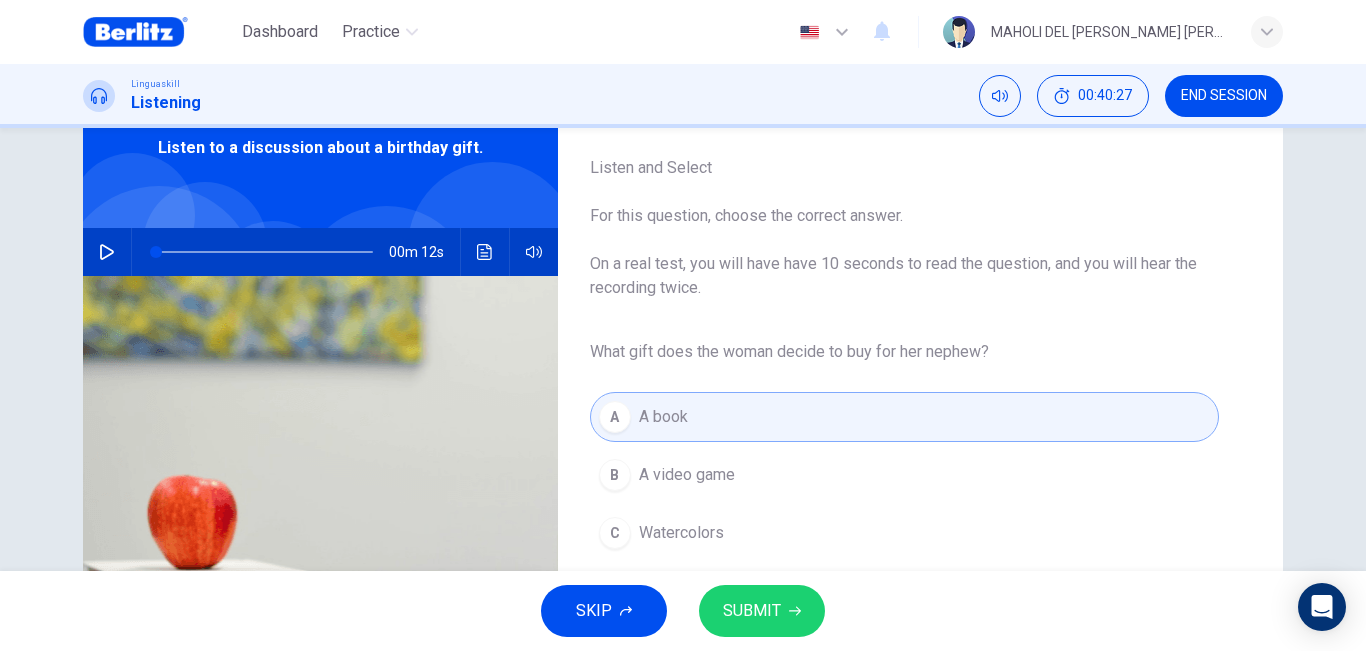 type on "*" 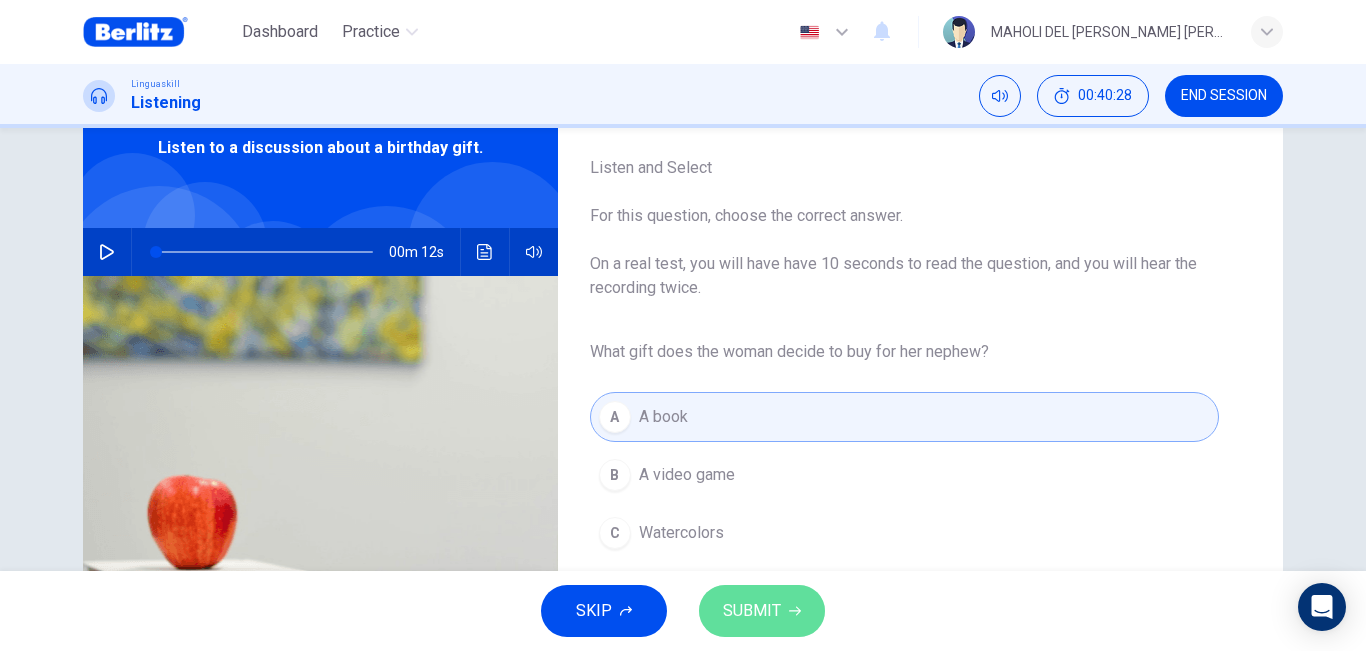 click on "SUBMIT" at bounding box center (752, 611) 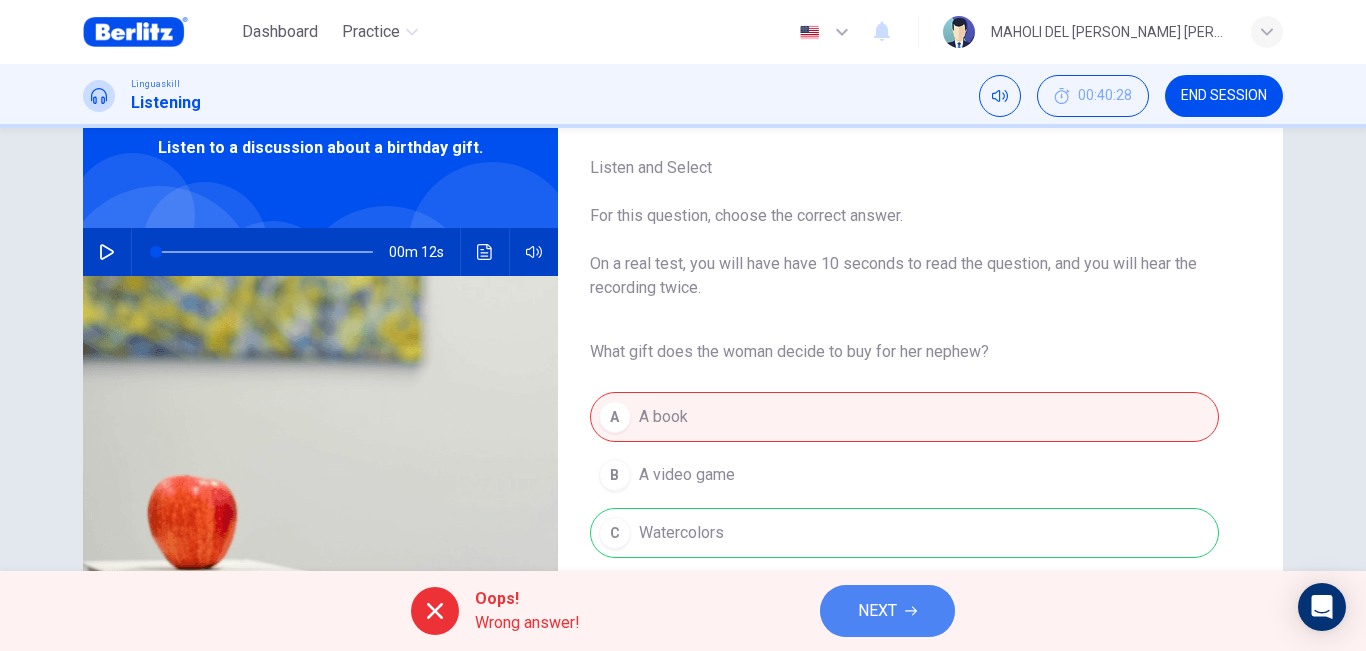click on "NEXT" at bounding box center (877, 611) 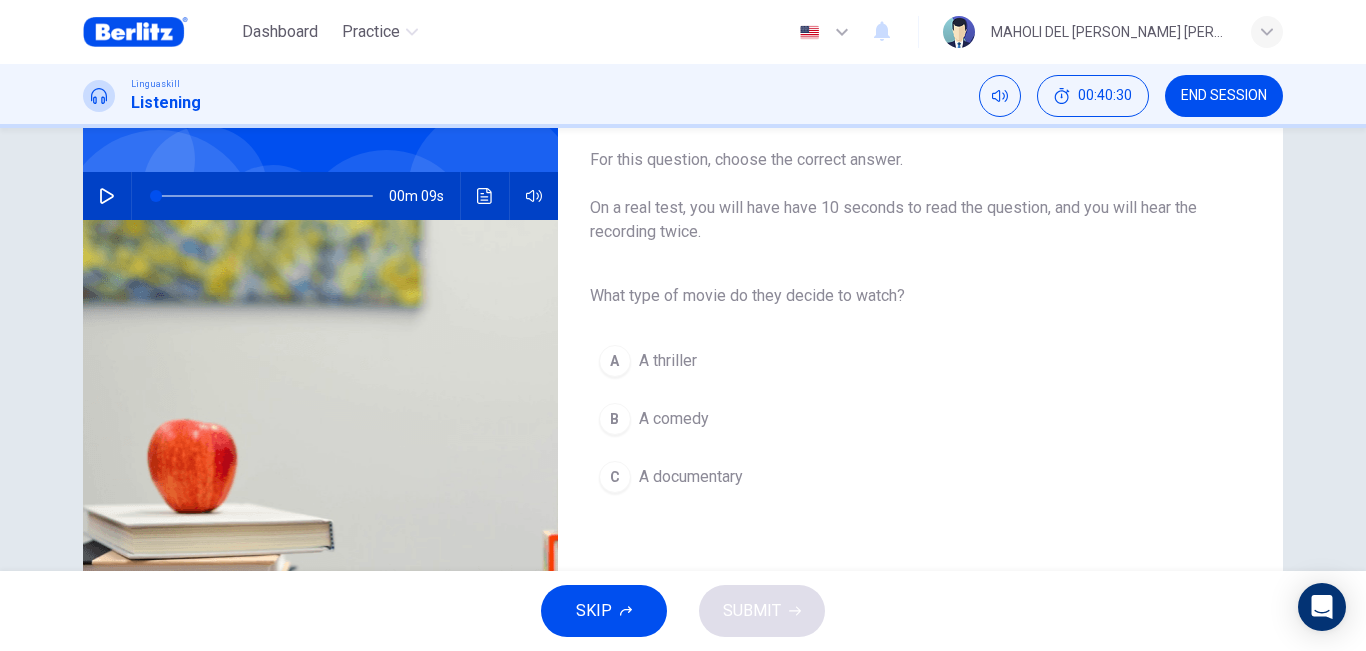 scroll, scrollTop: 200, scrollLeft: 0, axis: vertical 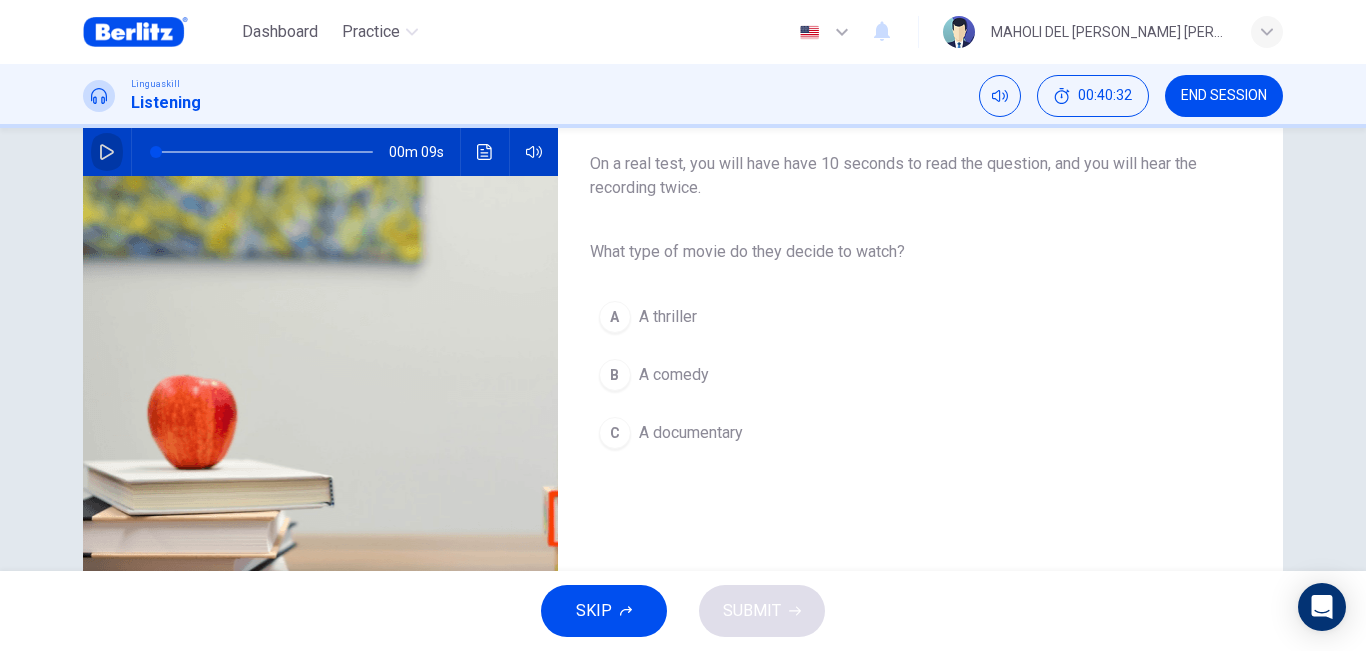 click 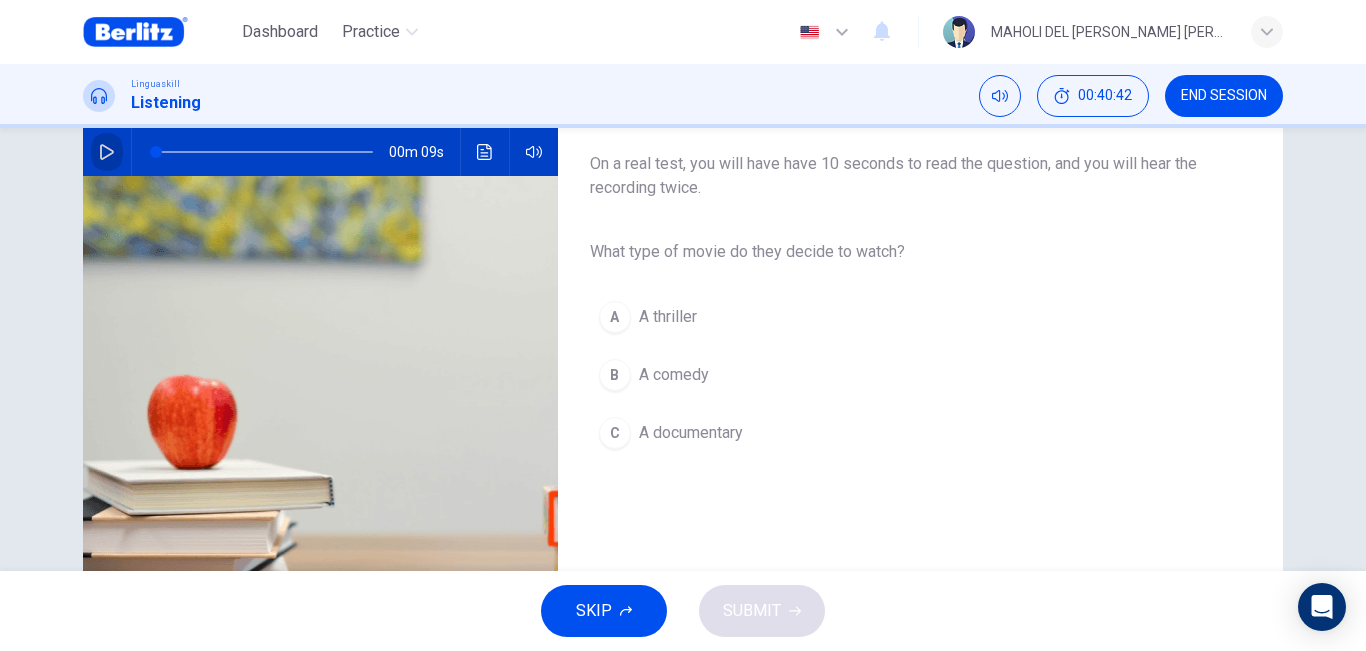 click 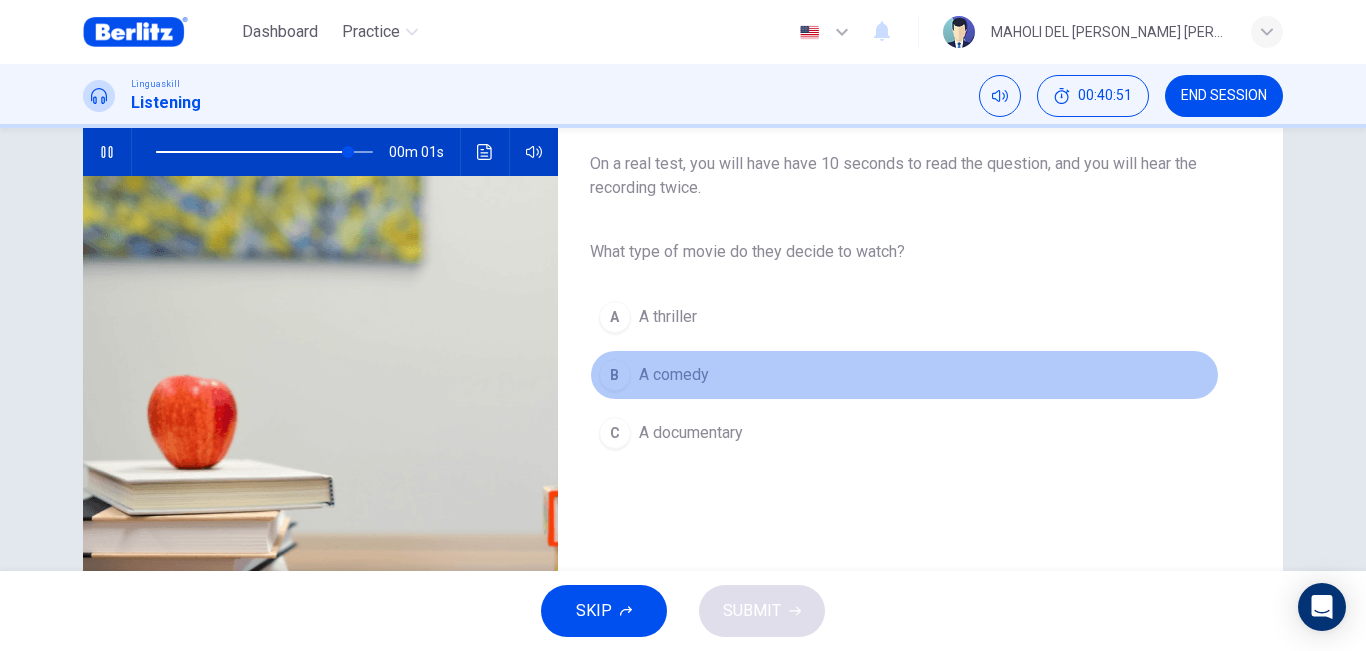 click on "A comedy" at bounding box center (674, 375) 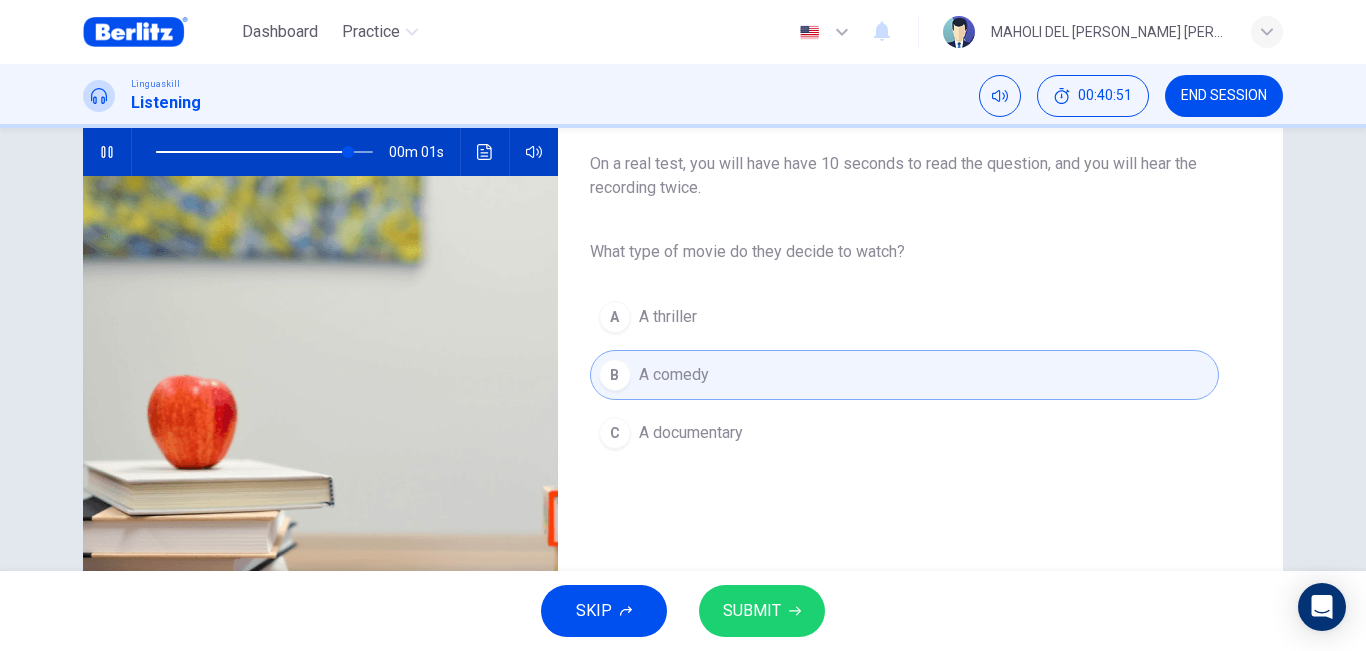 type on "*" 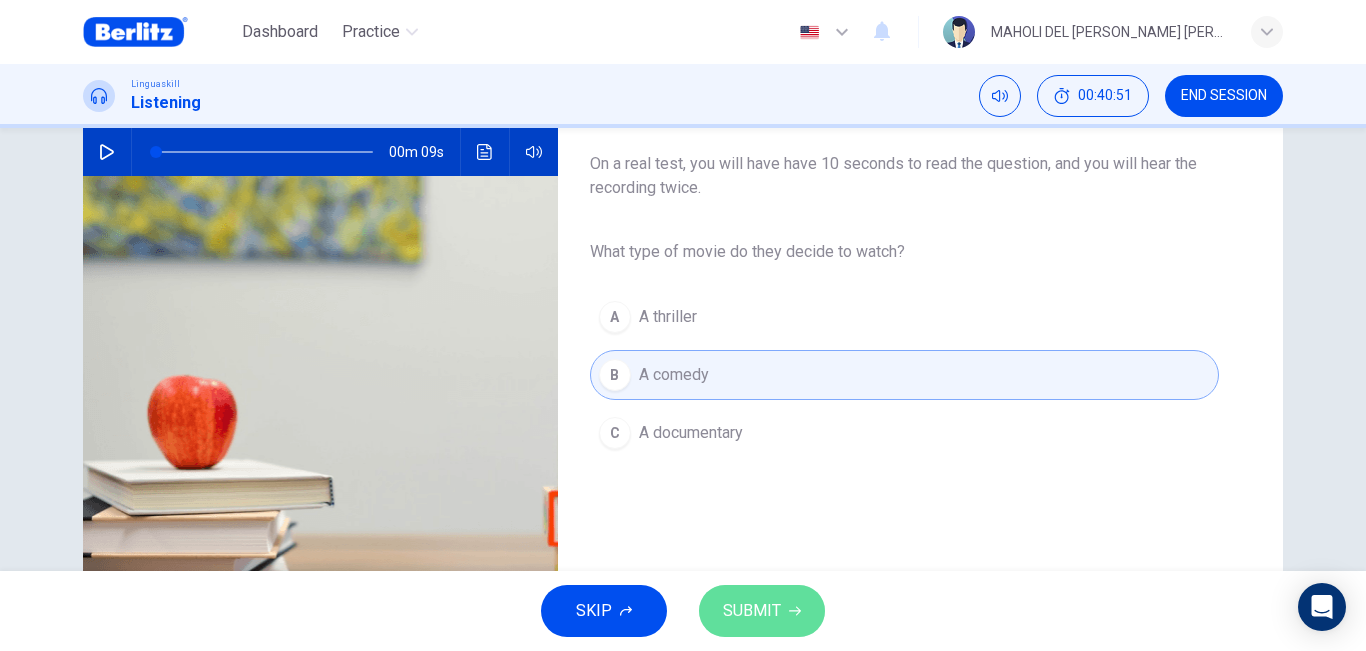 click on "SUBMIT" at bounding box center [752, 611] 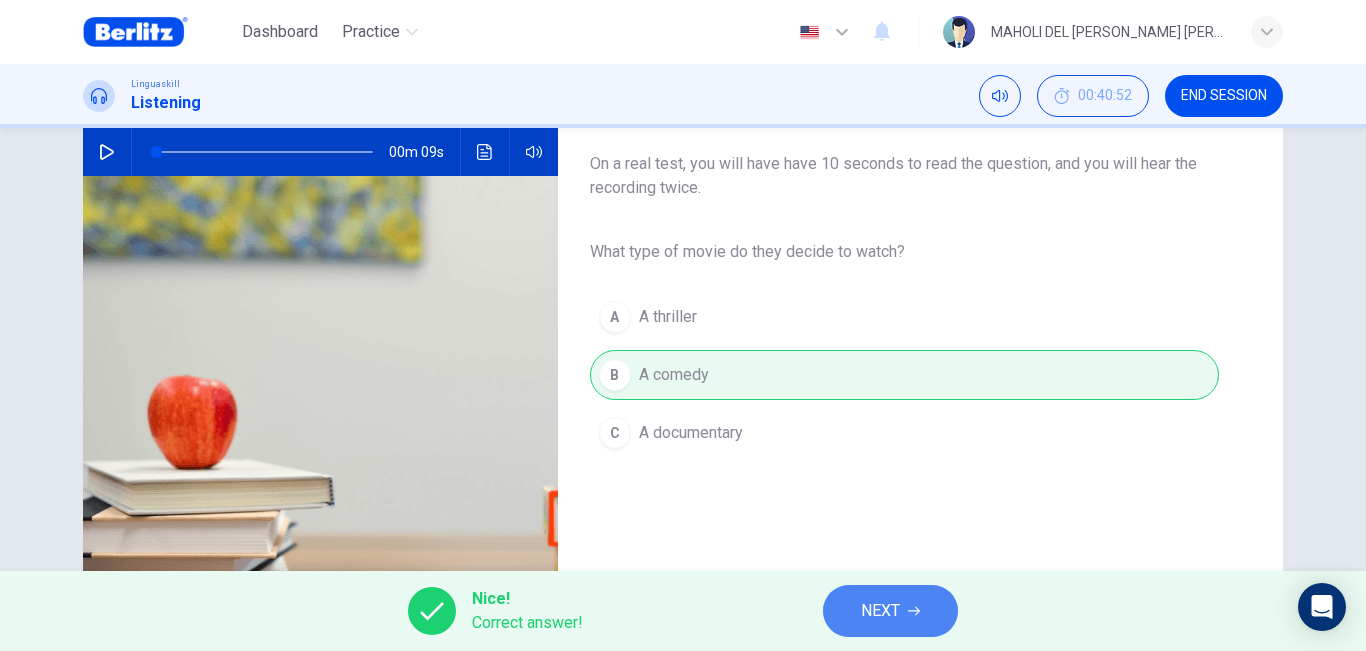click on "NEXT" at bounding box center [890, 611] 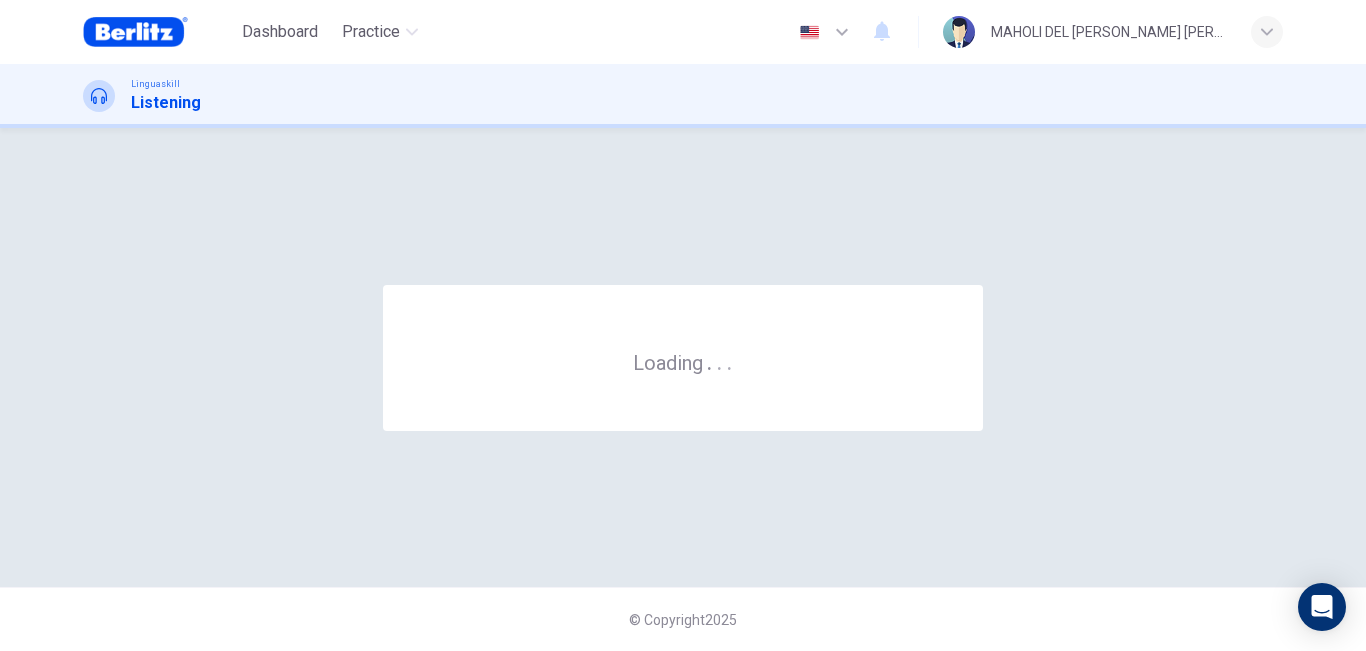 scroll, scrollTop: 0, scrollLeft: 0, axis: both 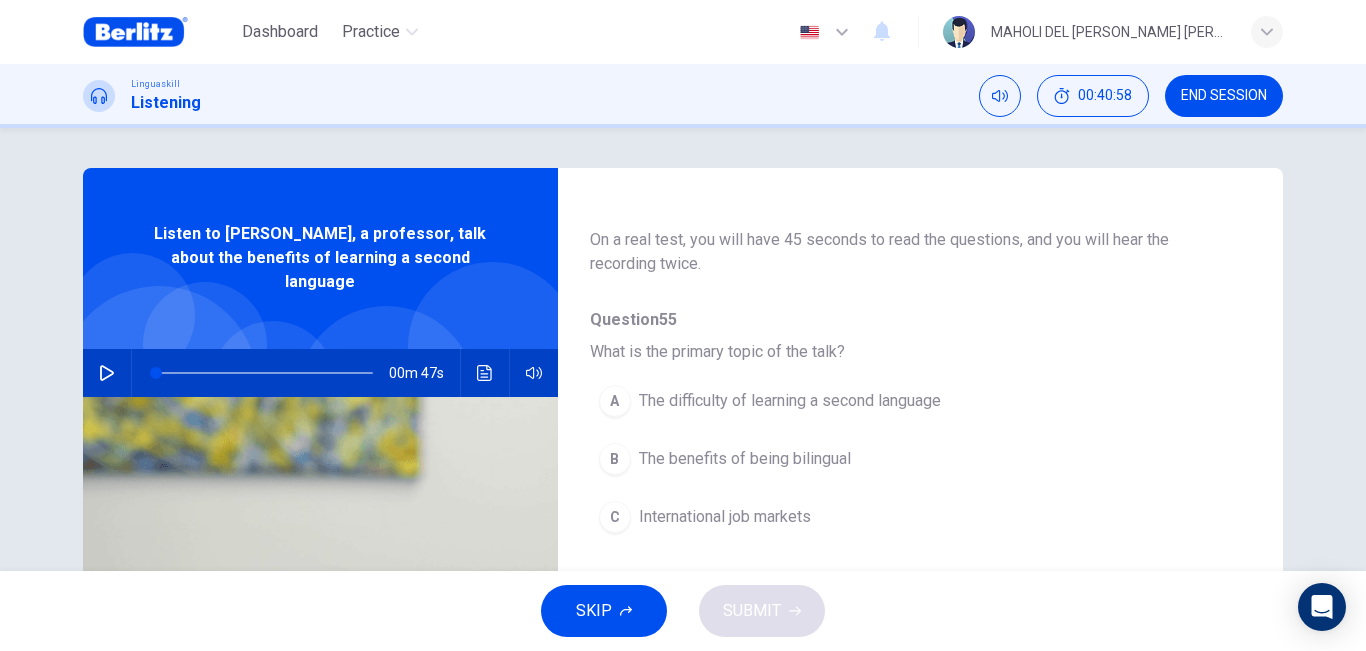 click 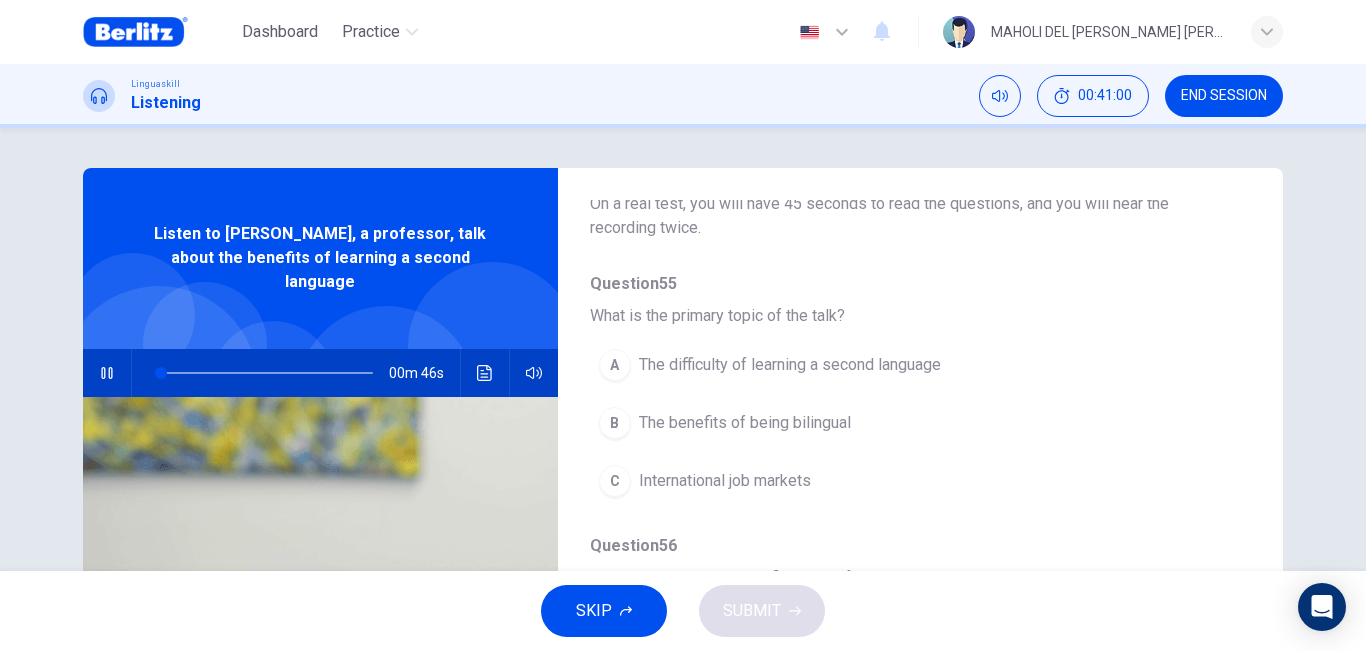 scroll, scrollTop: 200, scrollLeft: 0, axis: vertical 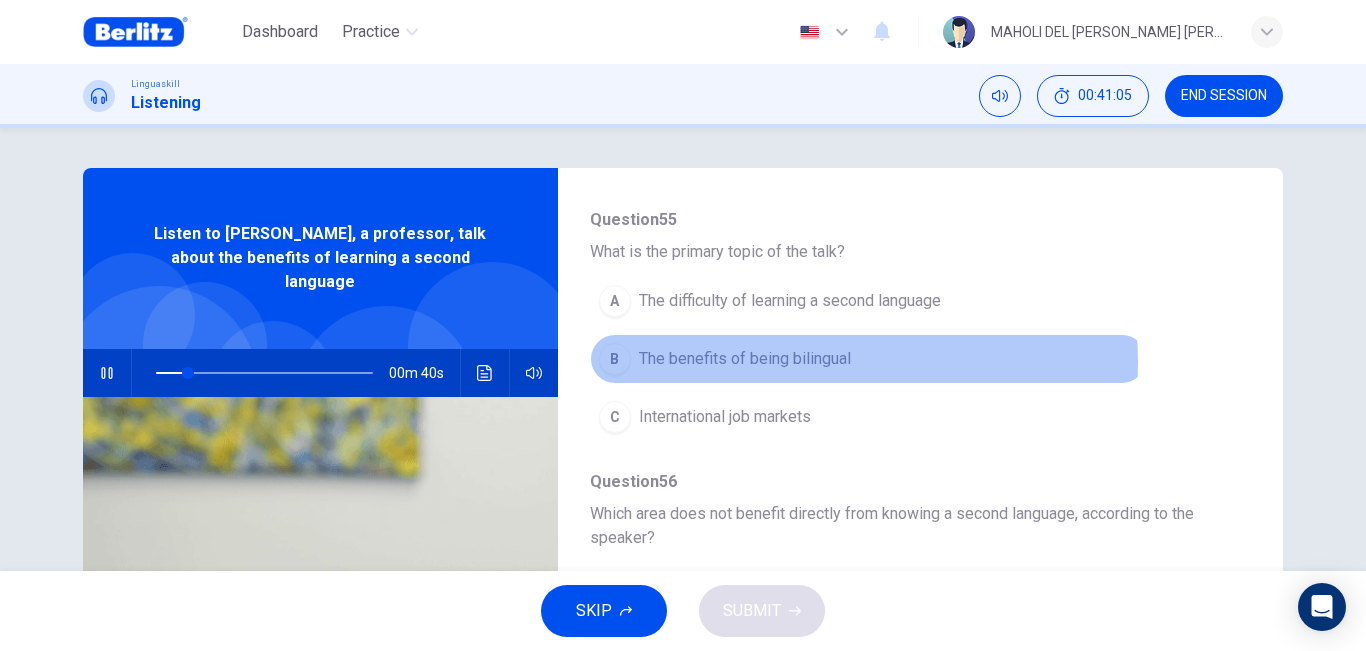 click on "The benefits of being bilingual" at bounding box center (745, 359) 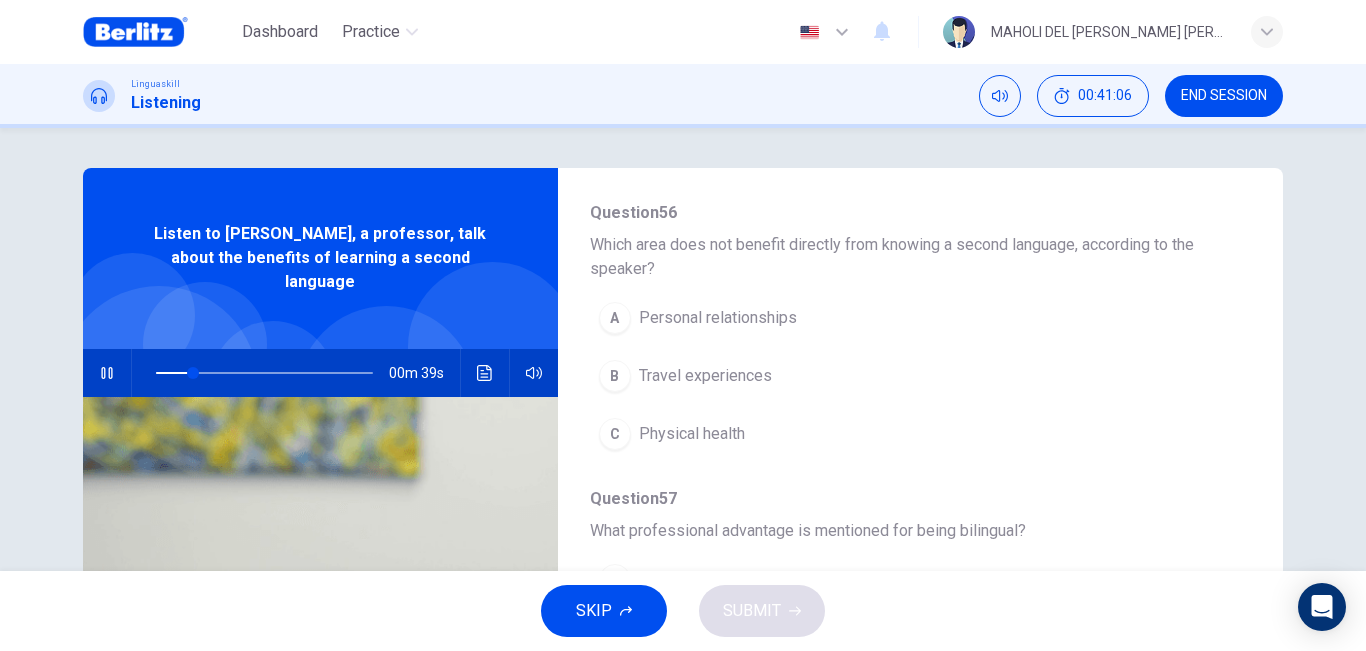 scroll, scrollTop: 500, scrollLeft: 0, axis: vertical 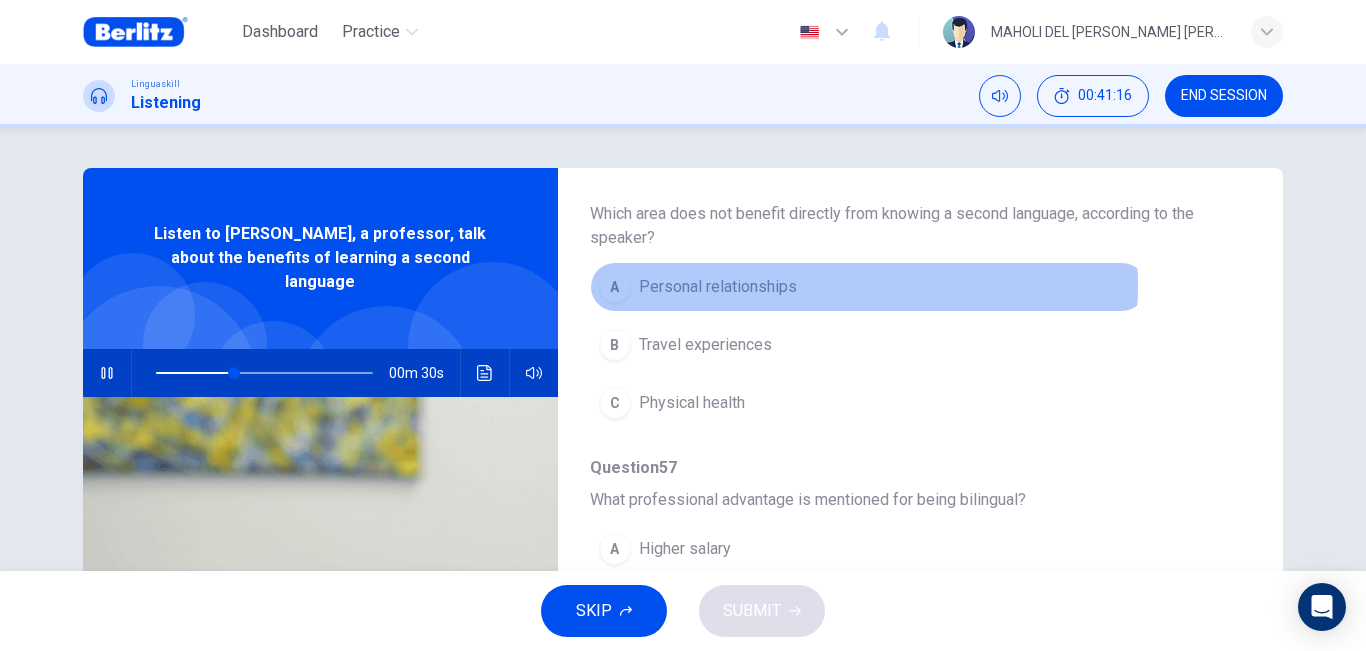 click on "Personal relationships" at bounding box center [718, 287] 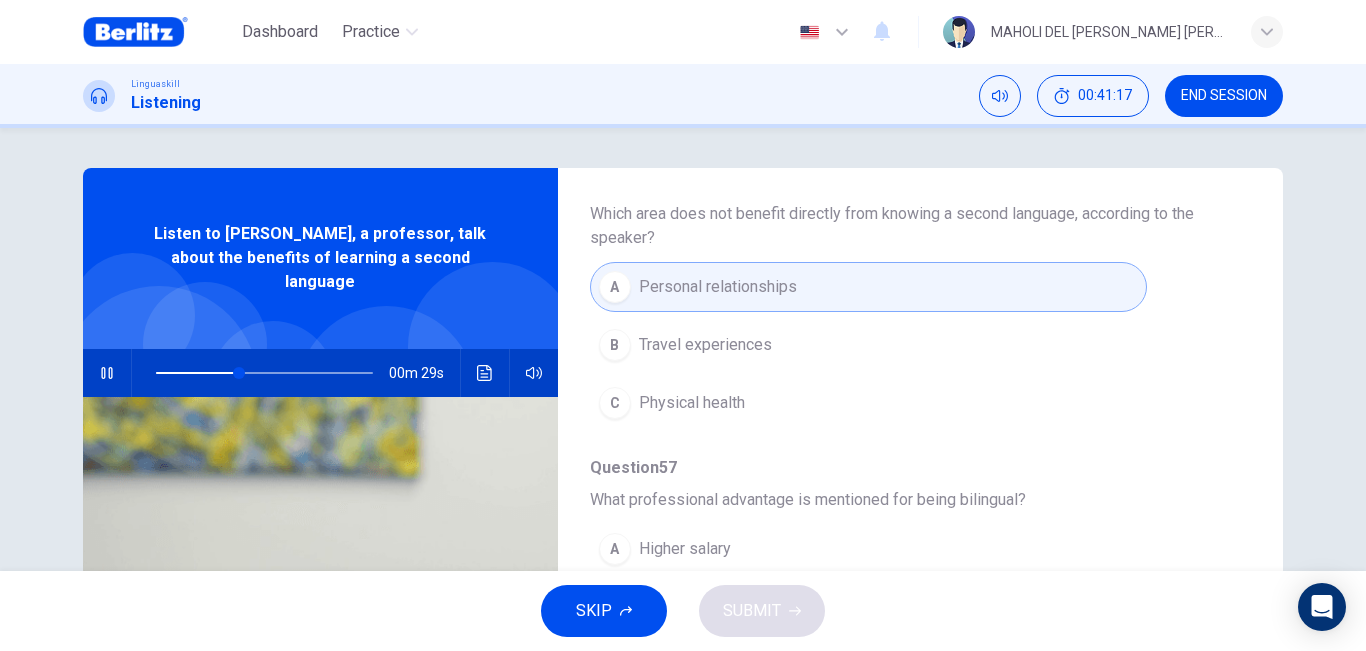 click on "Travel experiences" at bounding box center [705, 345] 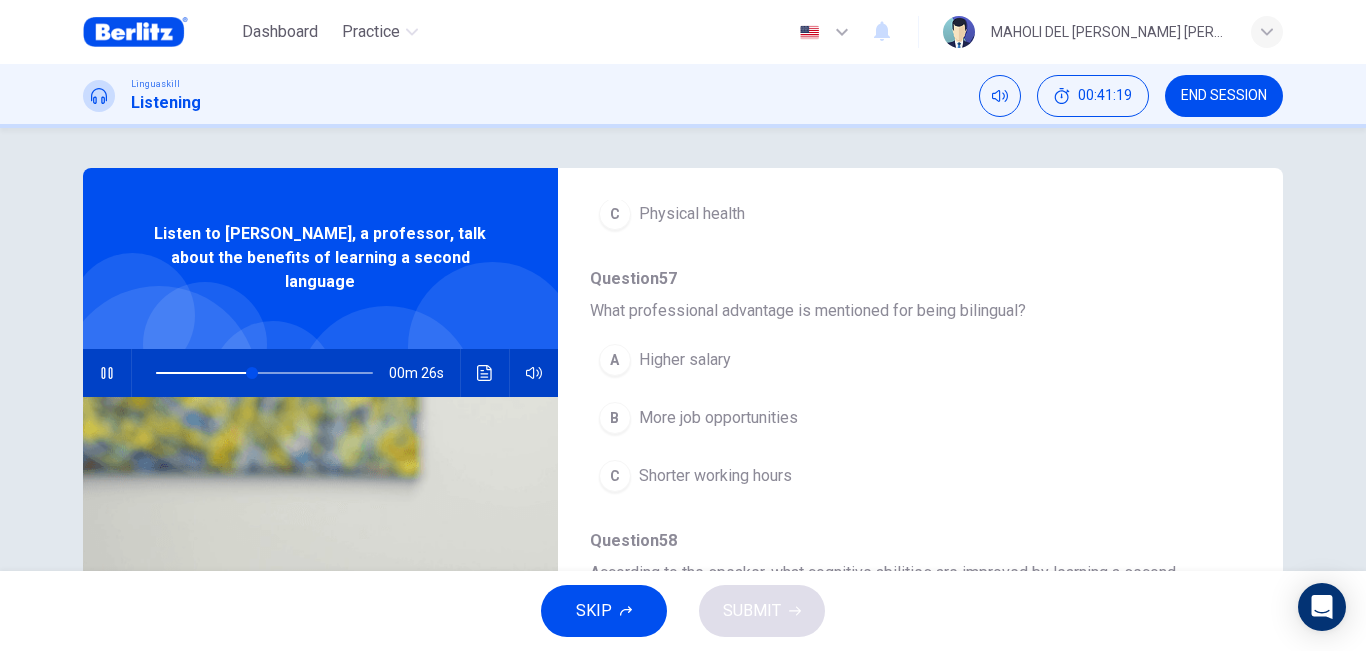 scroll, scrollTop: 700, scrollLeft: 0, axis: vertical 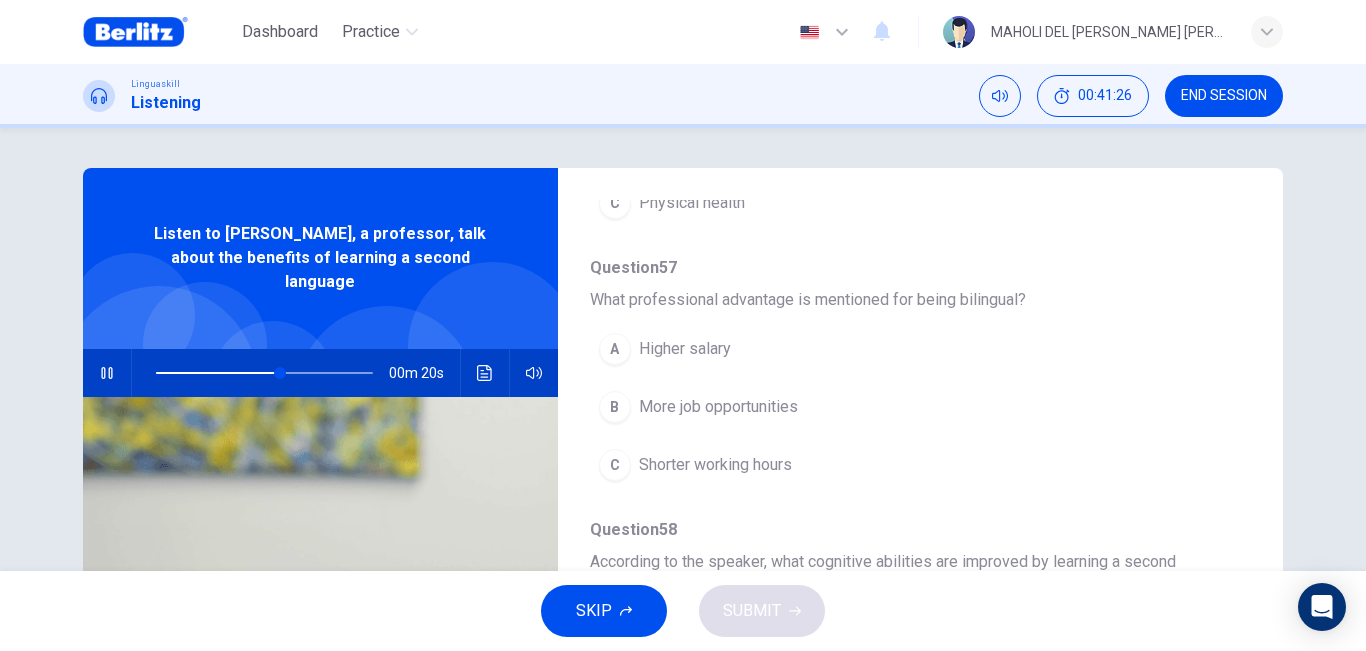 click on "More job opportunities" at bounding box center [718, 407] 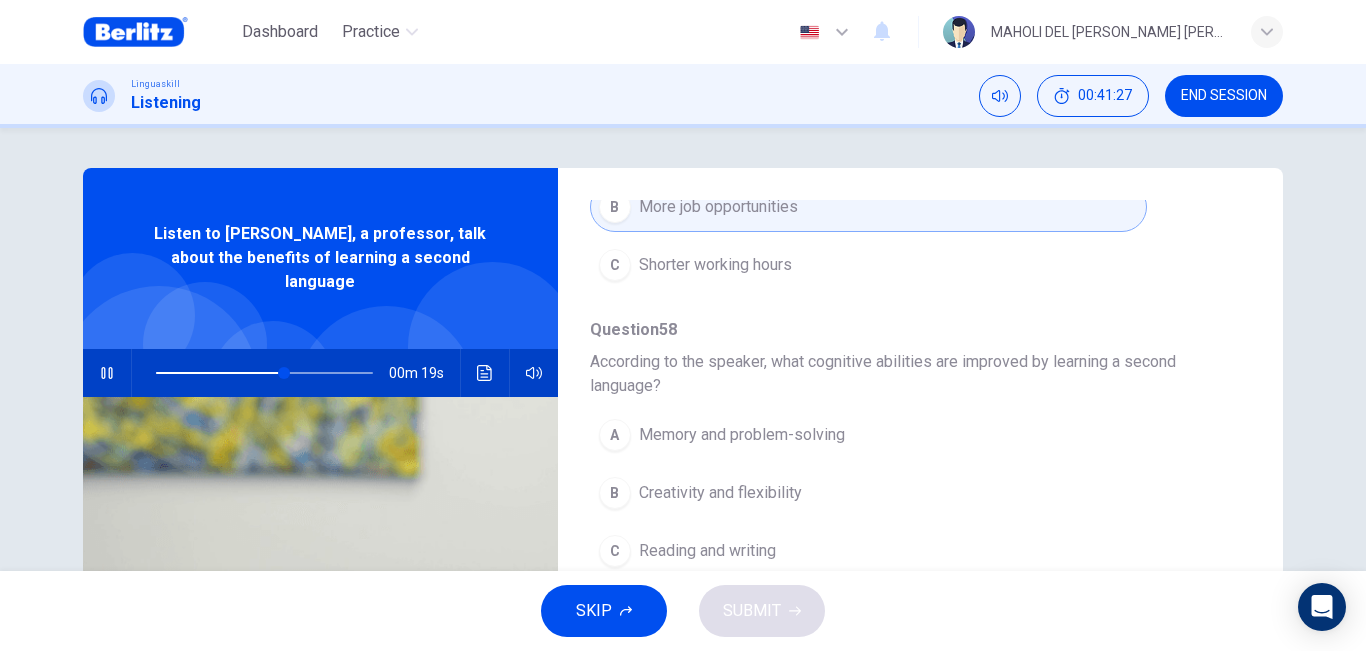 scroll, scrollTop: 911, scrollLeft: 0, axis: vertical 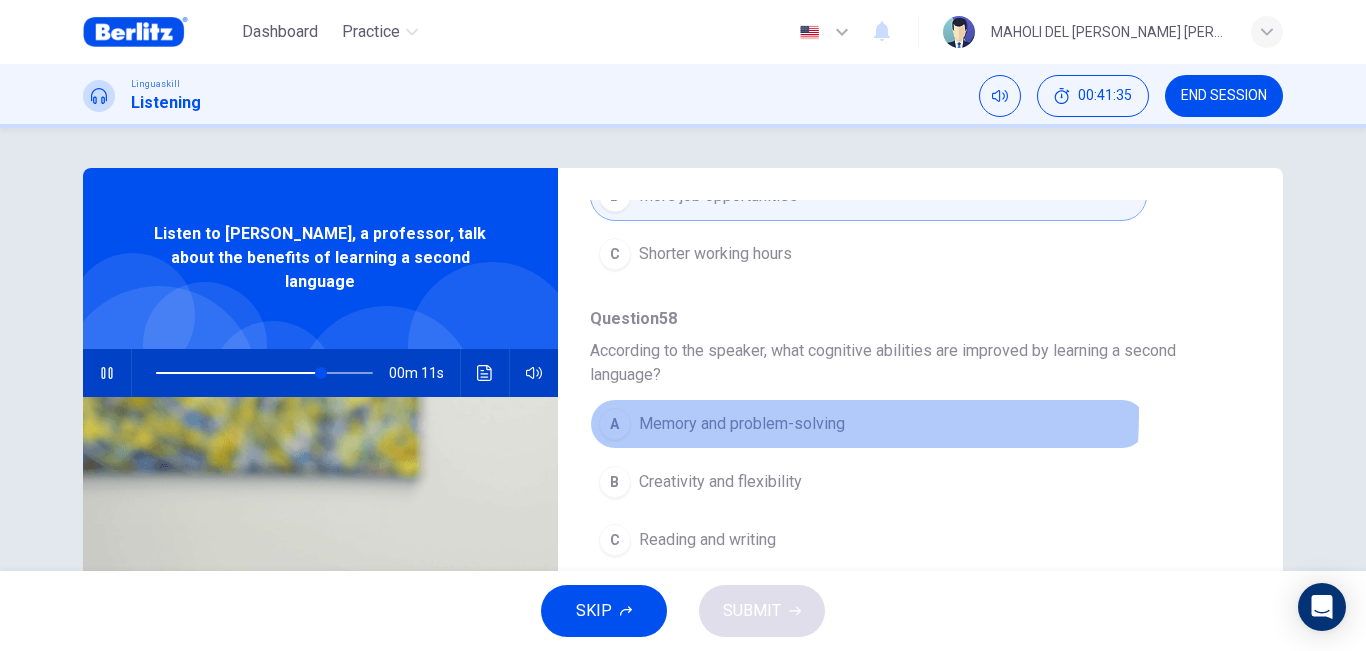 click on "Memory and problem-solving" at bounding box center (742, 424) 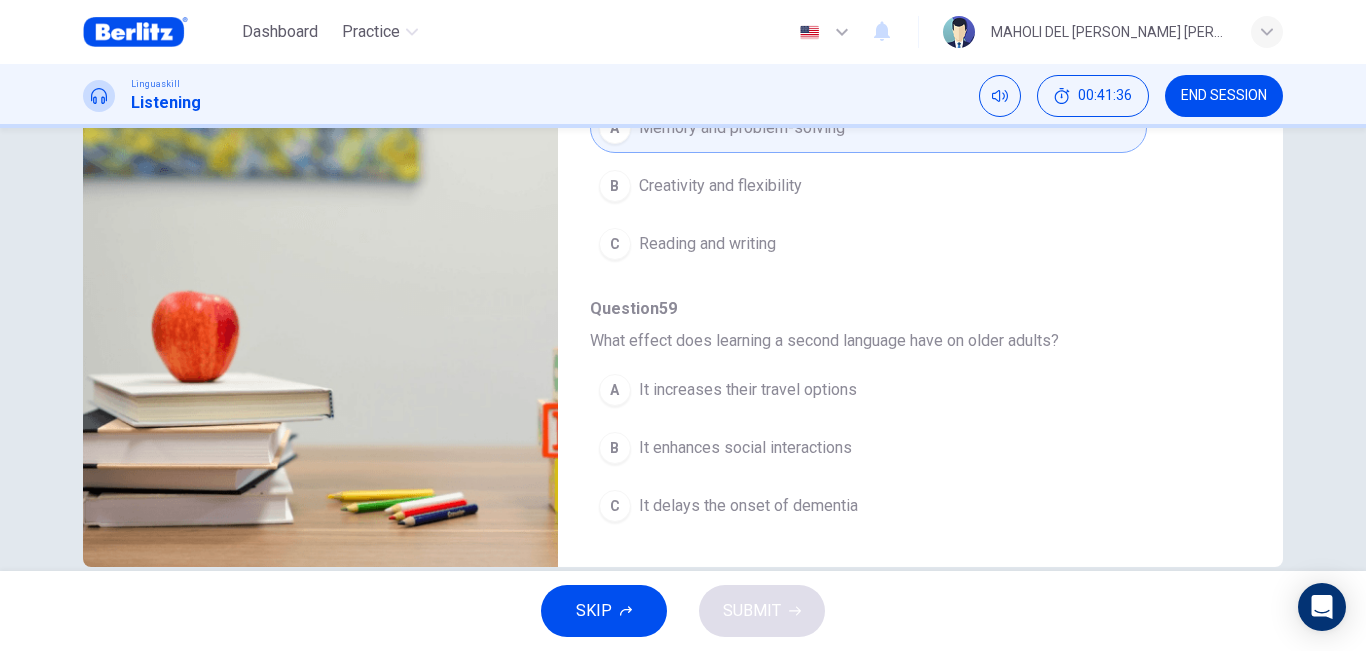 scroll, scrollTop: 300, scrollLeft: 0, axis: vertical 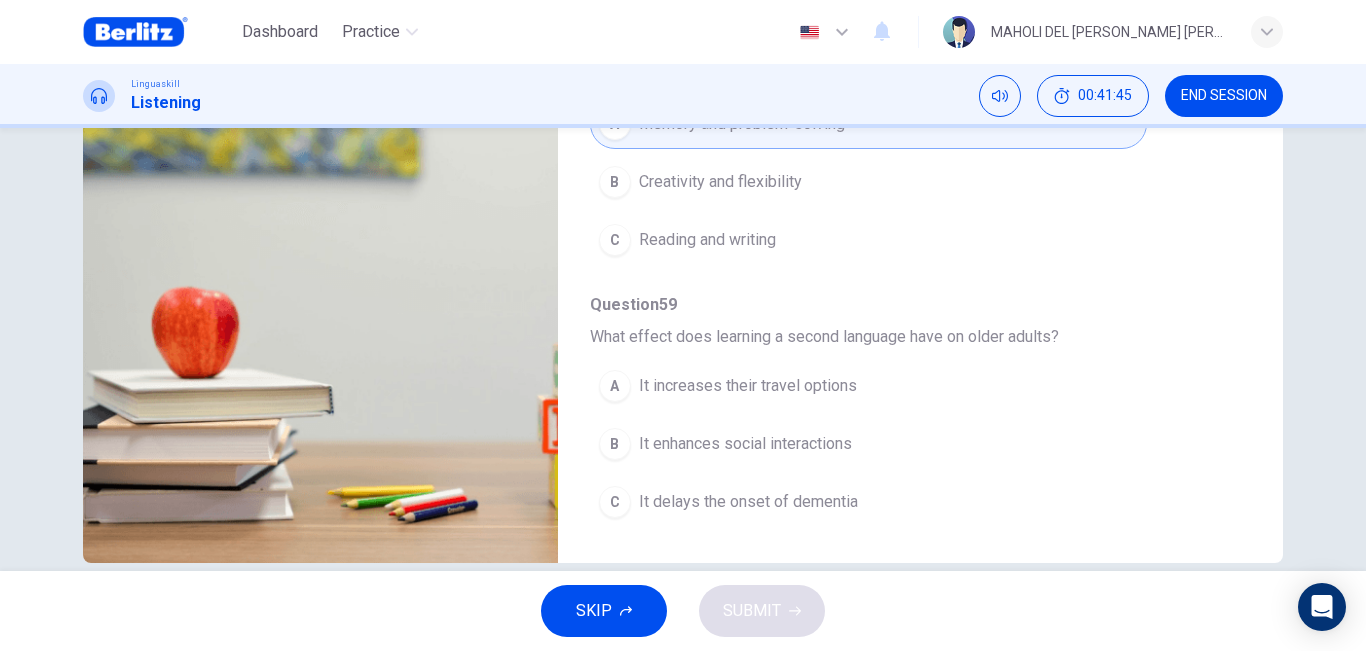 type on "*" 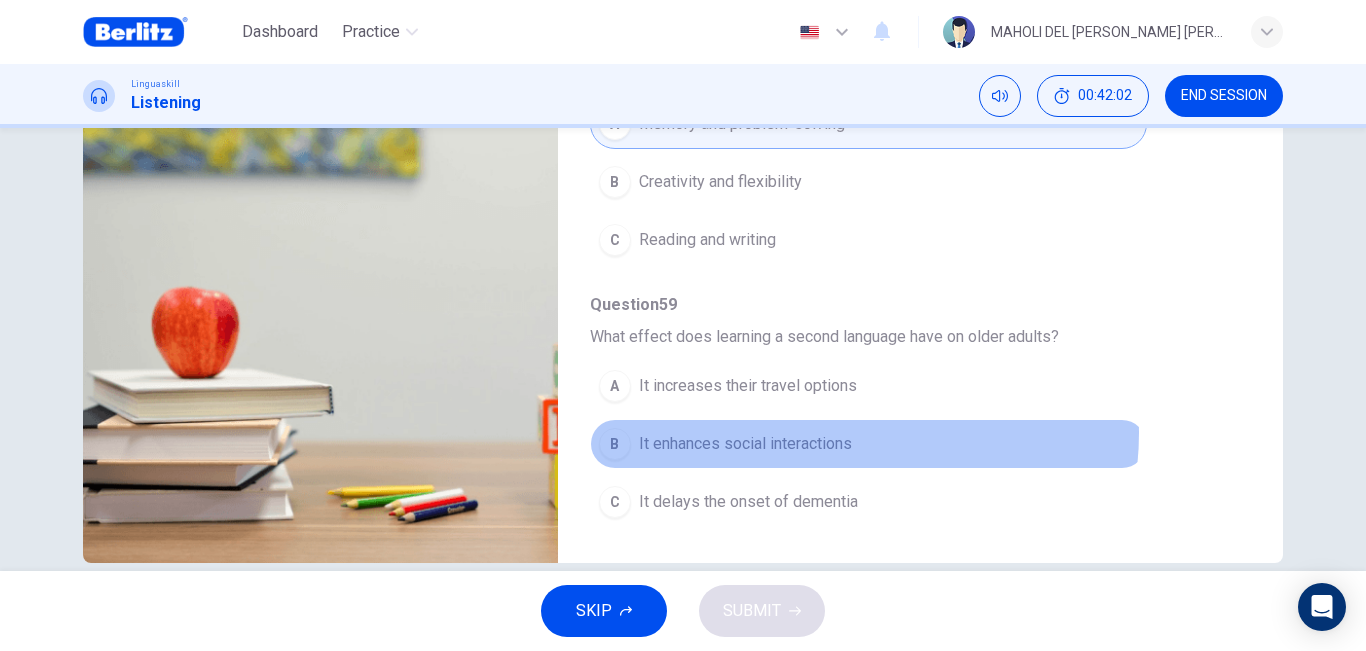click on "It enhances social interactions" at bounding box center (745, 444) 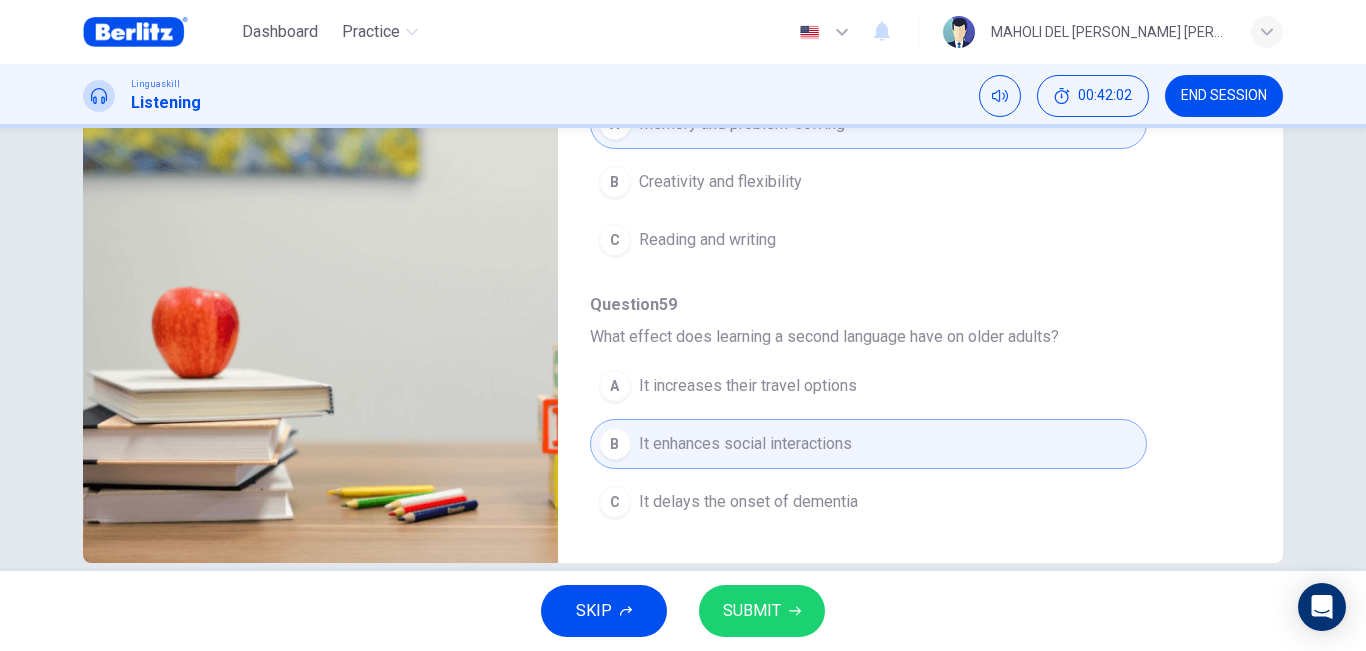 scroll, scrollTop: 332, scrollLeft: 0, axis: vertical 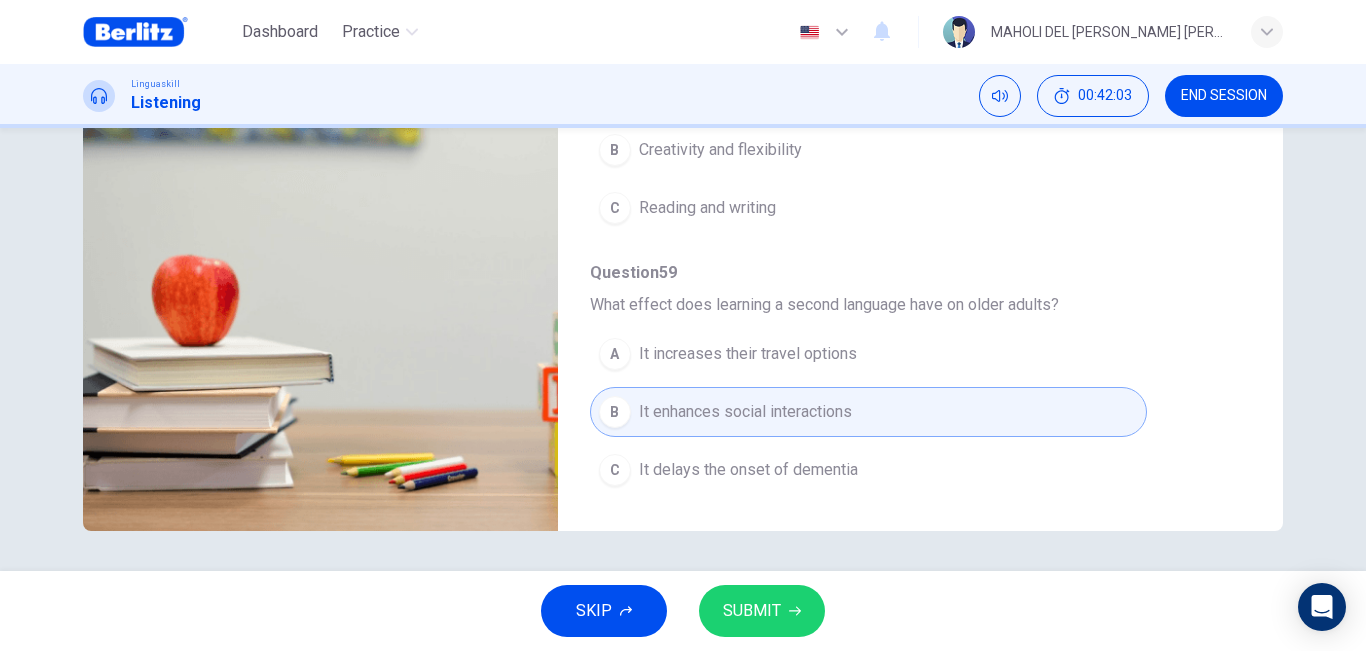 click on "SUBMIT" at bounding box center [762, 611] 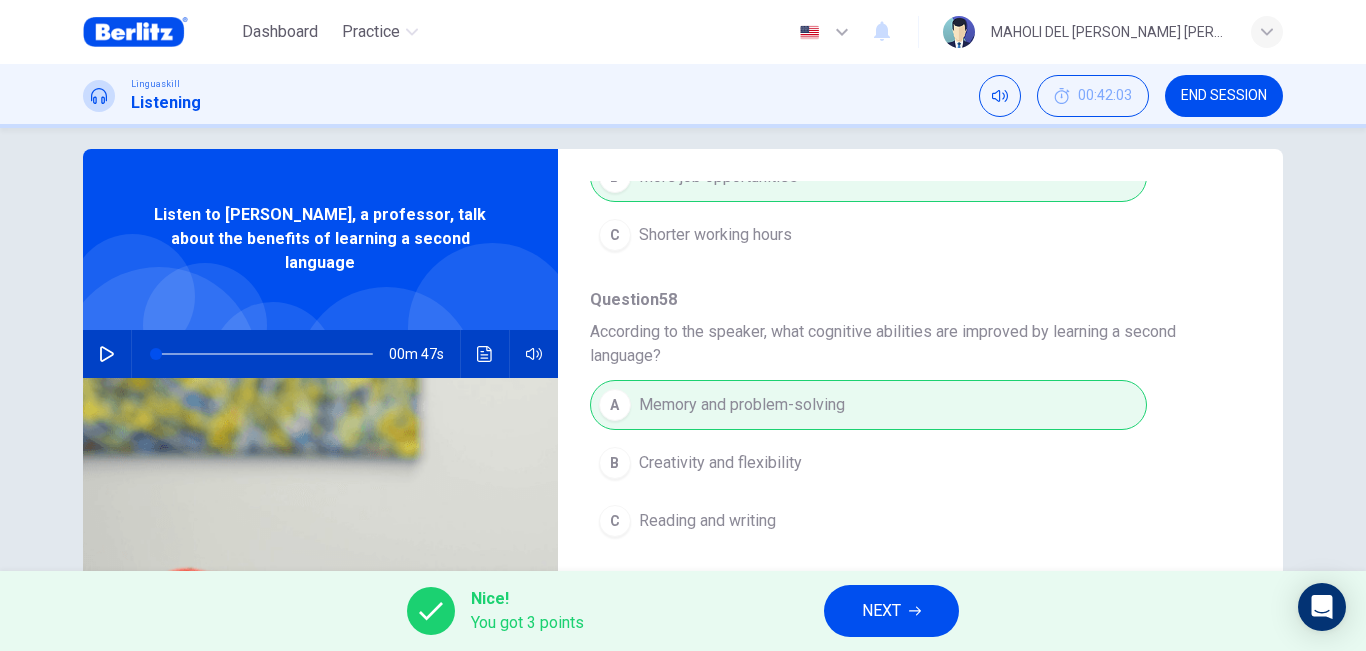 scroll, scrollTop: 0, scrollLeft: 0, axis: both 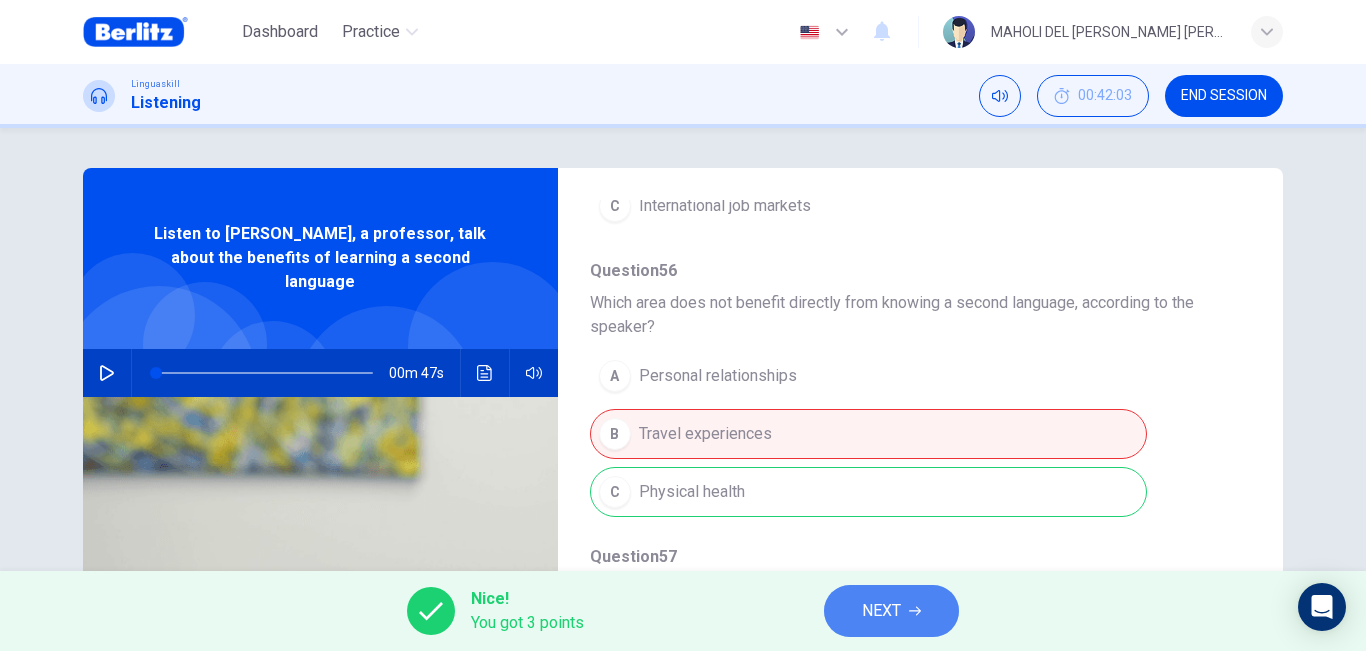 click on "NEXT" at bounding box center (881, 611) 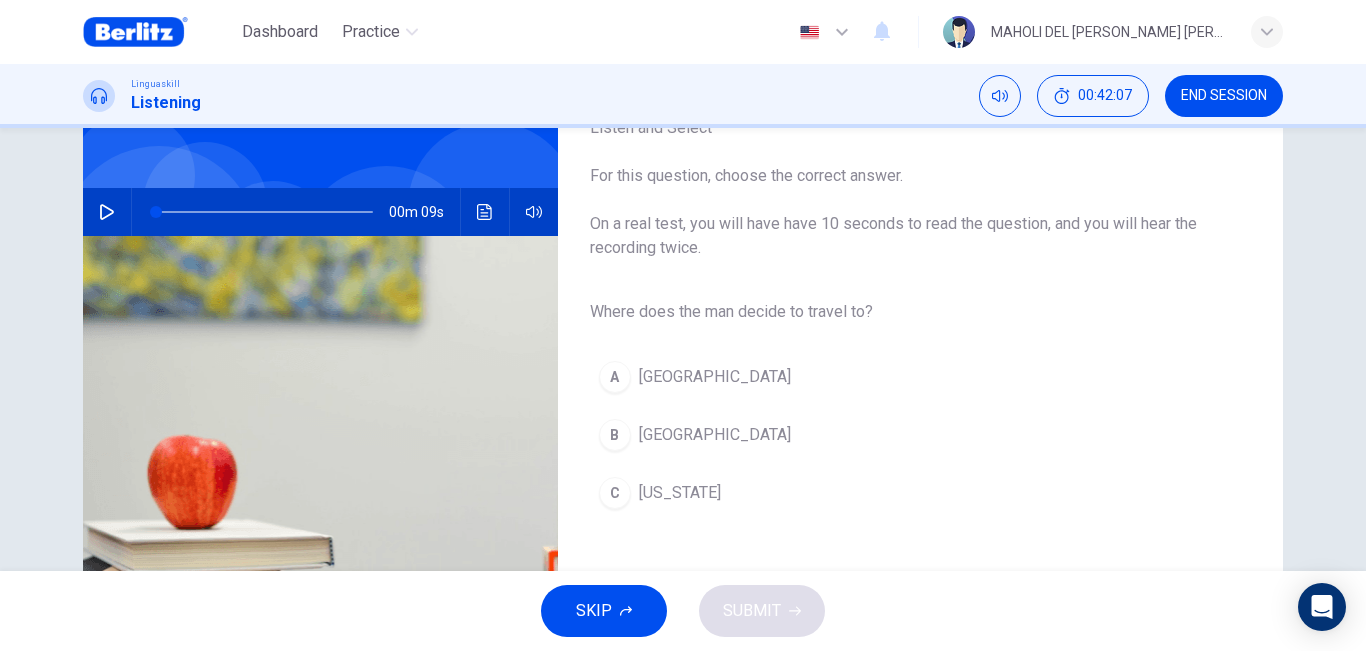 scroll, scrollTop: 100, scrollLeft: 0, axis: vertical 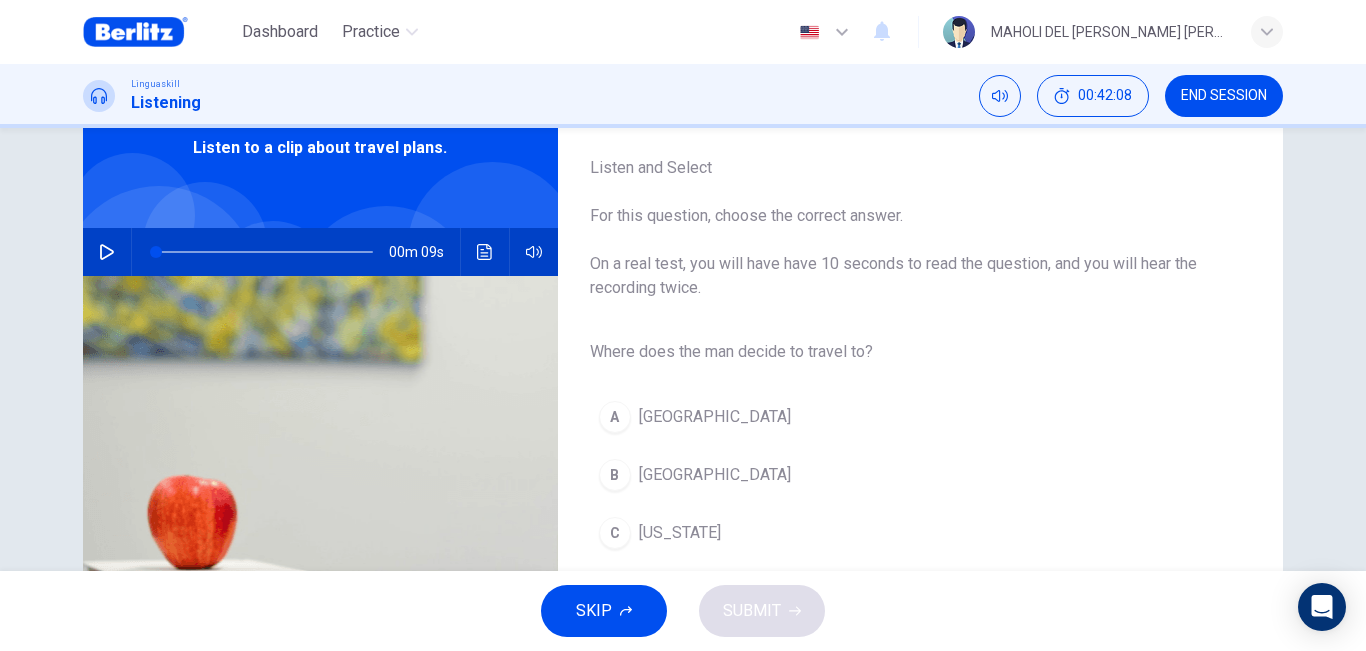 click 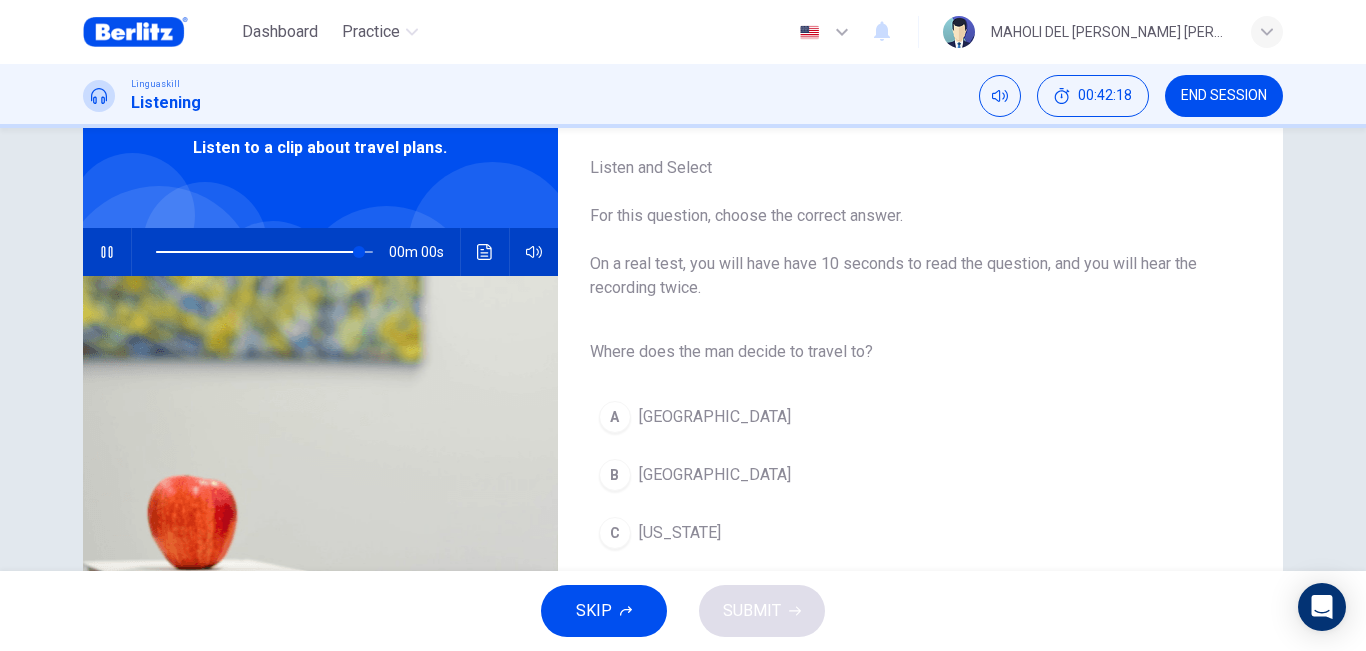 type on "*" 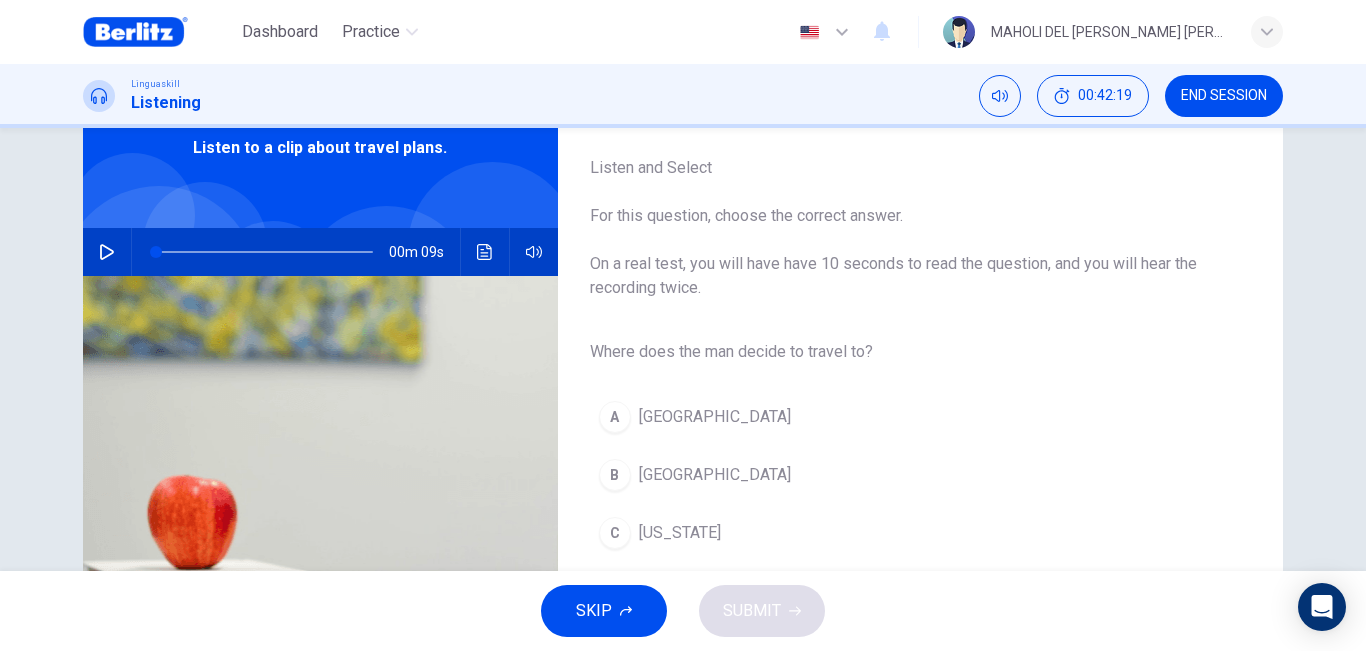click on "[GEOGRAPHIC_DATA]" at bounding box center [715, 475] 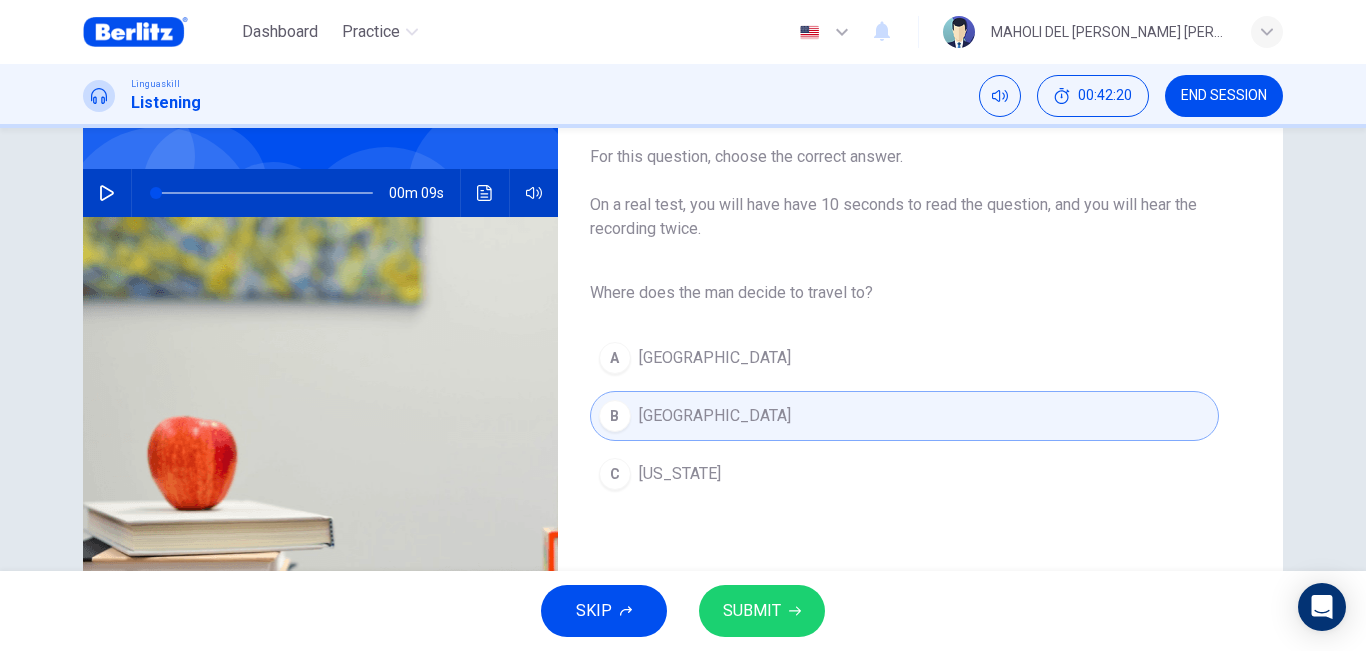 scroll, scrollTop: 200, scrollLeft: 0, axis: vertical 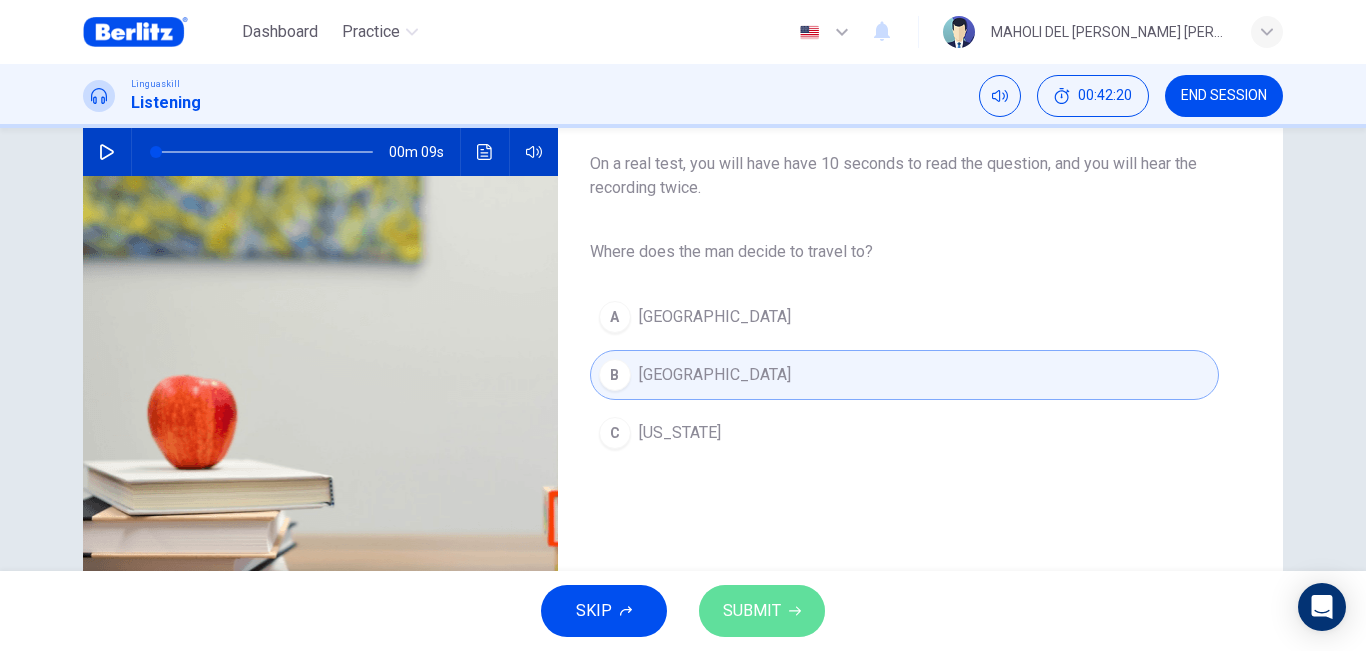 click on "SUBMIT" at bounding box center [762, 611] 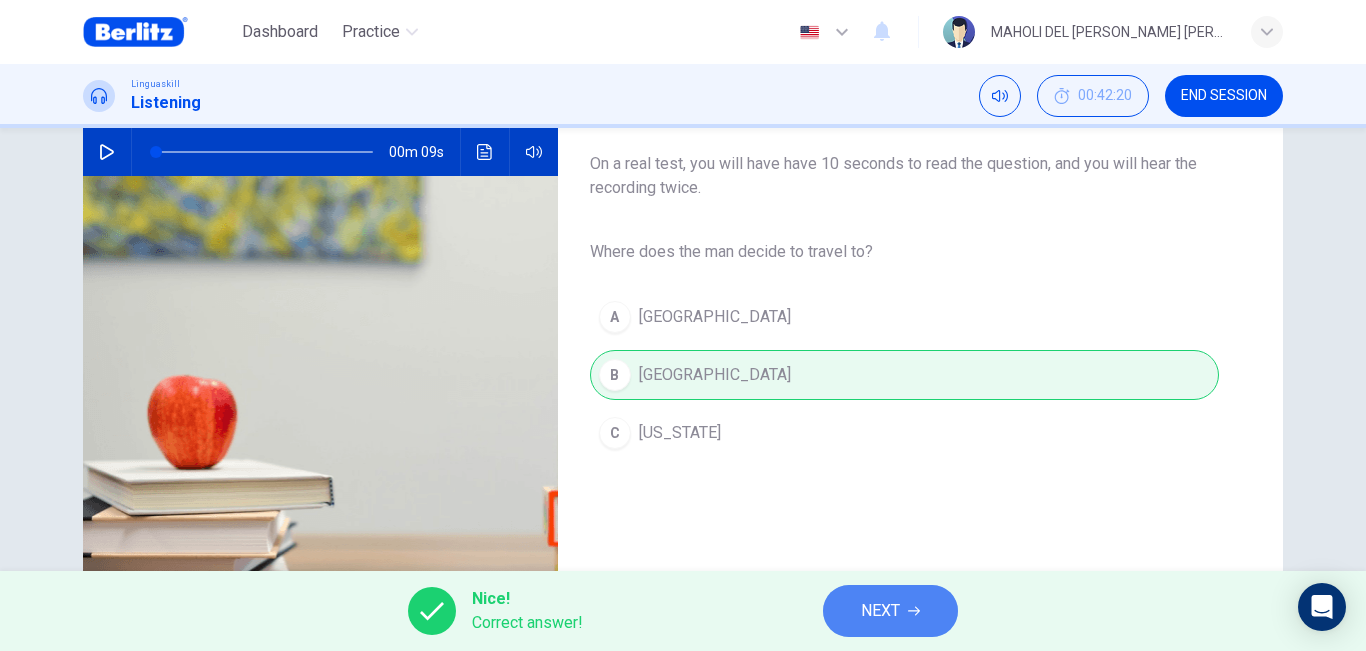 click on "NEXT" at bounding box center [890, 611] 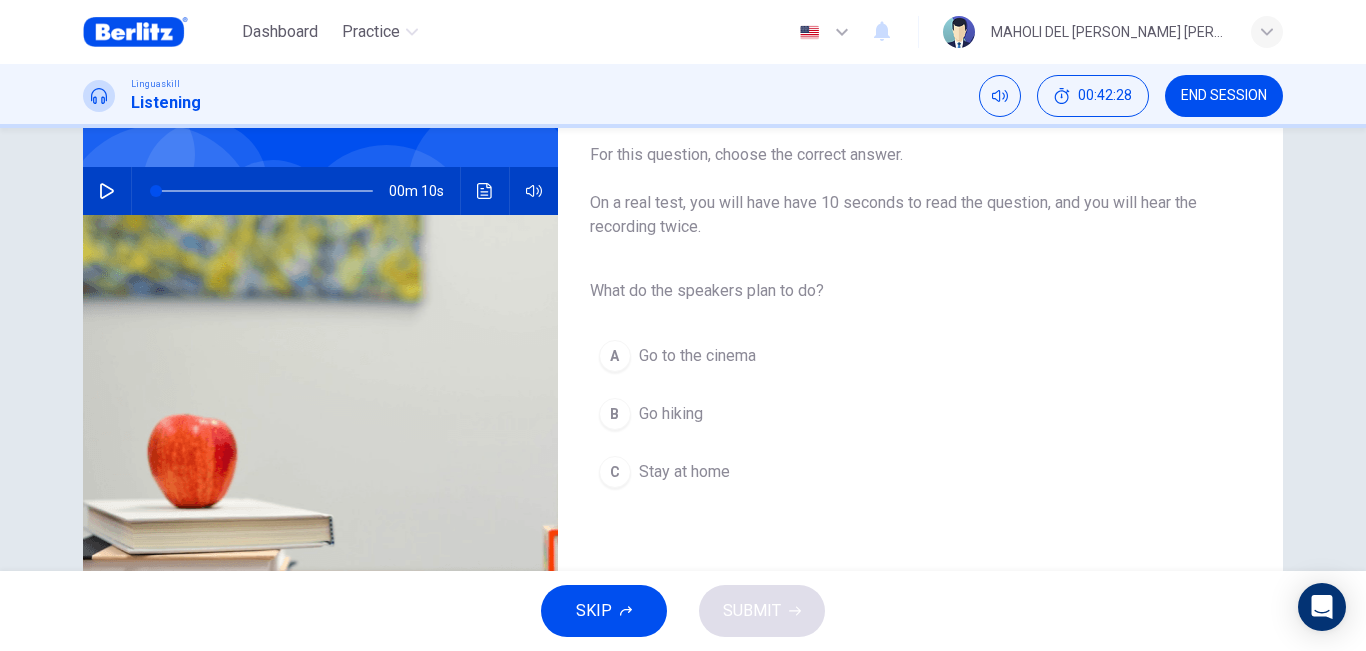 scroll, scrollTop: 200, scrollLeft: 0, axis: vertical 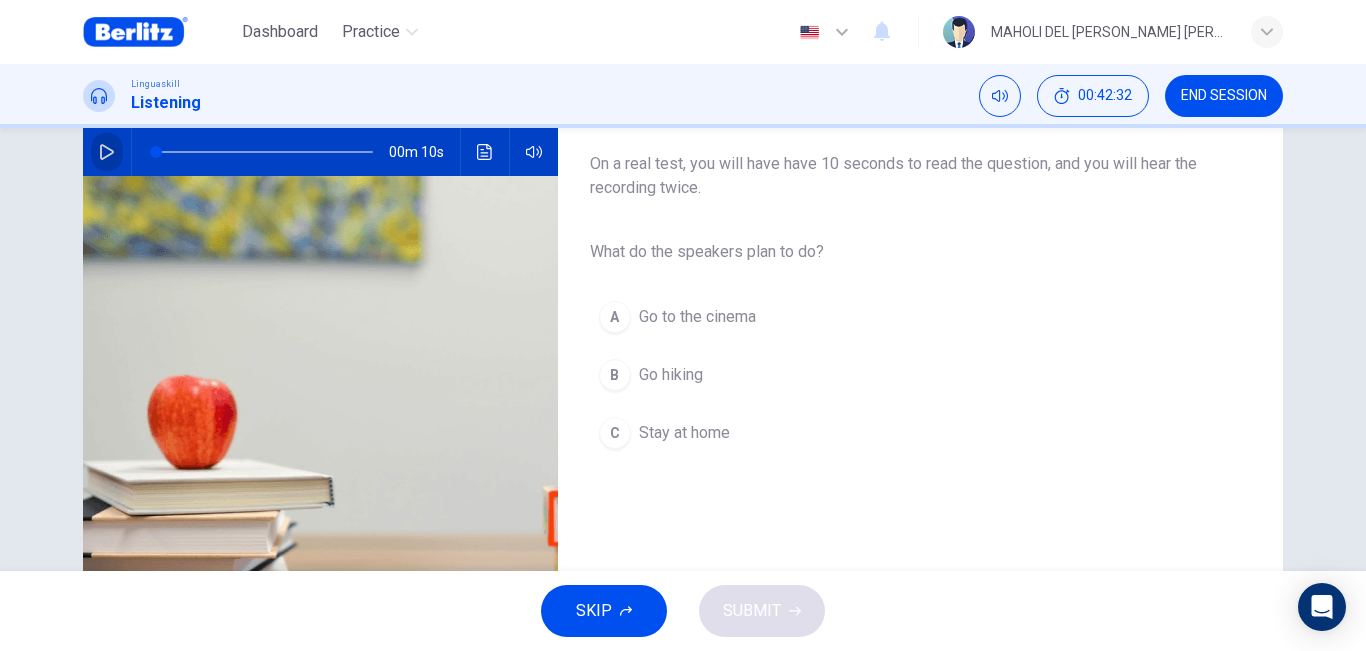 click 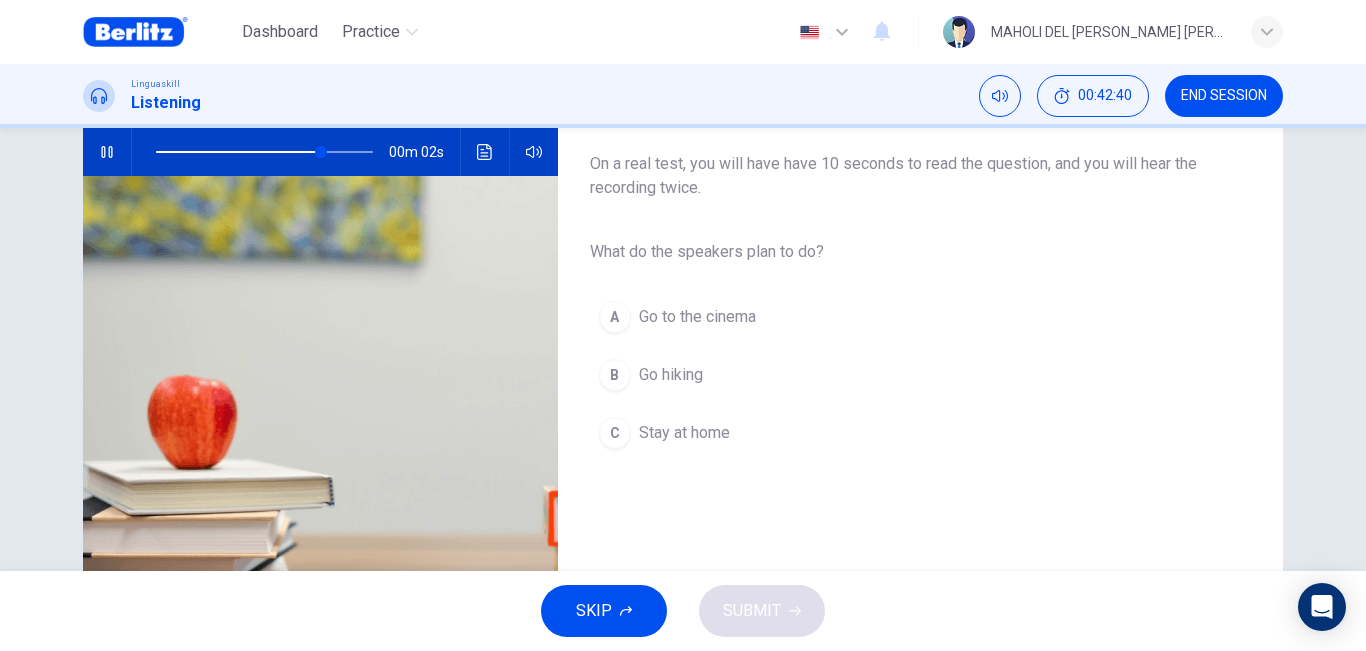 click on "Go hiking" at bounding box center [671, 375] 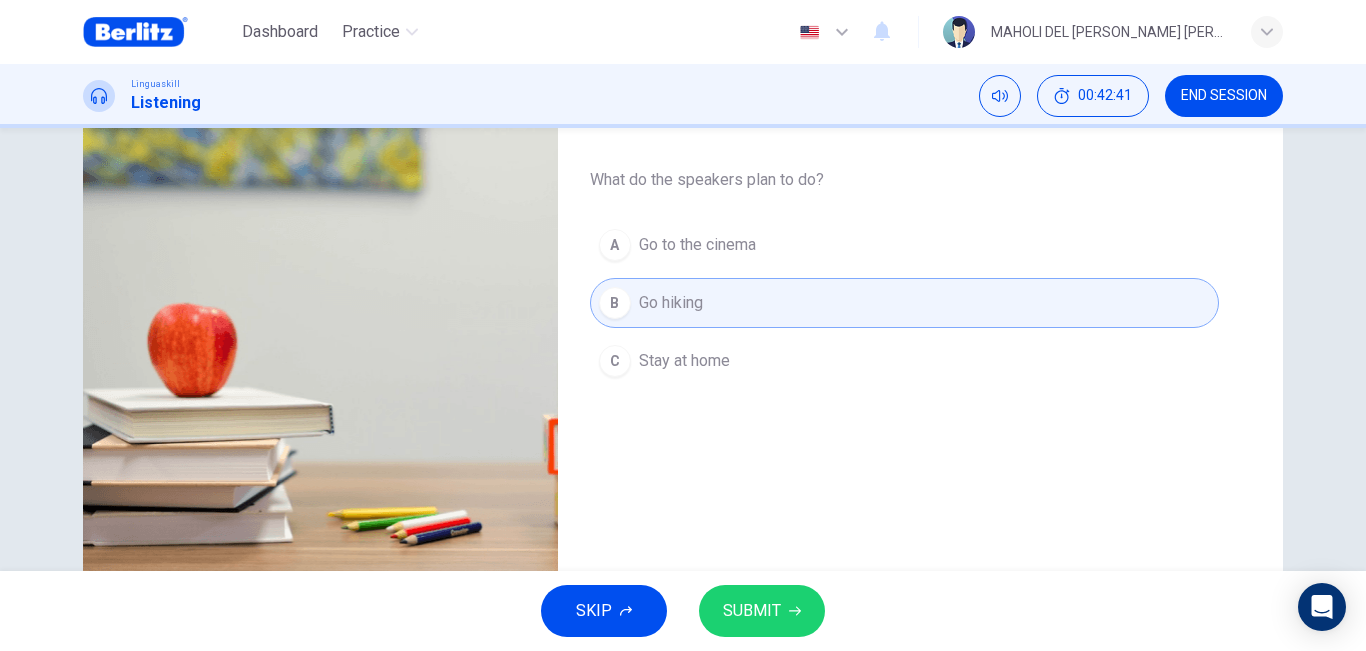 scroll, scrollTop: 300, scrollLeft: 0, axis: vertical 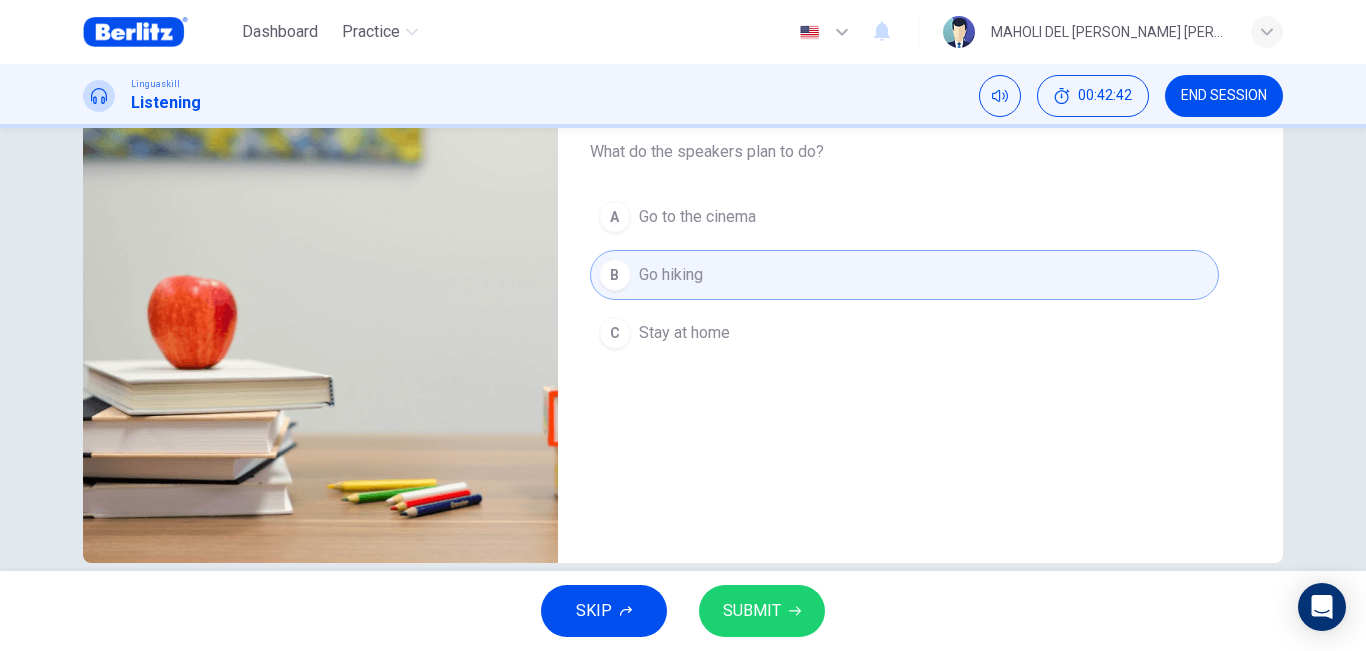 type on "*" 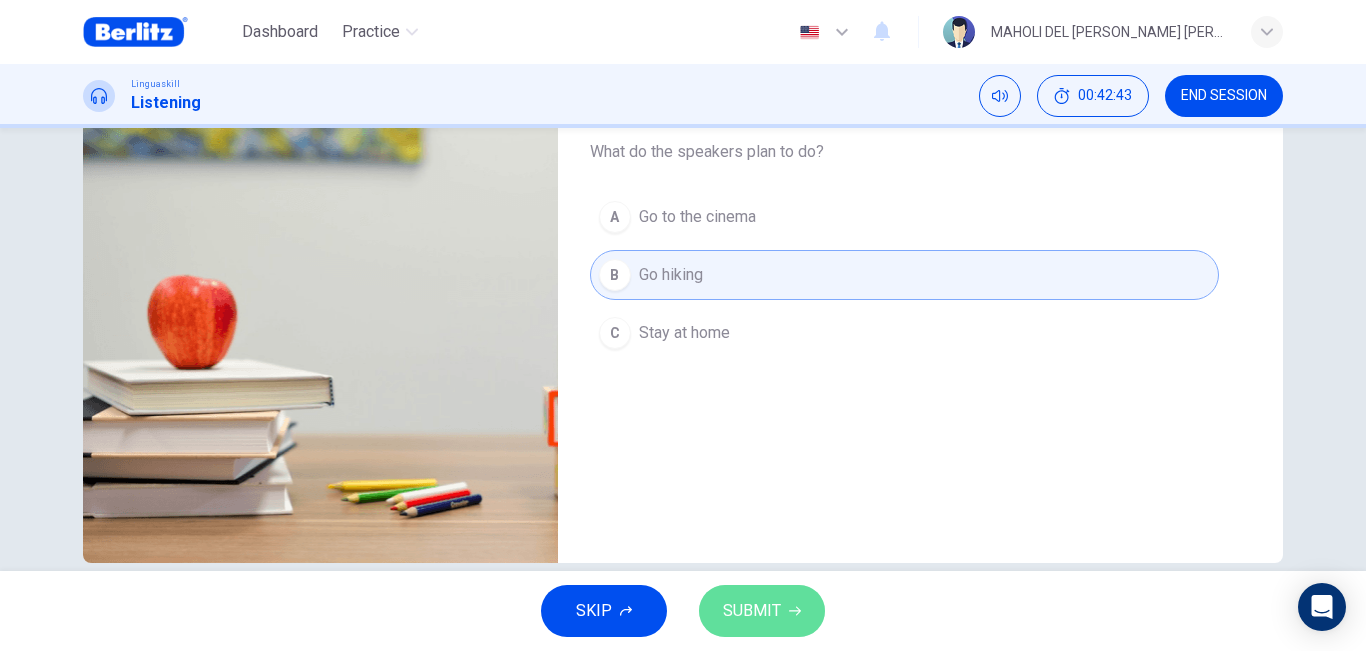 click on "SUBMIT" at bounding box center (752, 611) 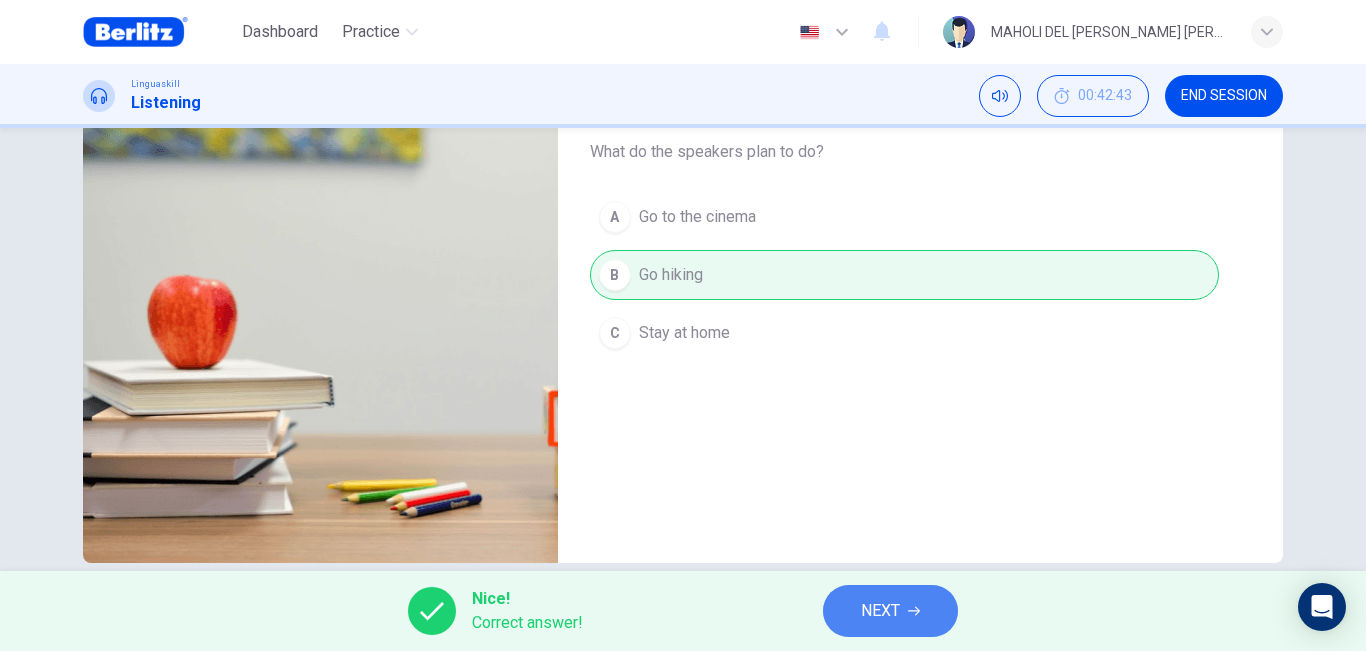 click on "NEXT" at bounding box center [880, 611] 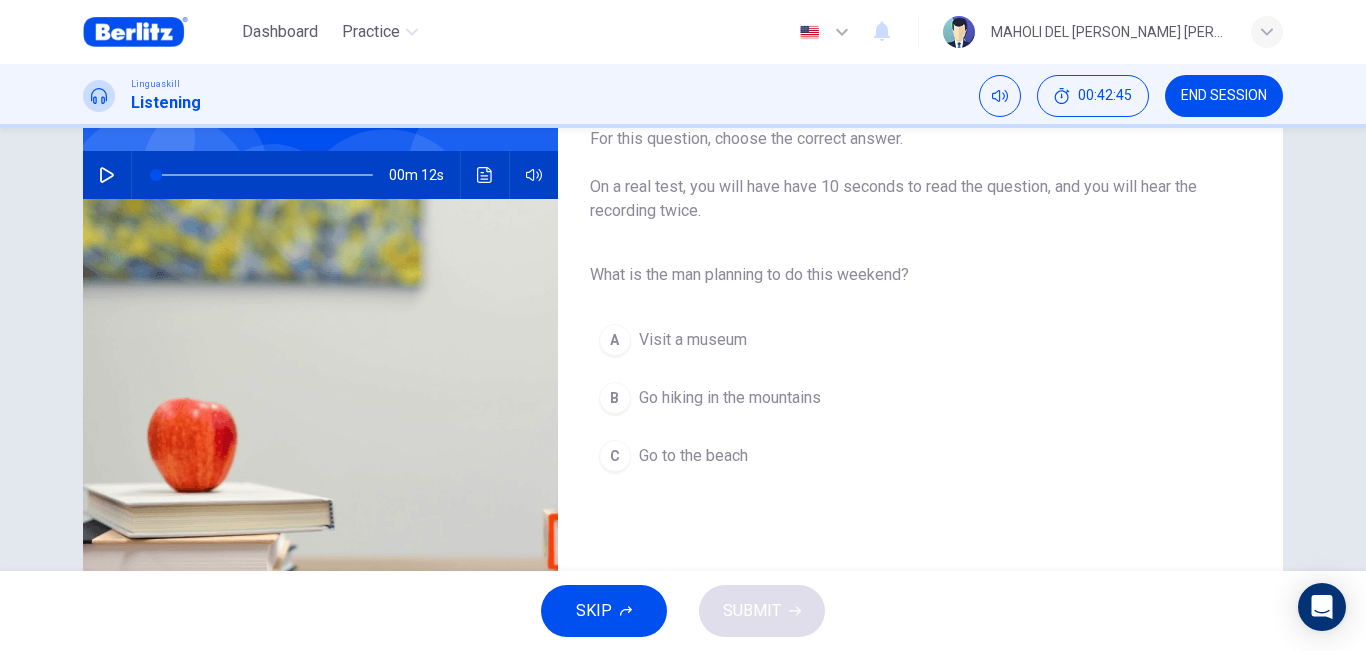 scroll, scrollTop: 200, scrollLeft: 0, axis: vertical 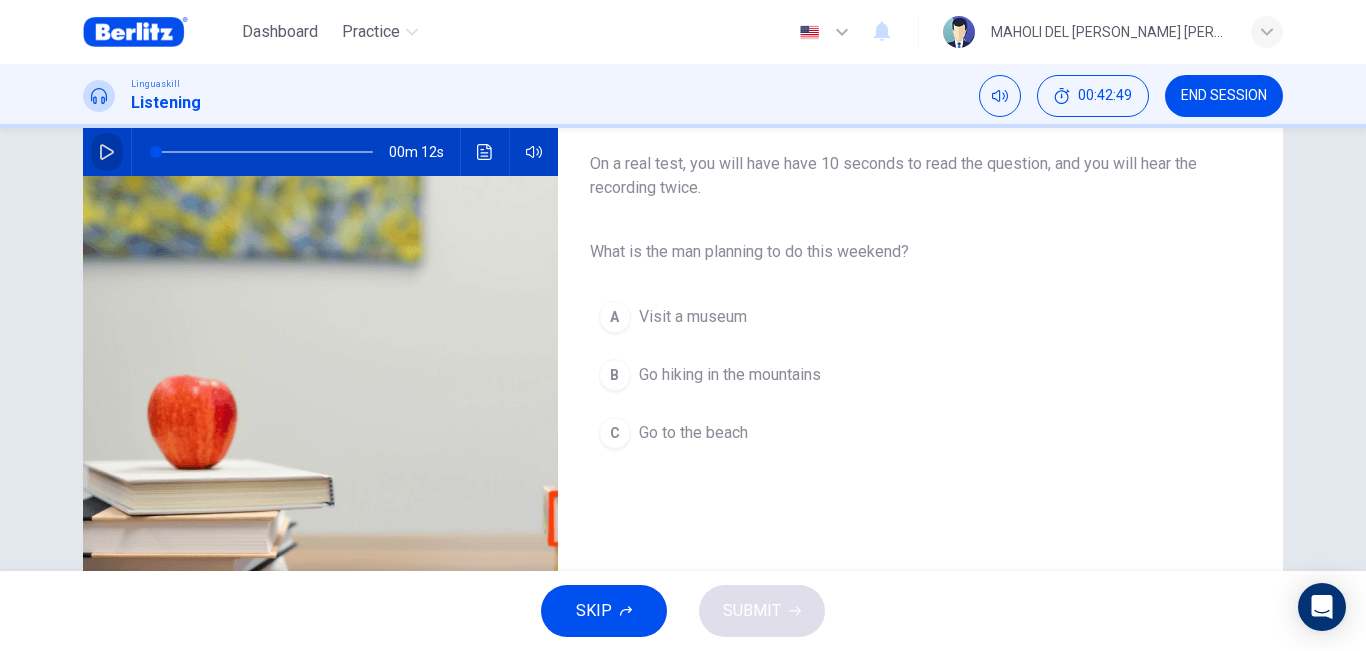 click 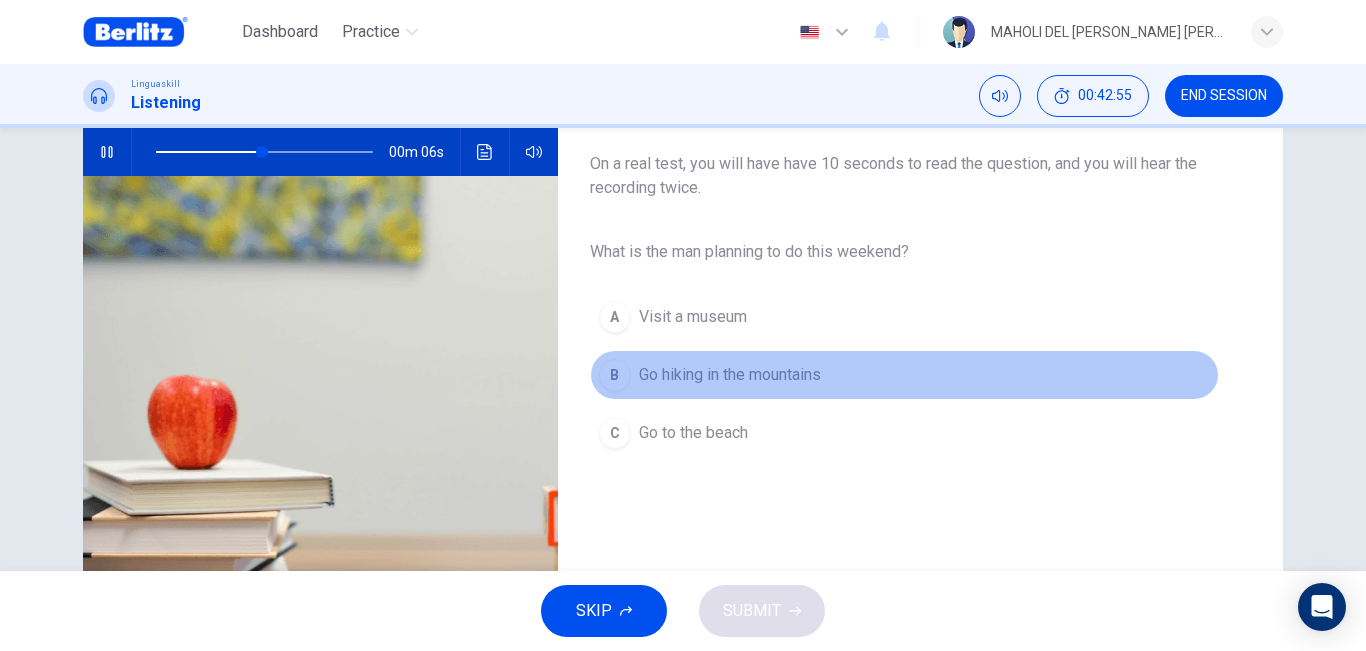 click on "Go hiking in the mountains" at bounding box center (730, 375) 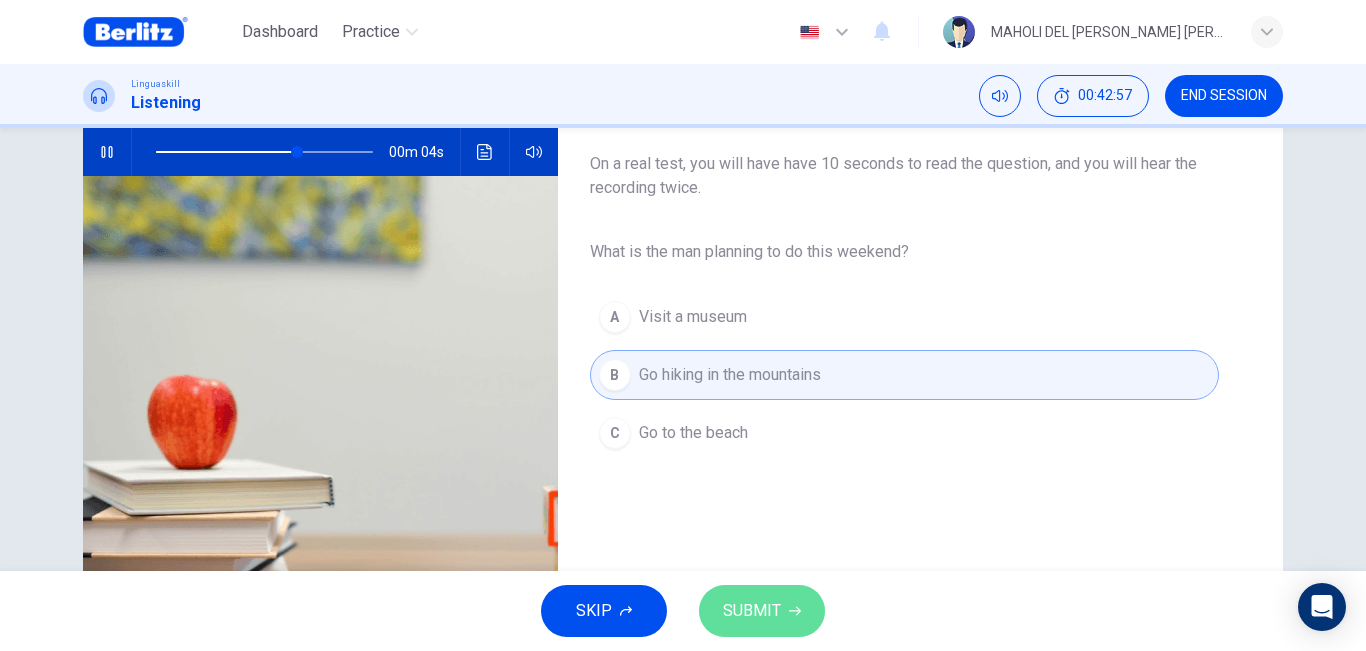 click on "SUBMIT" at bounding box center [752, 611] 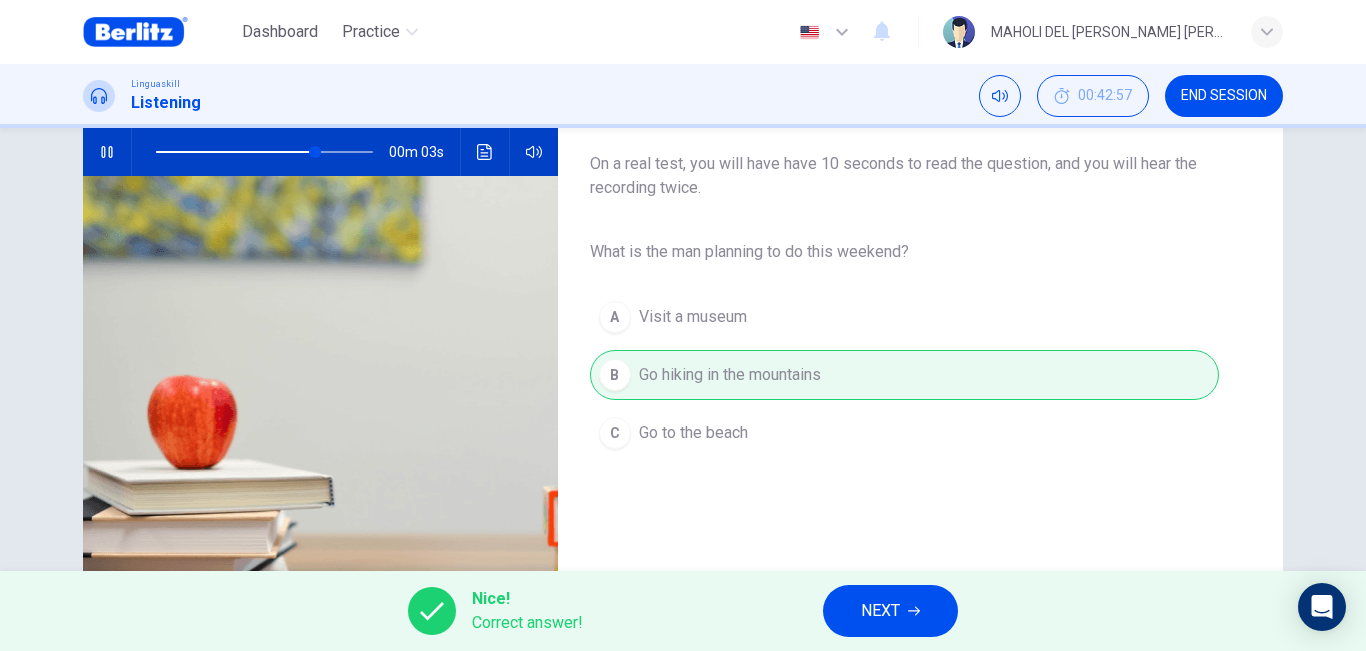 type on "**" 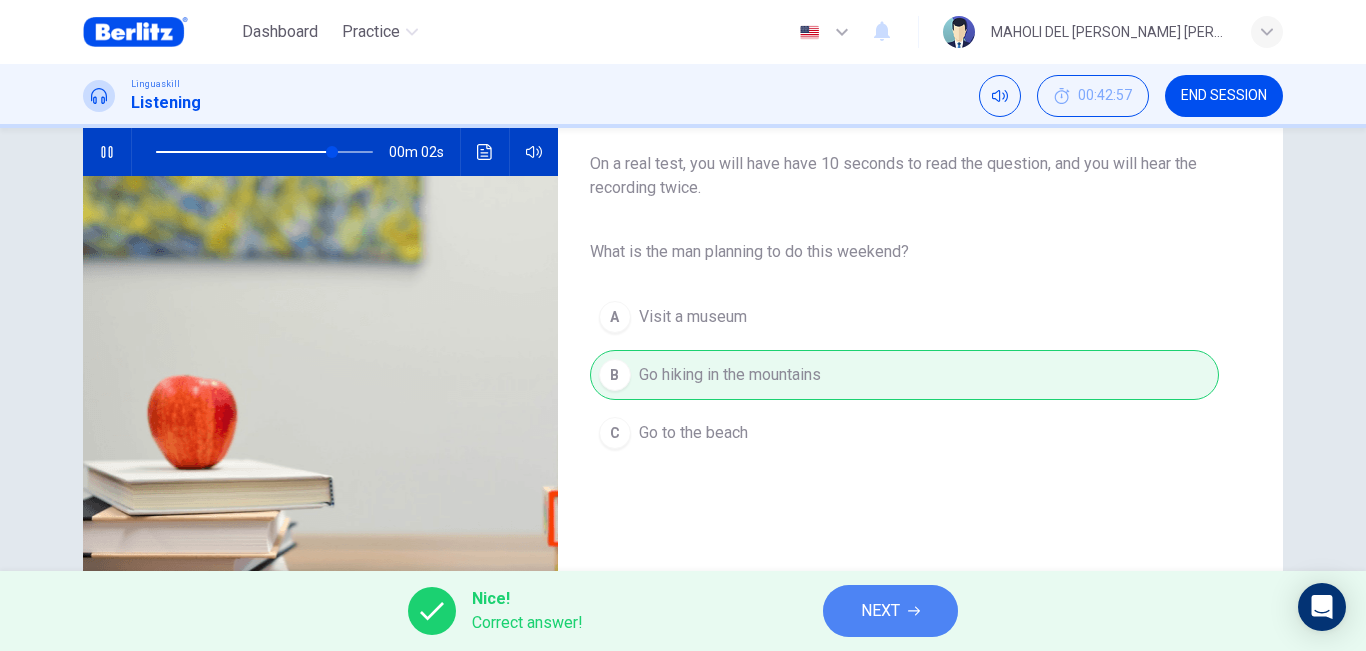 click on "NEXT" at bounding box center [880, 611] 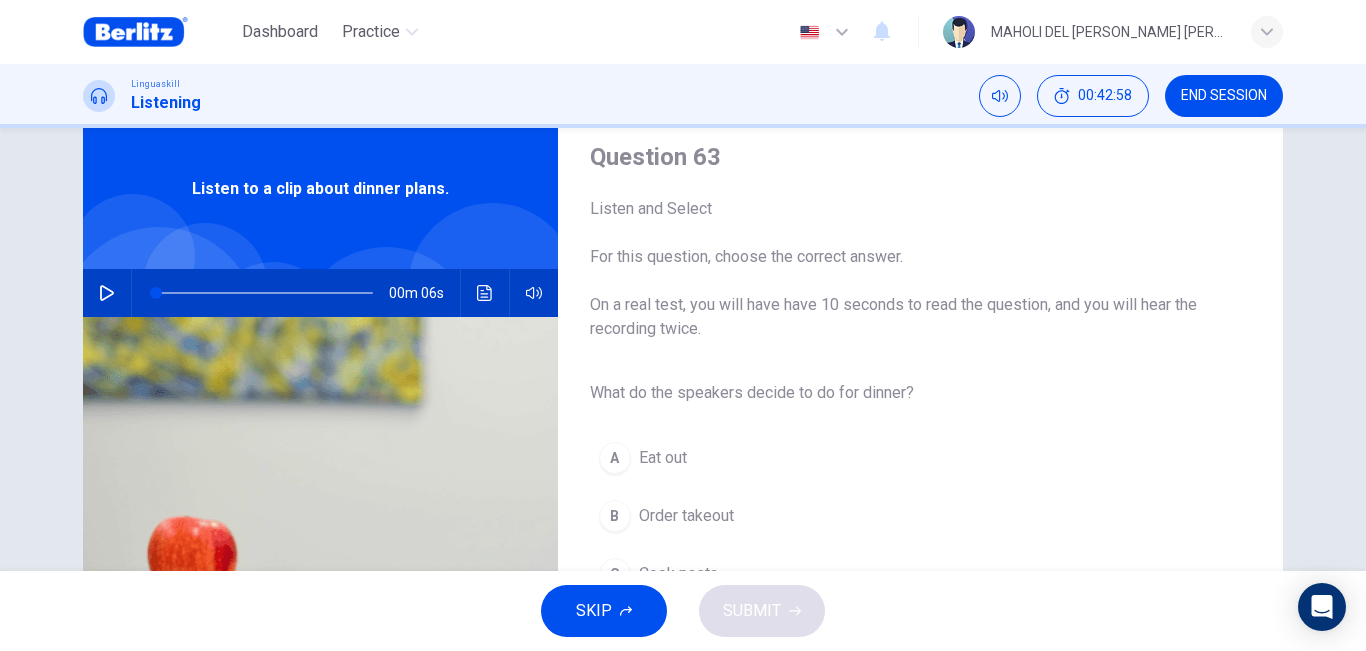 scroll, scrollTop: 100, scrollLeft: 0, axis: vertical 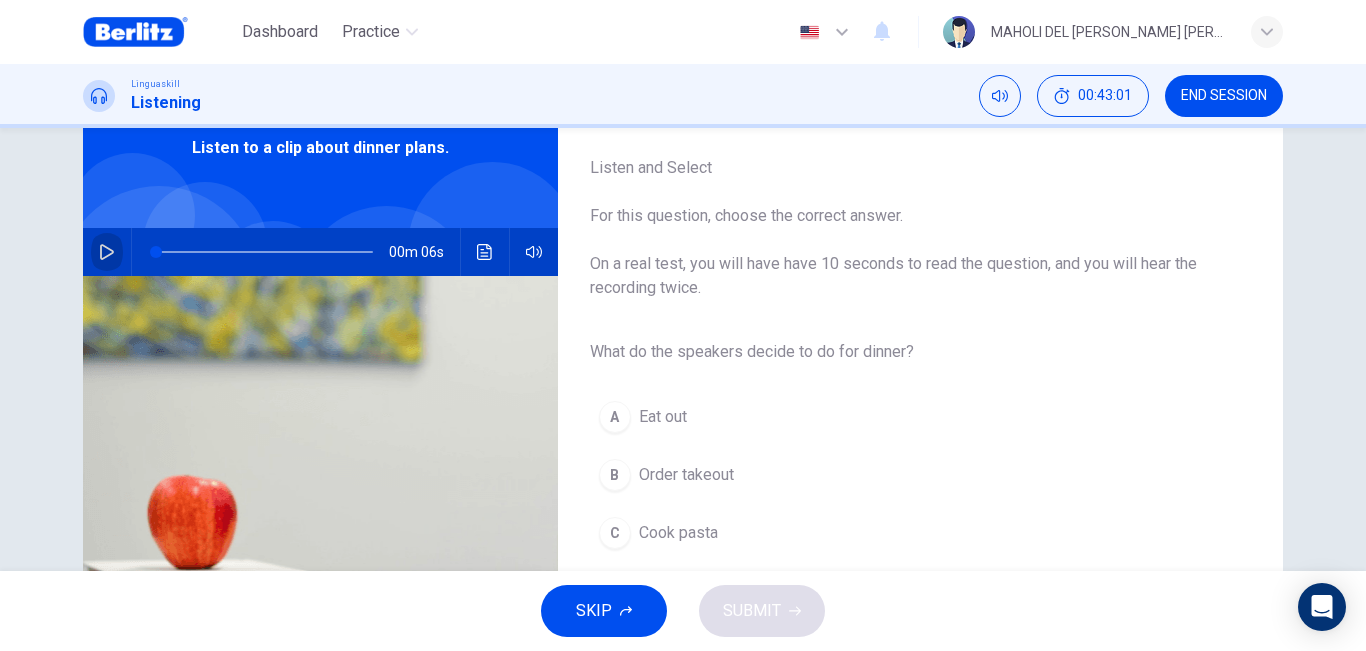 click 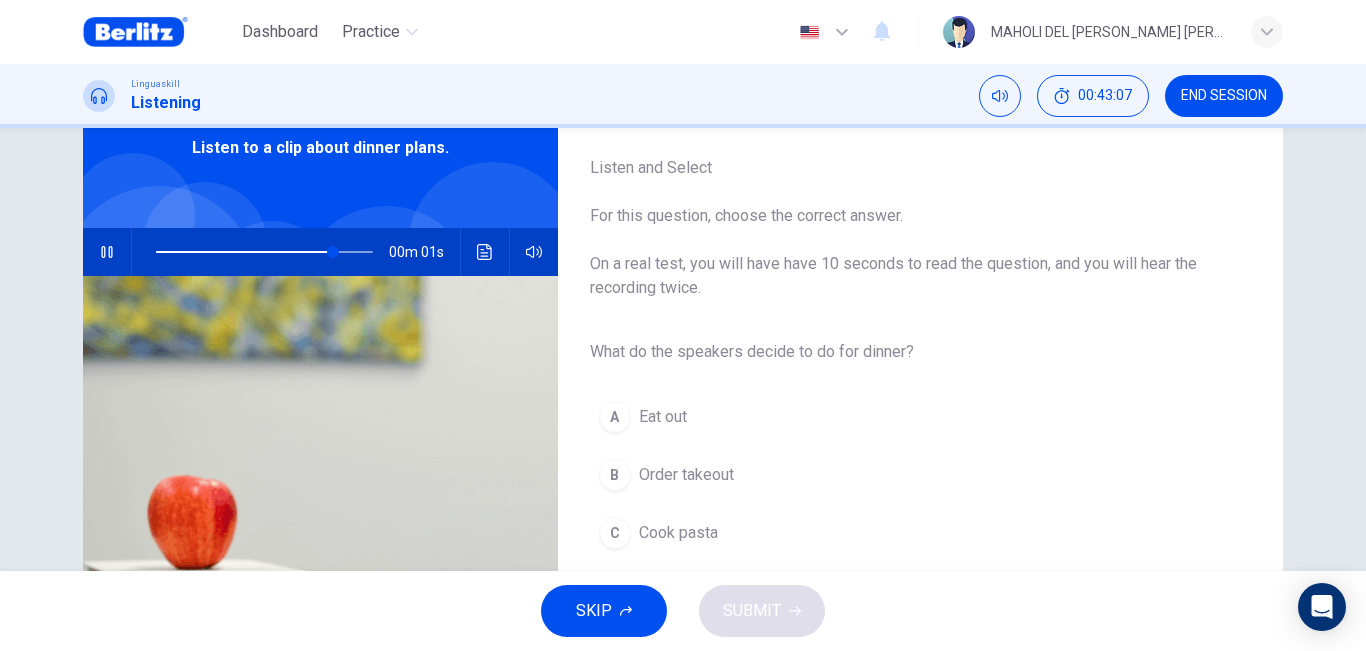 type on "*" 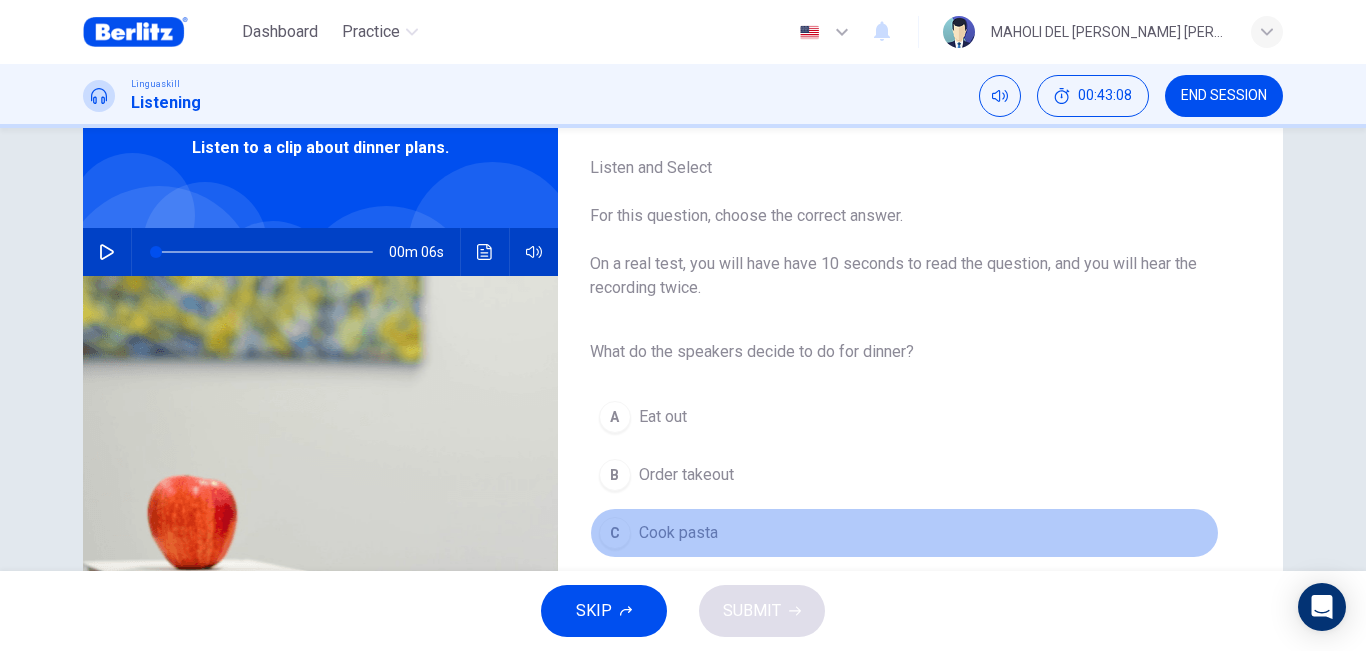 click on "C Cook pasta" at bounding box center [904, 533] 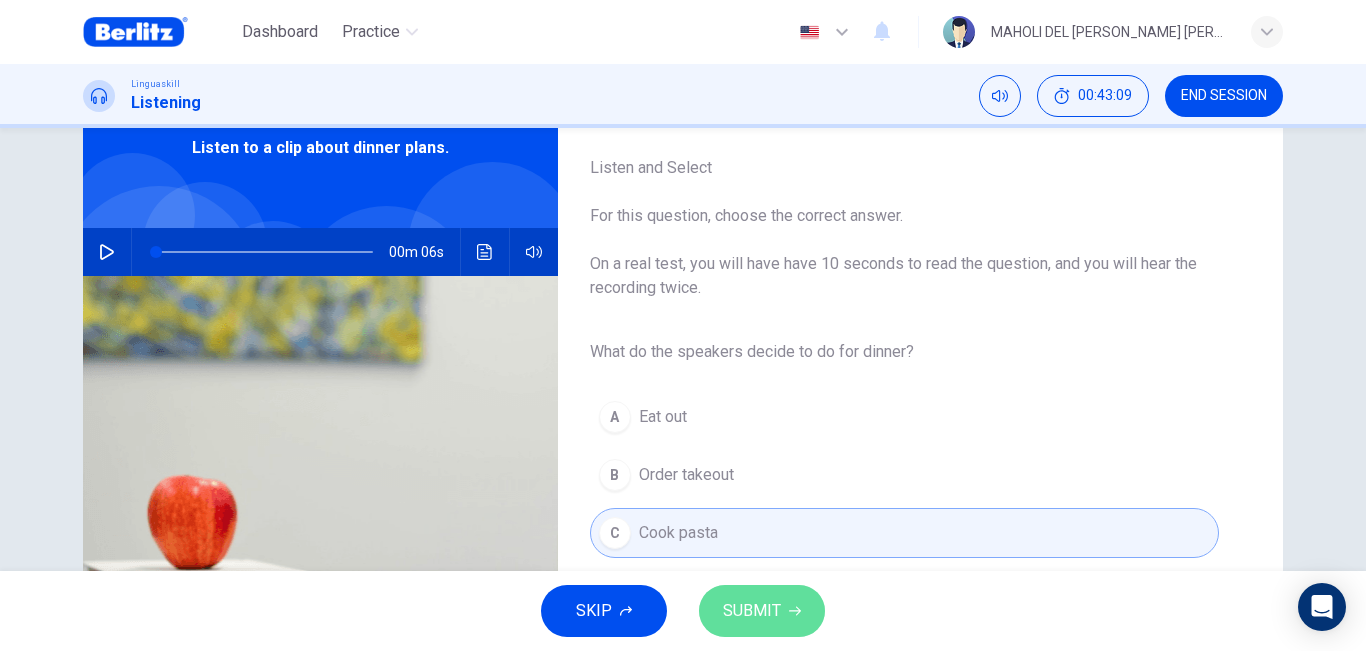 click on "SUBMIT" at bounding box center [762, 611] 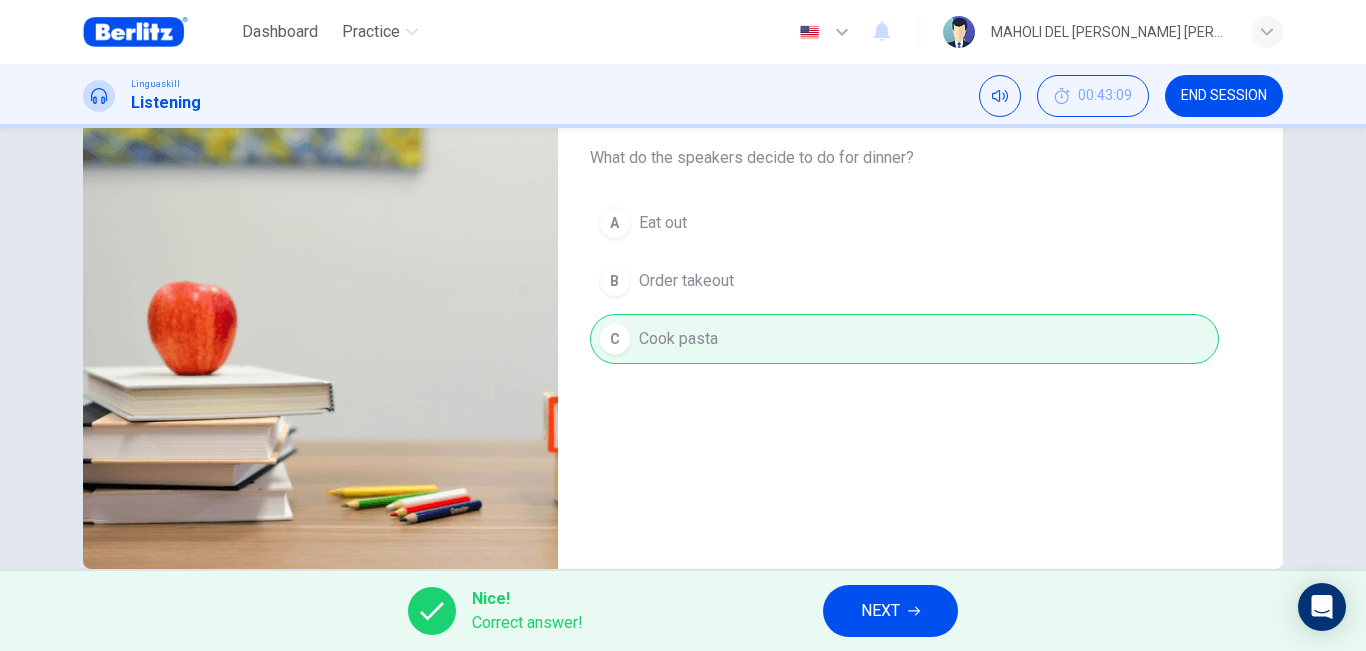 scroll, scrollTop: 300, scrollLeft: 0, axis: vertical 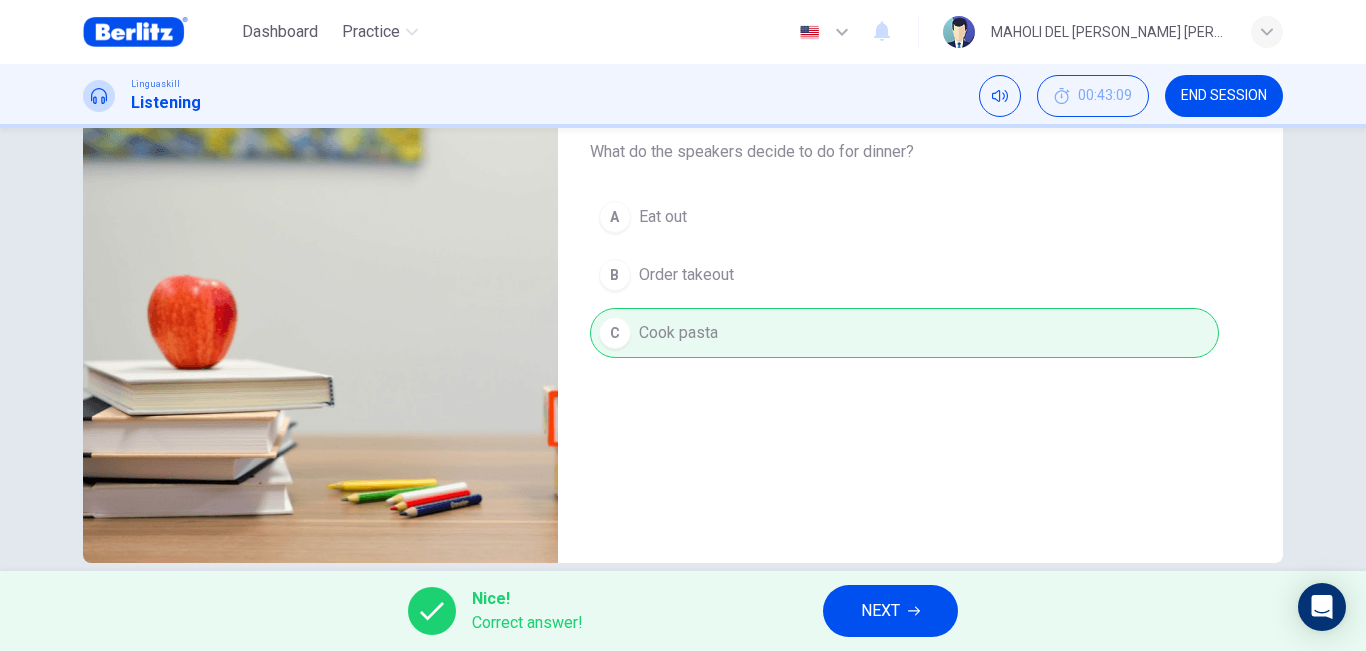 click on "NEXT" at bounding box center [880, 611] 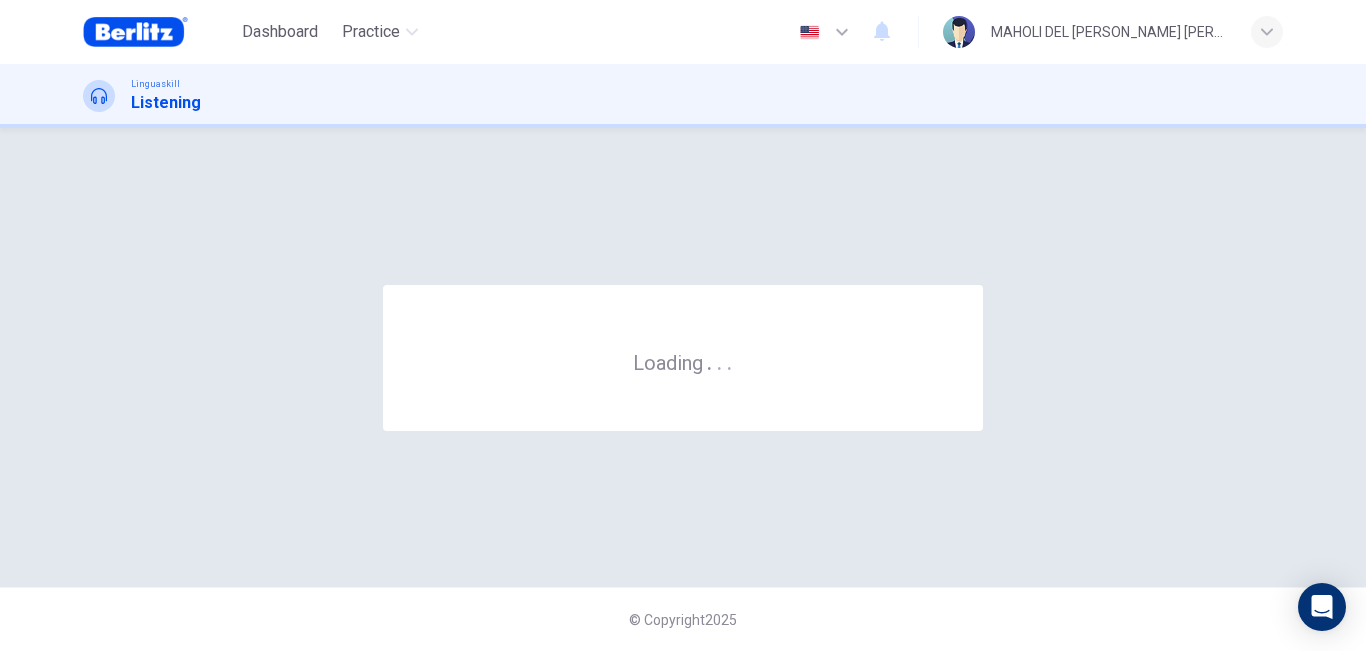 scroll, scrollTop: 0, scrollLeft: 0, axis: both 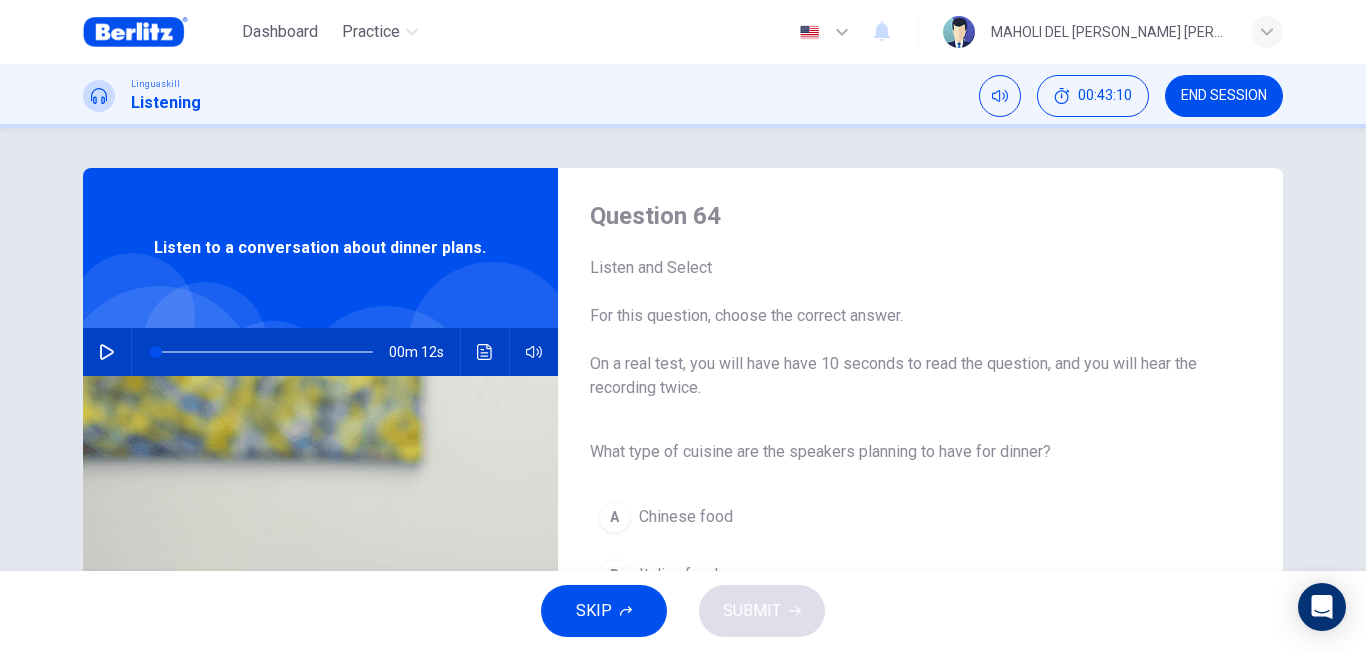 click 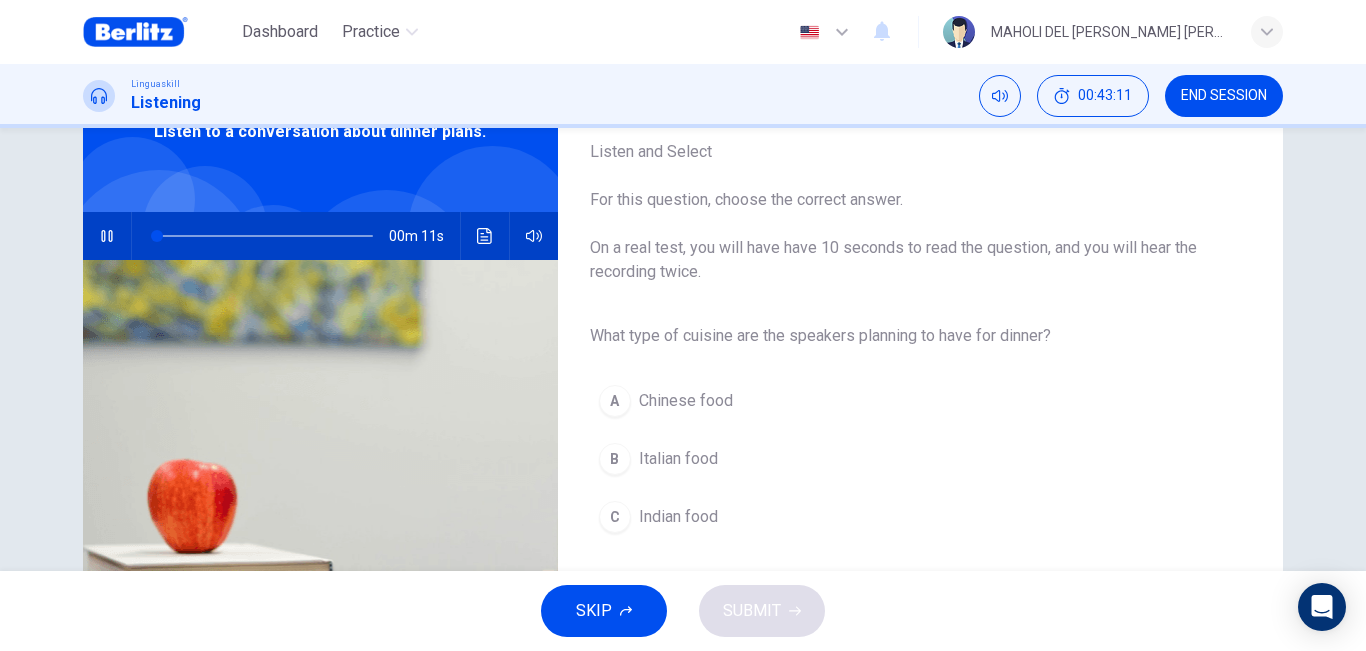 scroll, scrollTop: 200, scrollLeft: 0, axis: vertical 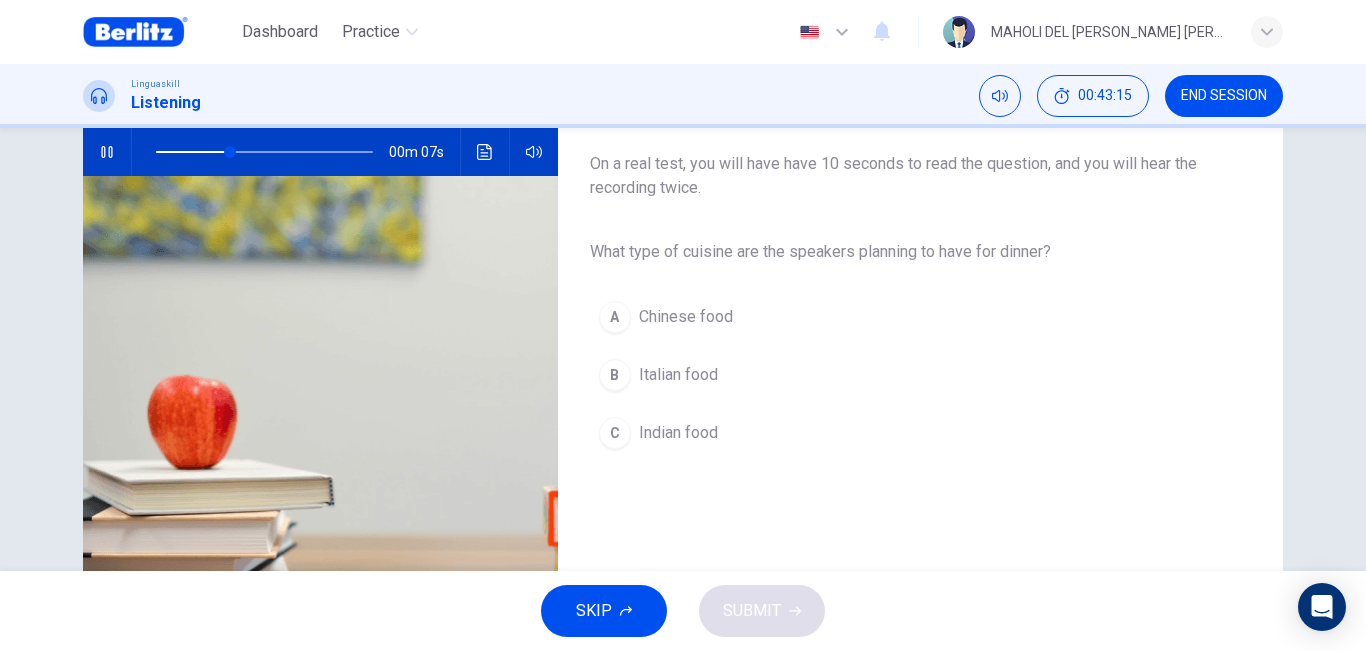 click on "Italian food" at bounding box center (678, 375) 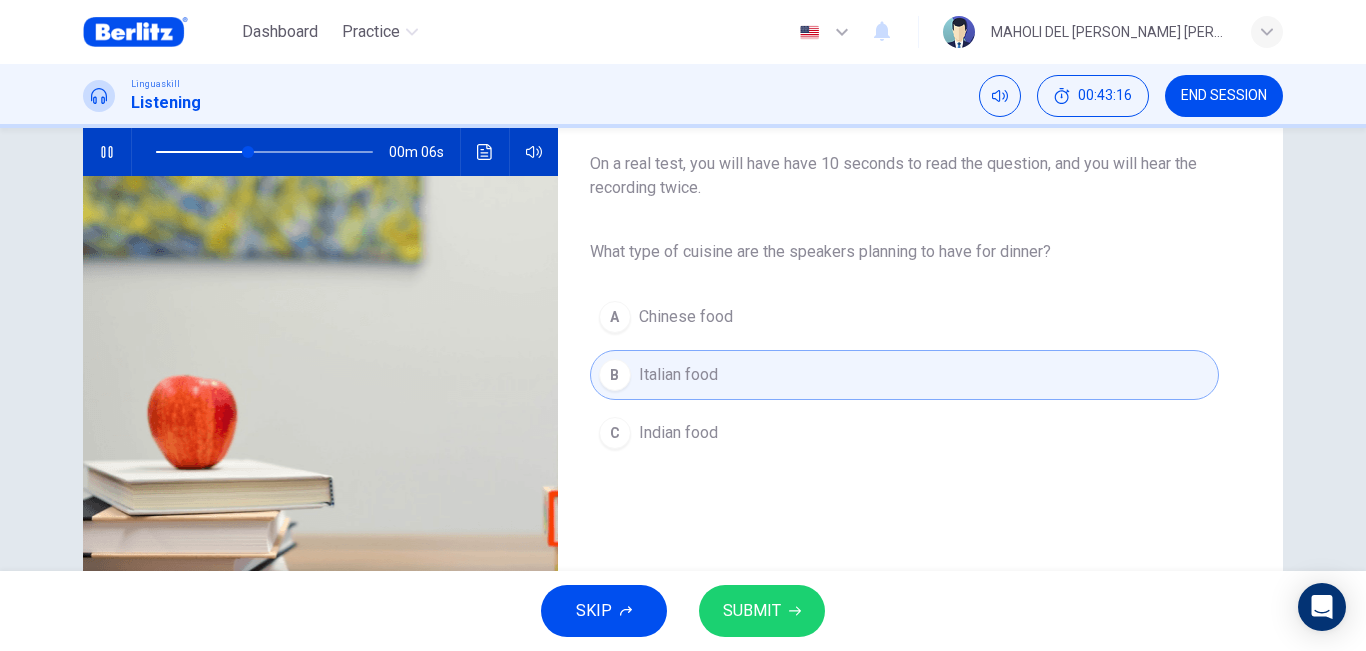 click on "SUBMIT" at bounding box center (752, 611) 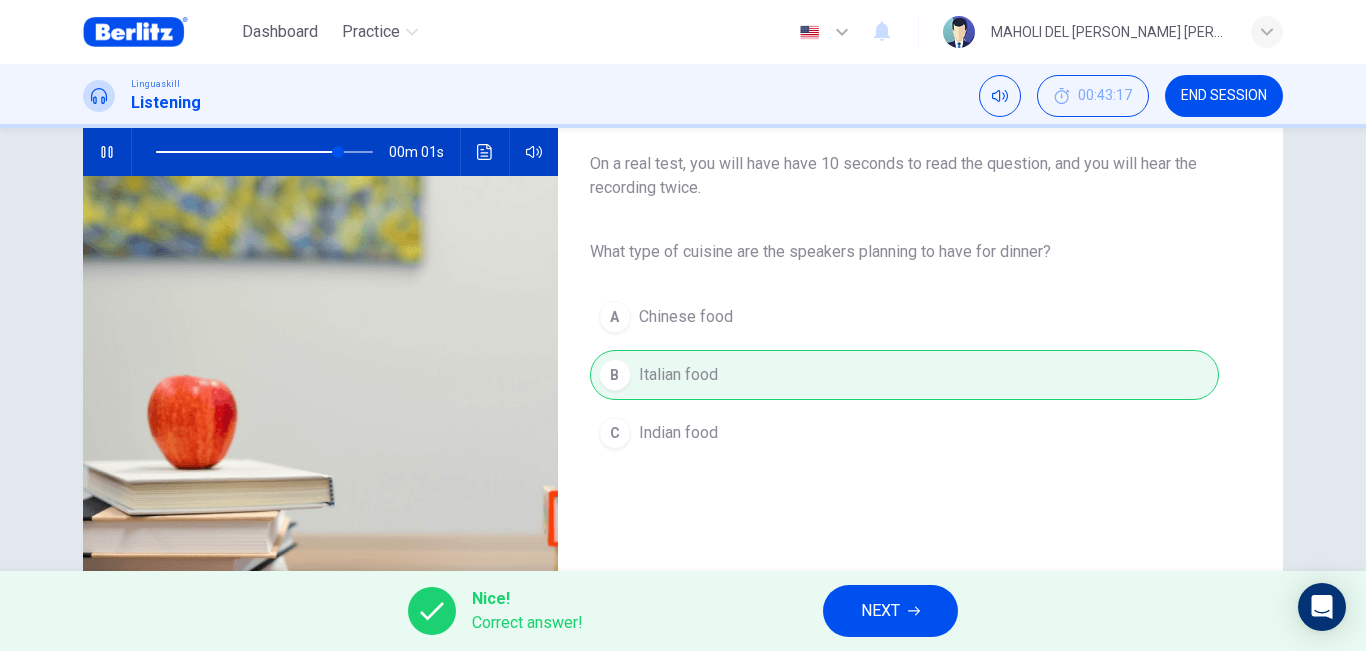 type on "**" 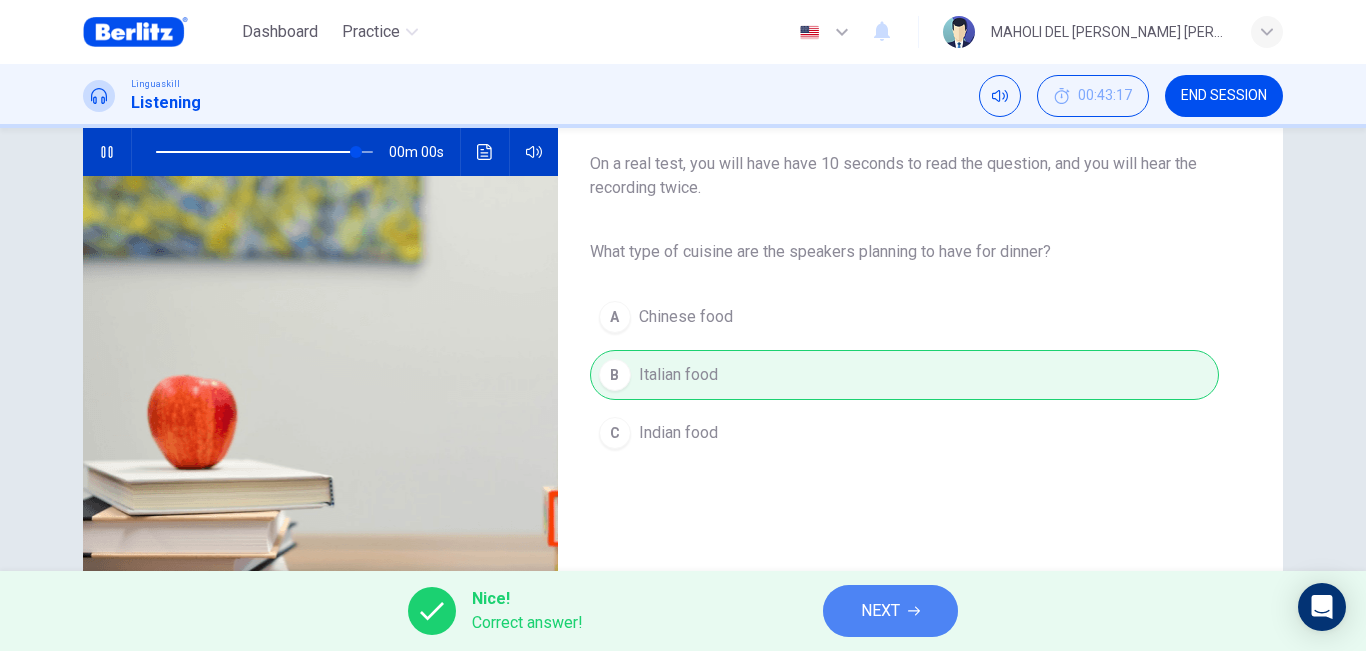 click on "NEXT" at bounding box center [880, 611] 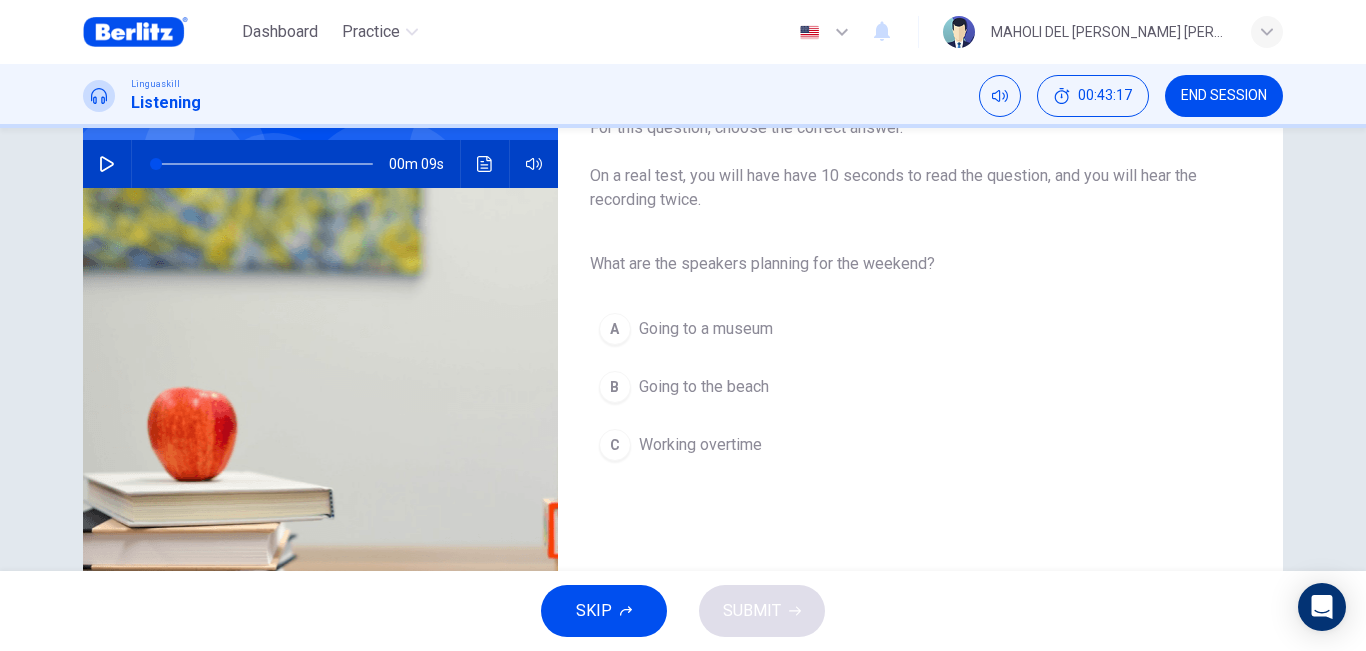 scroll, scrollTop: 200, scrollLeft: 0, axis: vertical 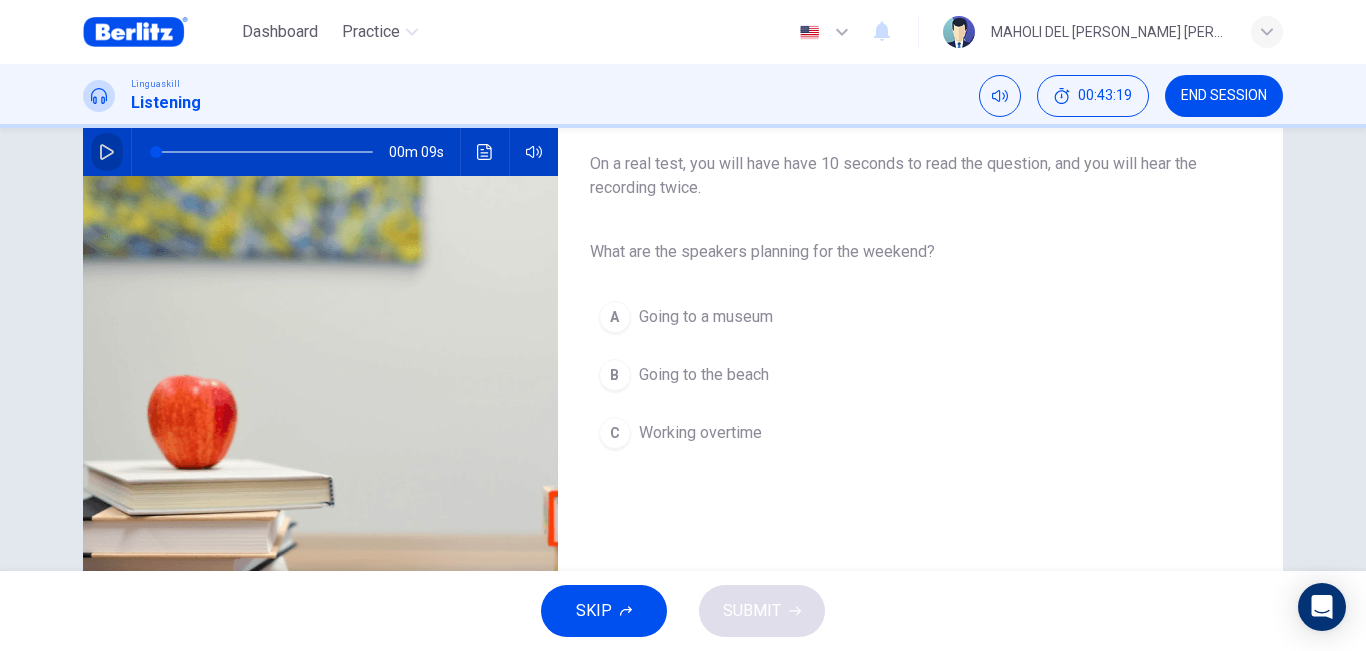 click 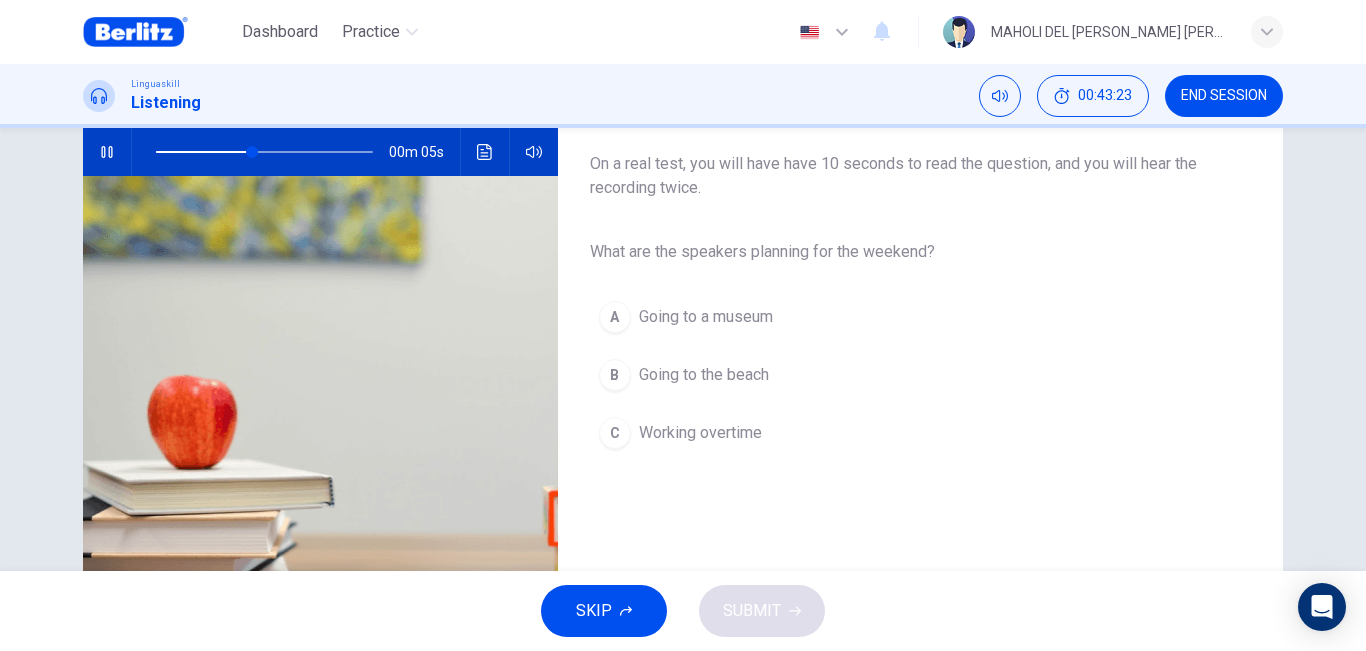 click on "Going to the beach" at bounding box center [704, 375] 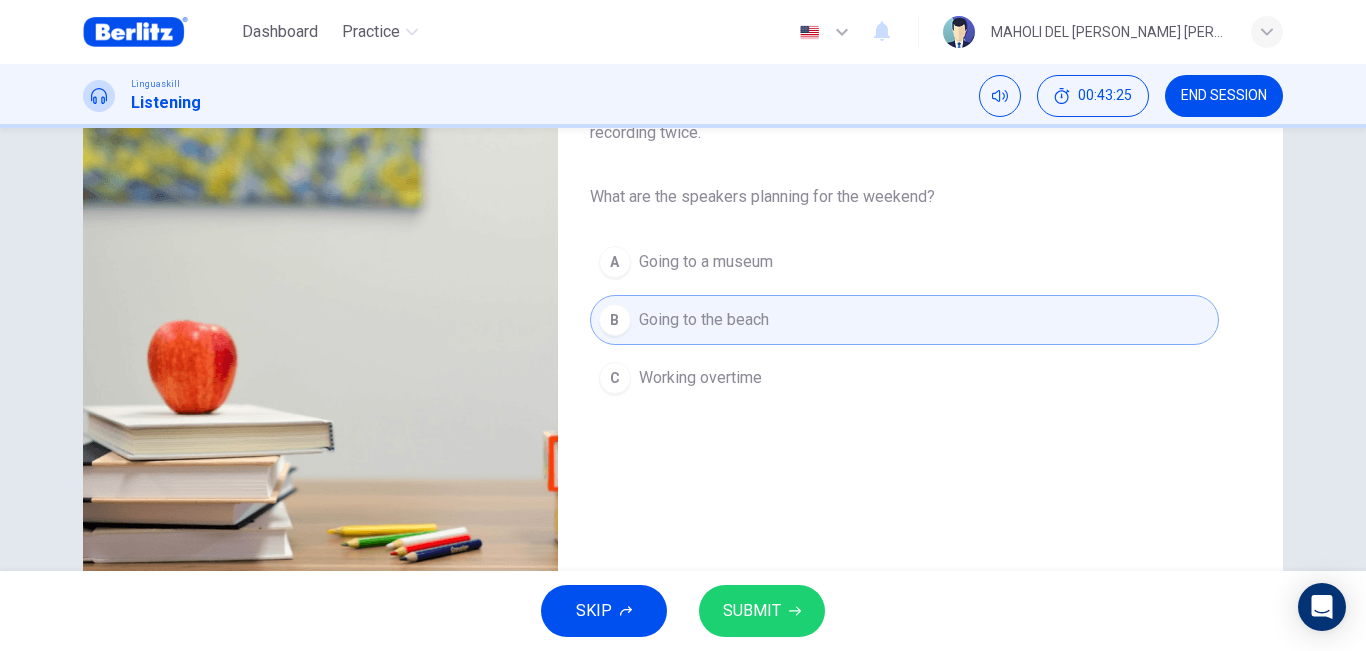 scroll, scrollTop: 332, scrollLeft: 0, axis: vertical 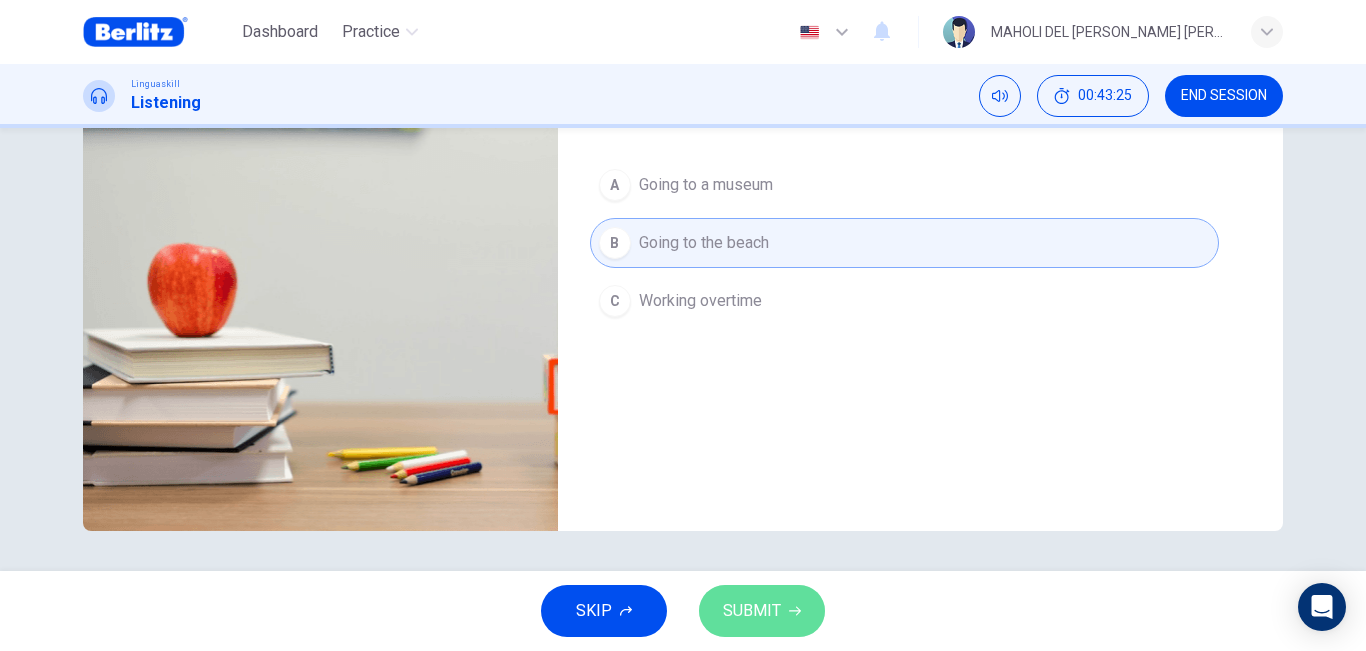 click on "SUBMIT" at bounding box center [762, 611] 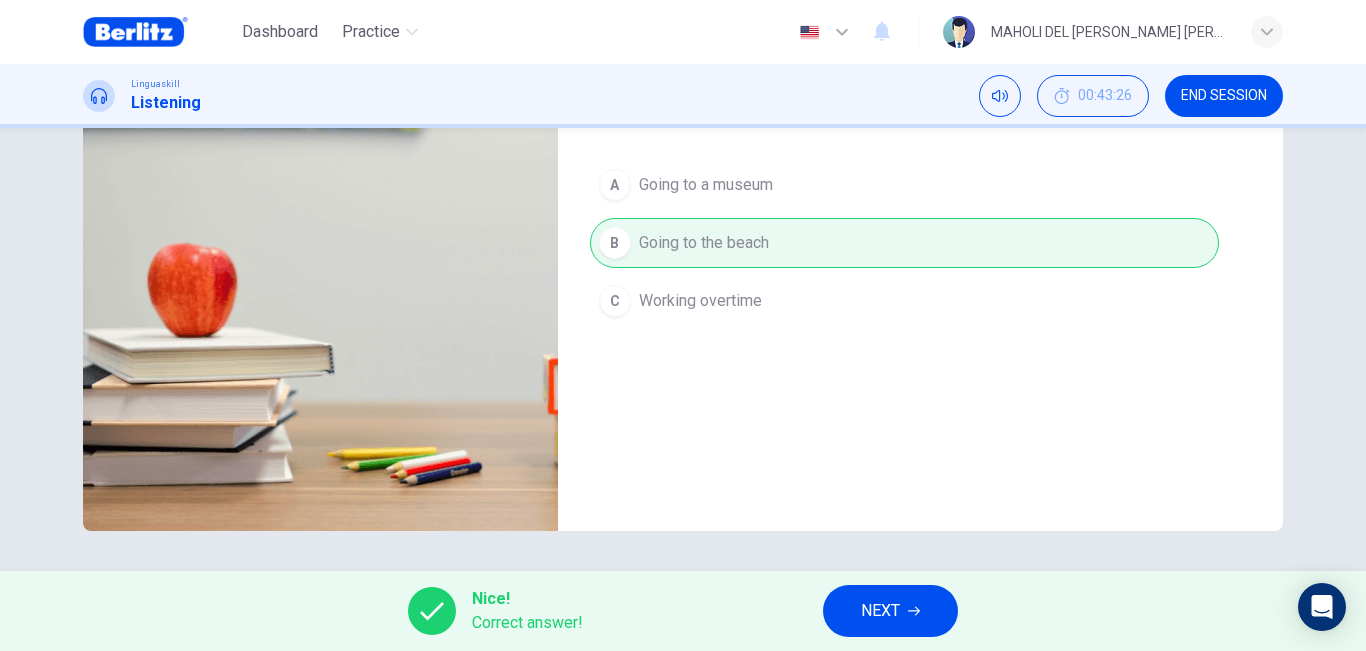type on "*" 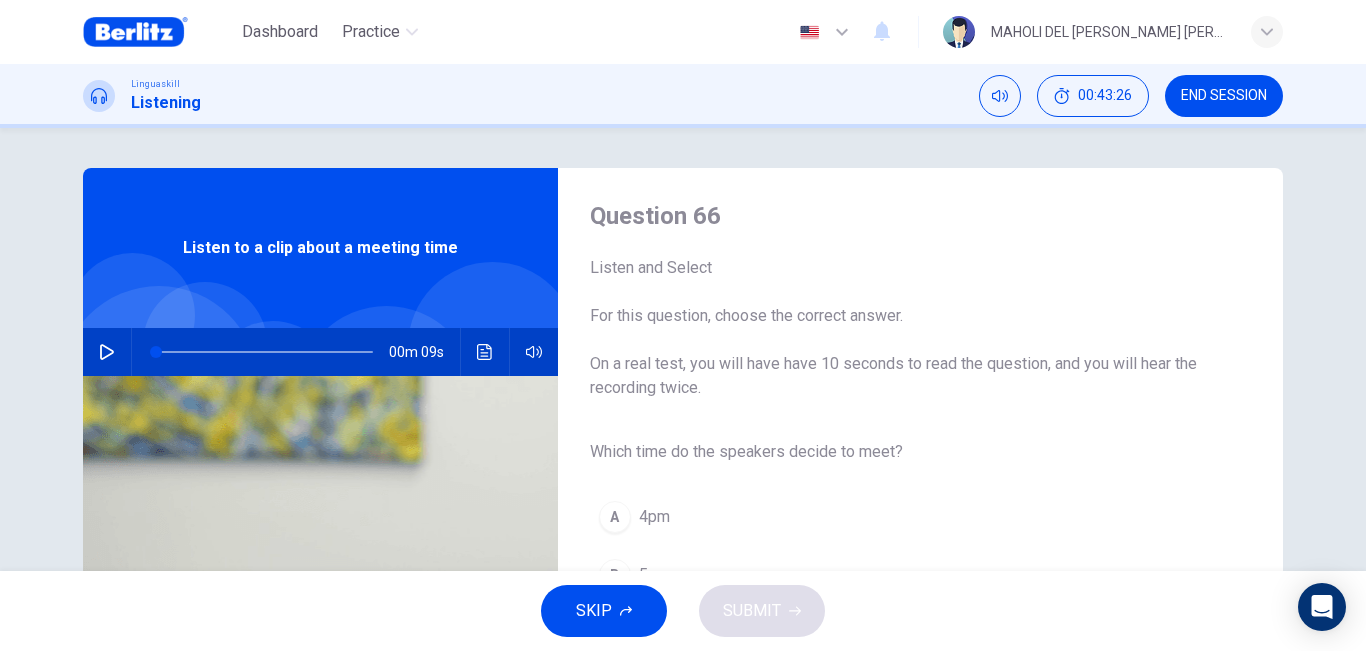 scroll, scrollTop: 100, scrollLeft: 0, axis: vertical 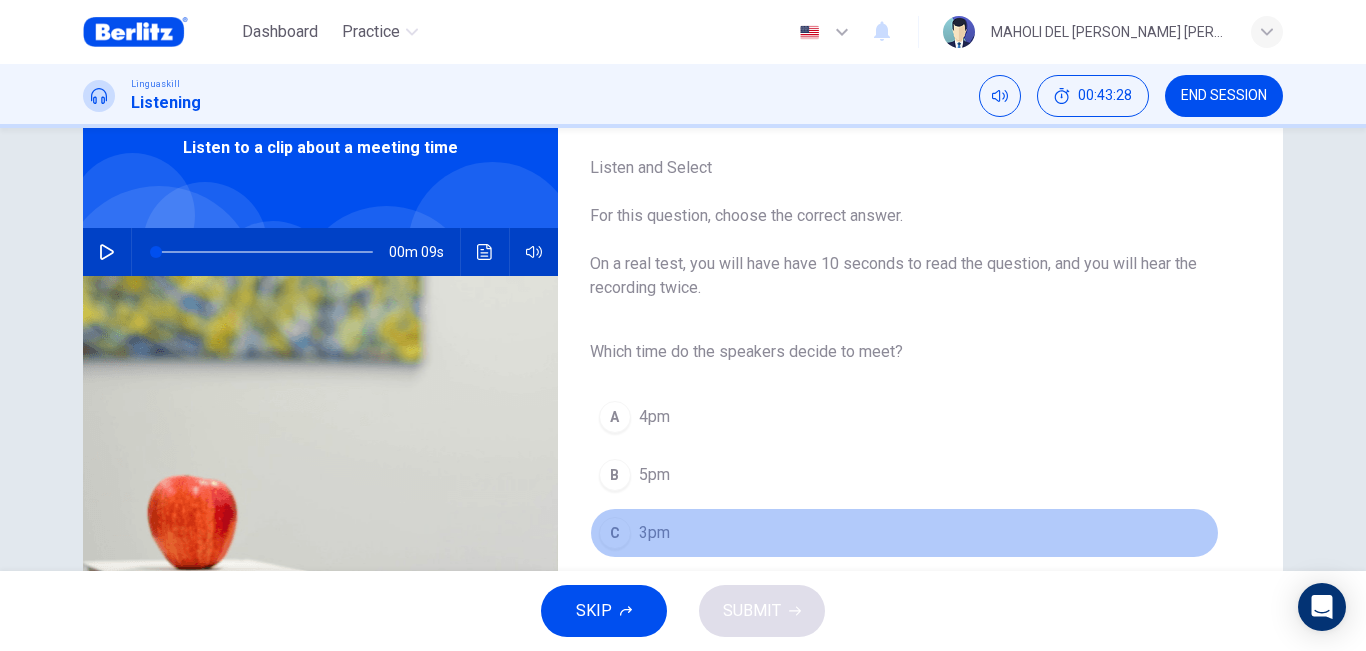 click on "3pm" at bounding box center (654, 533) 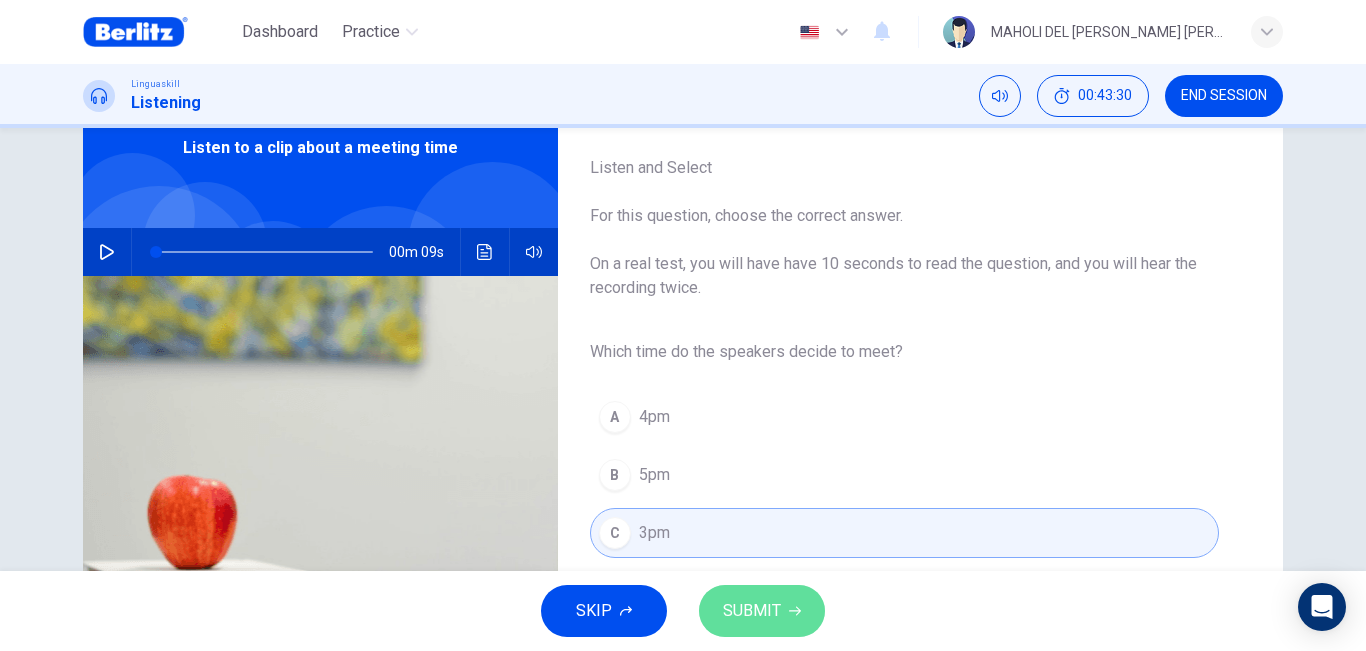 click on "SUBMIT" at bounding box center (752, 611) 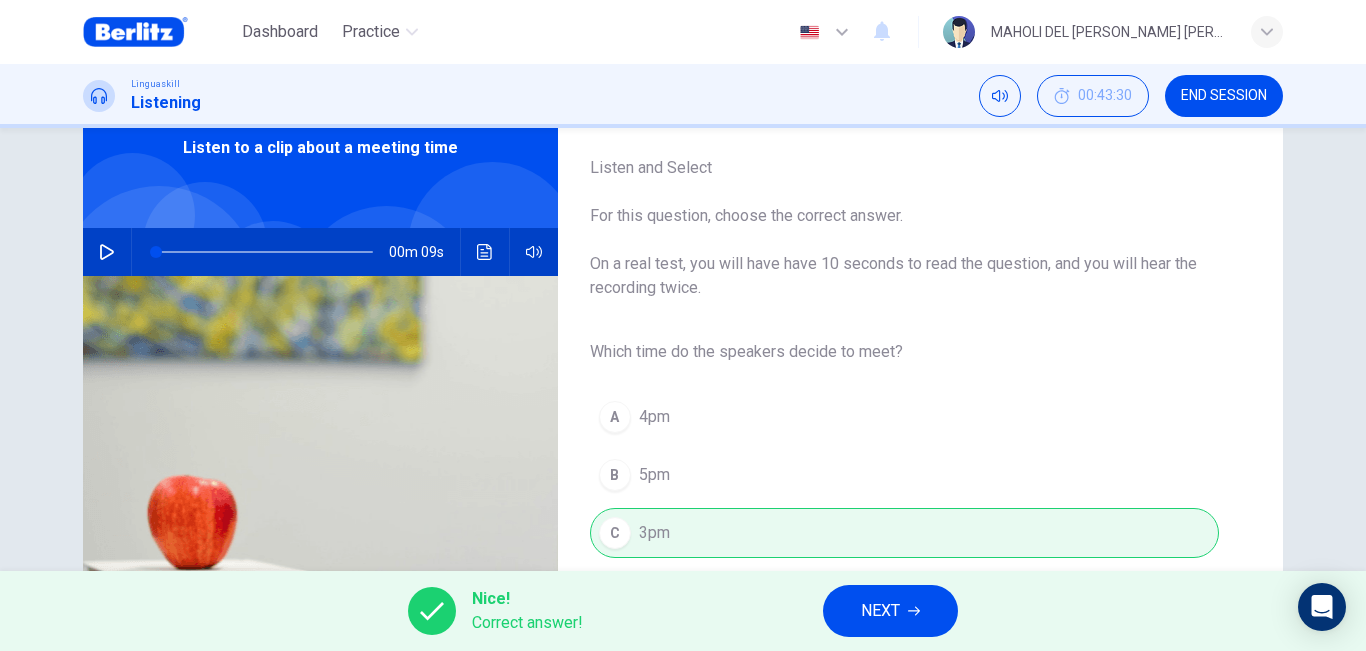 click on "NEXT" at bounding box center (880, 611) 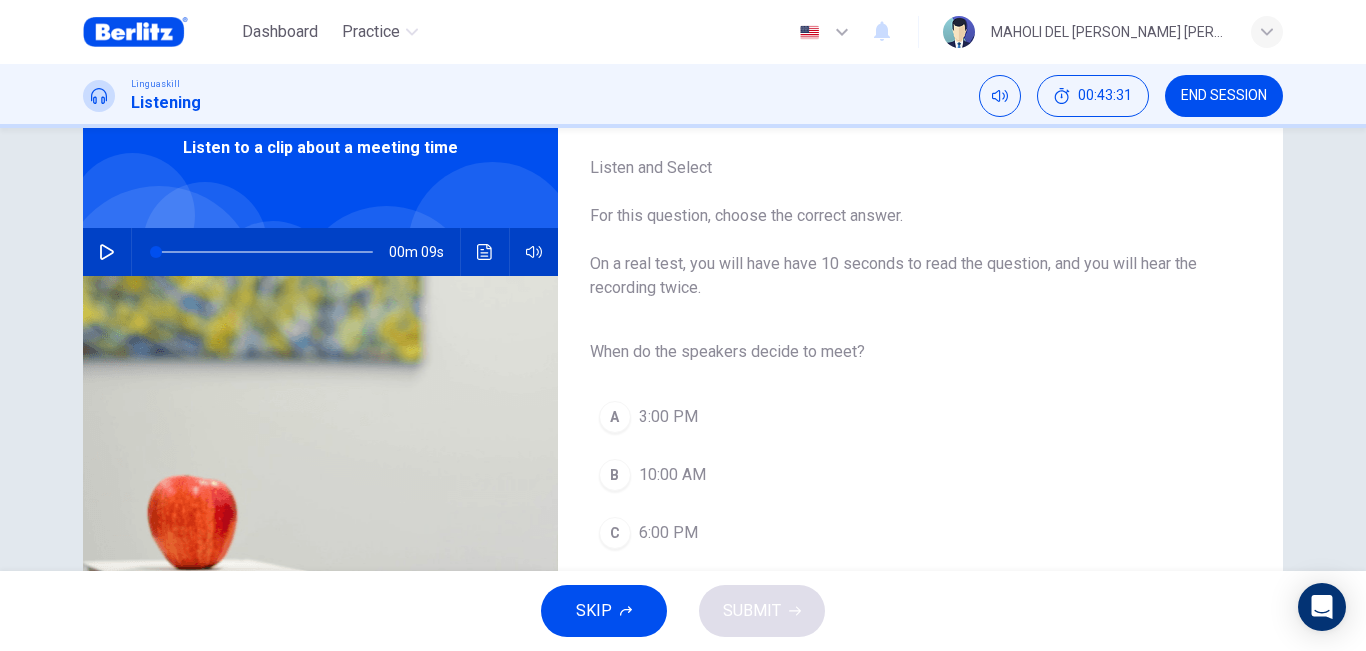 click on "3:00 PM" at bounding box center (668, 417) 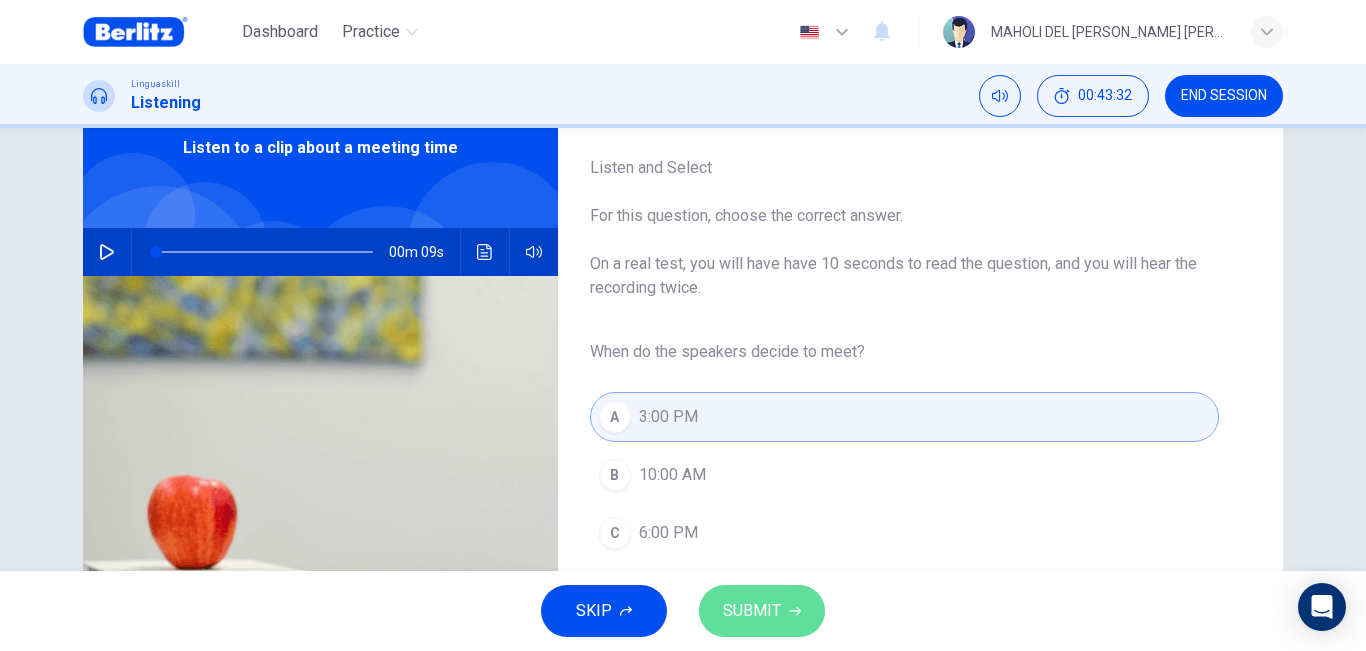 click on "SUBMIT" at bounding box center (752, 611) 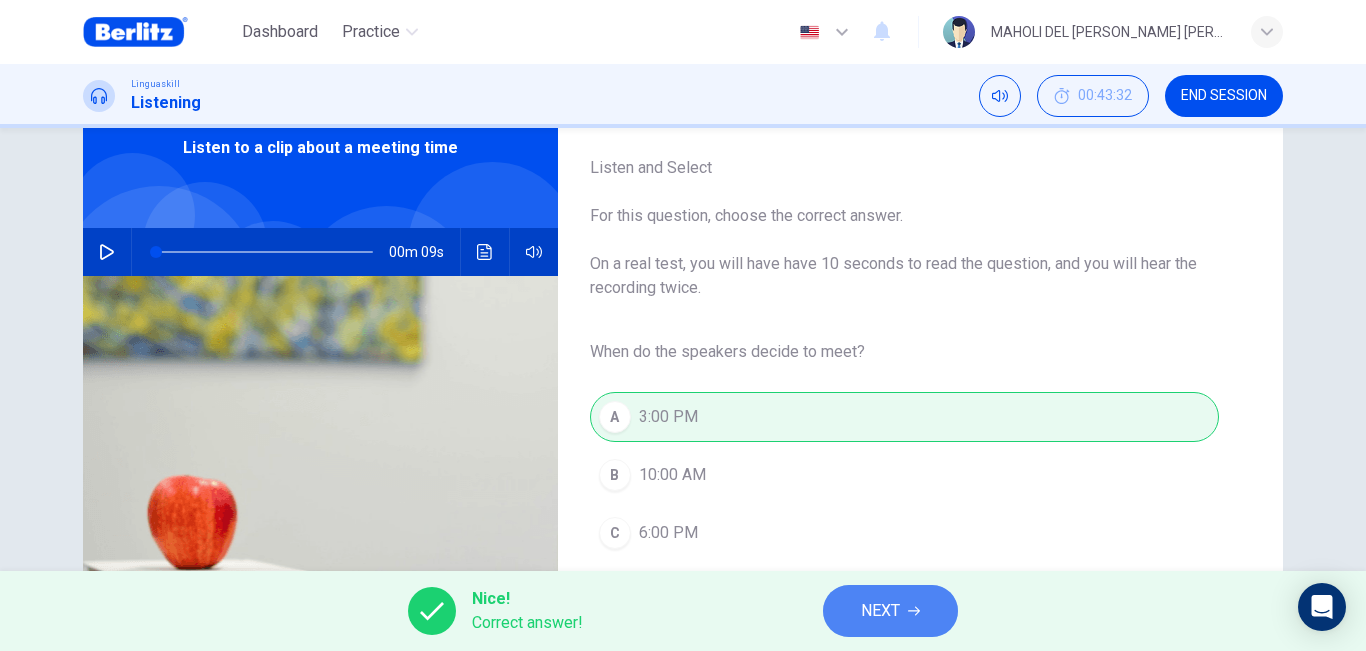 click on "NEXT" at bounding box center [880, 611] 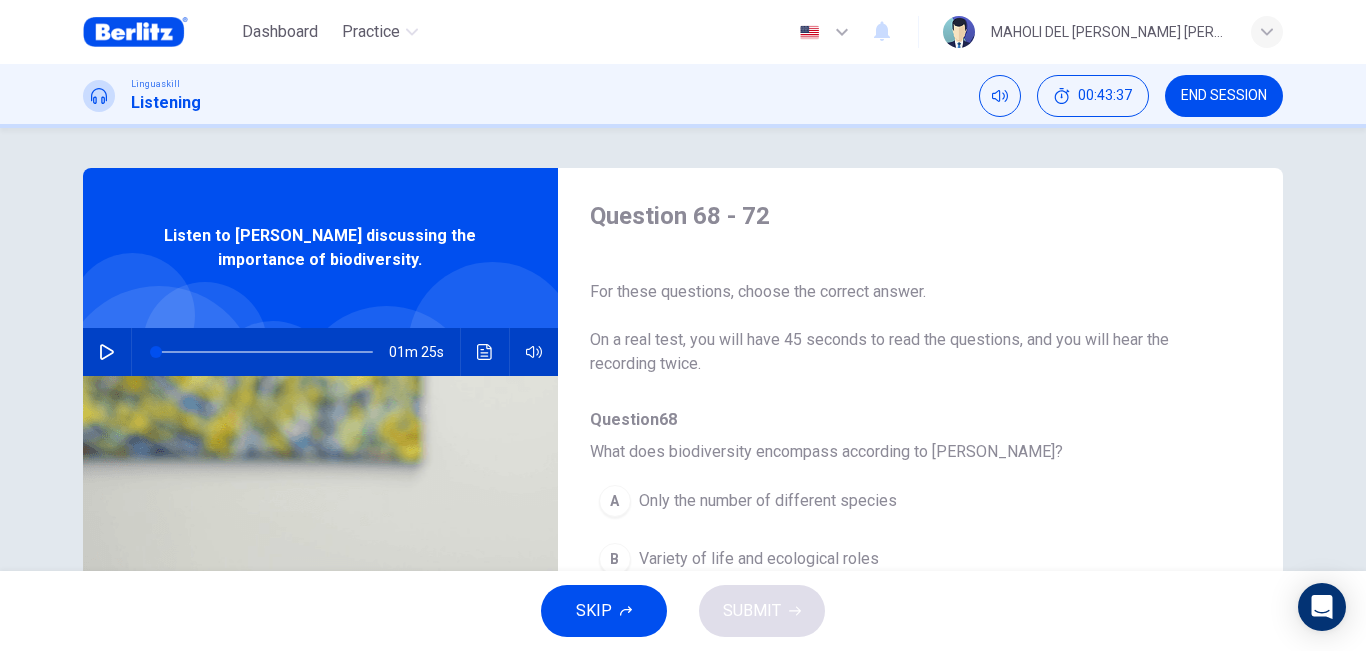 scroll, scrollTop: 100, scrollLeft: 0, axis: vertical 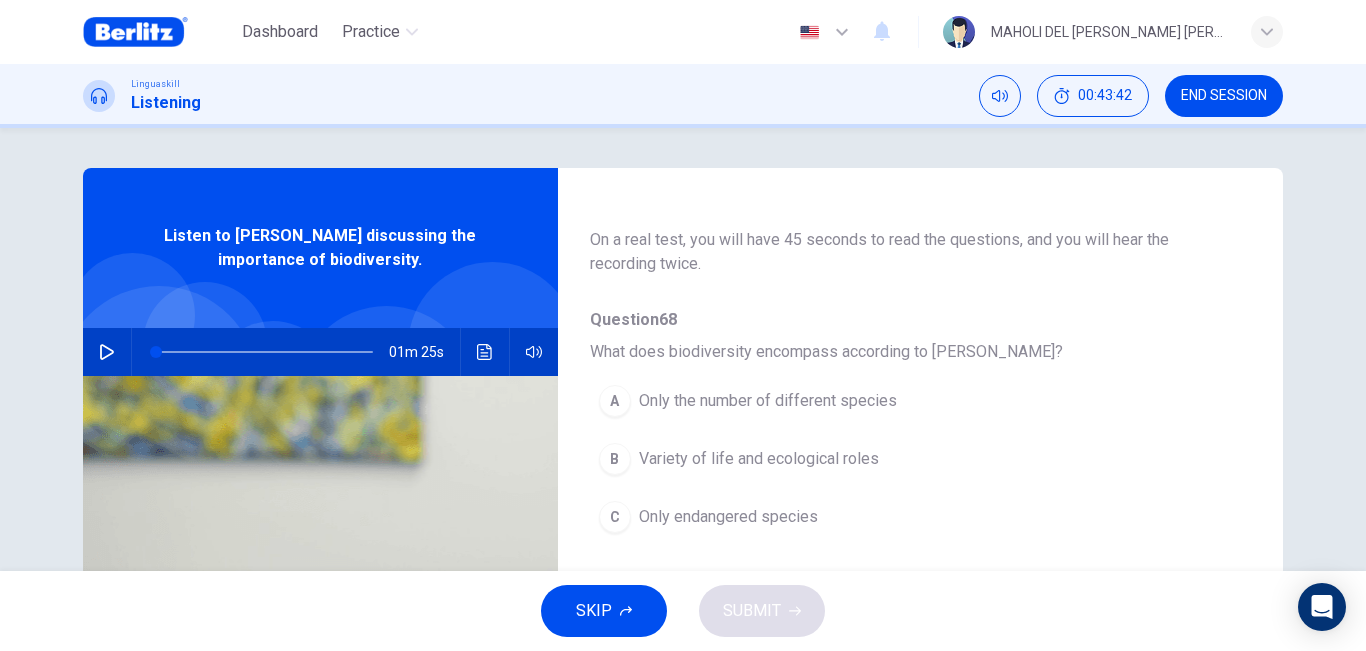 click on "Only the number of different species" at bounding box center (768, 401) 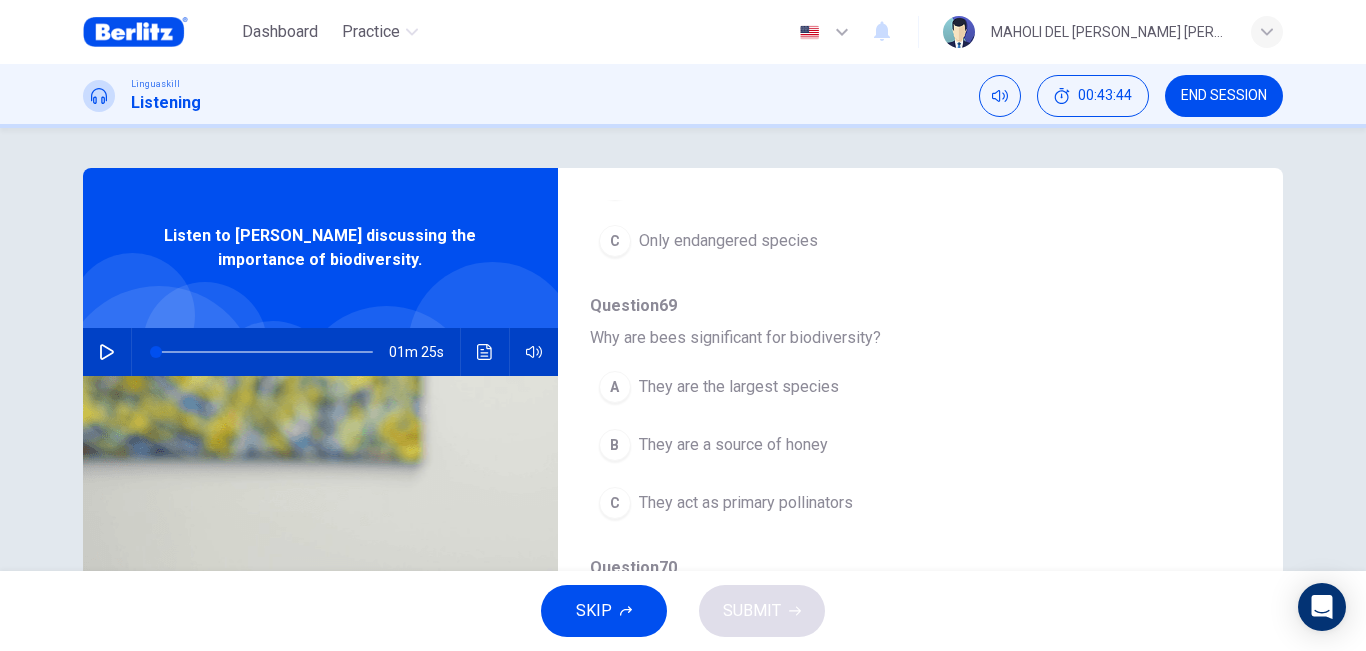 scroll, scrollTop: 400, scrollLeft: 0, axis: vertical 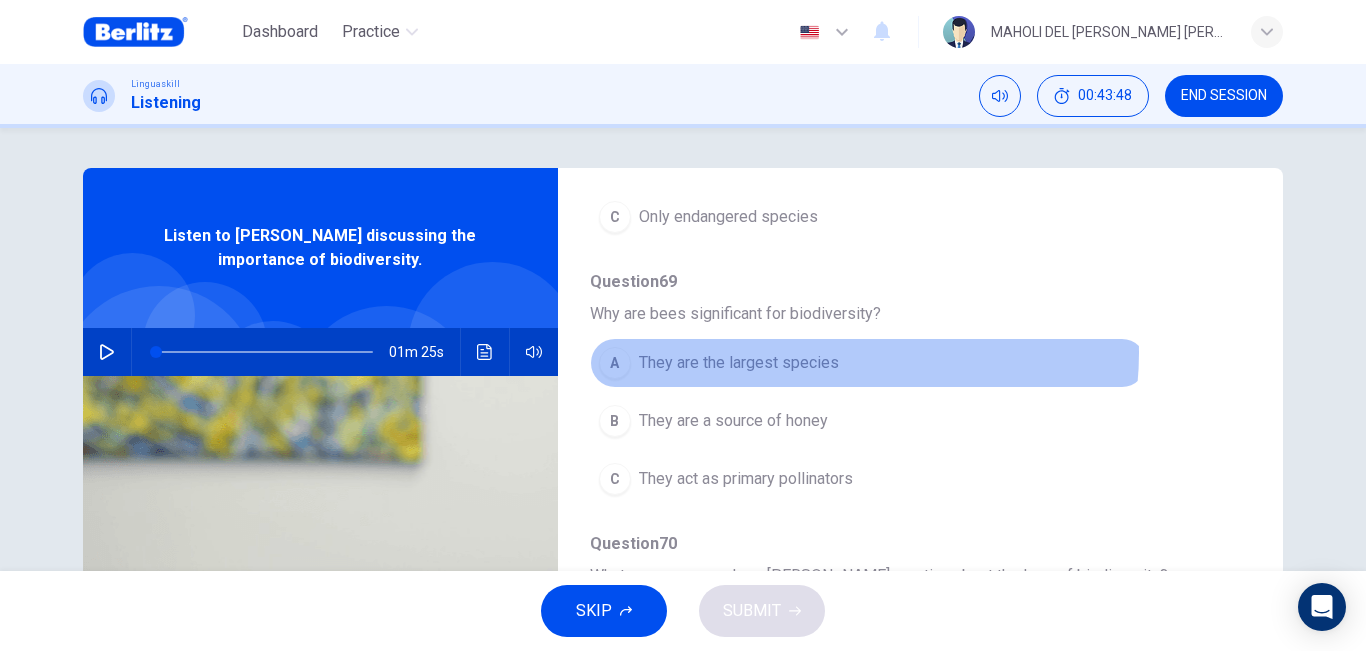 click on "They are the largest species" at bounding box center [739, 363] 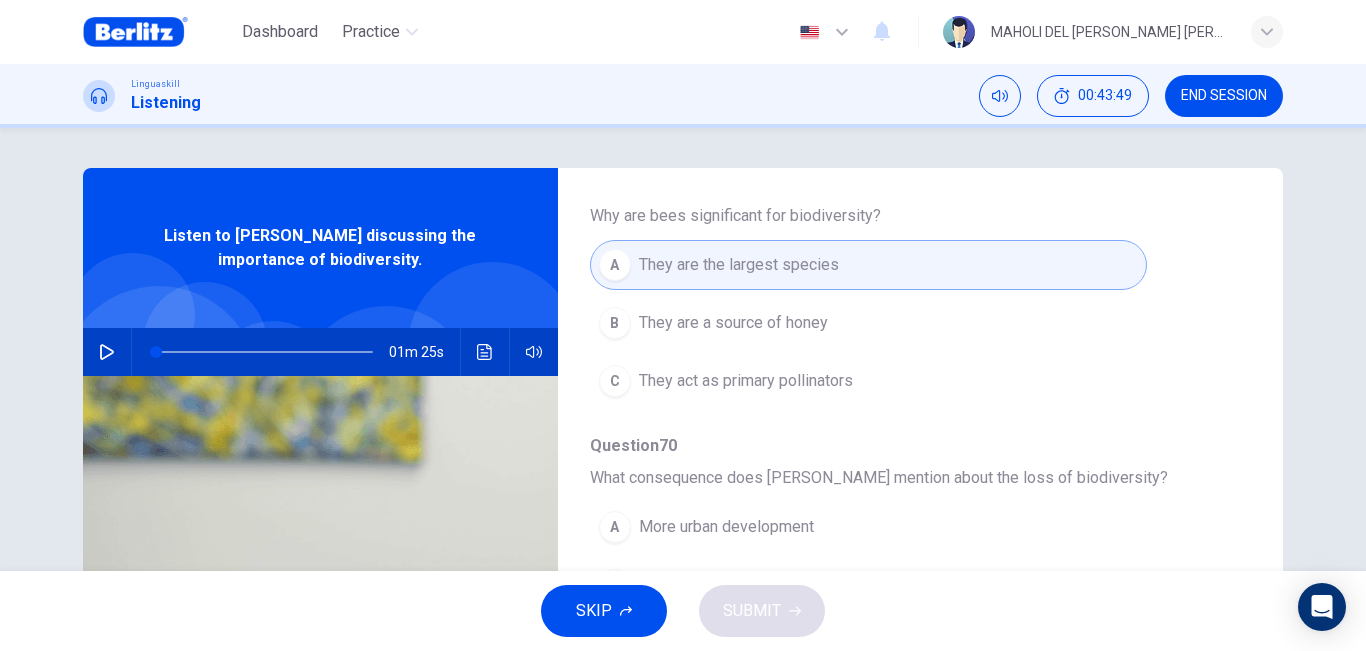 scroll, scrollTop: 700, scrollLeft: 0, axis: vertical 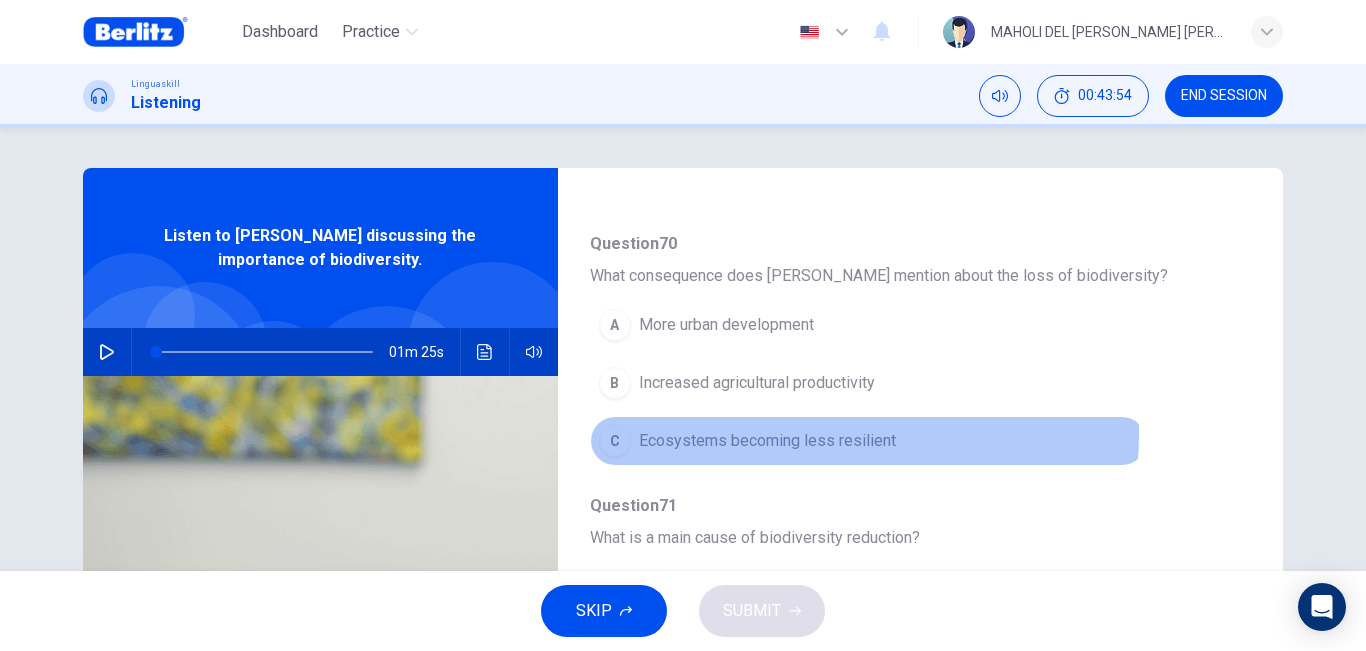 click on "Ecosystems becoming less resilient" at bounding box center [767, 441] 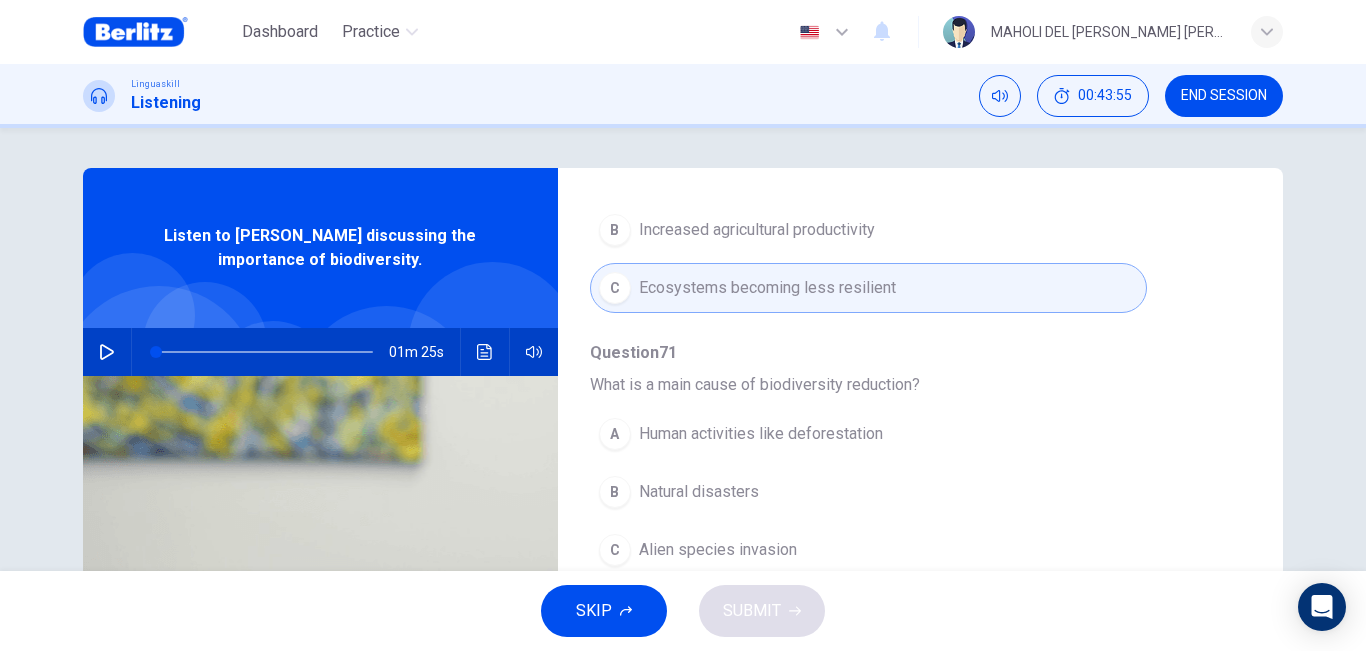 scroll, scrollTop: 863, scrollLeft: 0, axis: vertical 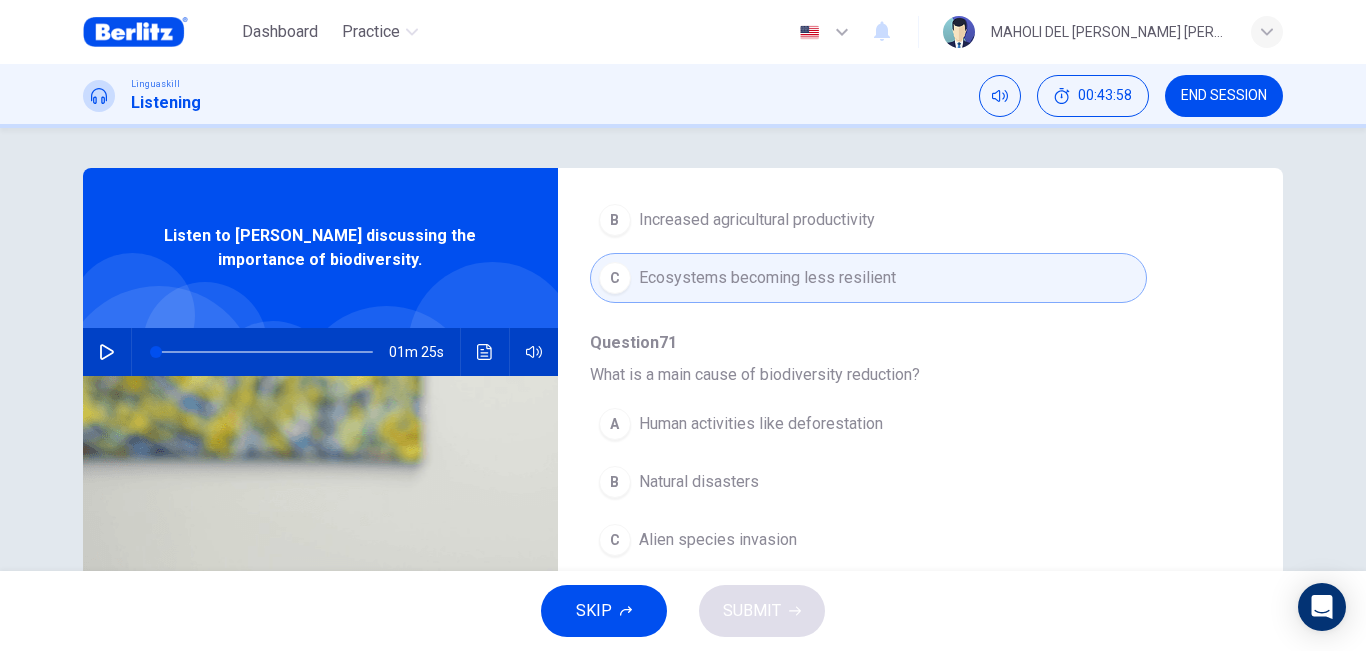 click on "Human activities like deforestation" at bounding box center [761, 424] 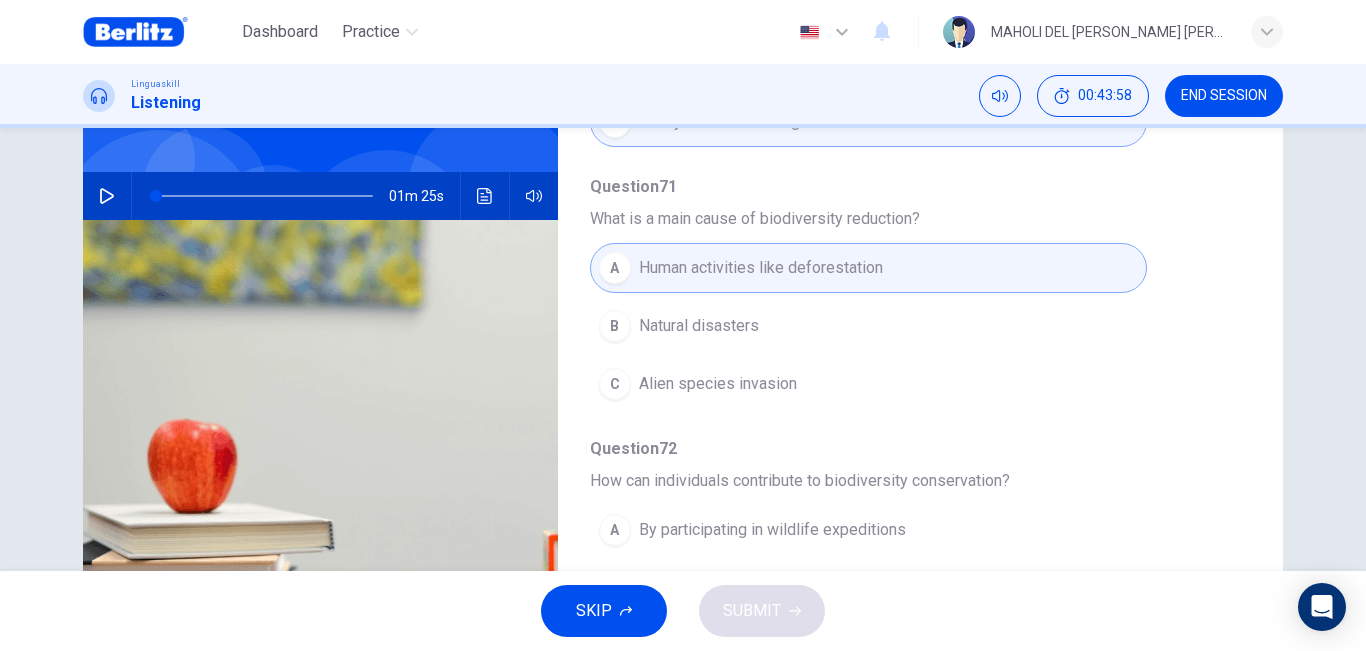 scroll, scrollTop: 332, scrollLeft: 0, axis: vertical 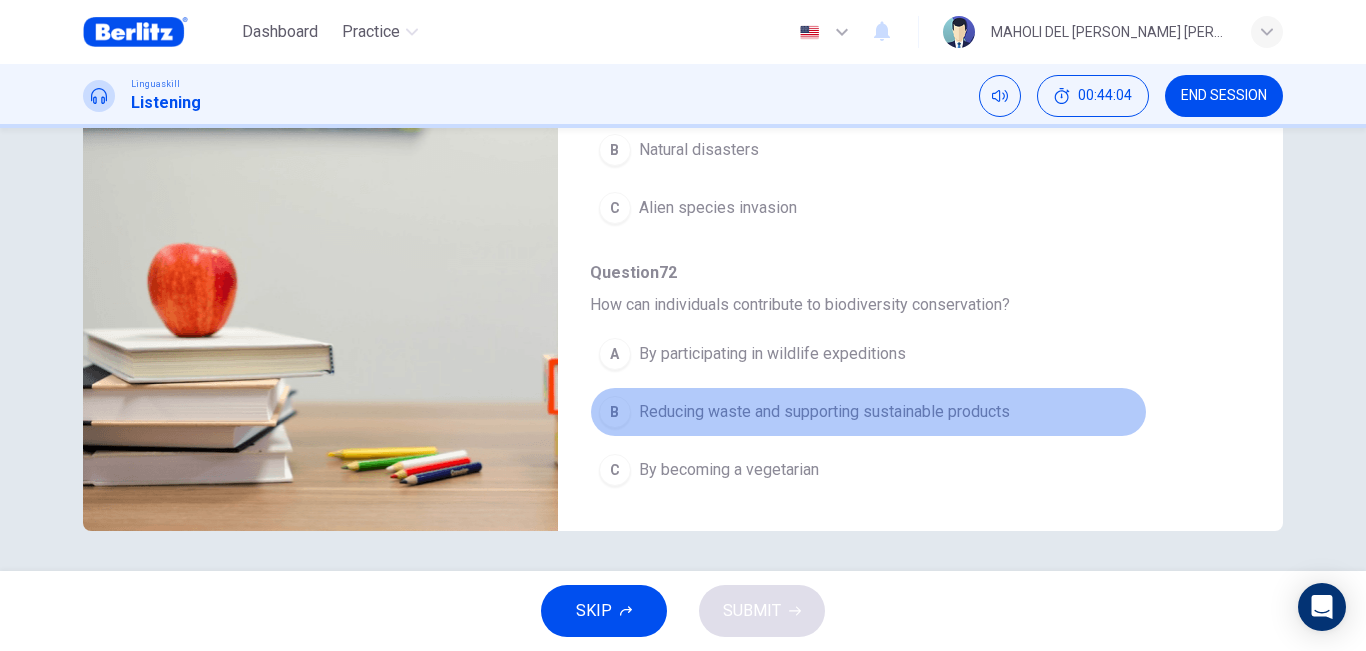 click on "Reducing waste and supporting sustainable products" at bounding box center [824, 412] 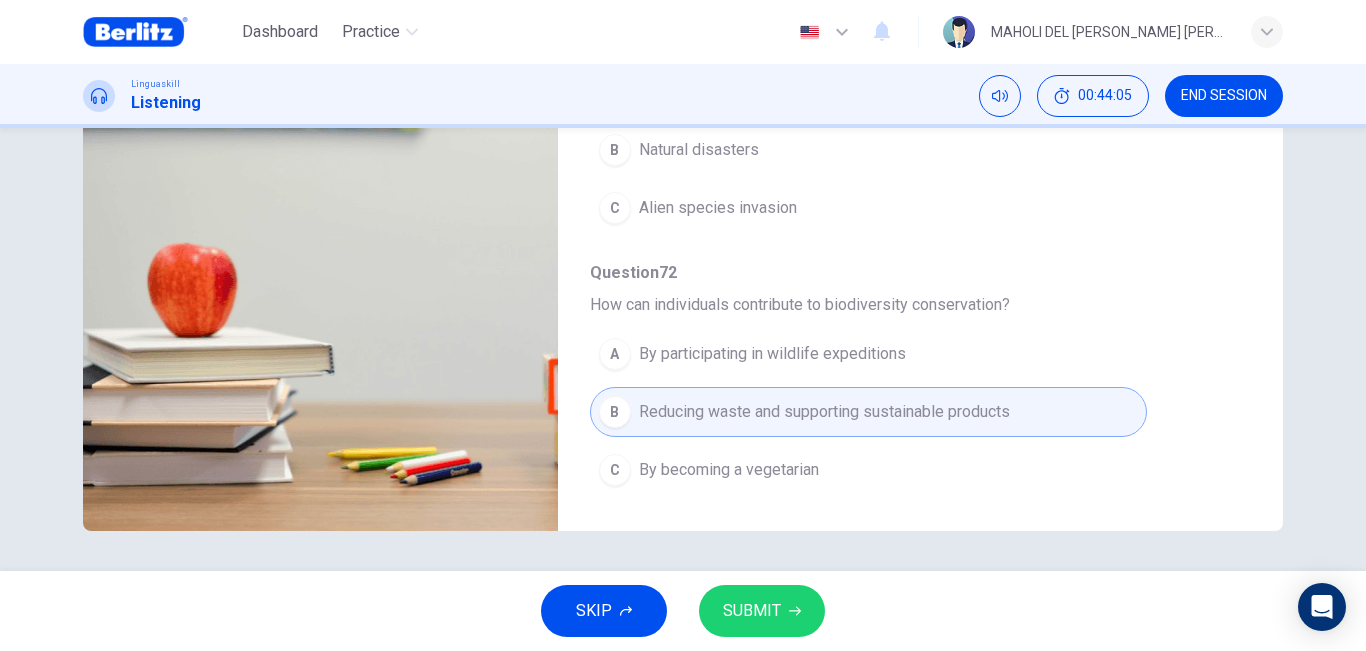 click on "SUBMIT" at bounding box center [762, 611] 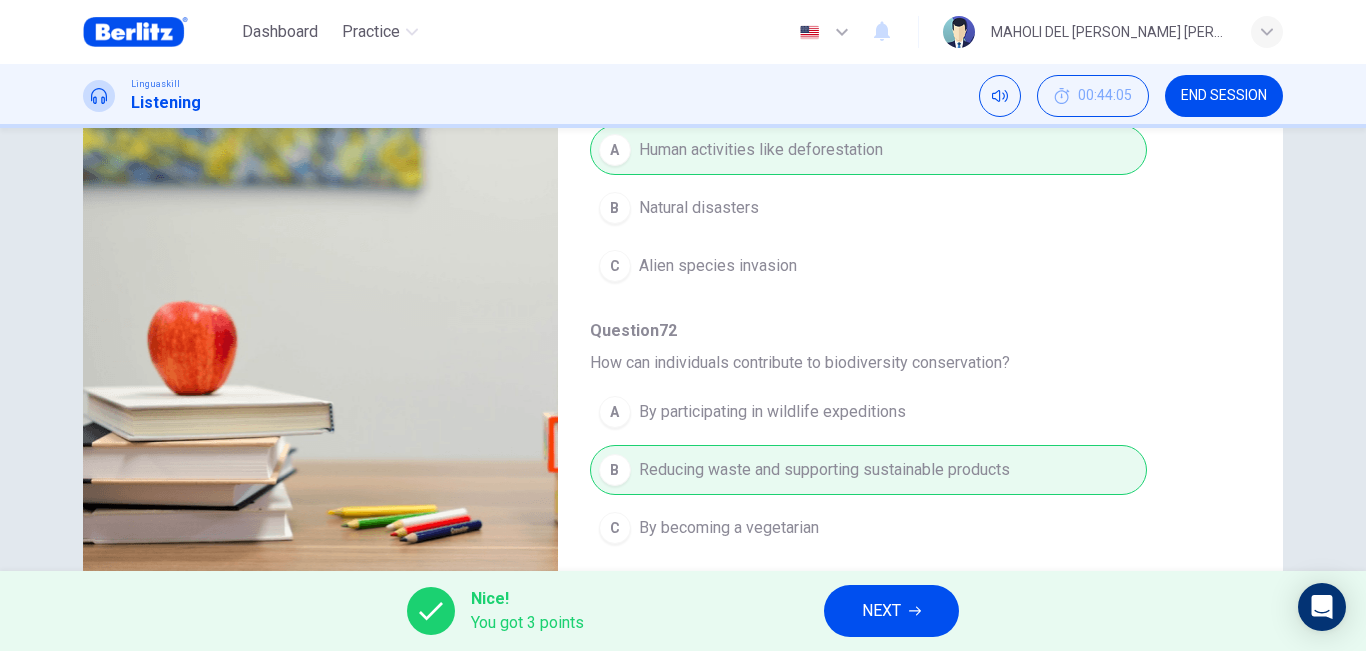 scroll, scrollTop: 332, scrollLeft: 0, axis: vertical 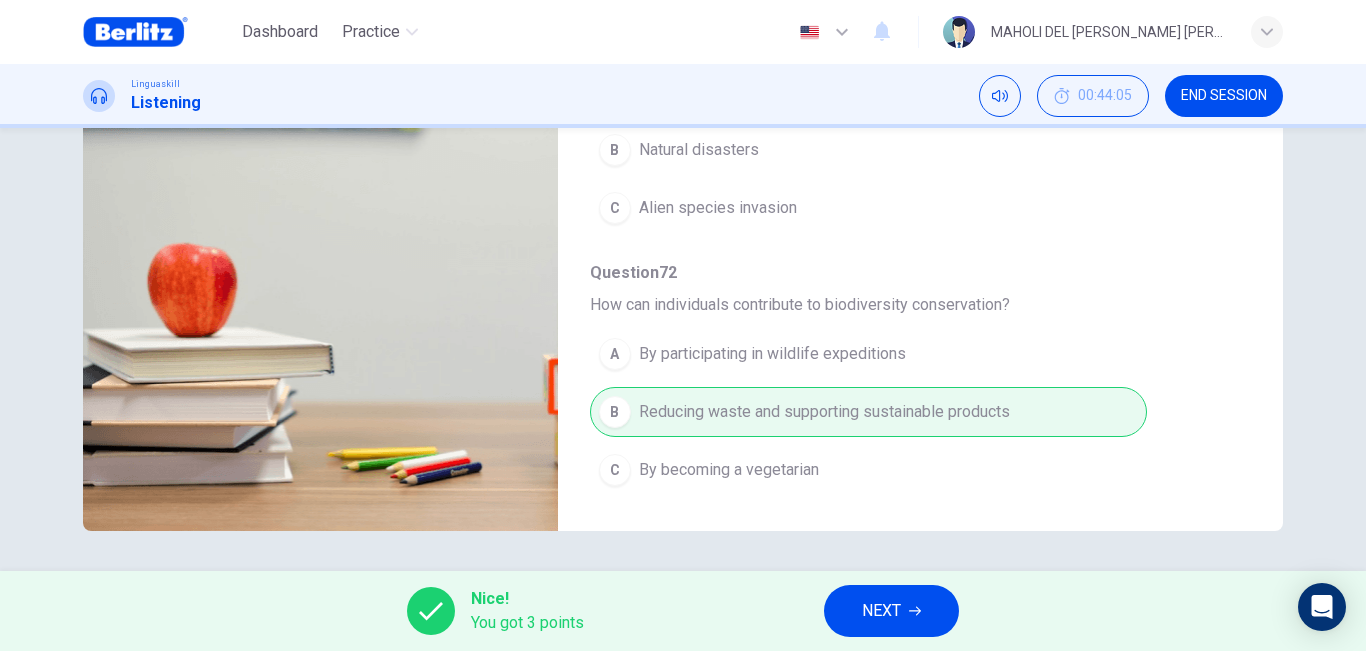click on "NEXT" at bounding box center (891, 611) 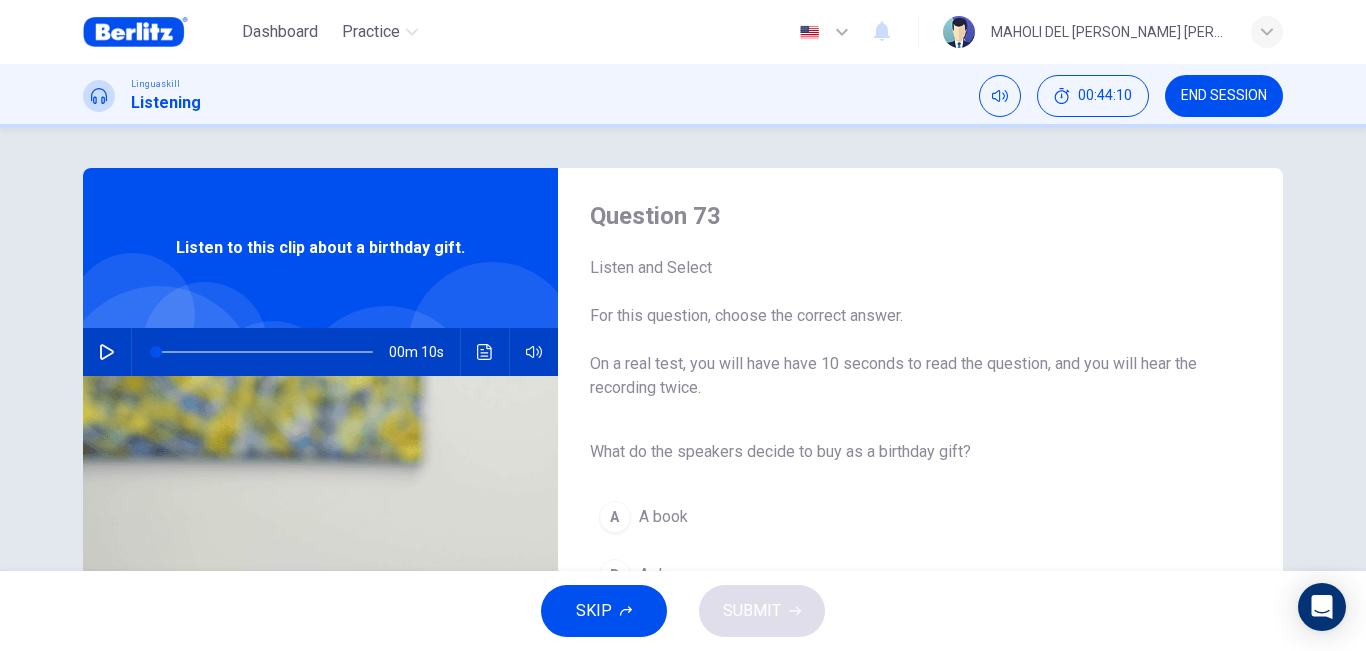 scroll, scrollTop: 200, scrollLeft: 0, axis: vertical 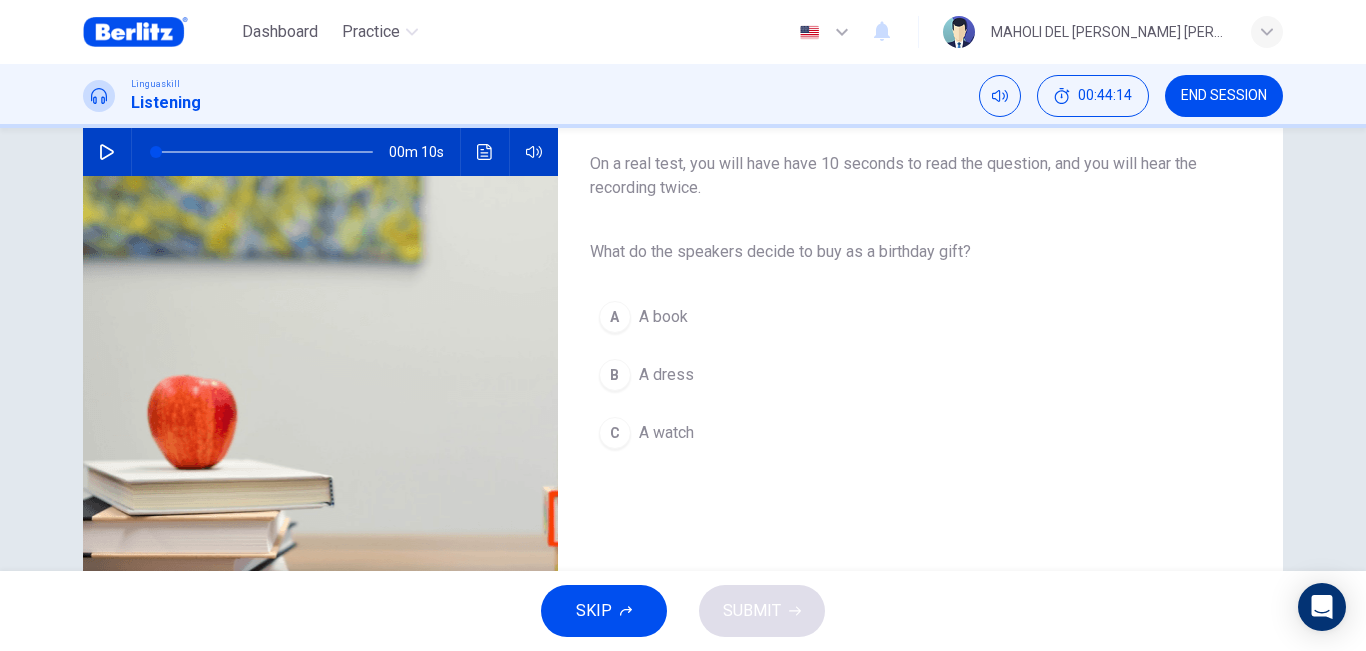 click on "A book" at bounding box center (663, 317) 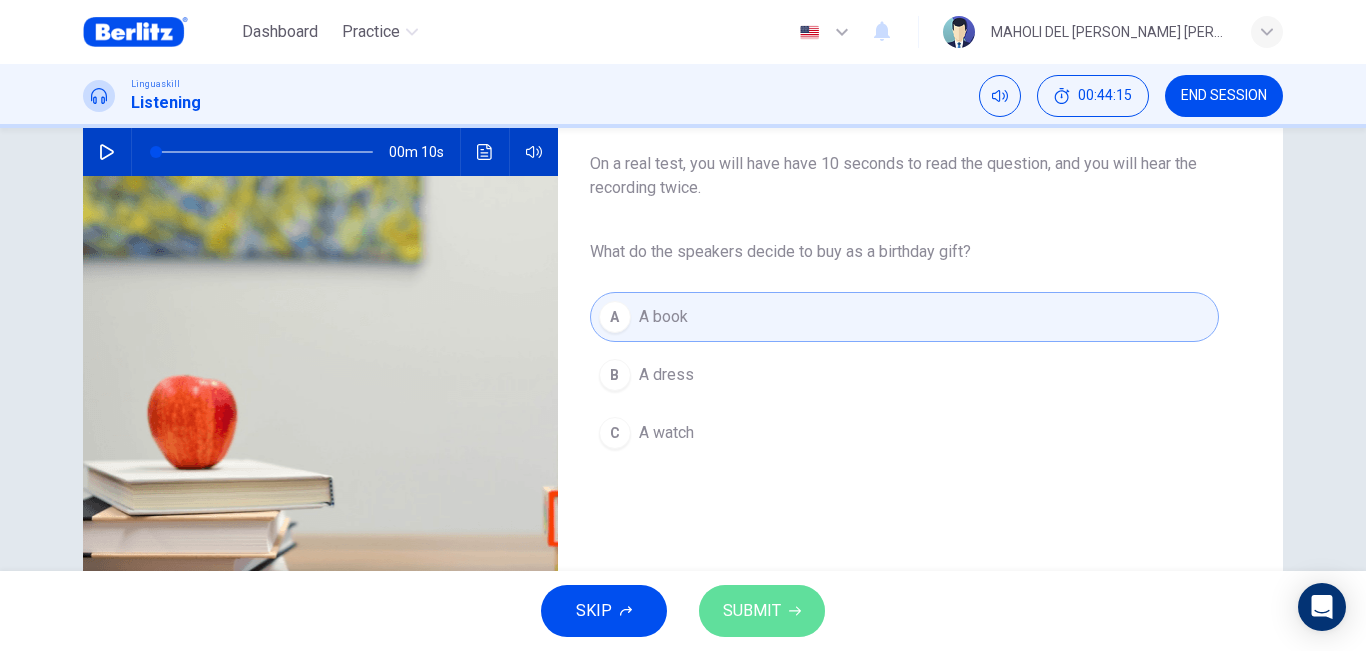 click on "SUBMIT" at bounding box center (762, 611) 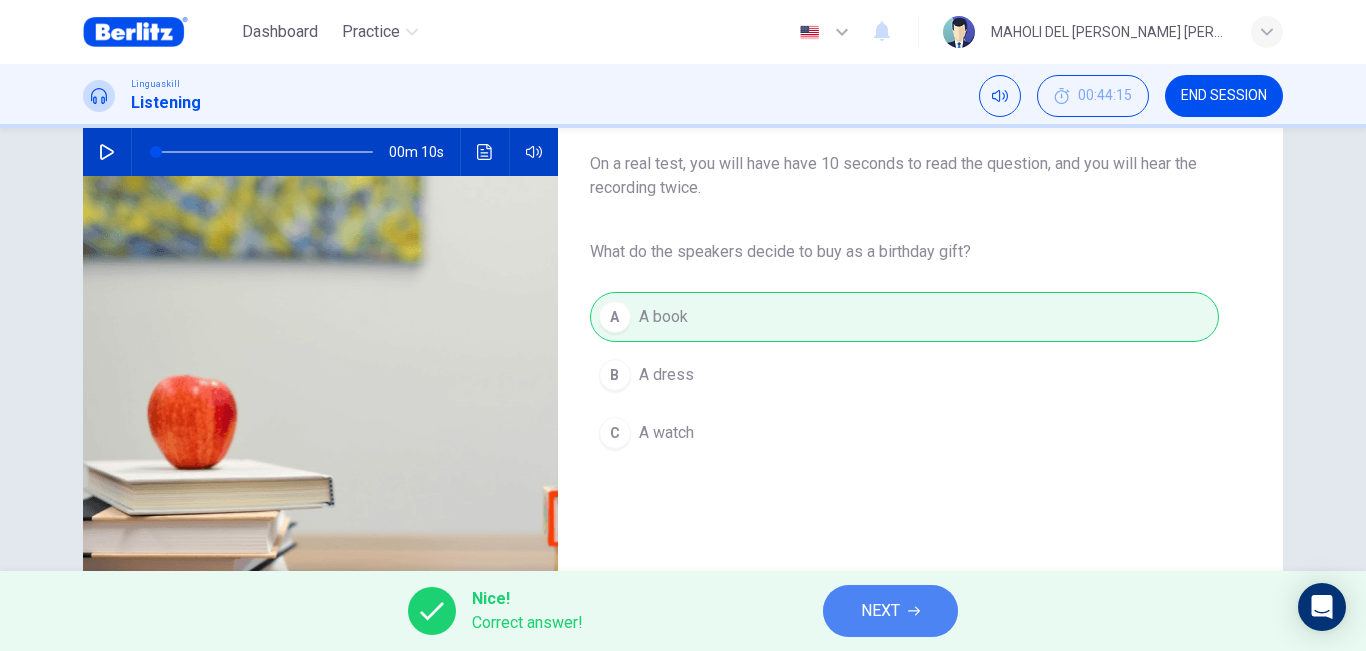 click on "NEXT" at bounding box center (880, 611) 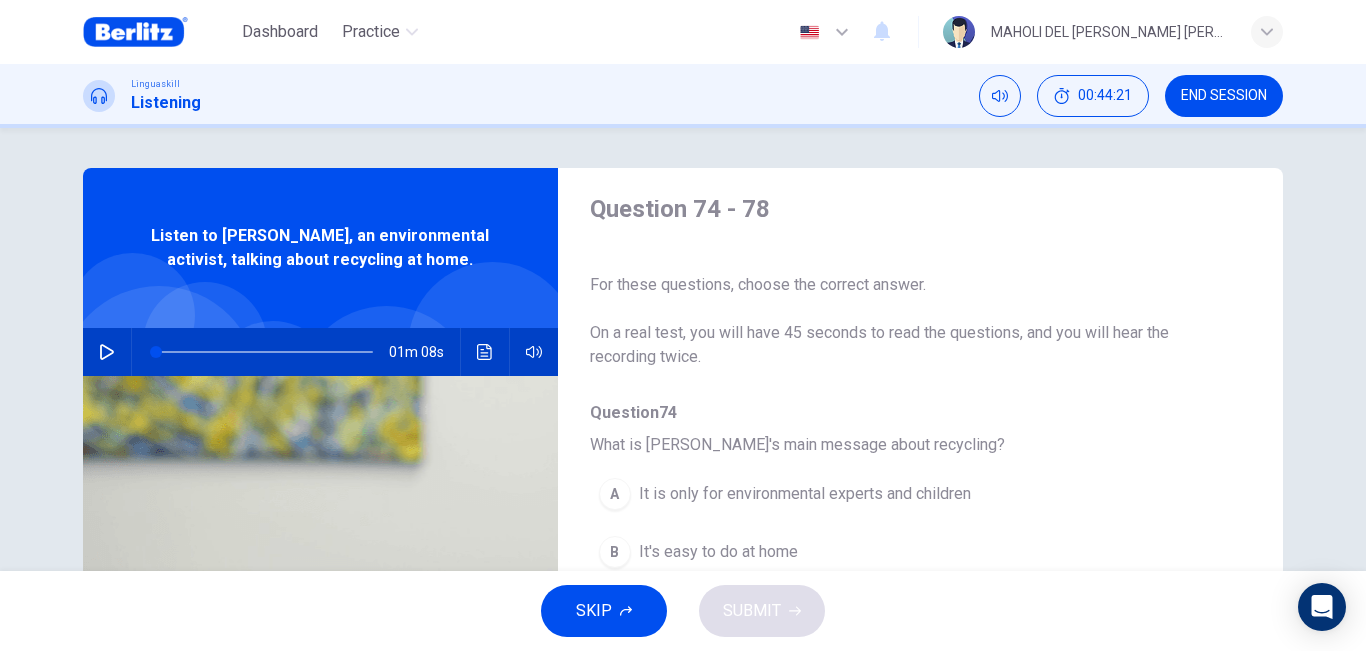 scroll, scrollTop: 0, scrollLeft: 0, axis: both 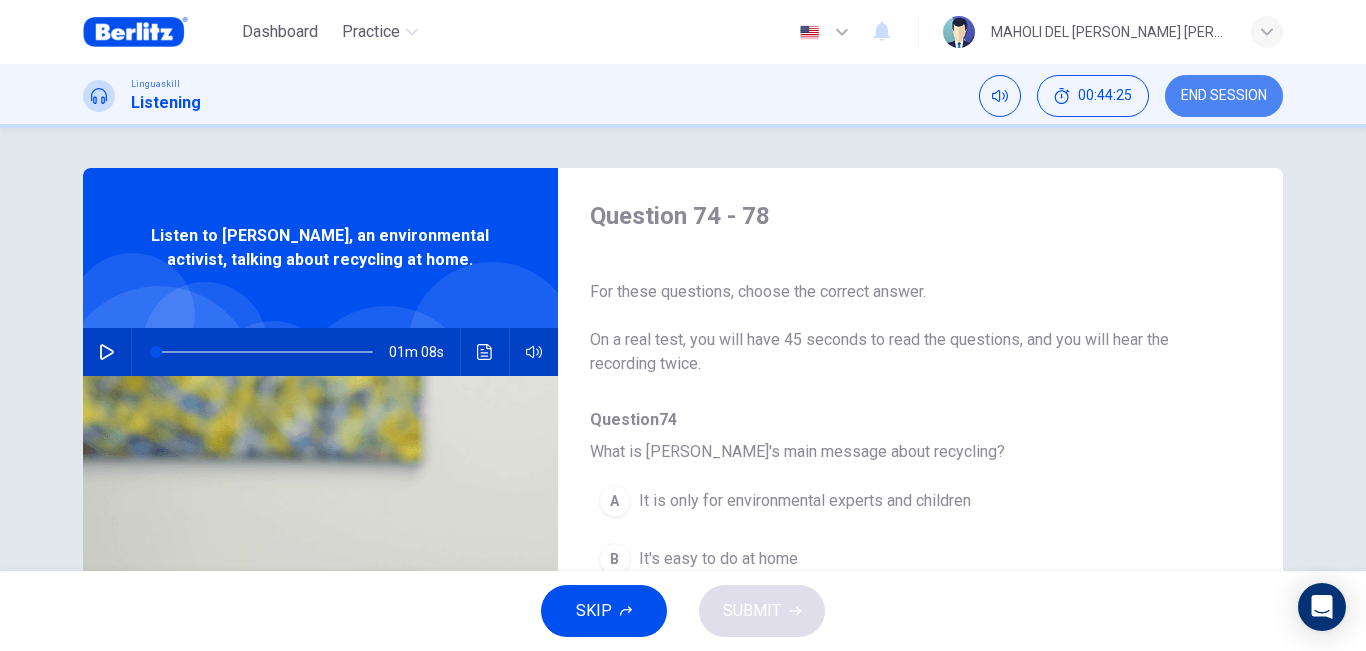 click on "END SESSION" at bounding box center [1224, 96] 